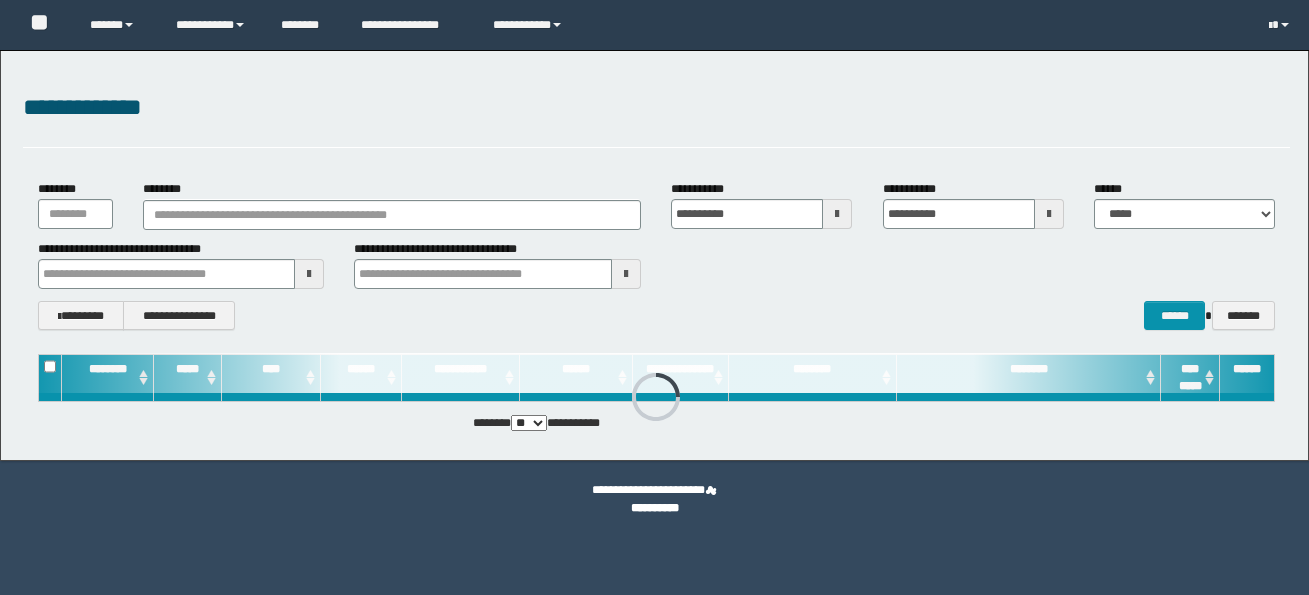 scroll, scrollTop: 0, scrollLeft: 0, axis: both 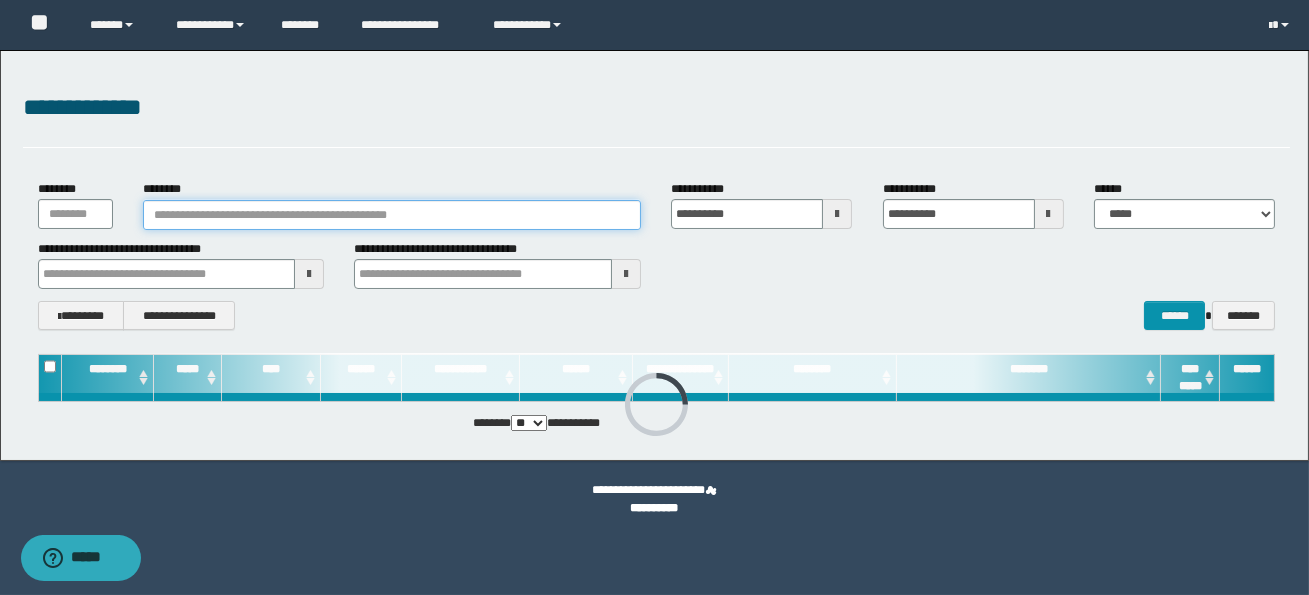 click on "********" at bounding box center [392, 215] 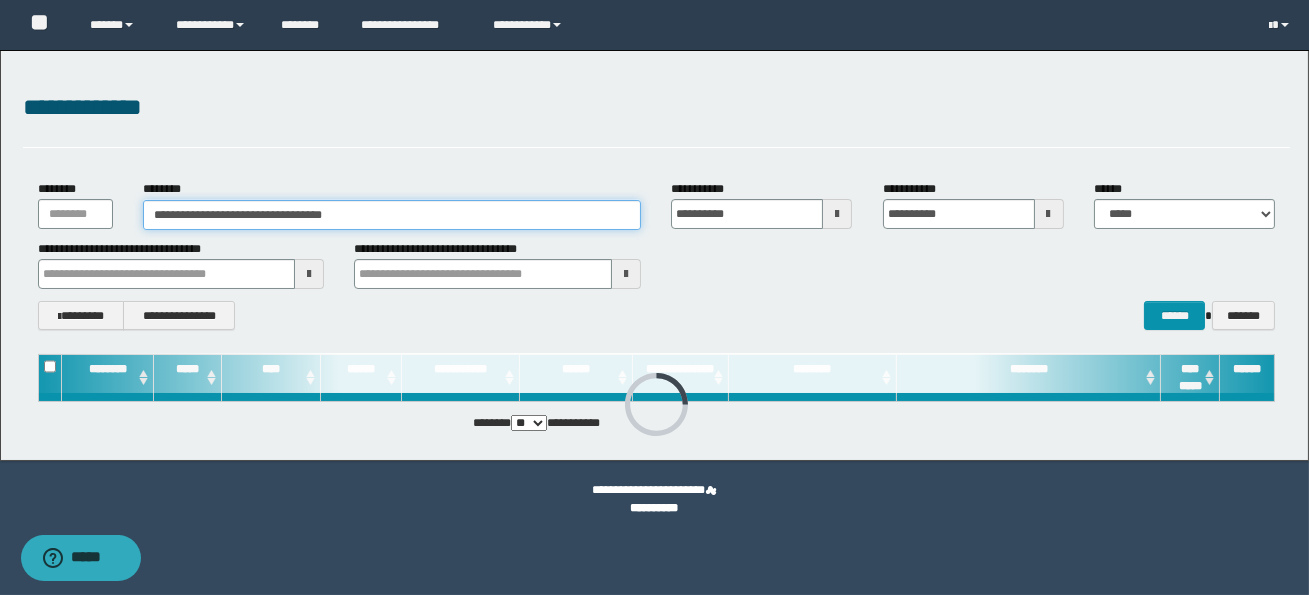 type on "**********" 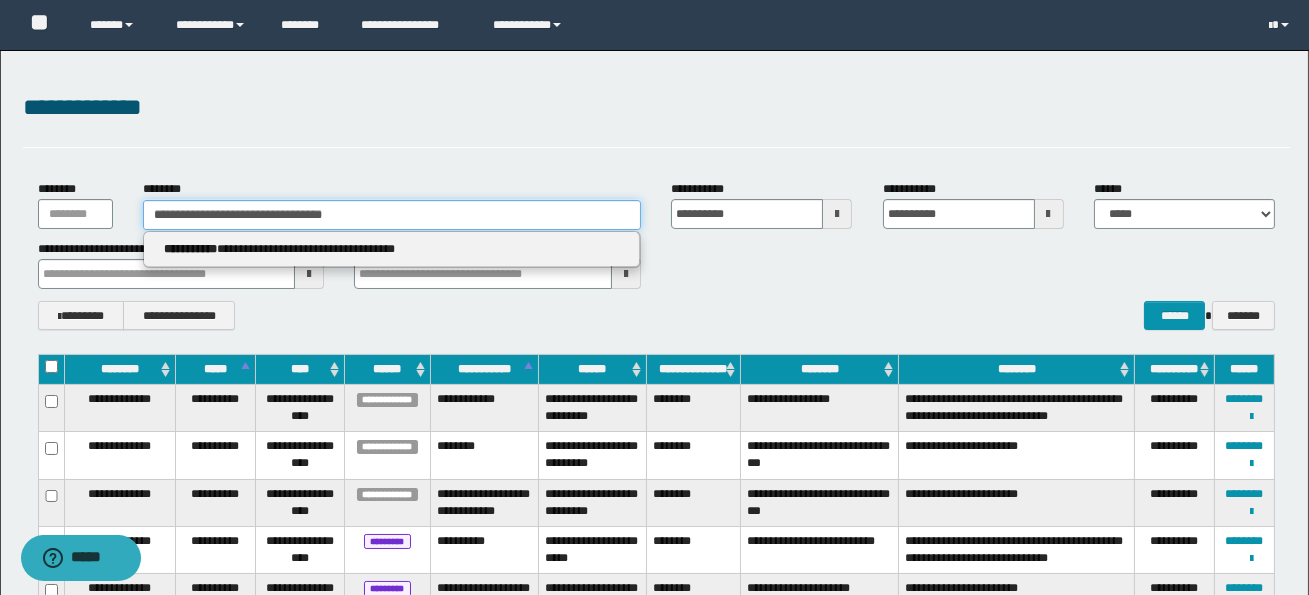 click on "**********" at bounding box center [392, 215] 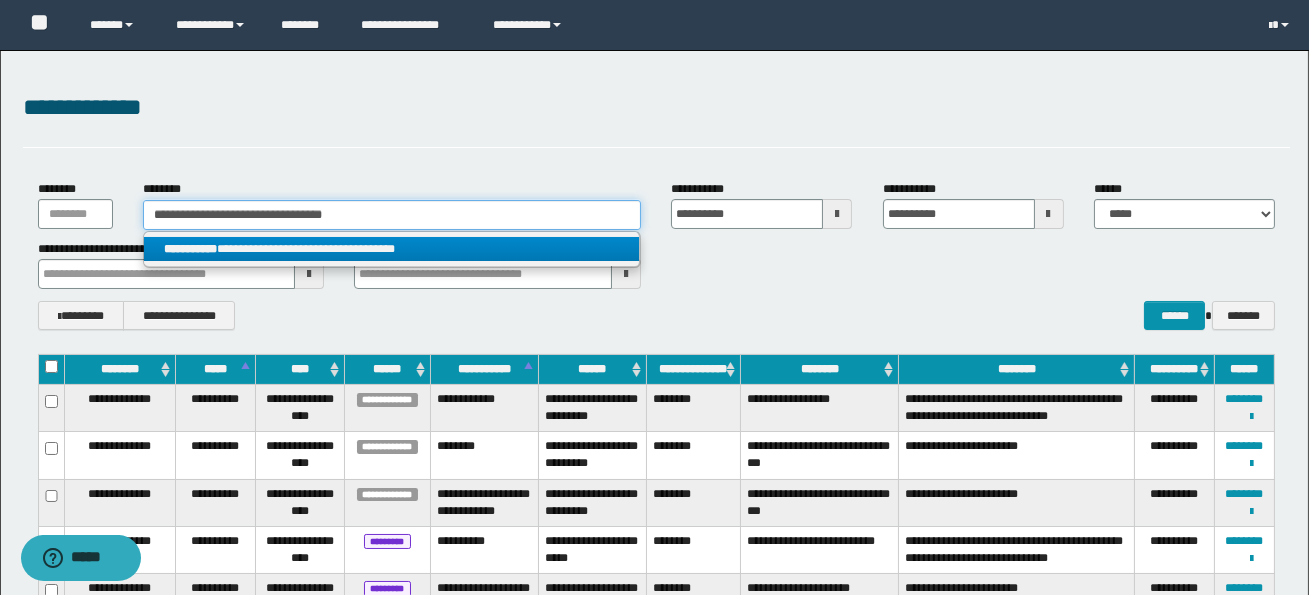 type on "**********" 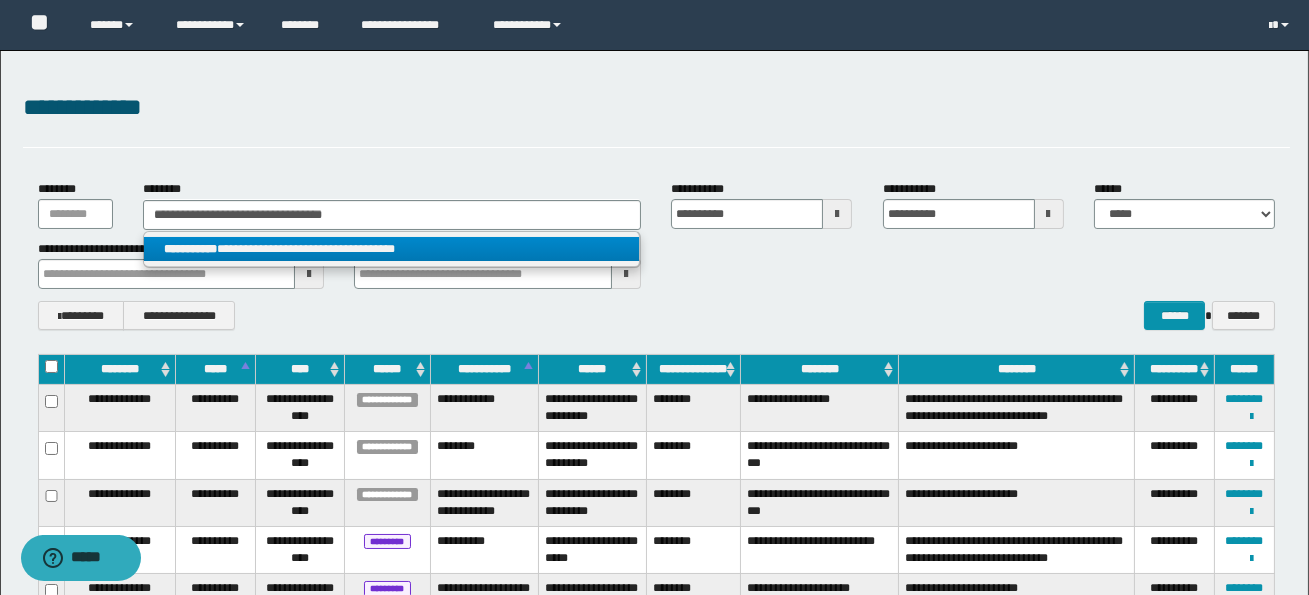 click on "**********" at bounding box center (391, 249) 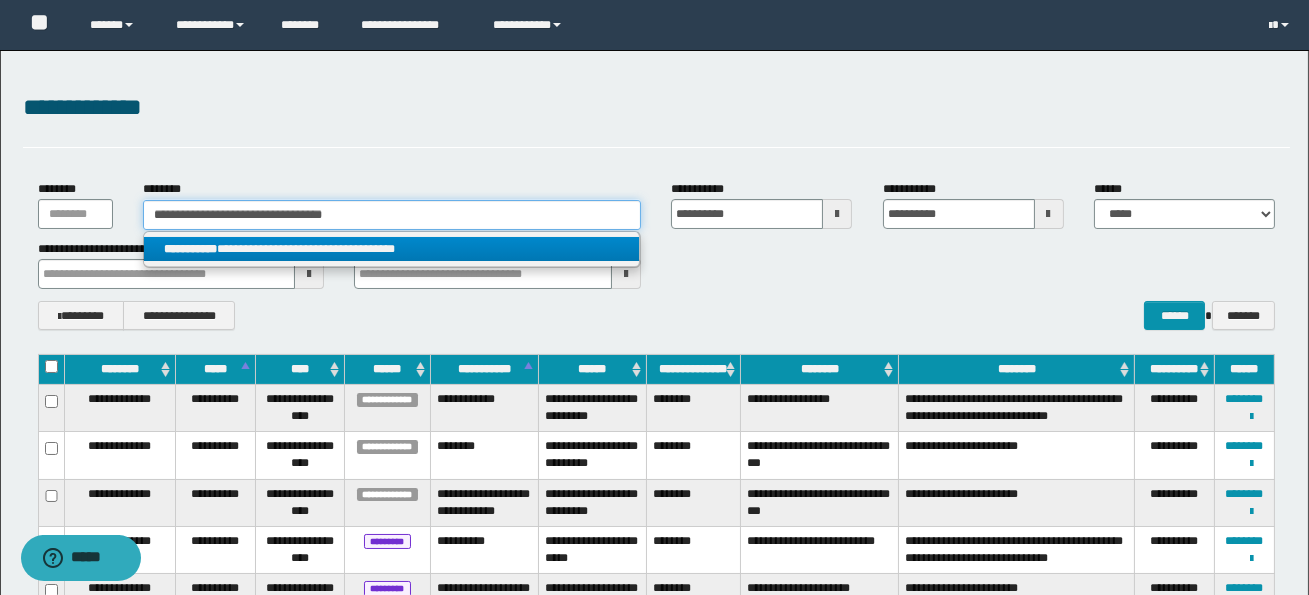 type 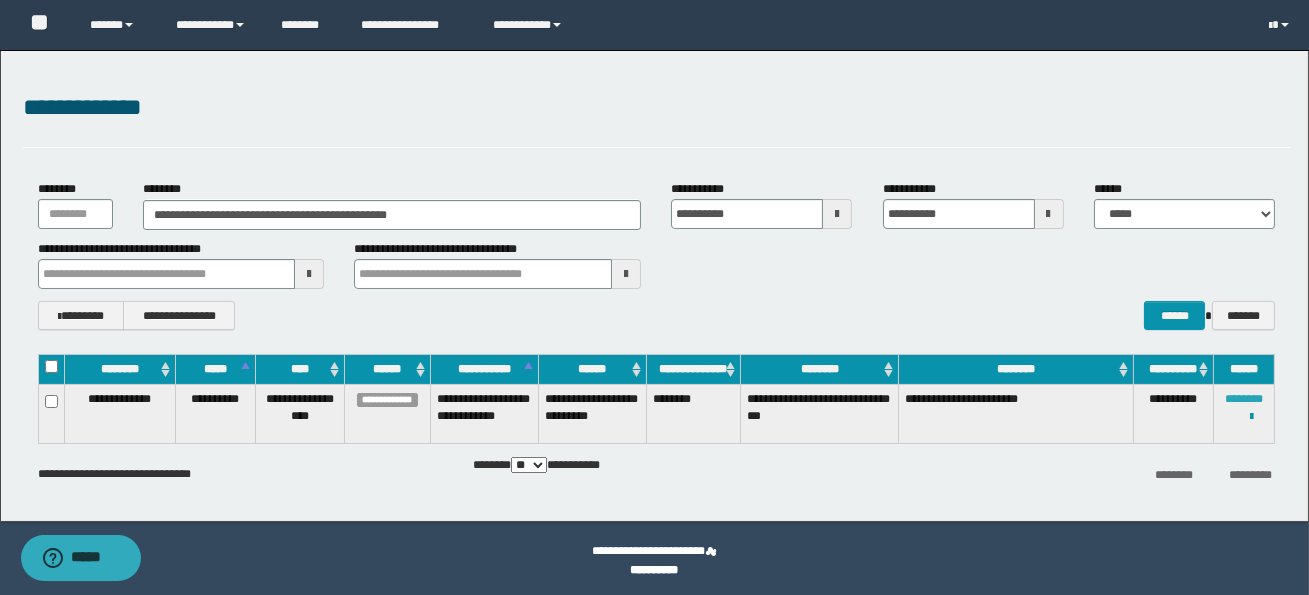 click on "********" at bounding box center (1244, 399) 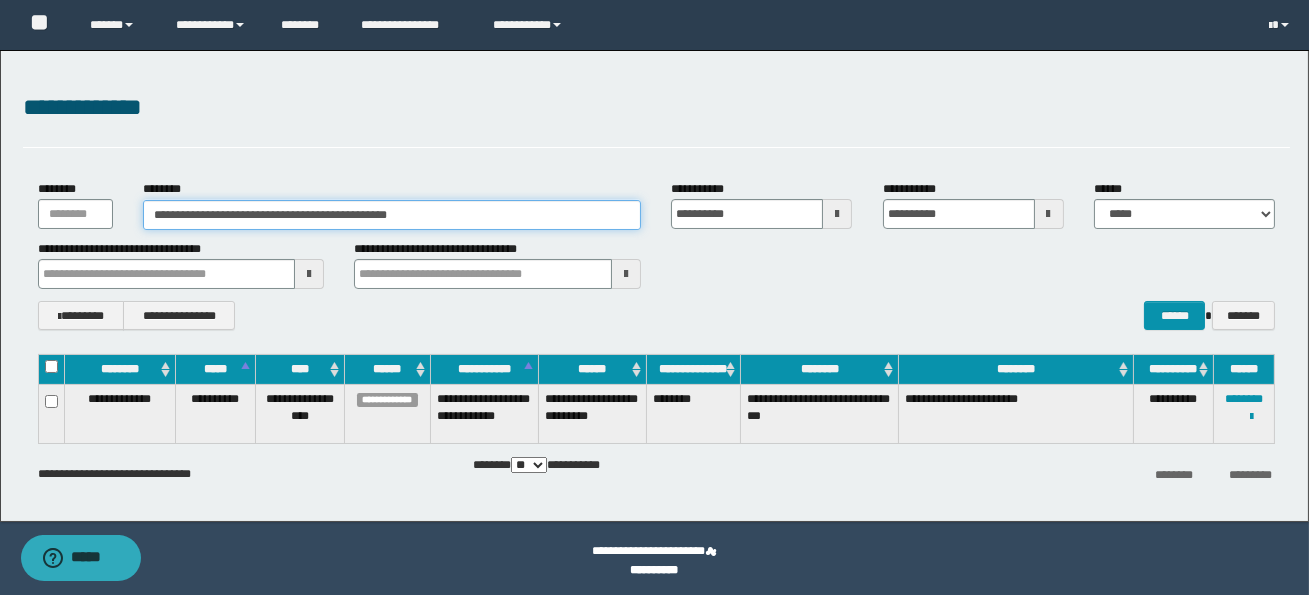 drag, startPoint x: 499, startPoint y: 211, endPoint x: 155, endPoint y: 208, distance: 344.0131 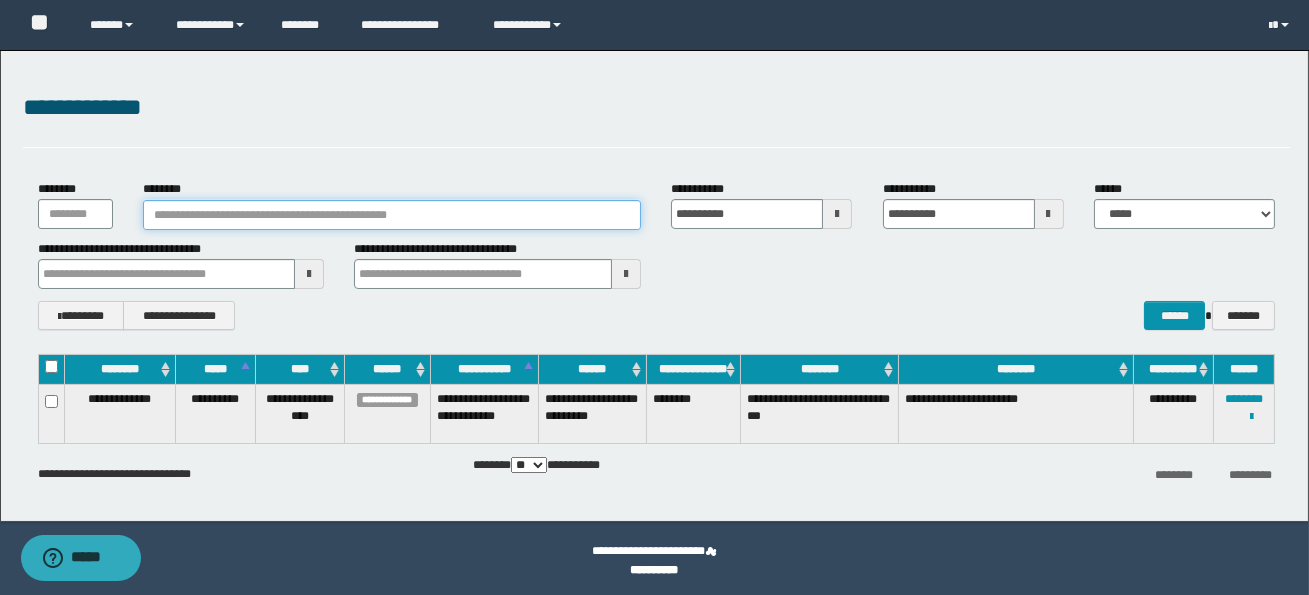 click on "********" at bounding box center [392, 215] 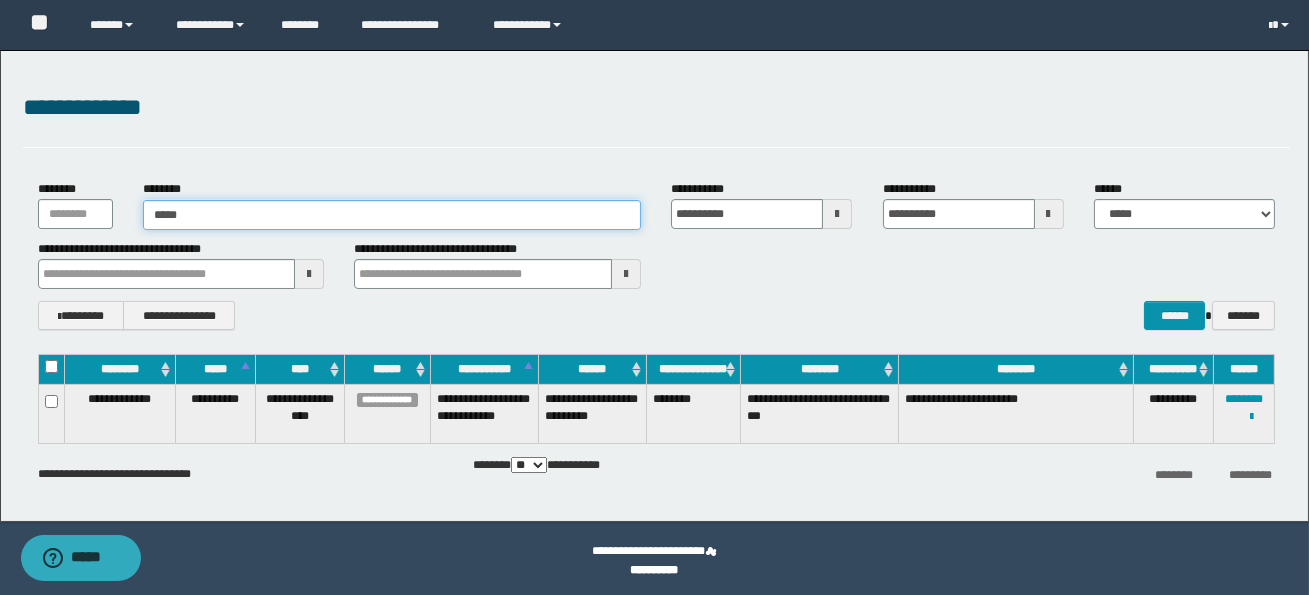 type on "*****" 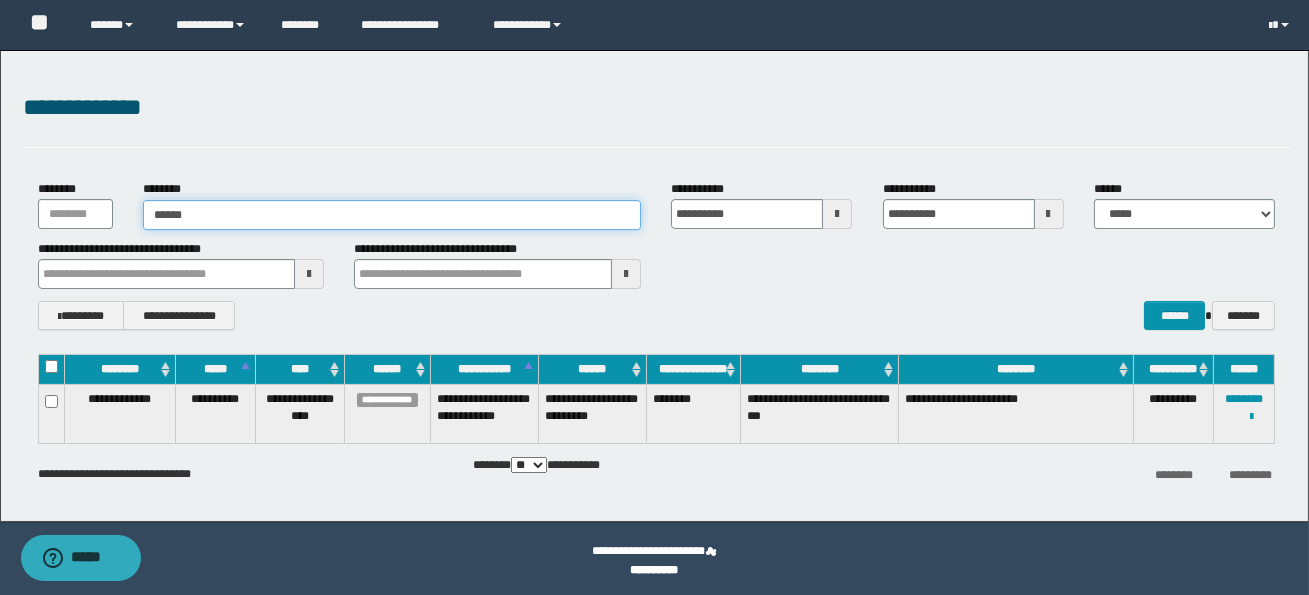 type on "*****" 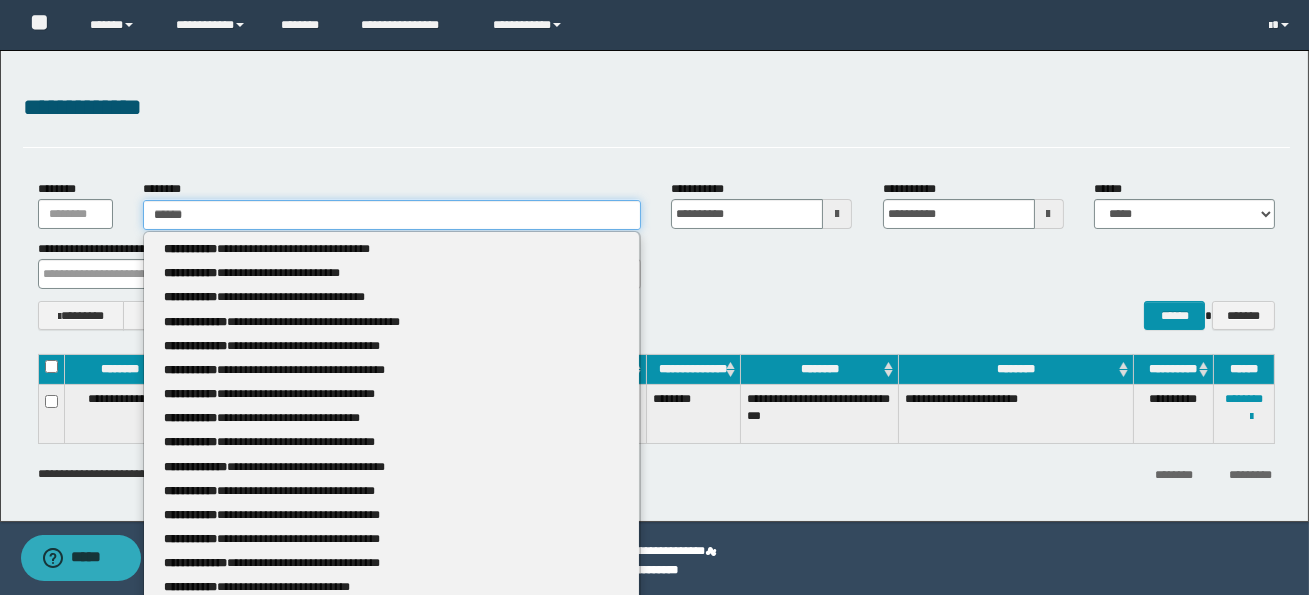 type 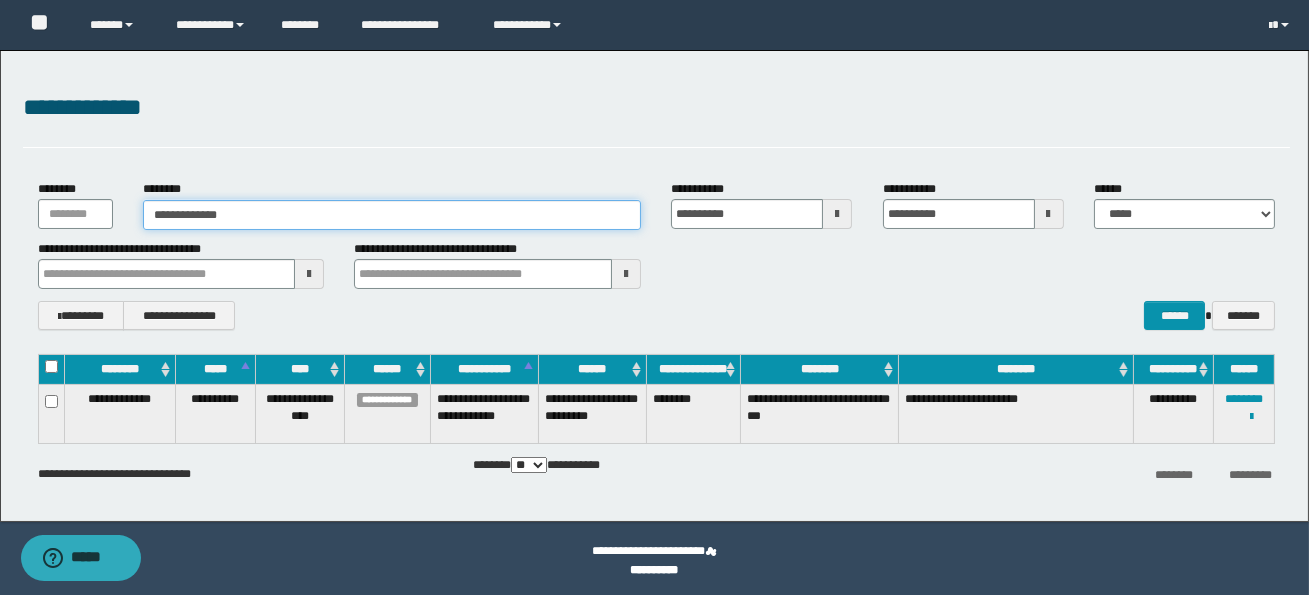 type on "**********" 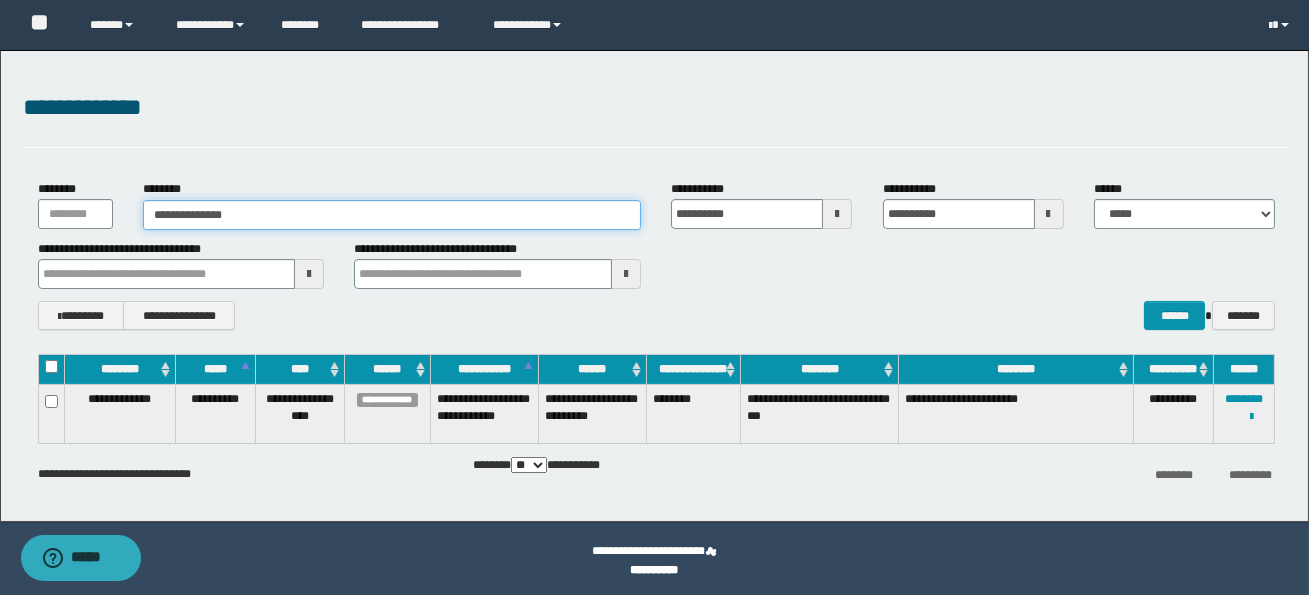 type on "**********" 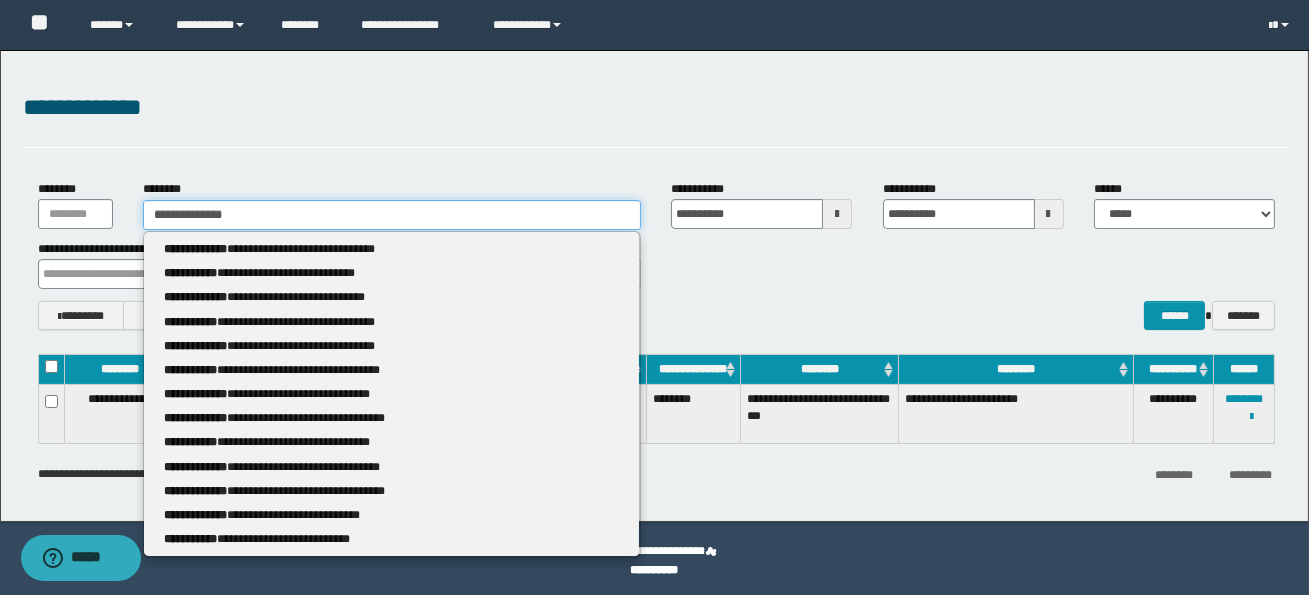 type 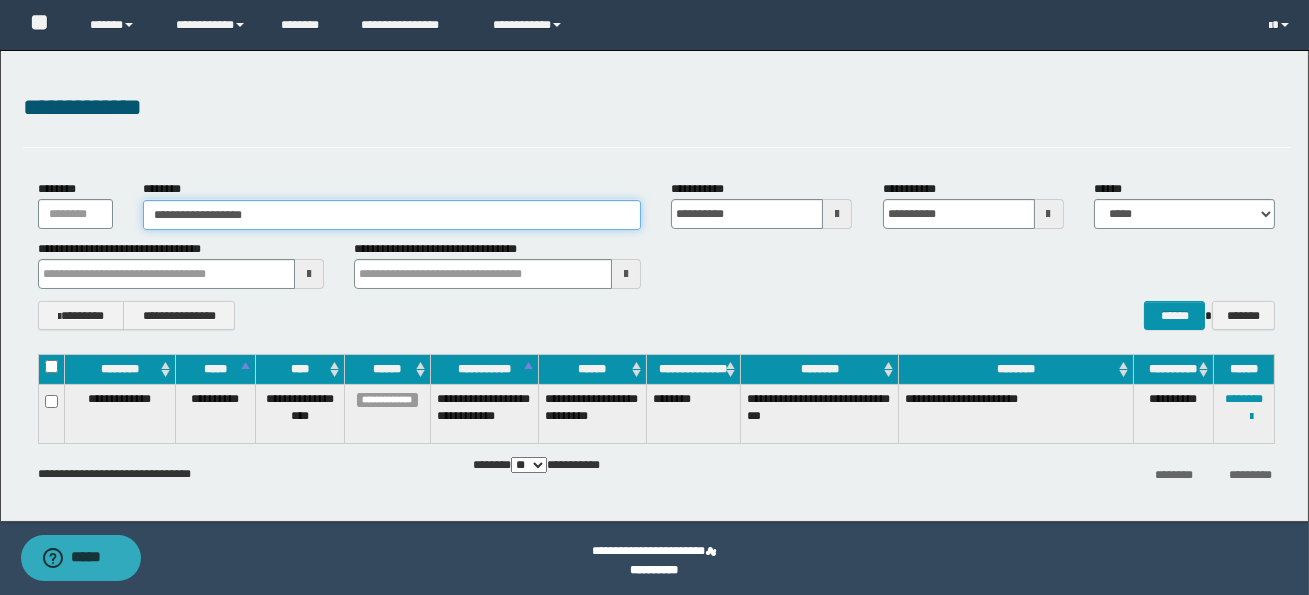 type on "**********" 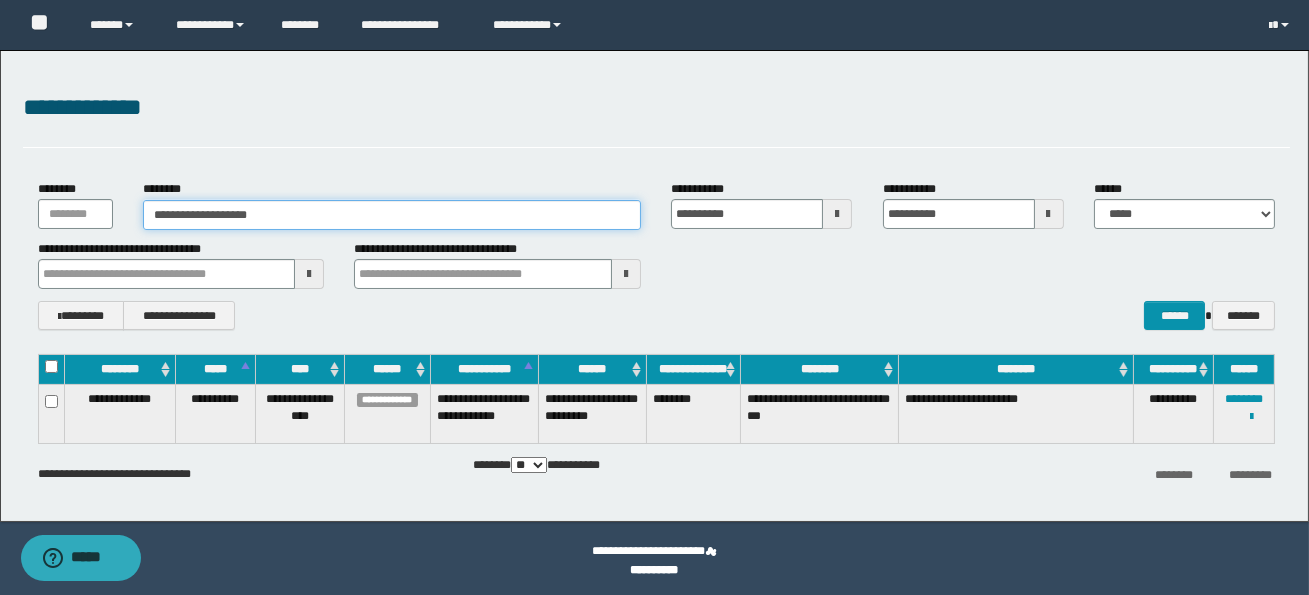 type on "**********" 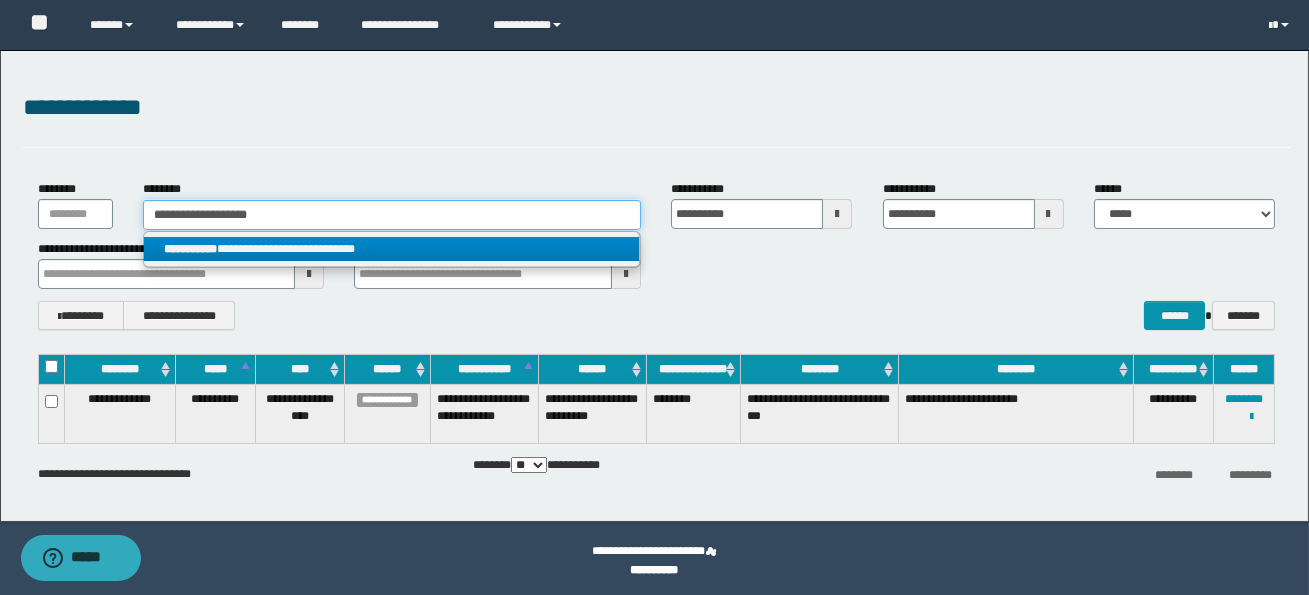type on "**********" 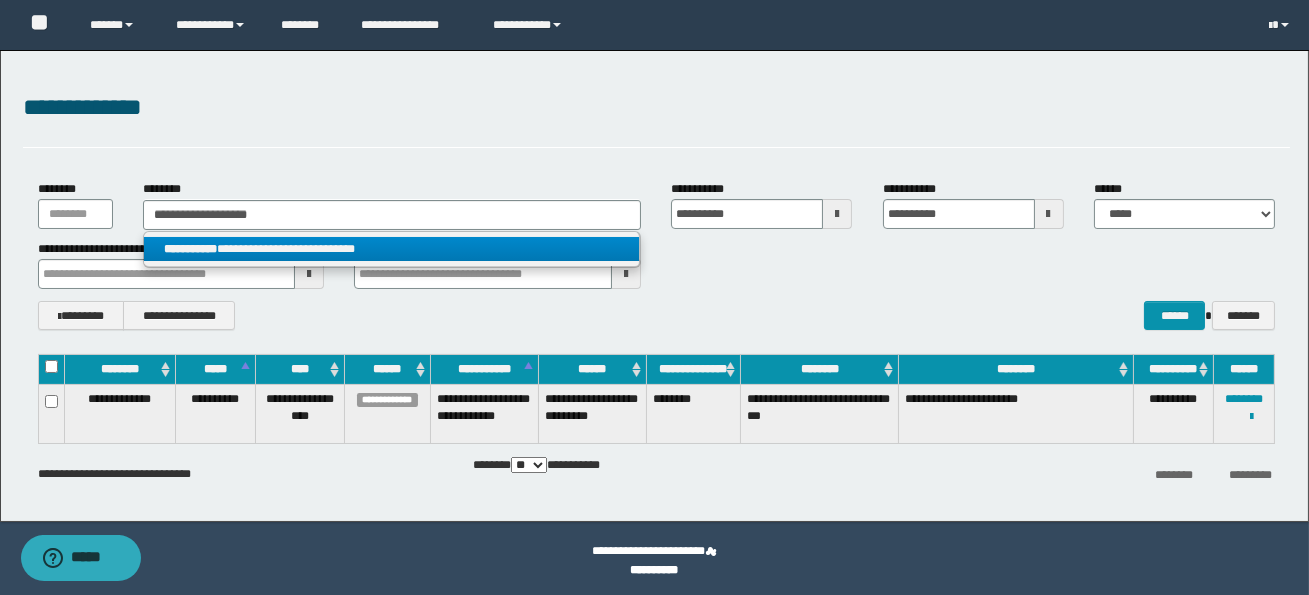 click on "**********" at bounding box center [391, 249] 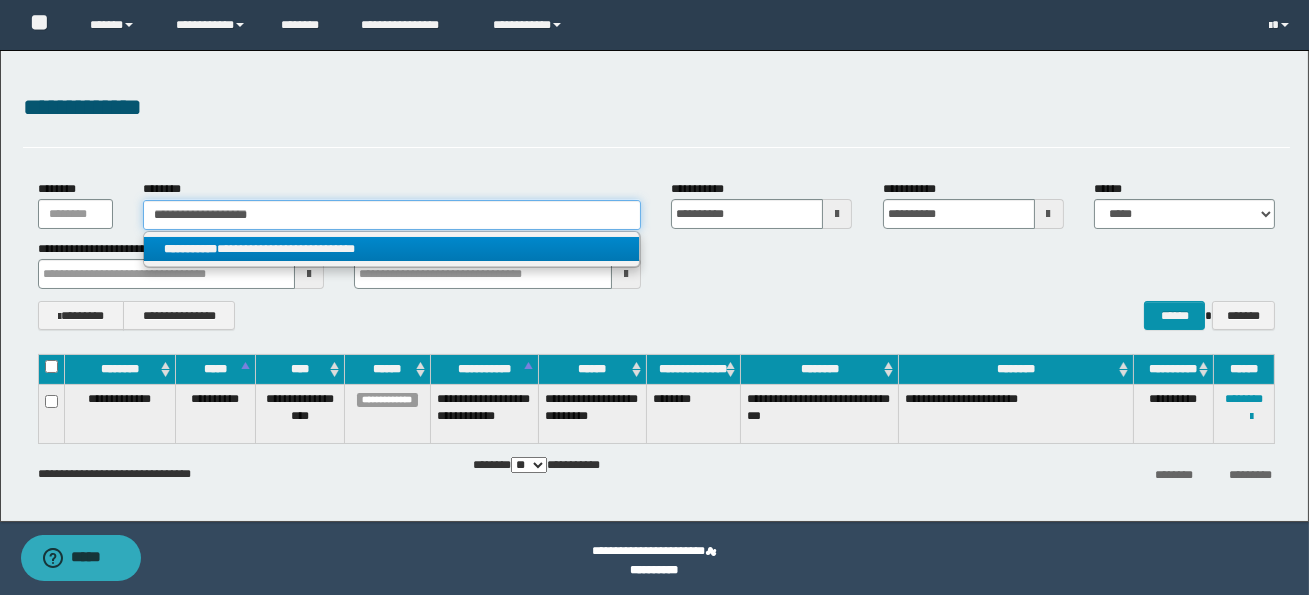 type 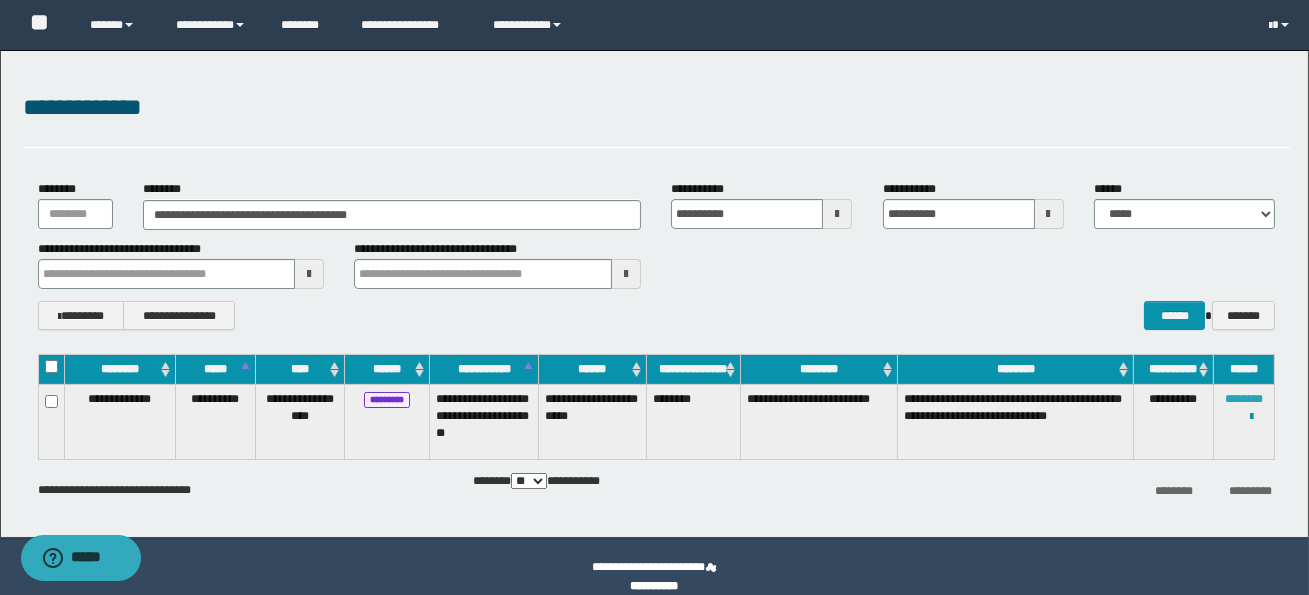 click on "********" at bounding box center (1244, 399) 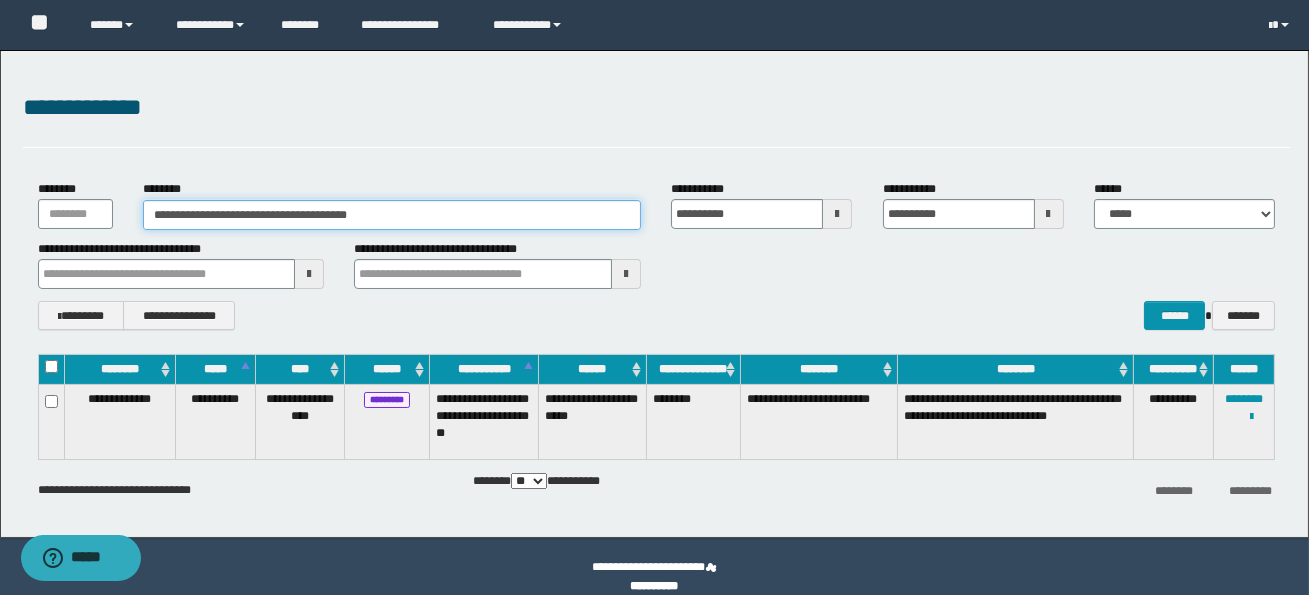 drag, startPoint x: 441, startPoint y: 213, endPoint x: 142, endPoint y: 205, distance: 299.107 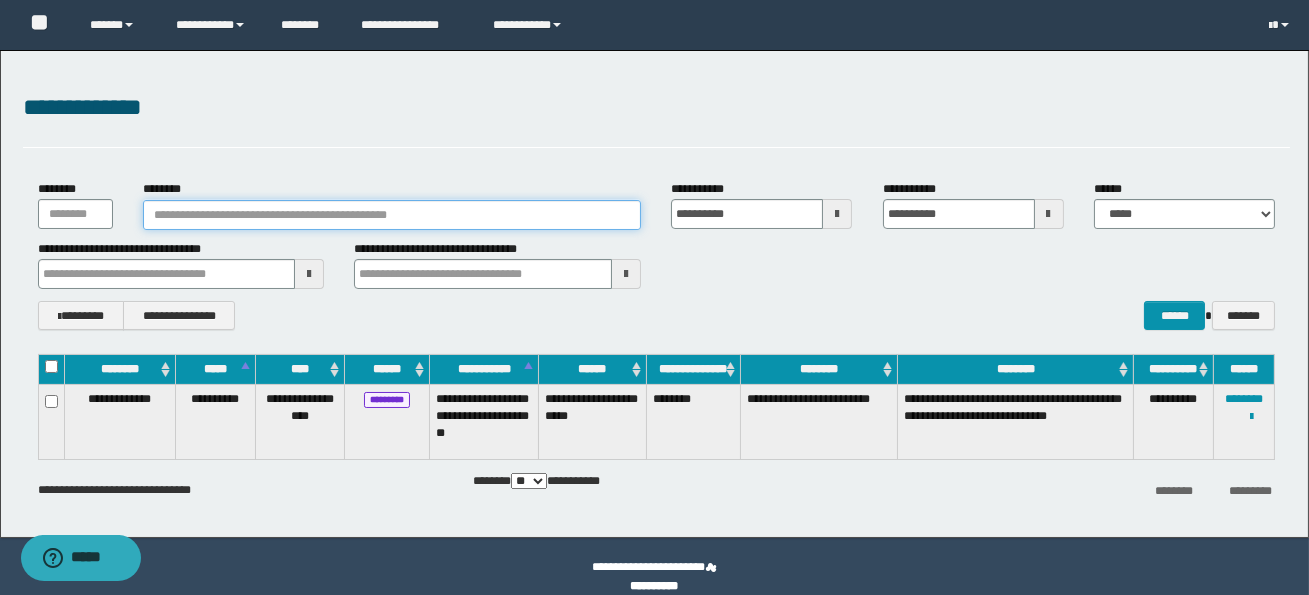 type 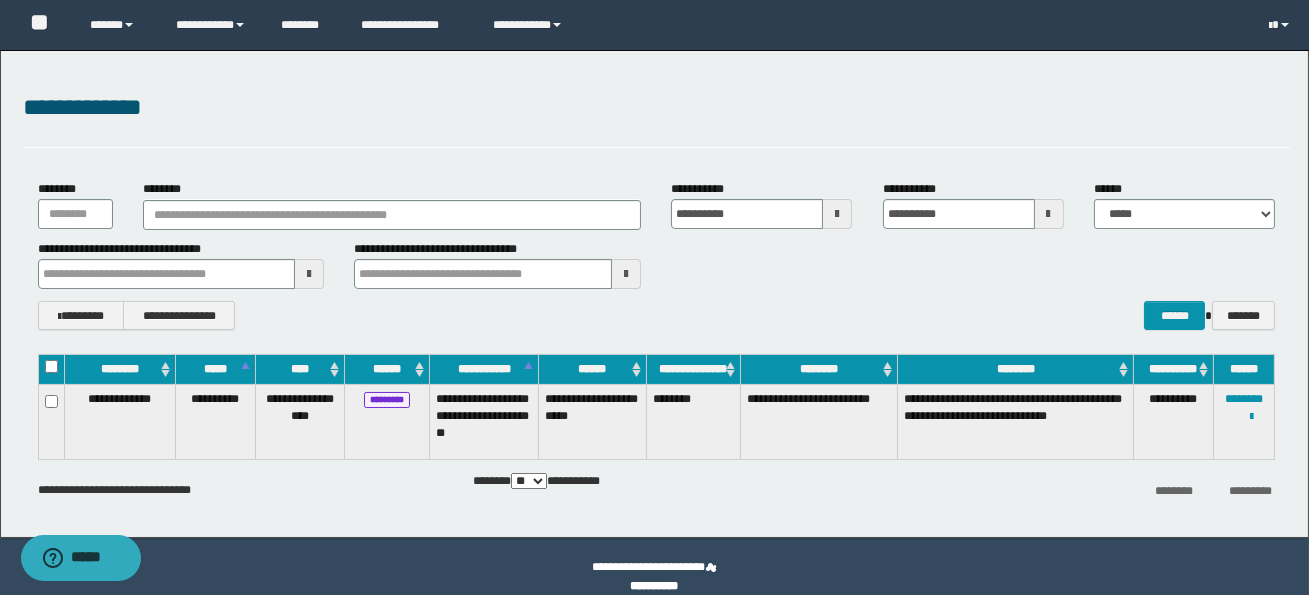 click at bounding box center [837, 214] 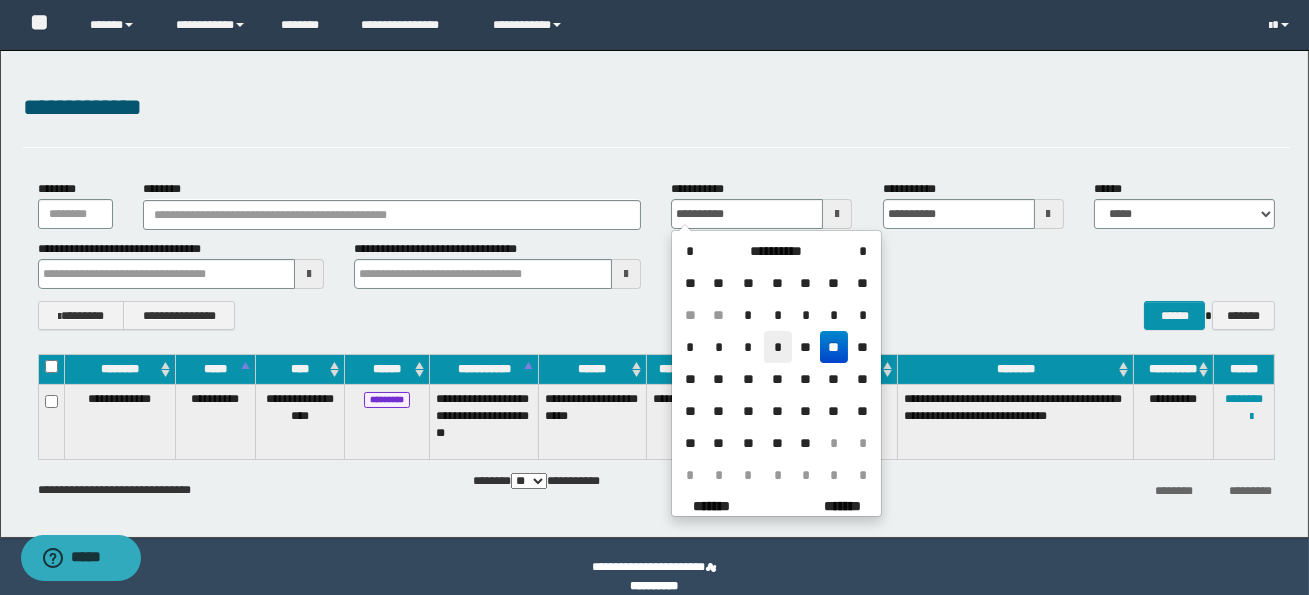 click on "*" at bounding box center [778, 347] 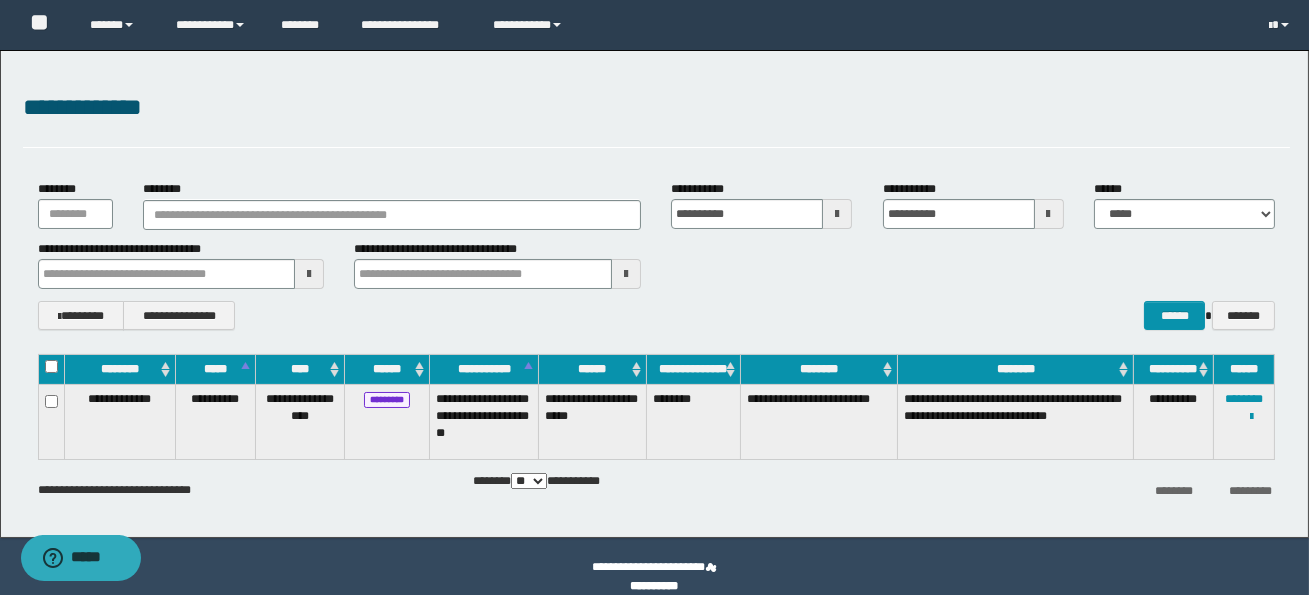 click at bounding box center (1049, 214) 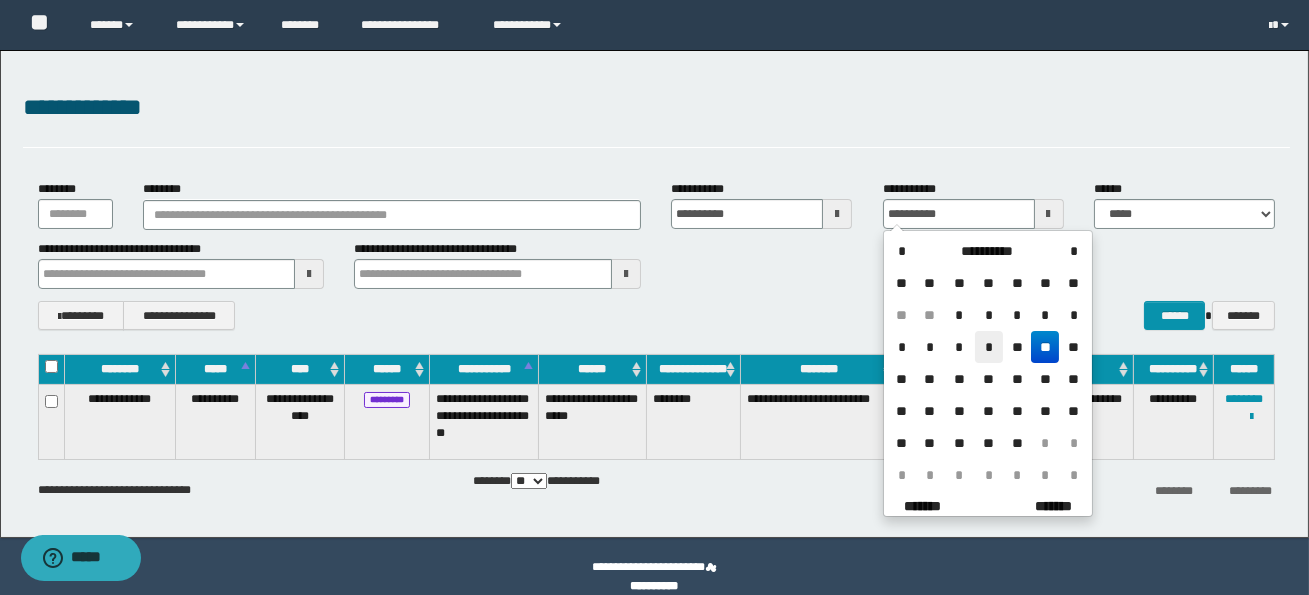 click on "*" at bounding box center [989, 347] 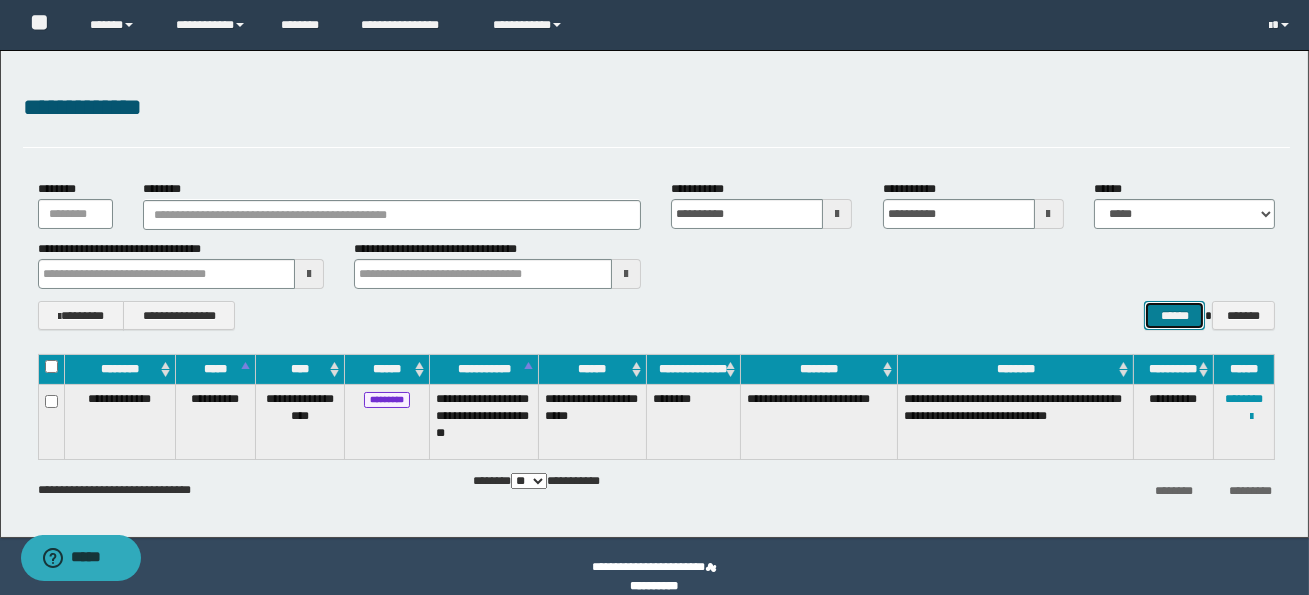 click on "******" at bounding box center [1174, 315] 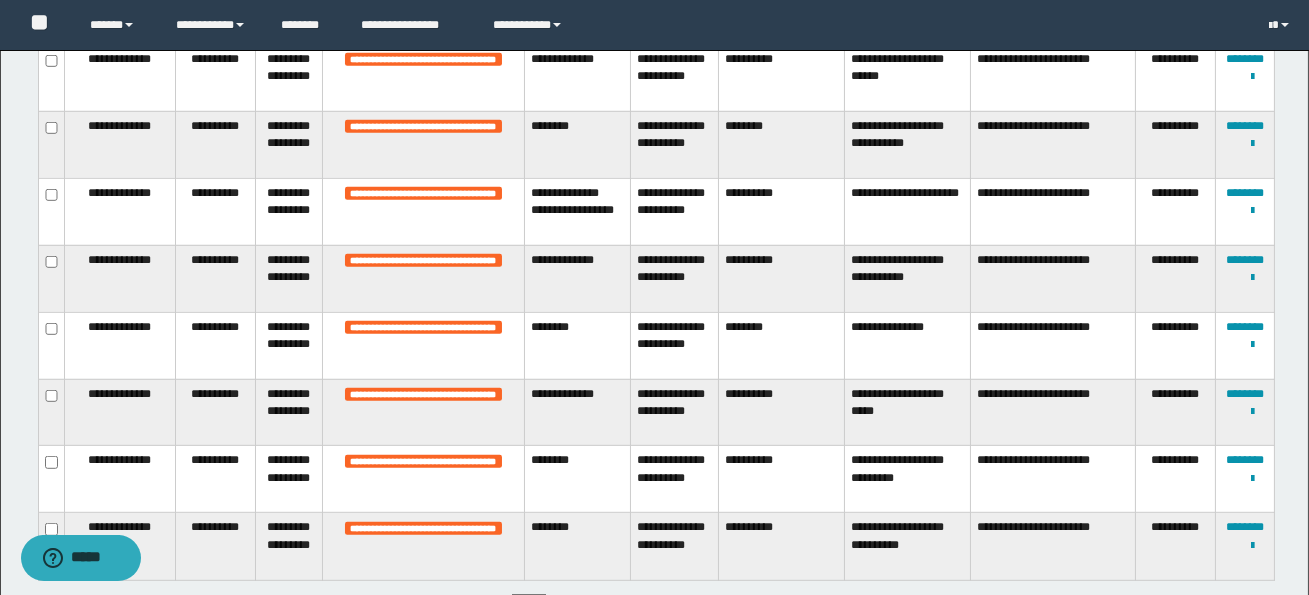 scroll, scrollTop: 2385, scrollLeft: 0, axis: vertical 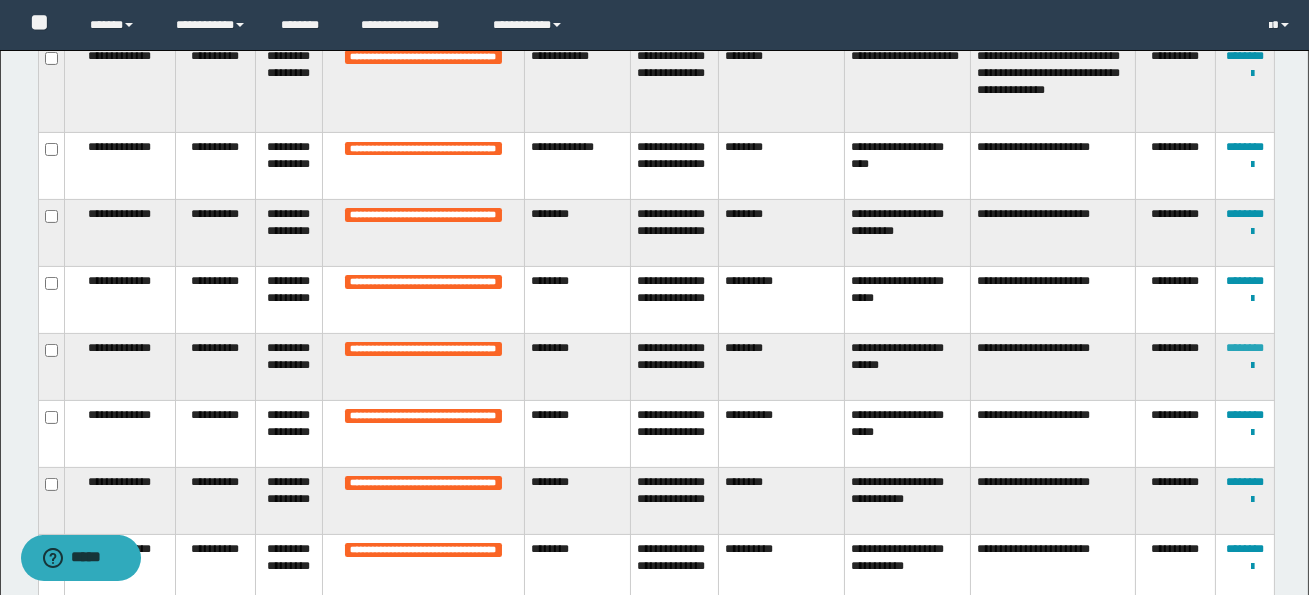 click on "********" at bounding box center [1245, 348] 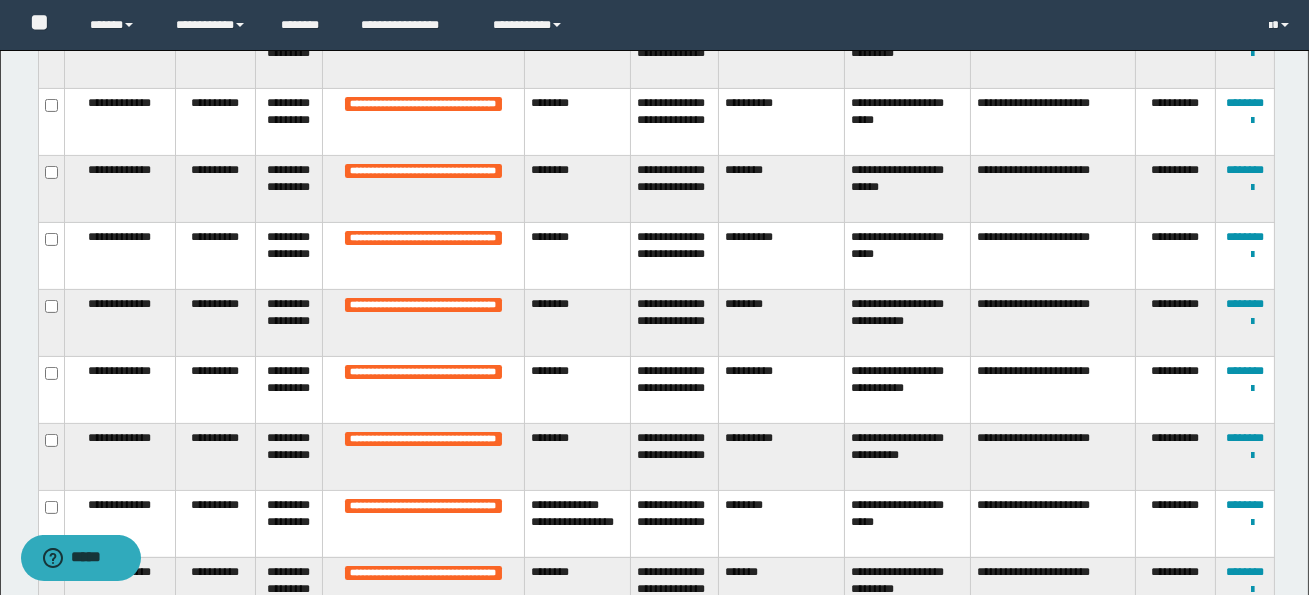 scroll, scrollTop: 1110, scrollLeft: 0, axis: vertical 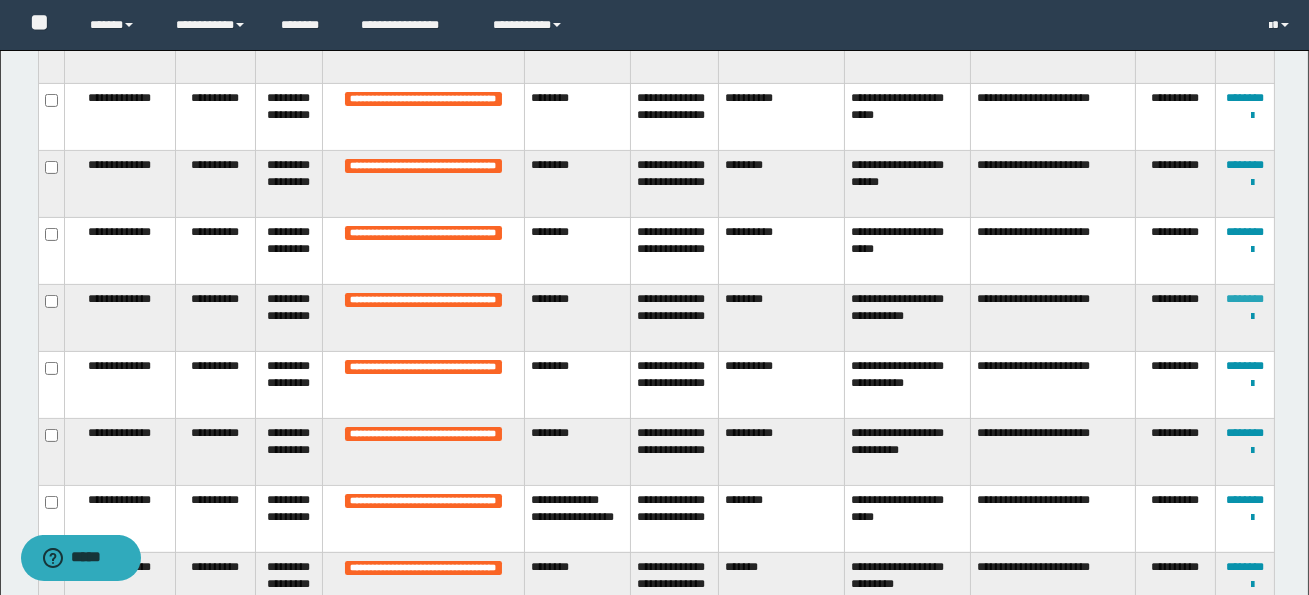 click on "********" at bounding box center [1245, 299] 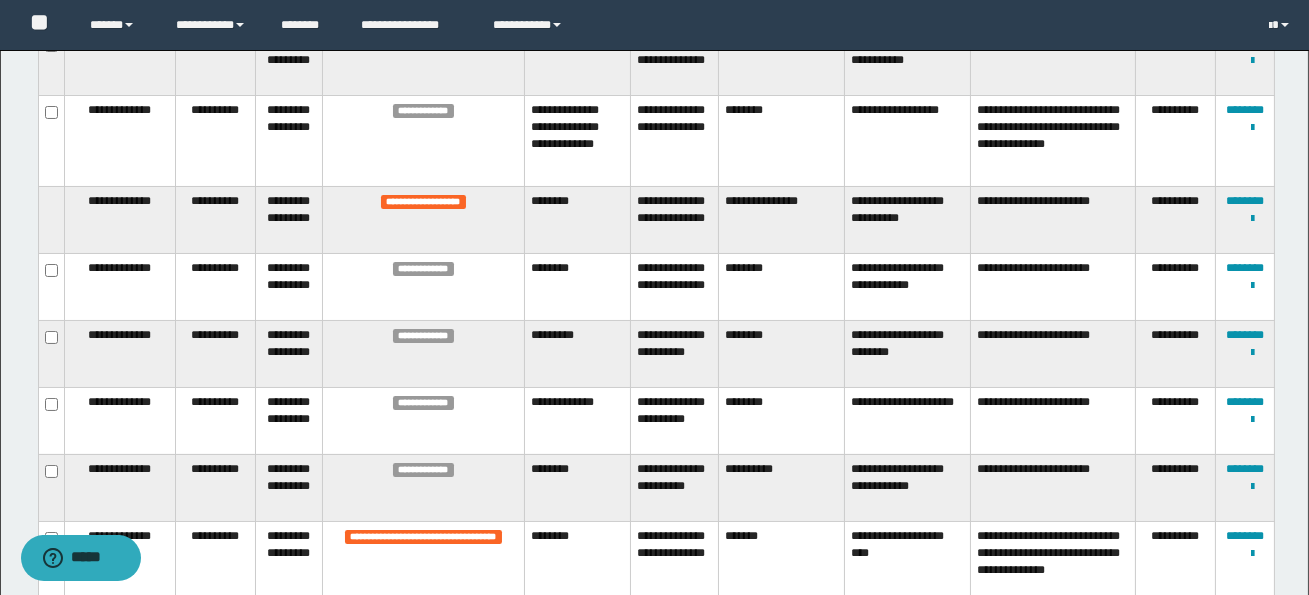 scroll, scrollTop: 358, scrollLeft: 0, axis: vertical 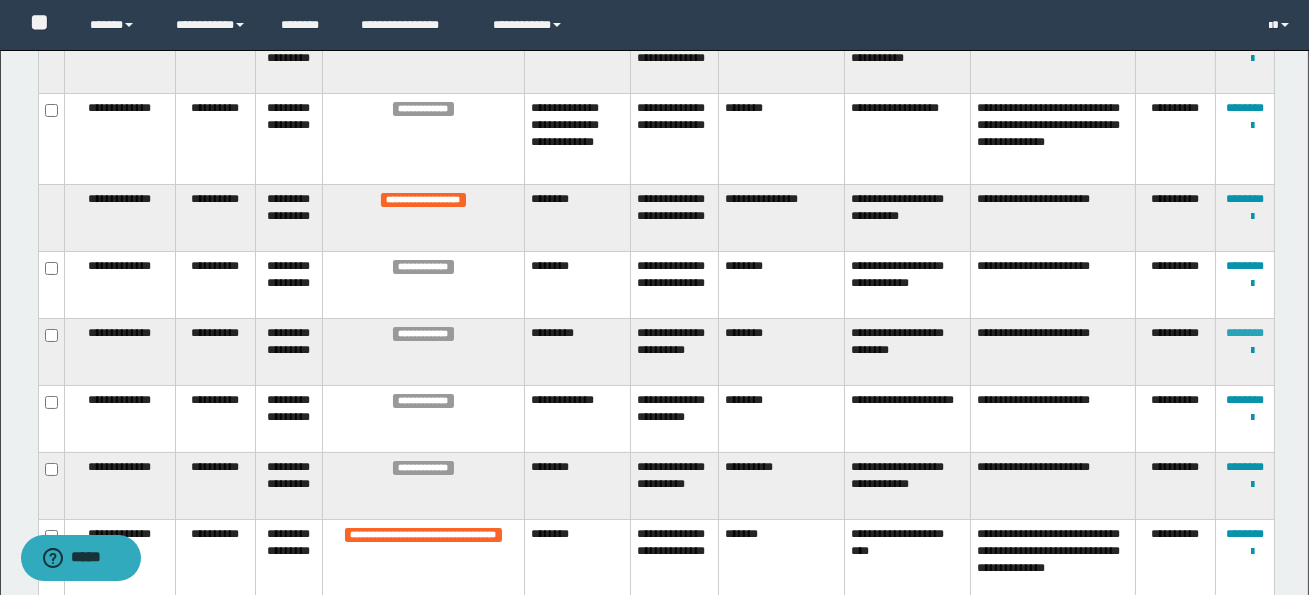 click on "********" at bounding box center (1245, 333) 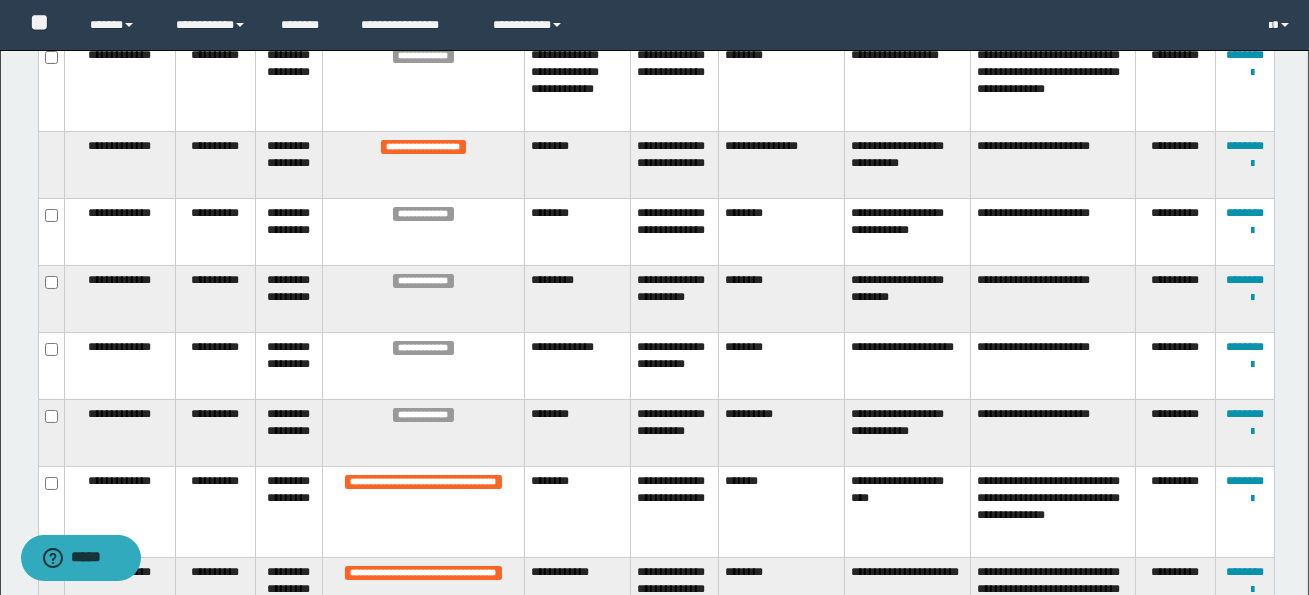 scroll, scrollTop: 420, scrollLeft: 0, axis: vertical 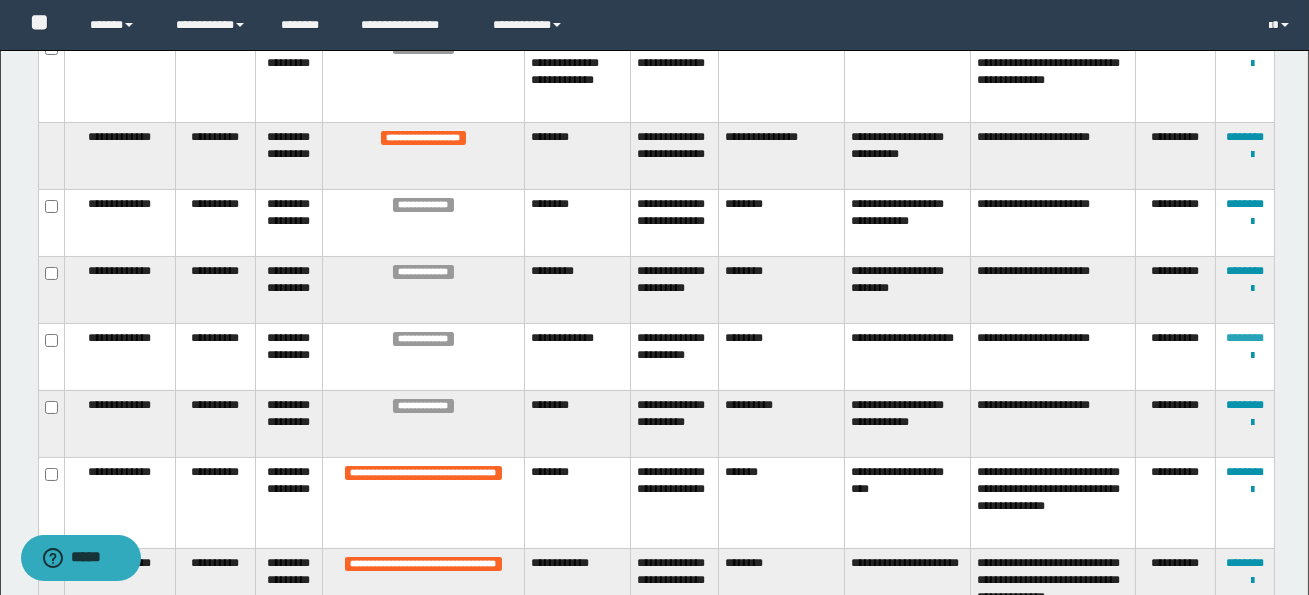 click on "********" at bounding box center [1245, 338] 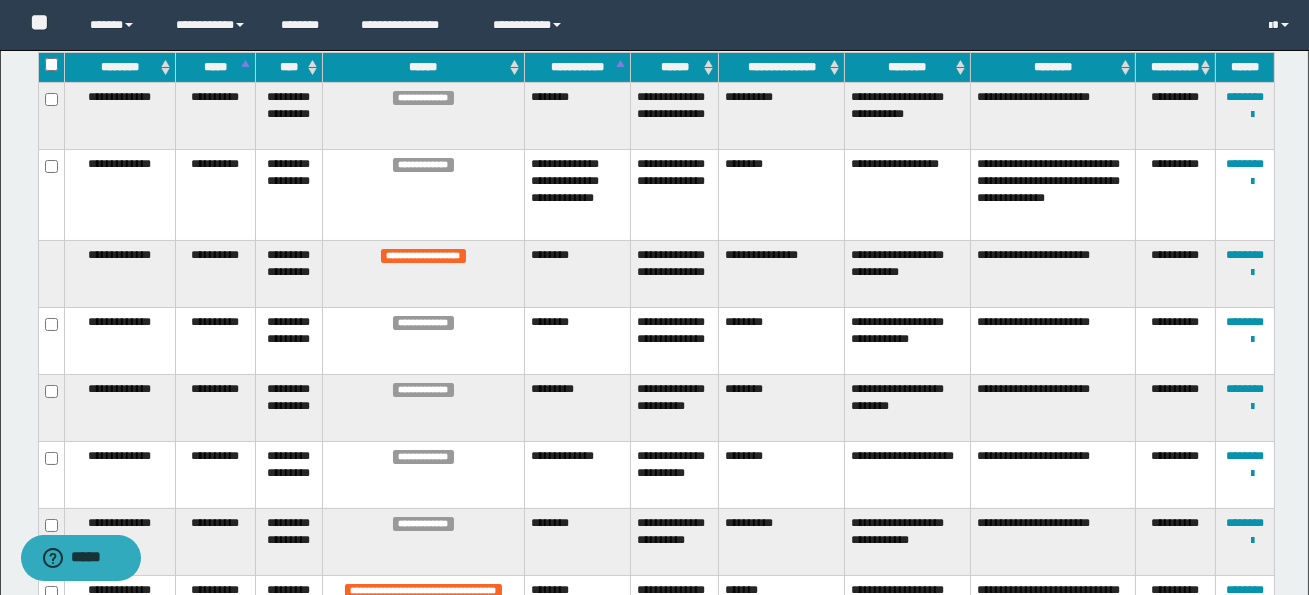 scroll, scrollTop: 0, scrollLeft: 0, axis: both 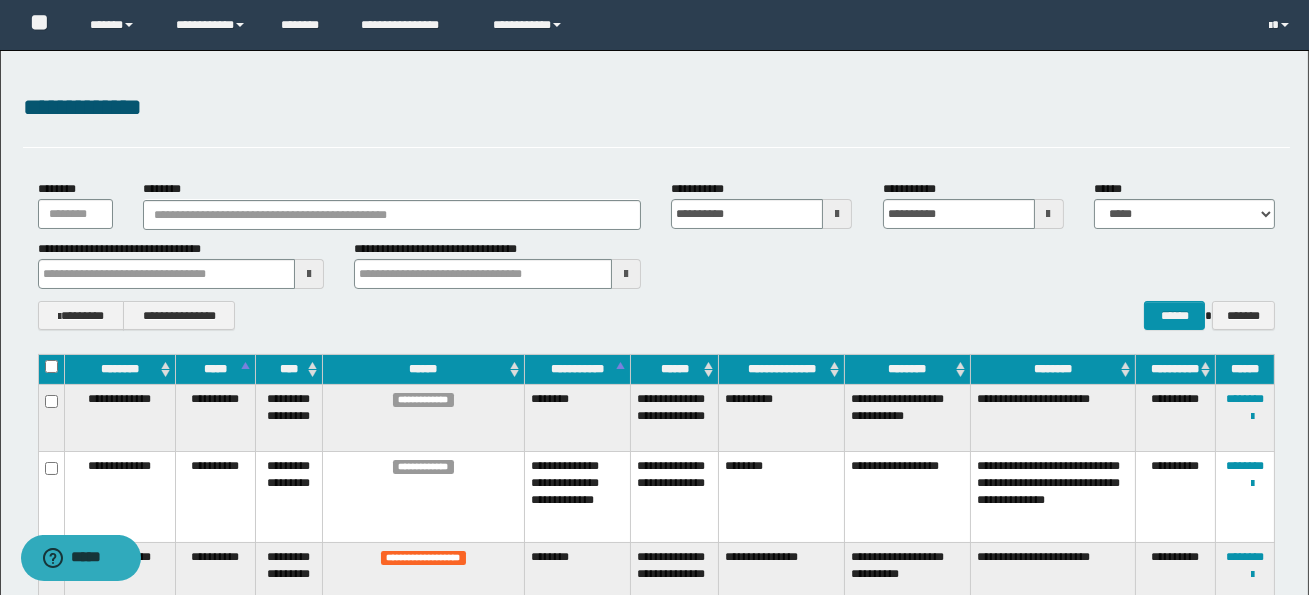 click at bounding box center [837, 214] 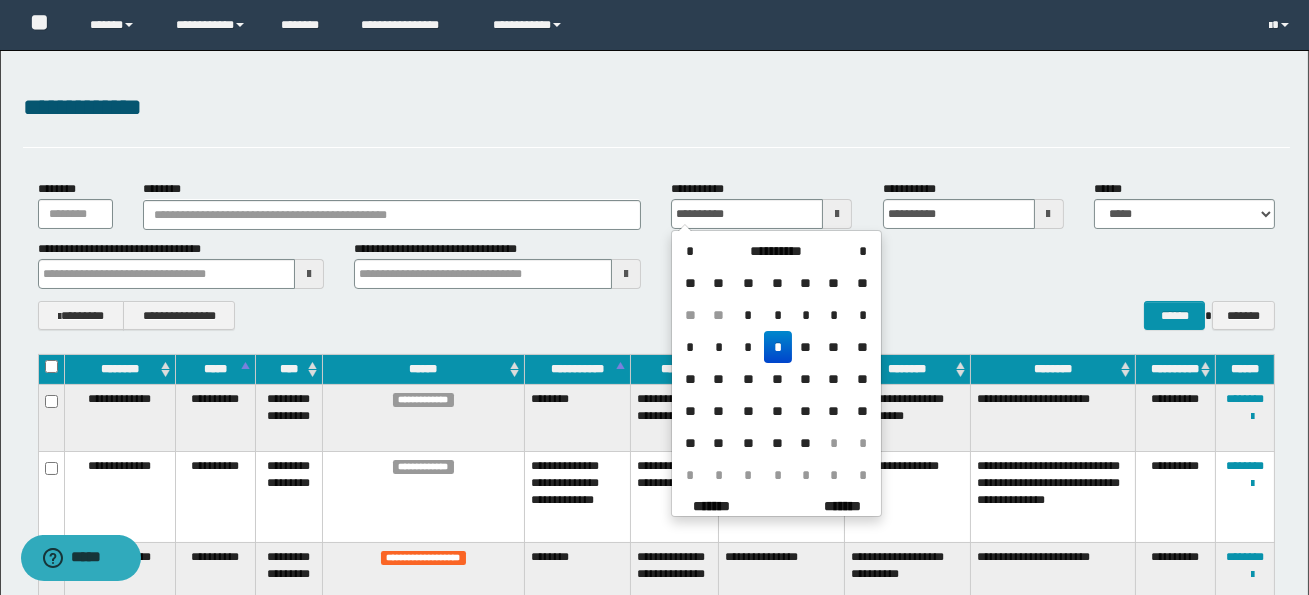 click on "**" at bounding box center (806, 347) 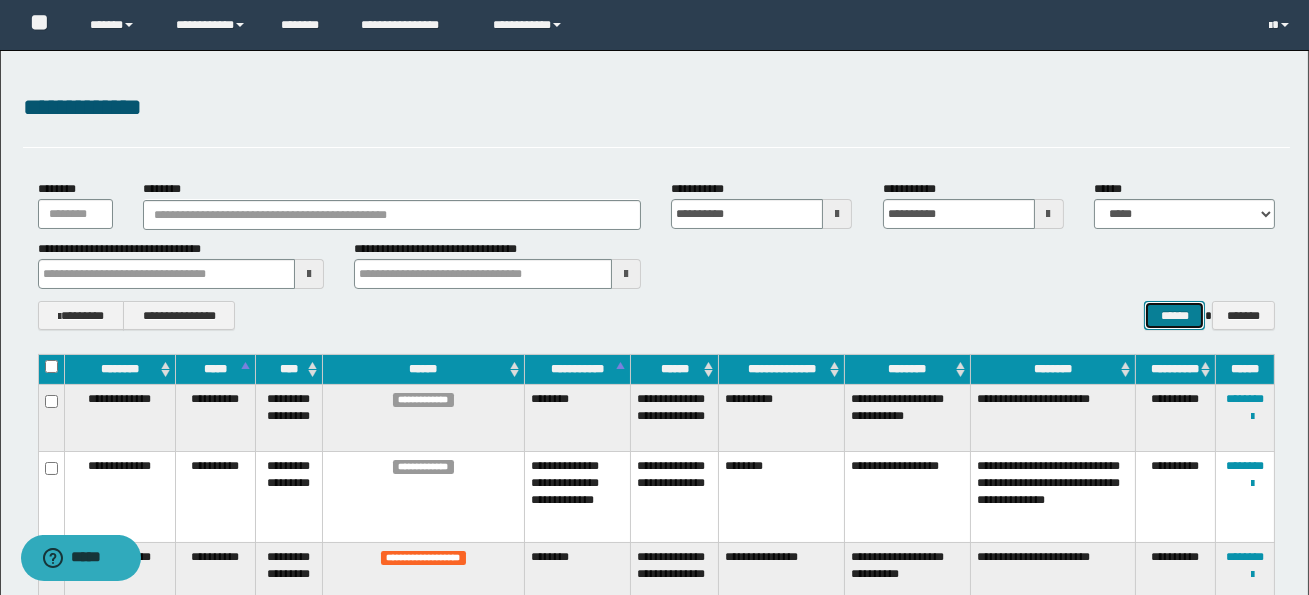 click on "******" at bounding box center (1174, 315) 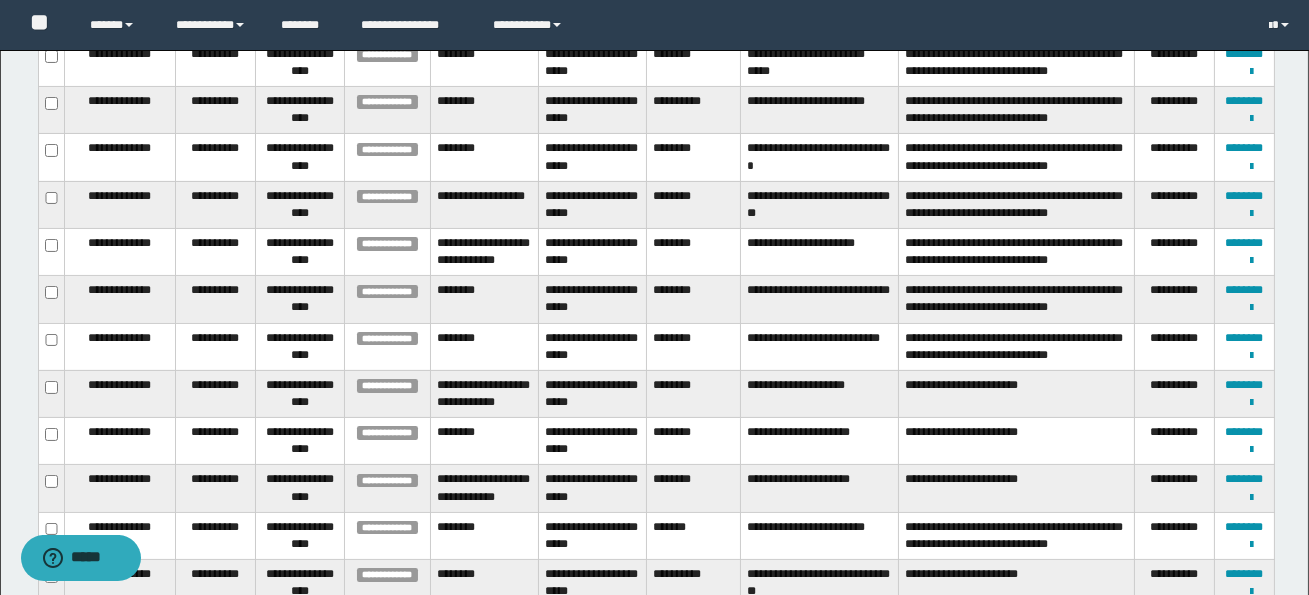 scroll, scrollTop: 725, scrollLeft: 0, axis: vertical 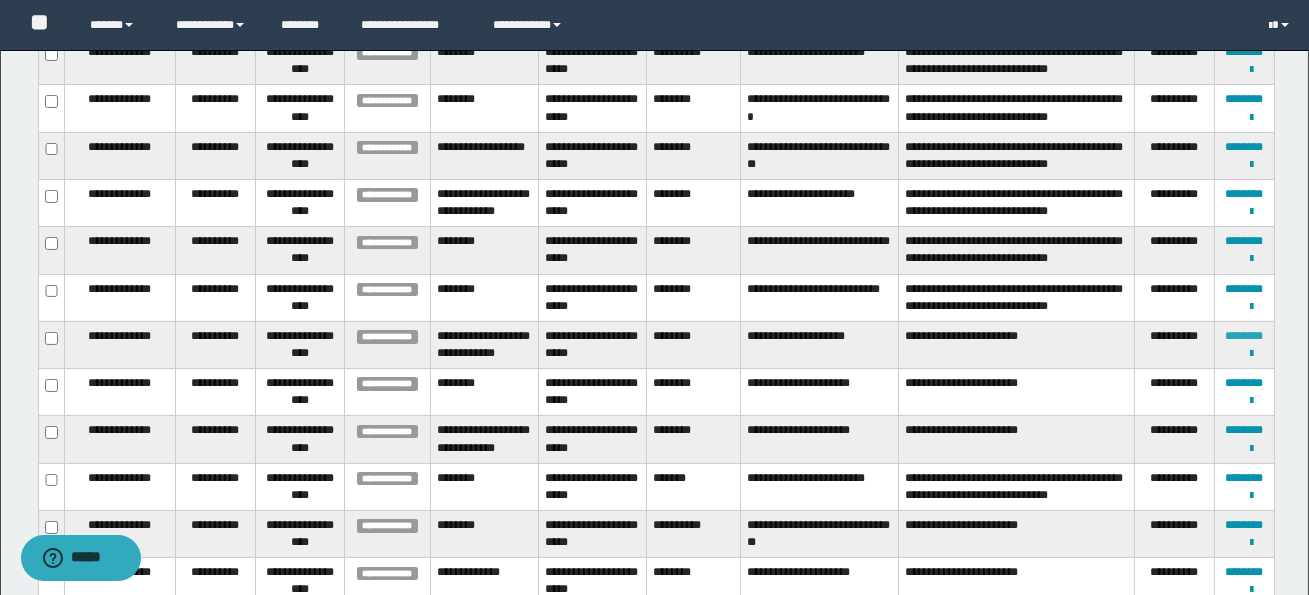 click on "********" at bounding box center (1244, 336) 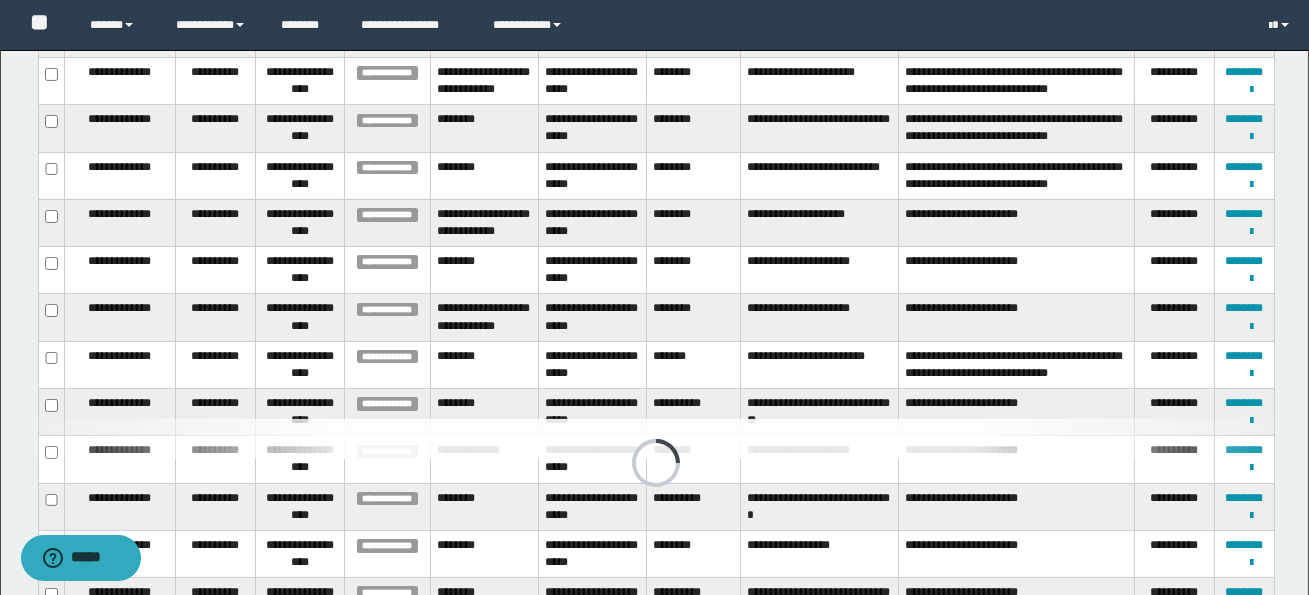 scroll, scrollTop: 849, scrollLeft: 0, axis: vertical 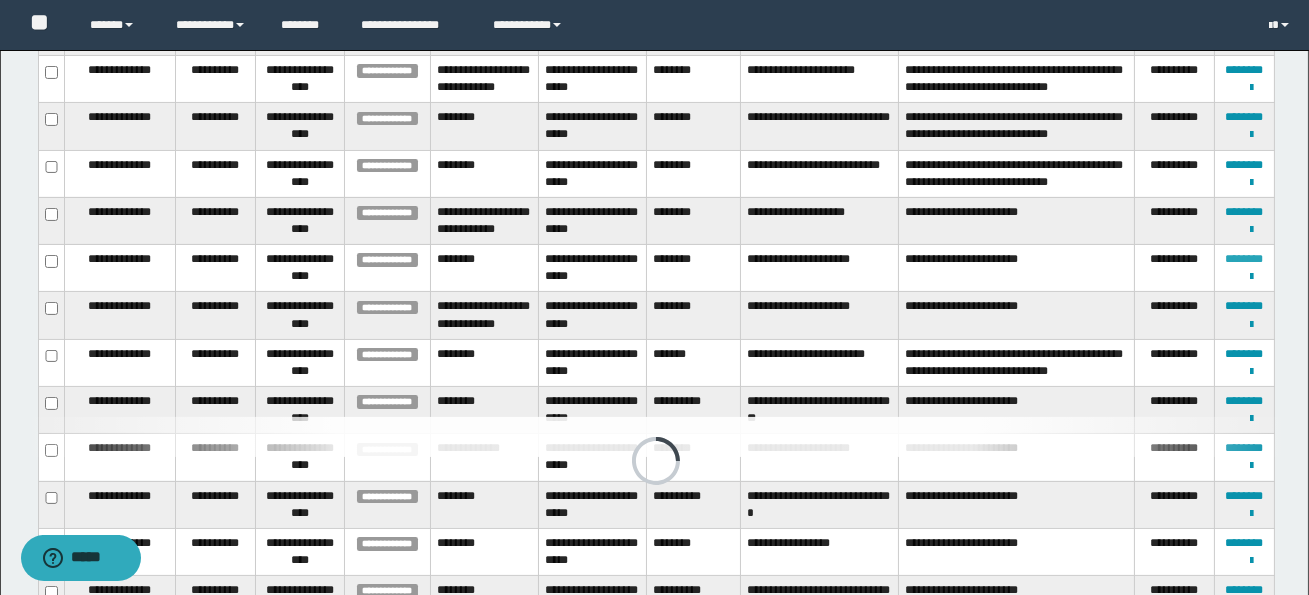 click on "********" at bounding box center (1244, 259) 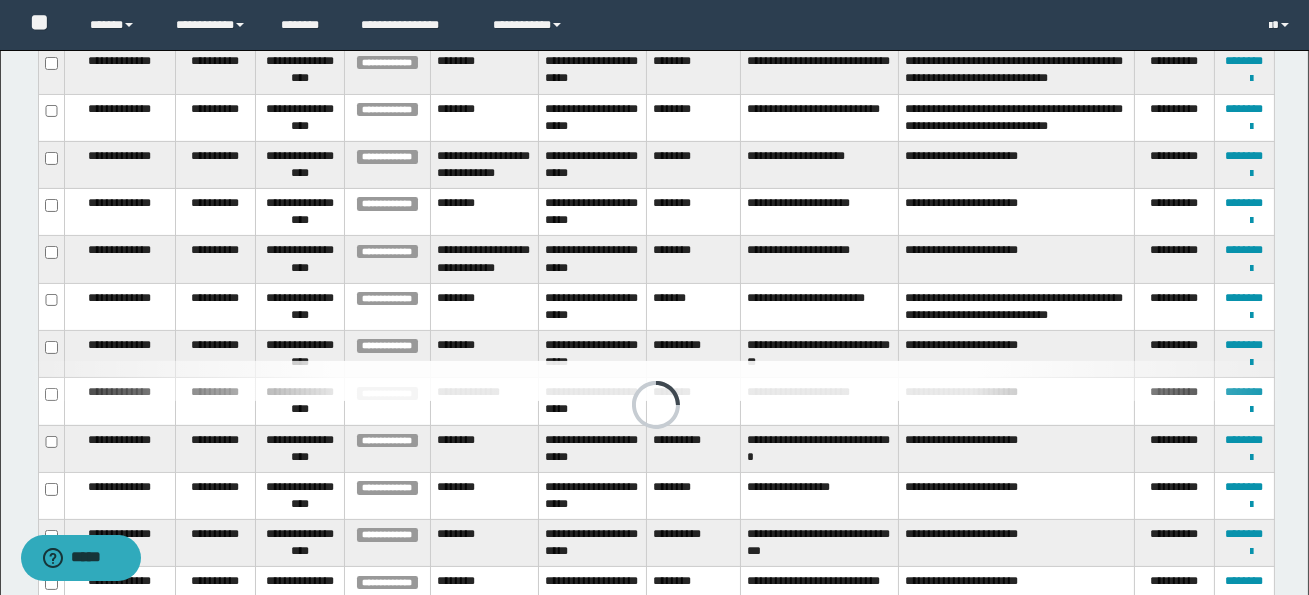 scroll, scrollTop: 906, scrollLeft: 0, axis: vertical 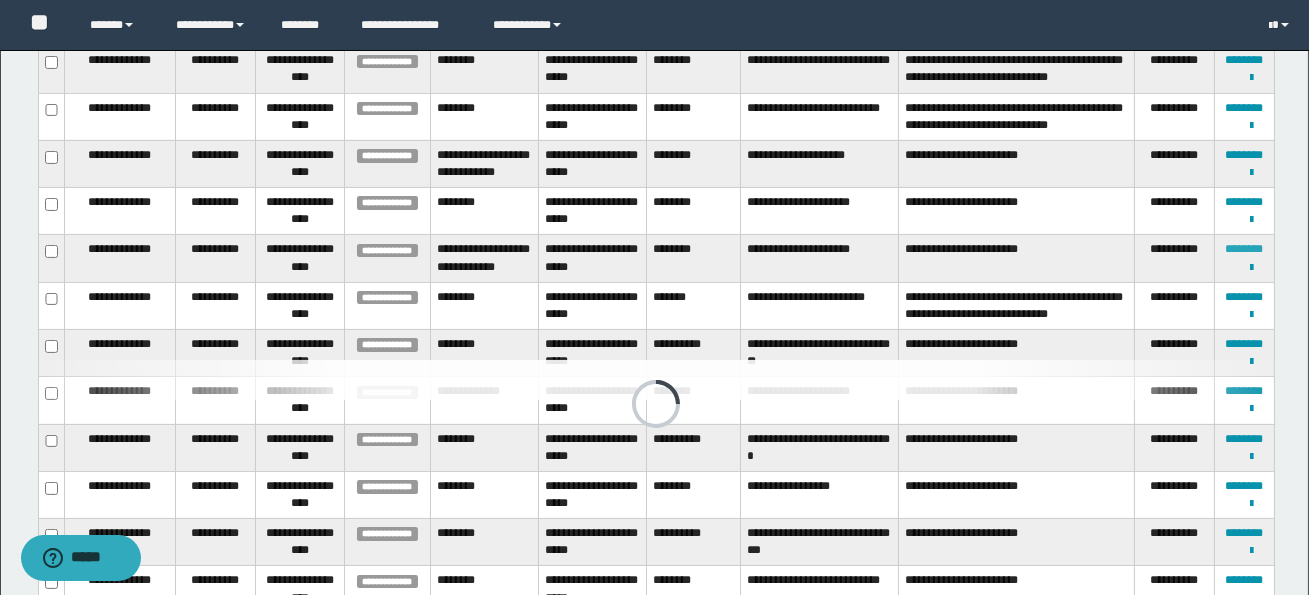 click on "********" at bounding box center (1244, 249) 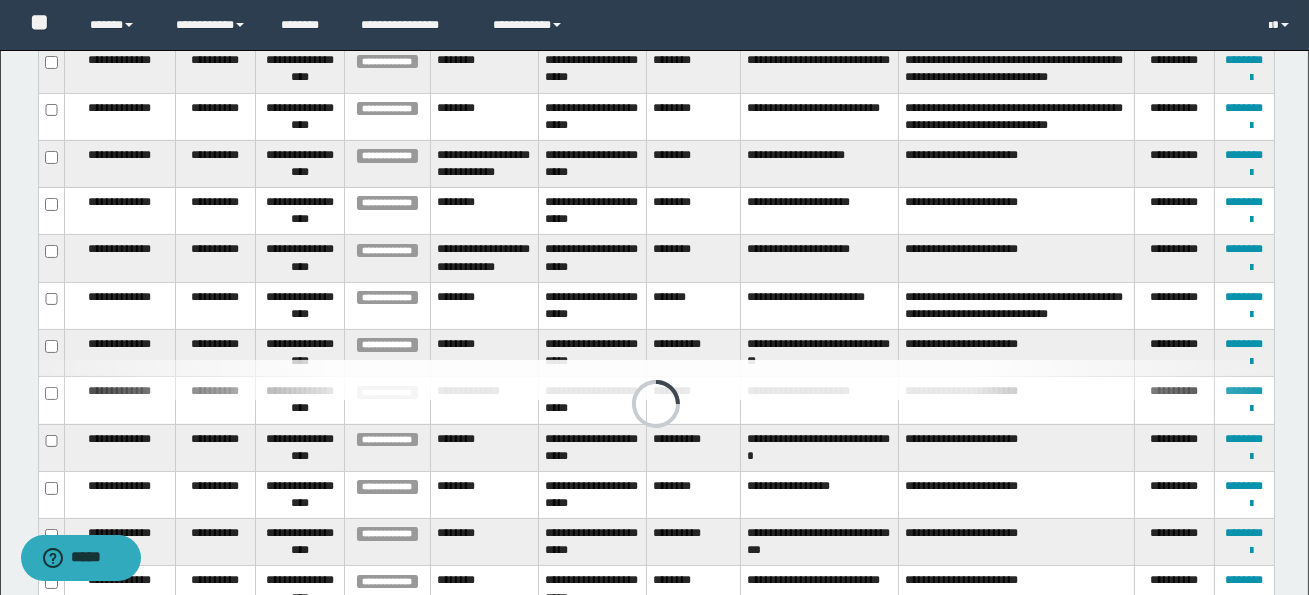 scroll, scrollTop: 994, scrollLeft: 0, axis: vertical 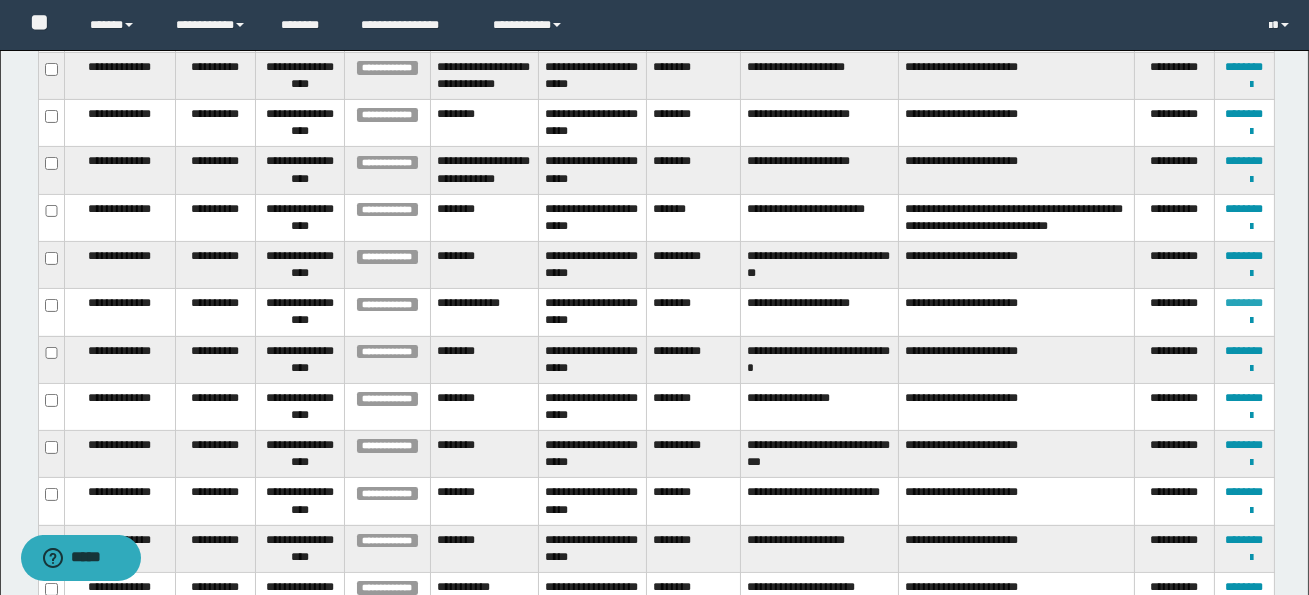 click on "********" at bounding box center (1244, 303) 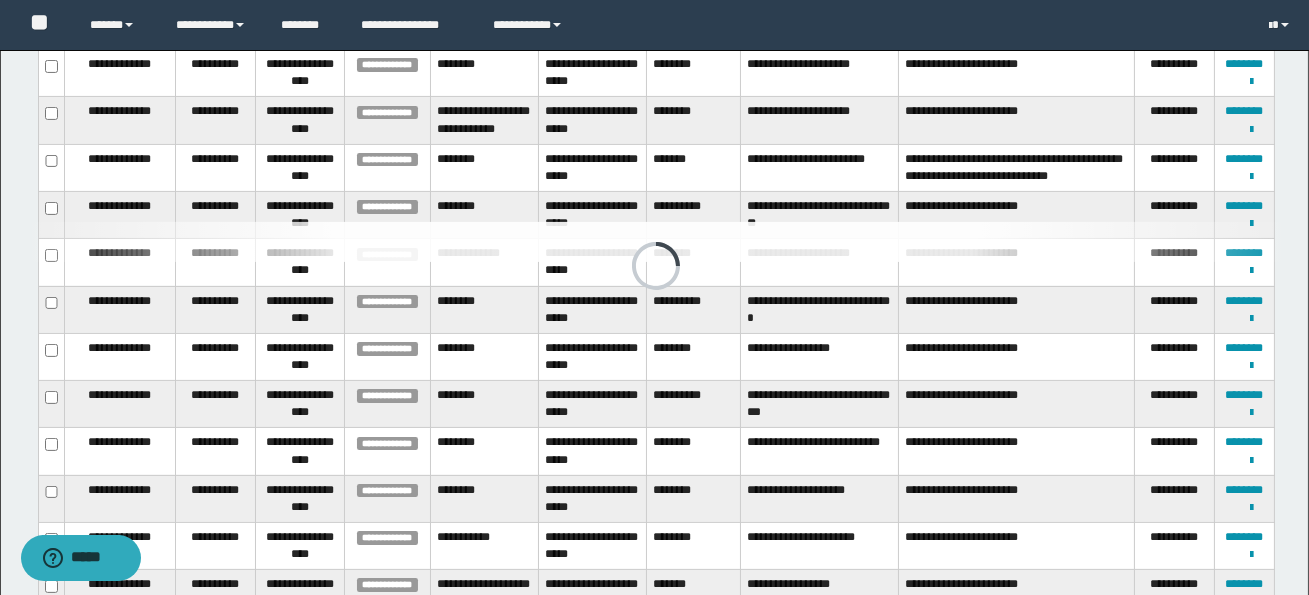 scroll, scrollTop: 1046, scrollLeft: 0, axis: vertical 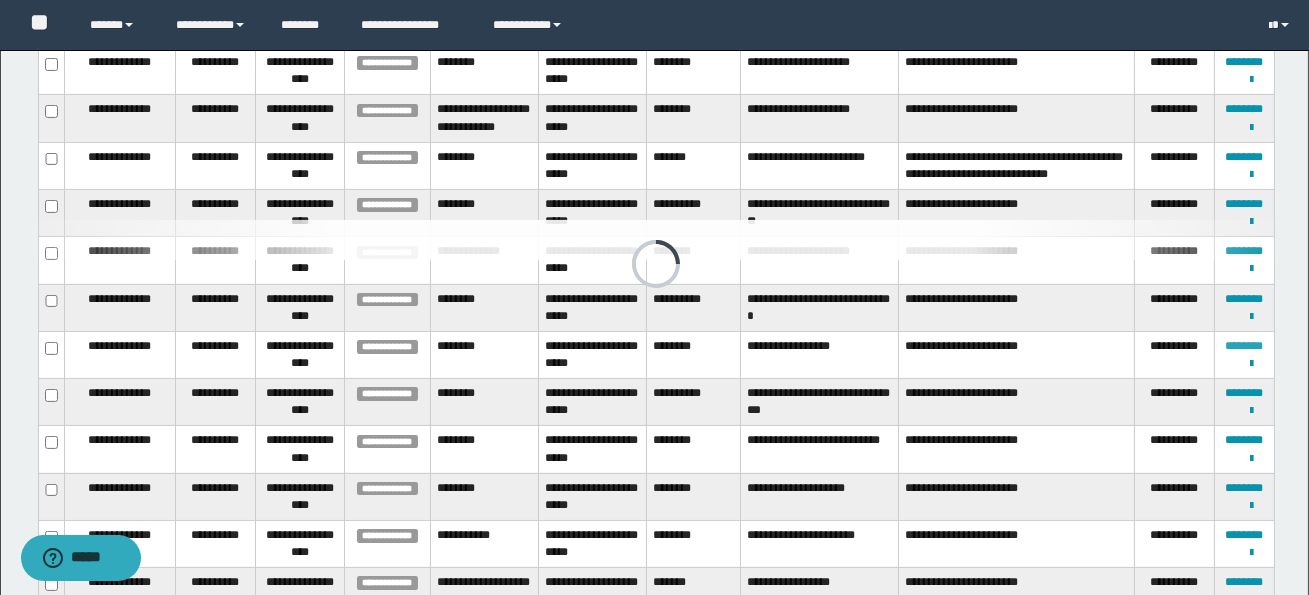 click on "********" at bounding box center [1244, 346] 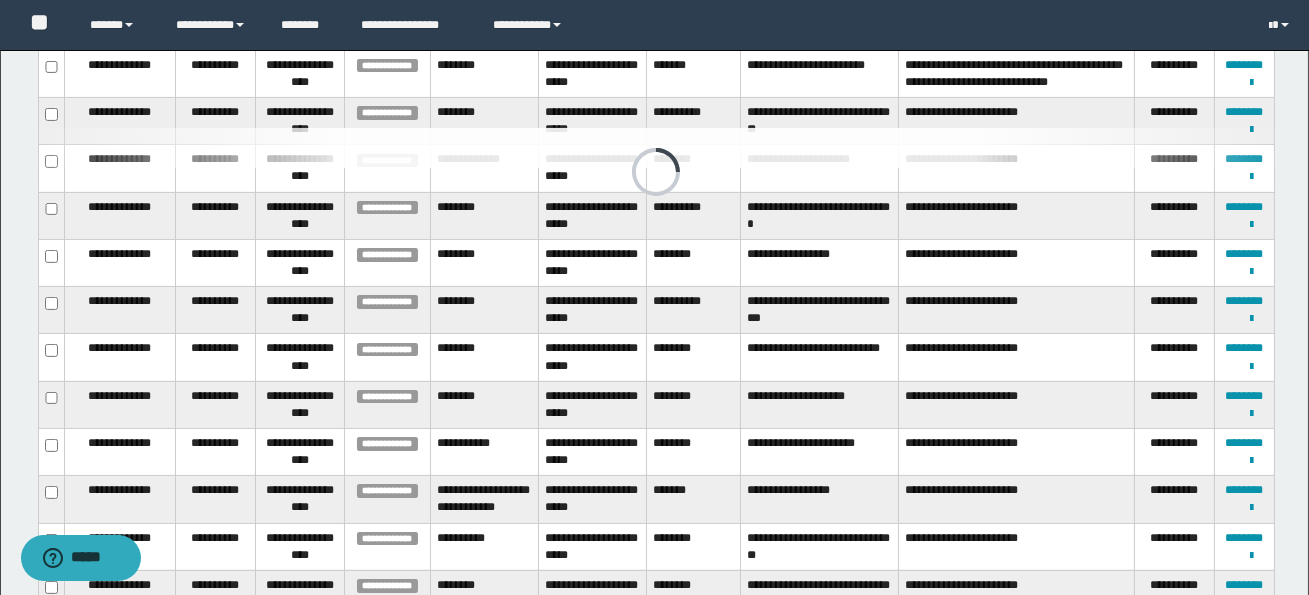 scroll, scrollTop: 1149, scrollLeft: 0, axis: vertical 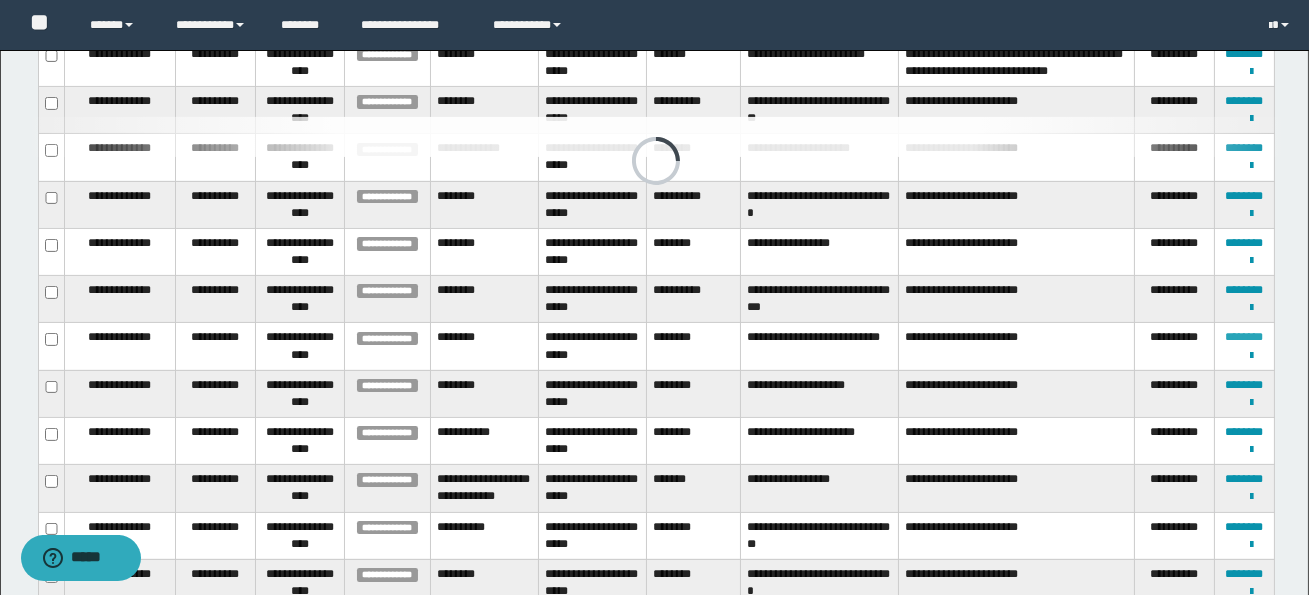 click on "********" at bounding box center (1244, 337) 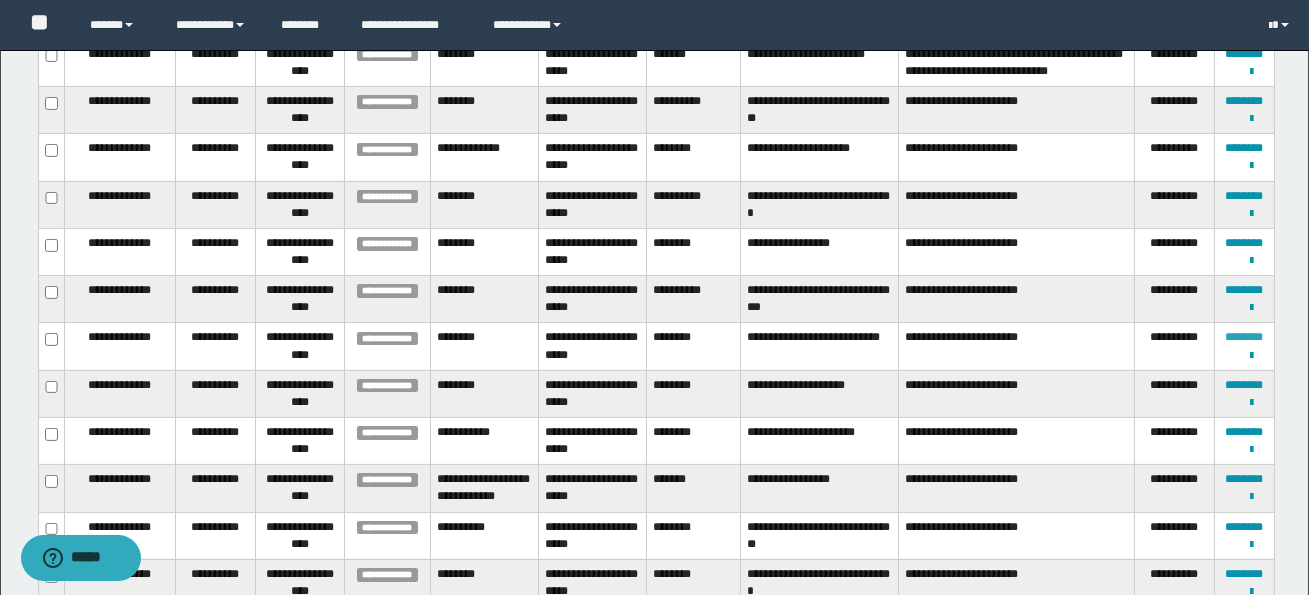 click on "********" at bounding box center (1244, 337) 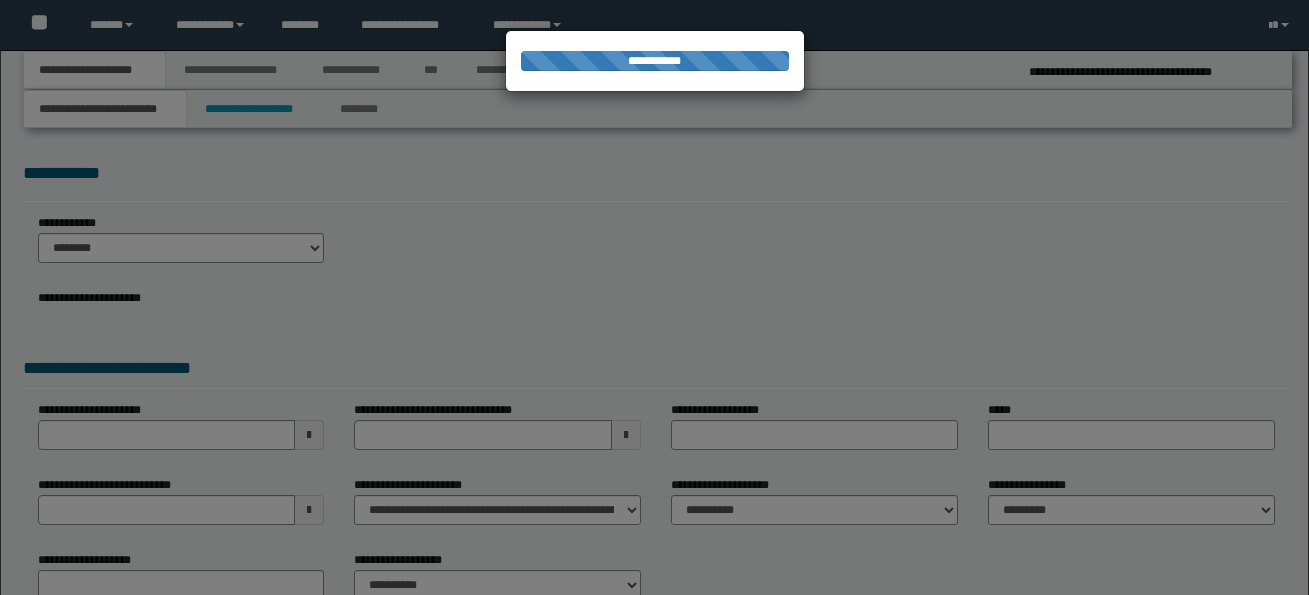 scroll, scrollTop: 0, scrollLeft: 0, axis: both 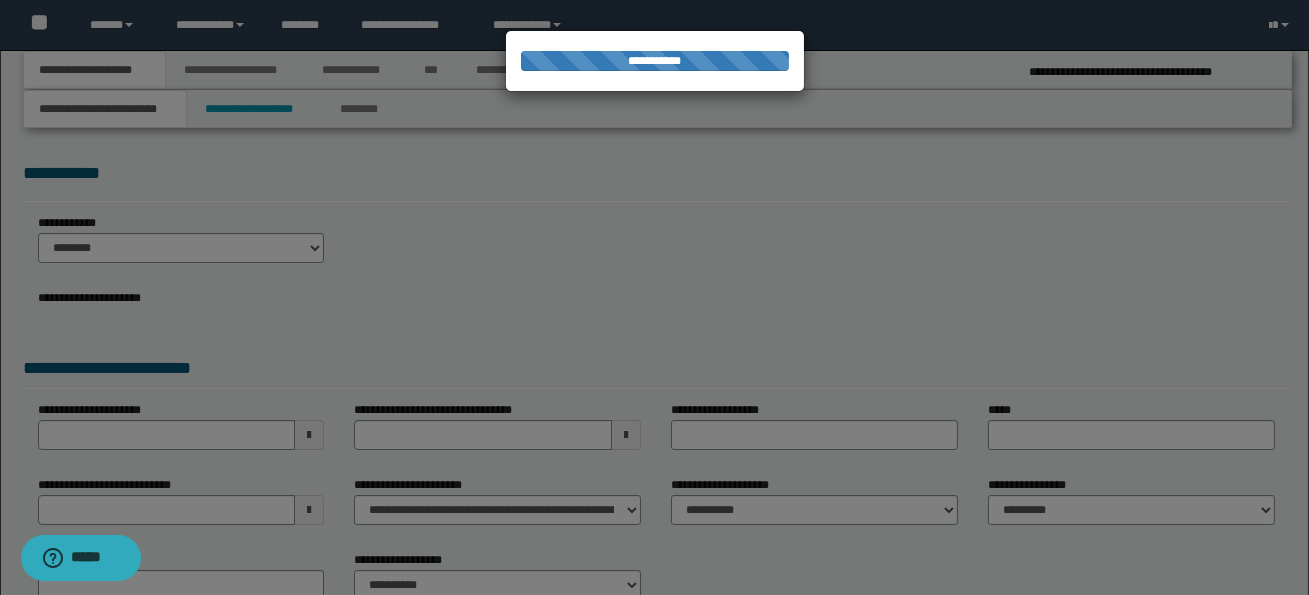 select on "*" 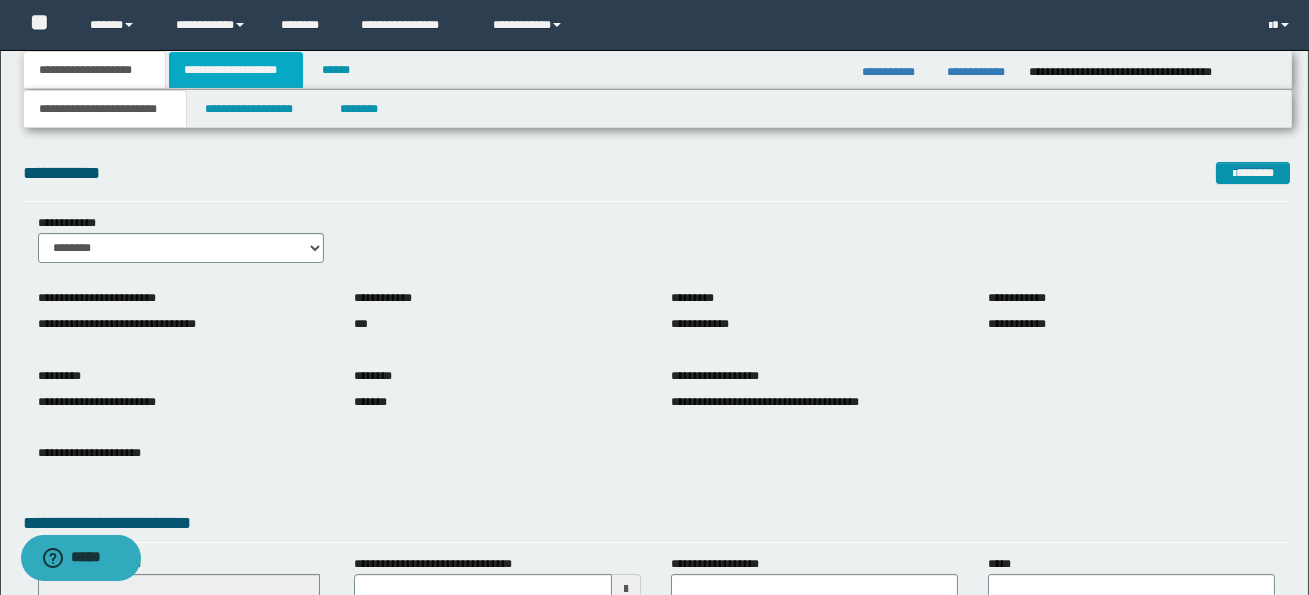 click on "**********" at bounding box center (236, 70) 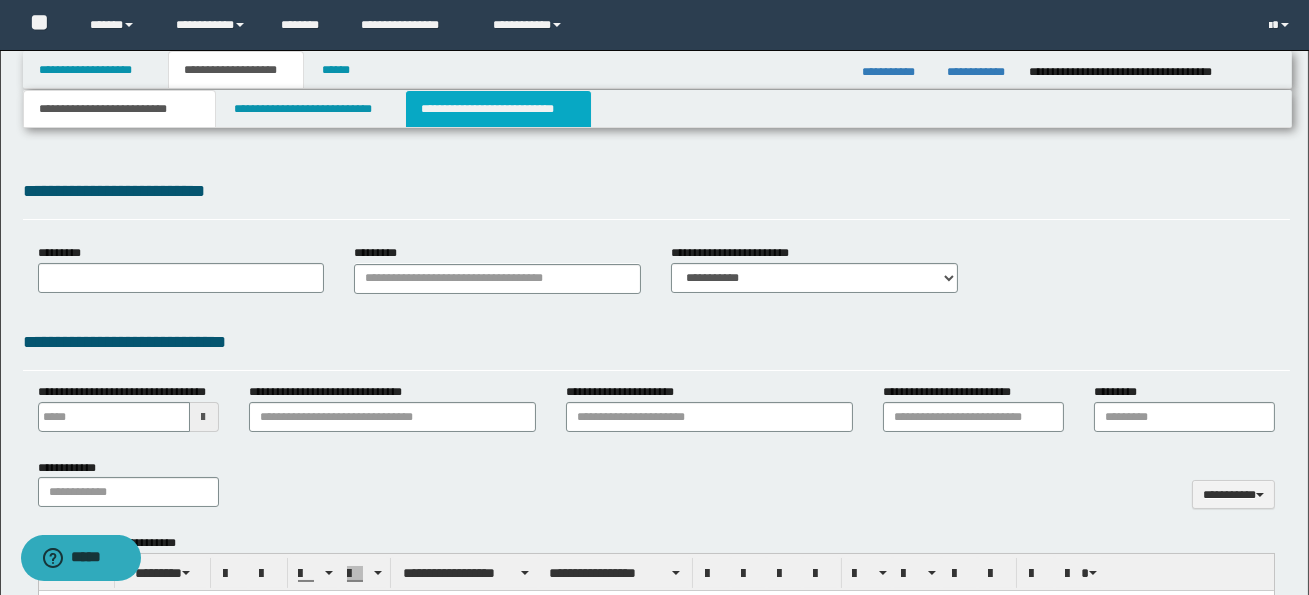 click on "**********" at bounding box center [498, 109] 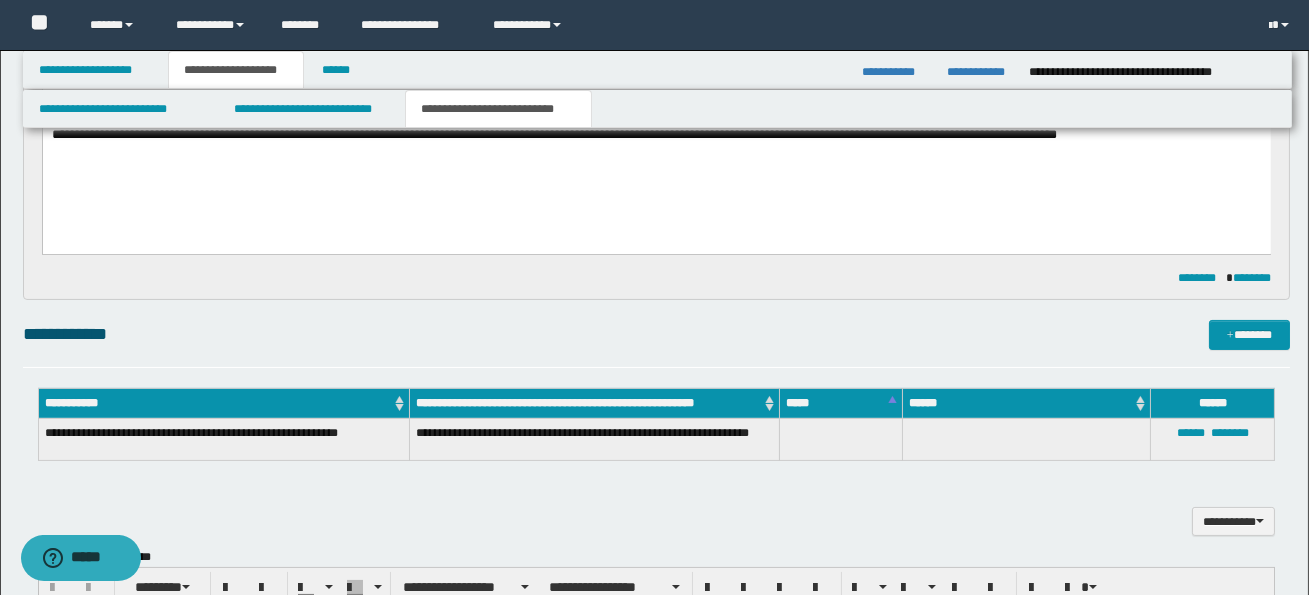 scroll, scrollTop: 731, scrollLeft: 0, axis: vertical 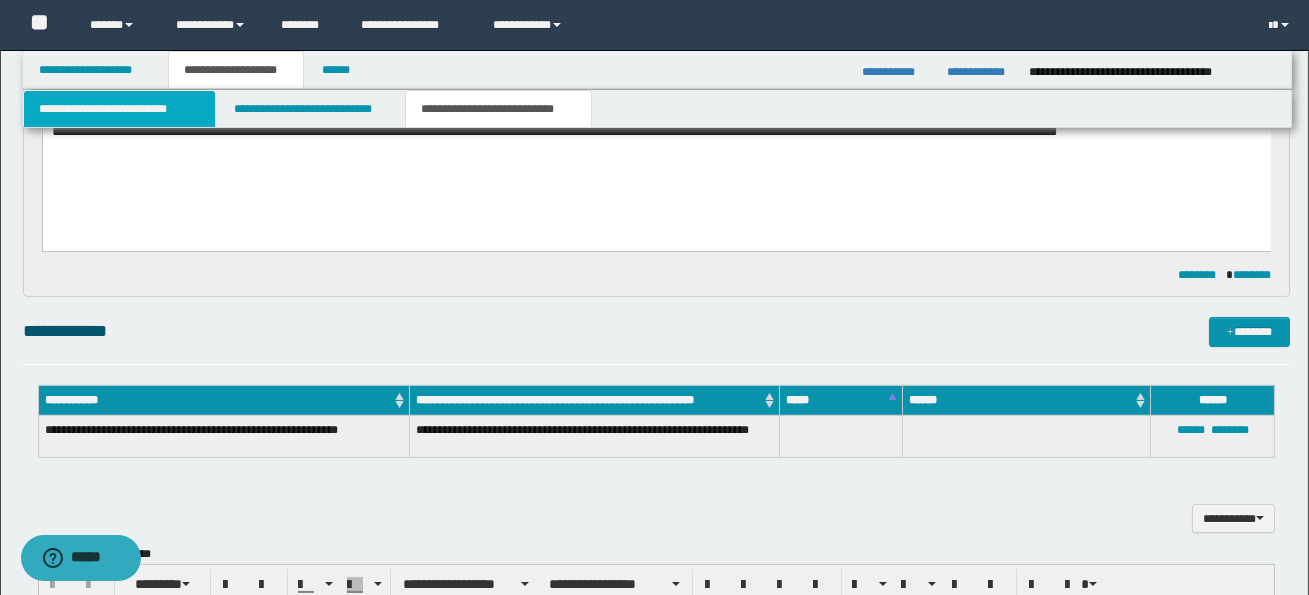click on "**********" at bounding box center (119, 109) 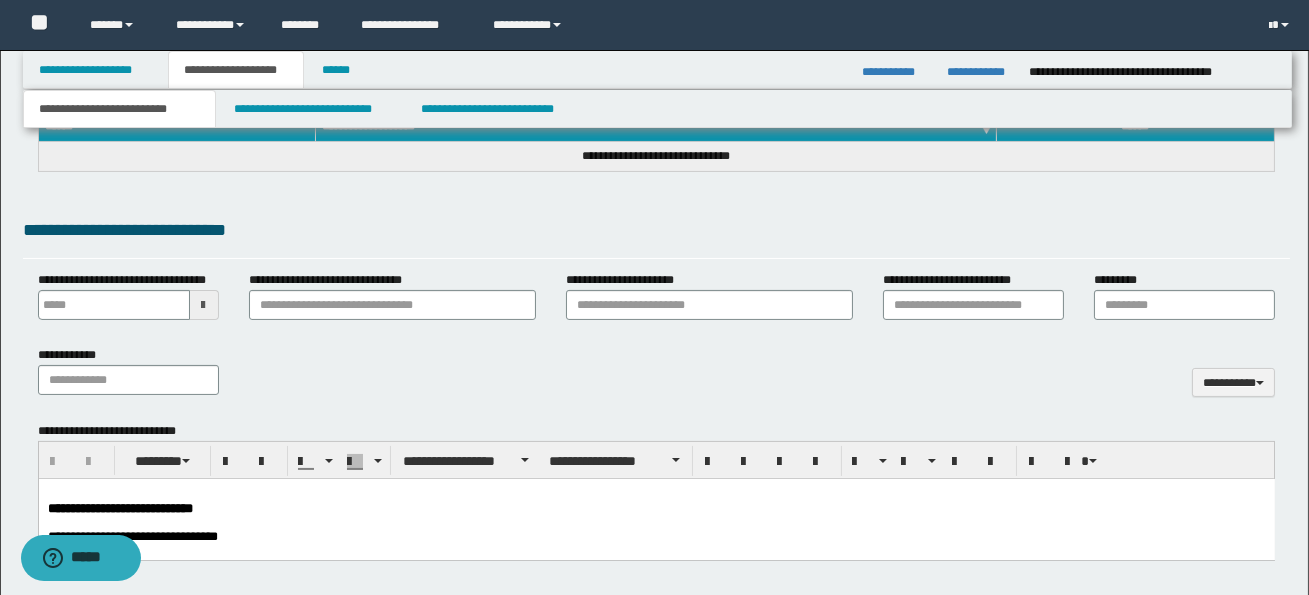 type 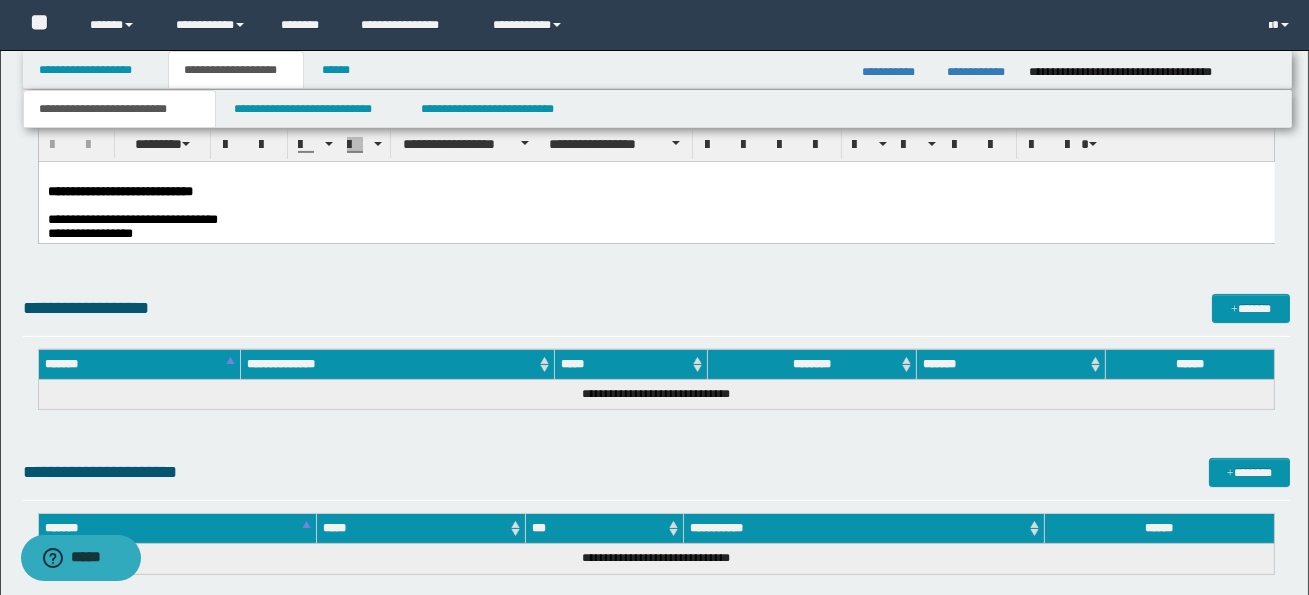 scroll, scrollTop: 1117, scrollLeft: 0, axis: vertical 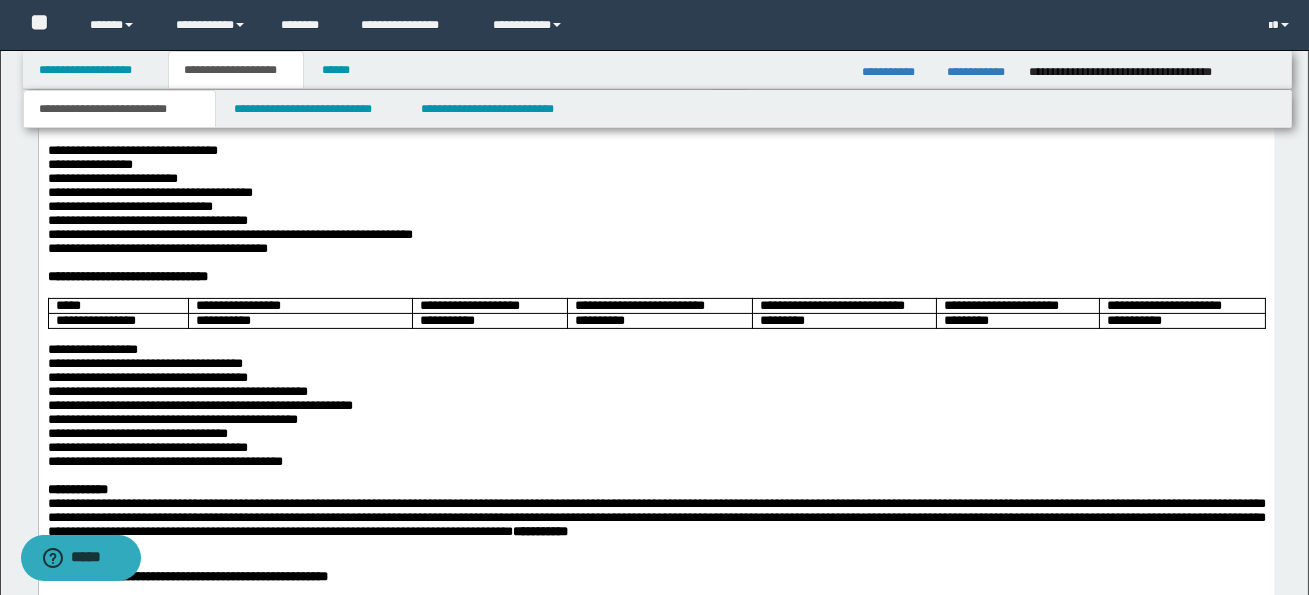 click on "**********" at bounding box center [132, 149] 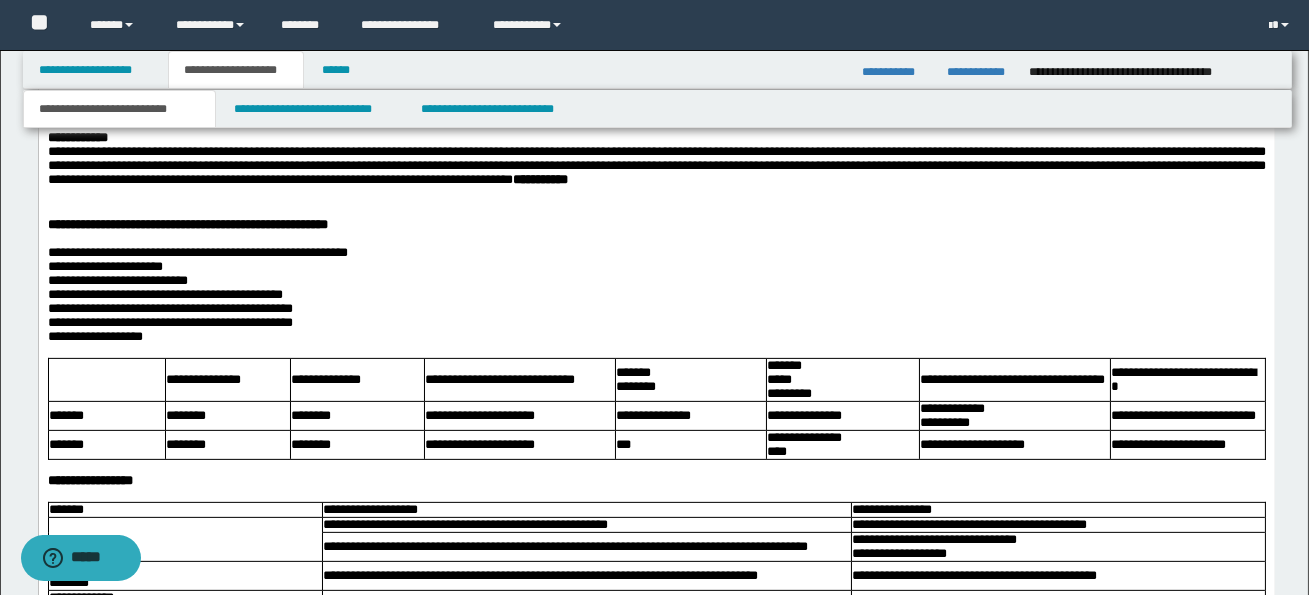 scroll, scrollTop: 1487, scrollLeft: 0, axis: vertical 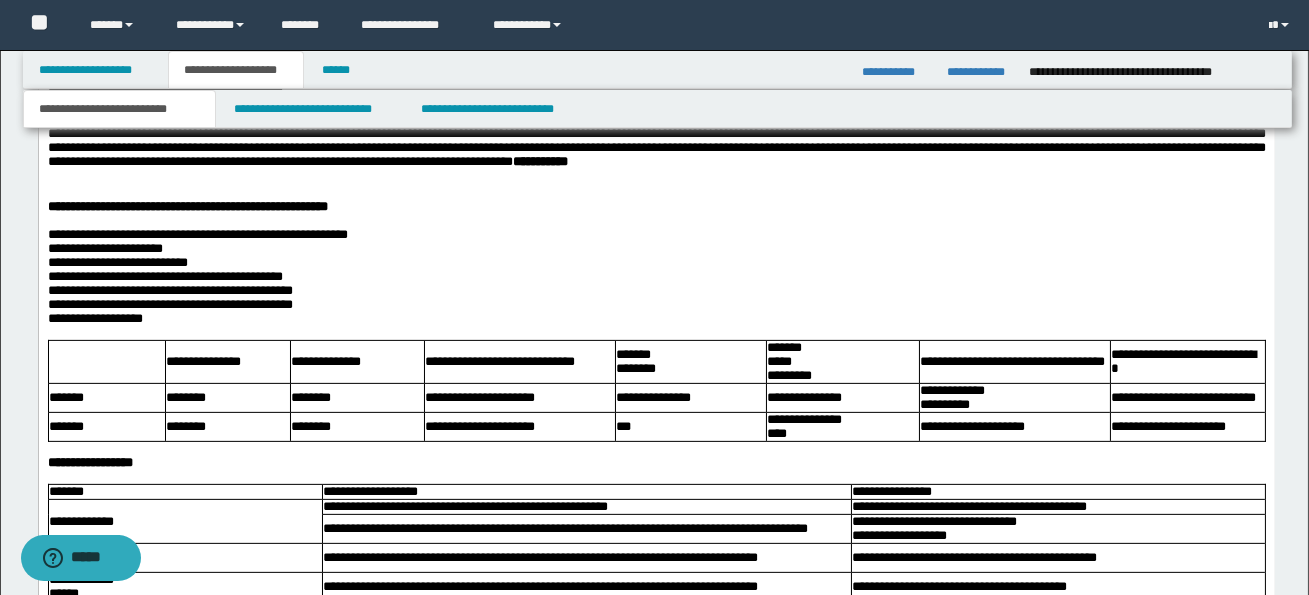drag, startPoint x: 44, startPoint y: 250, endPoint x: 263, endPoint y: 511, distance: 340.7081 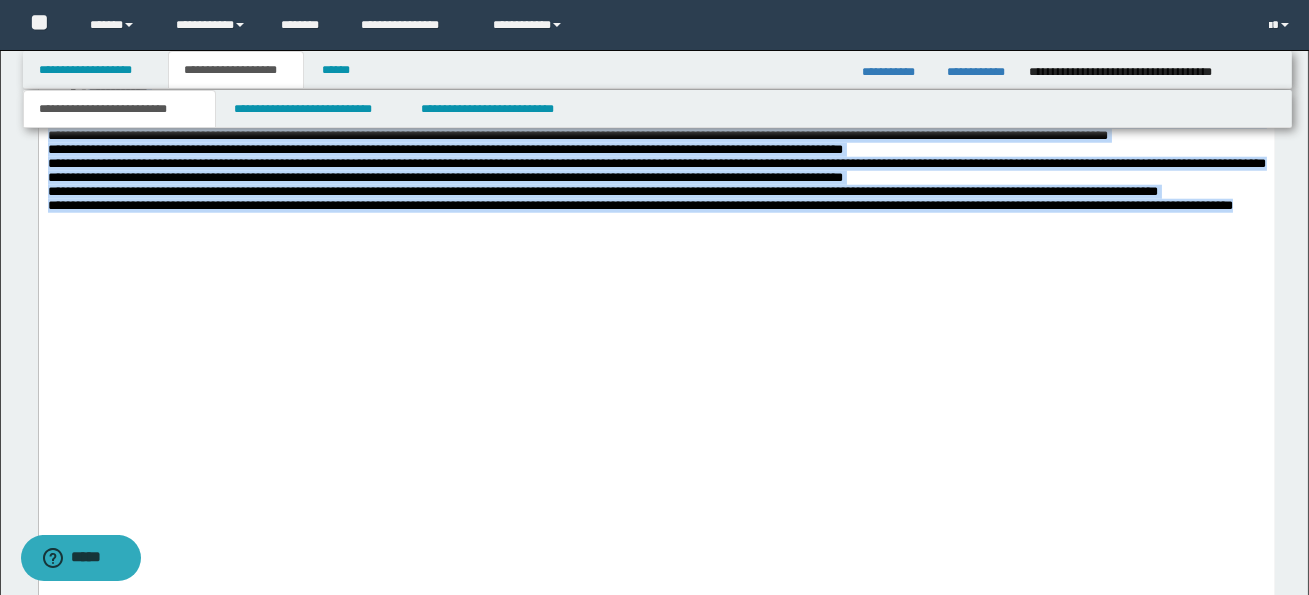 scroll, scrollTop: 3790, scrollLeft: 0, axis: vertical 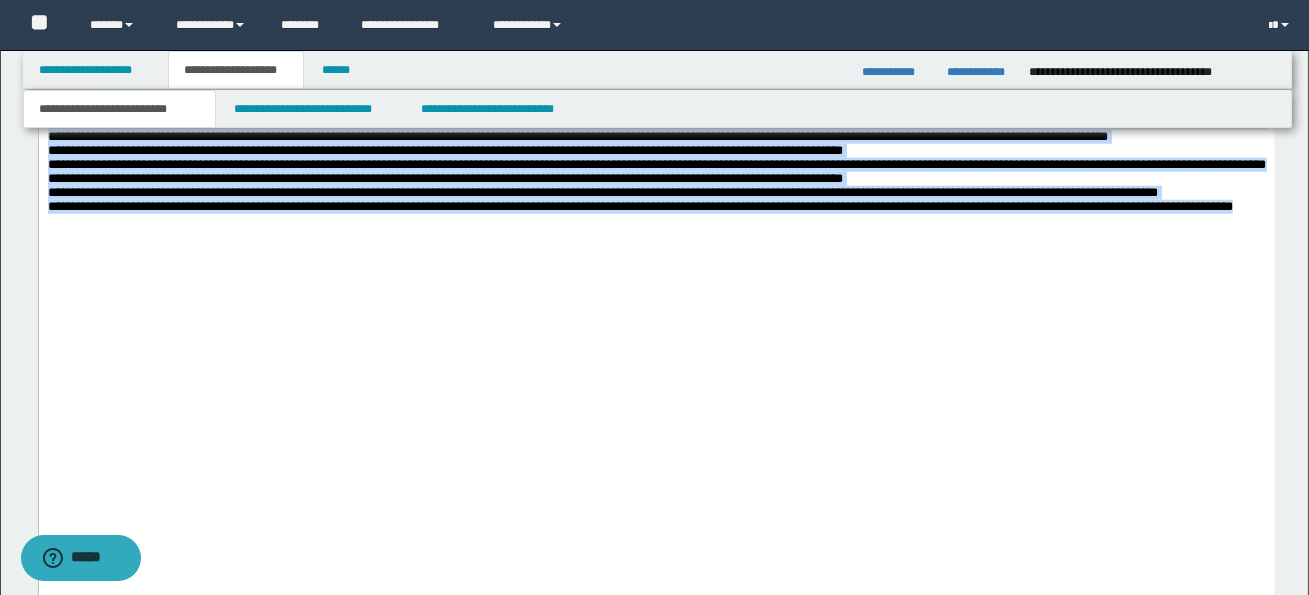 drag, startPoint x: 46, startPoint y: -2052, endPoint x: 317, endPoint y: 564, distance: 2629.9995 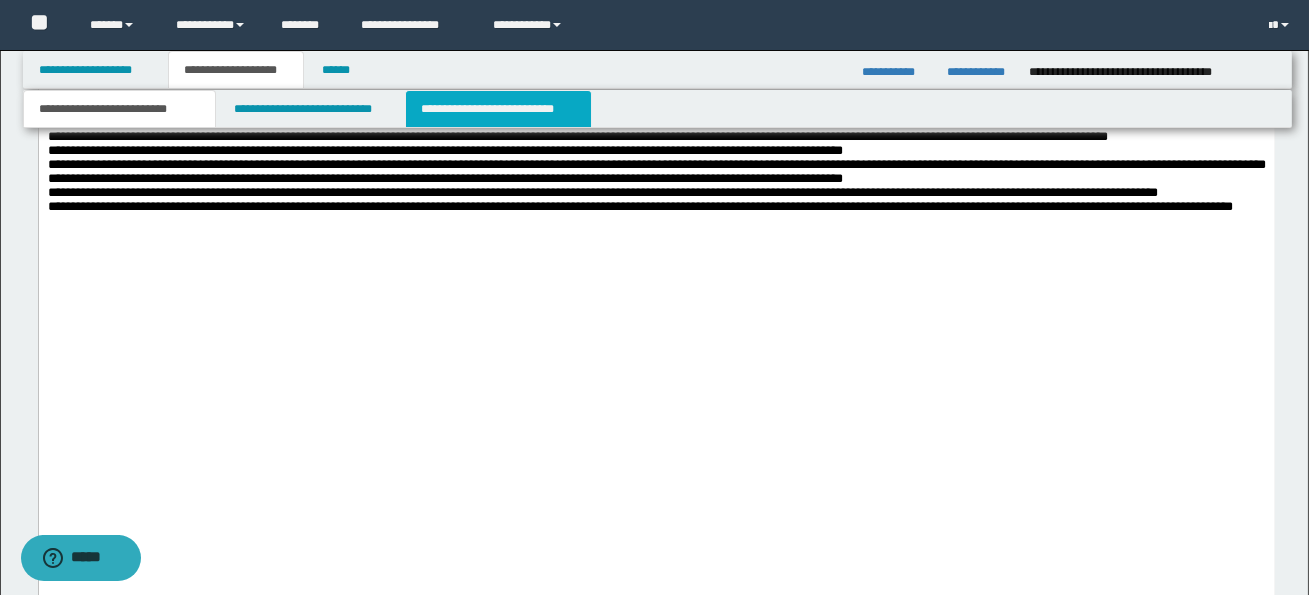 click on "**********" at bounding box center (498, 109) 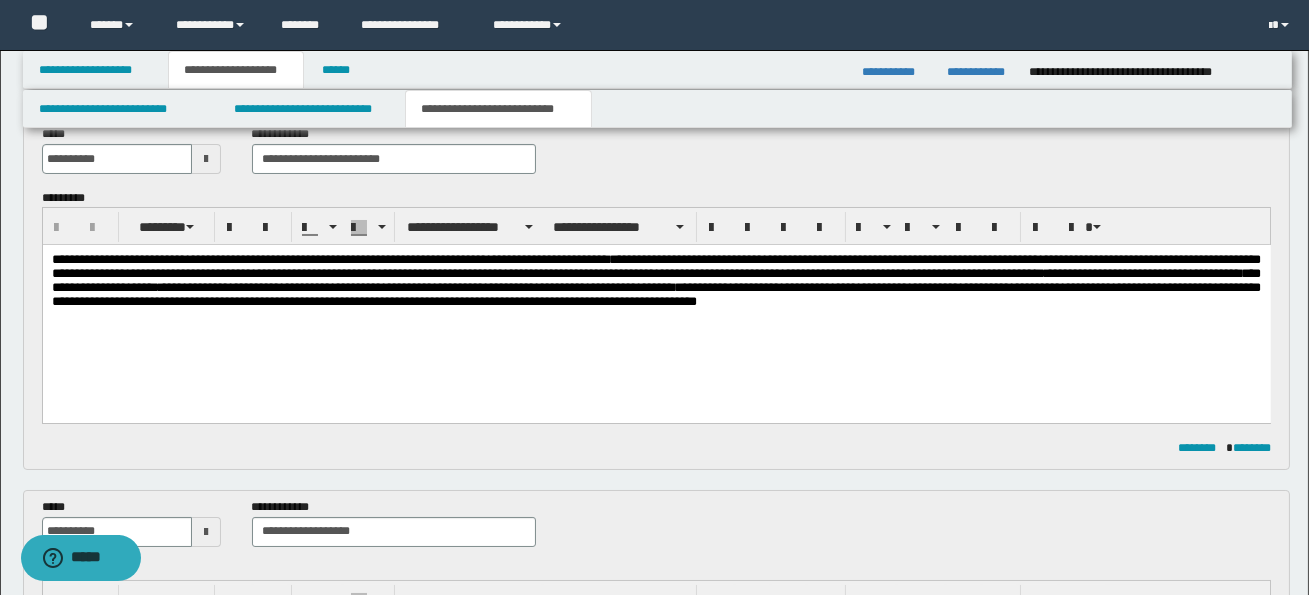 scroll, scrollTop: 105, scrollLeft: 0, axis: vertical 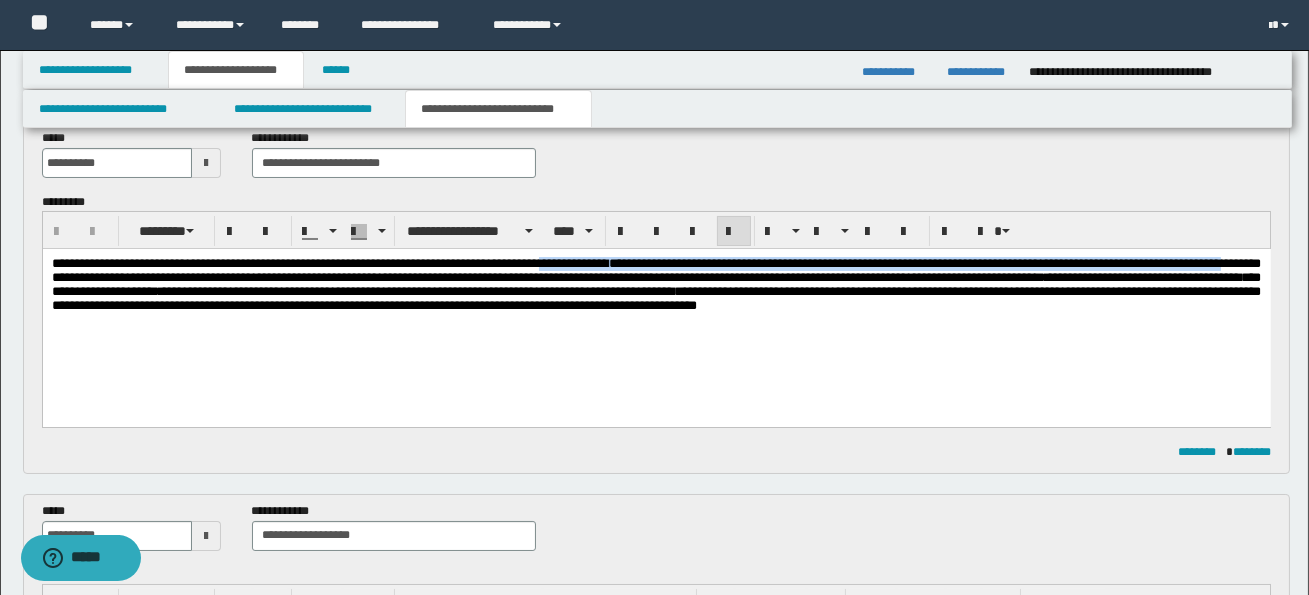 drag, startPoint x: 580, startPoint y: 265, endPoint x: 118, endPoint y: 280, distance: 462.24344 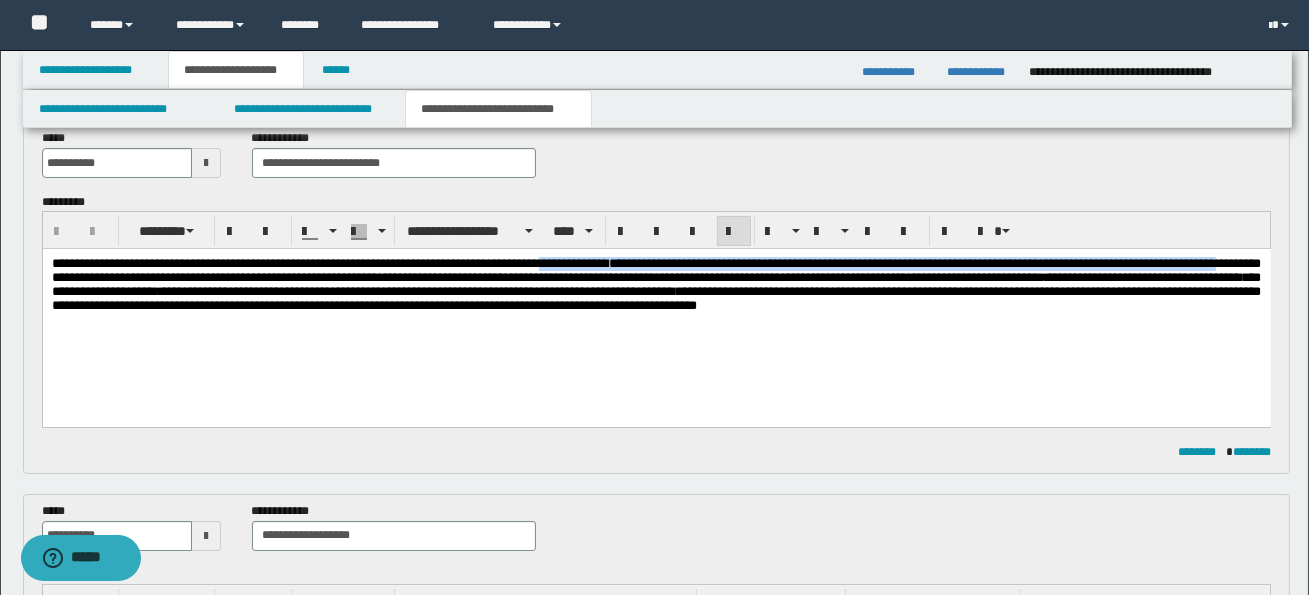 copy on "**********" 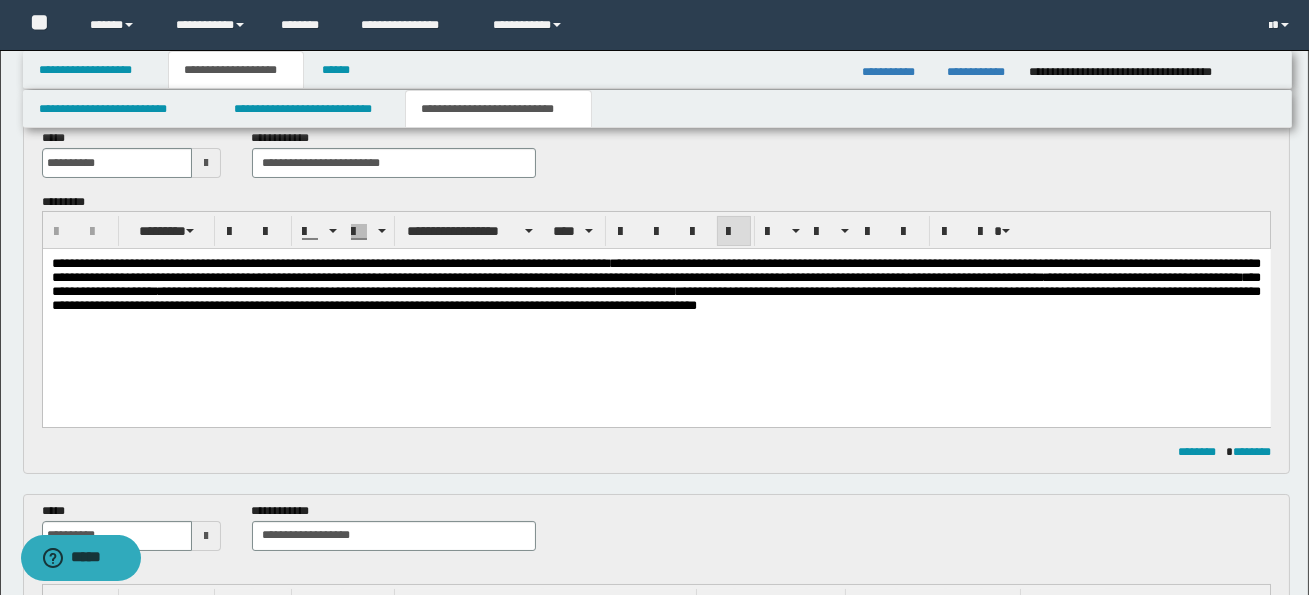 click on "**********" at bounding box center [656, 313] 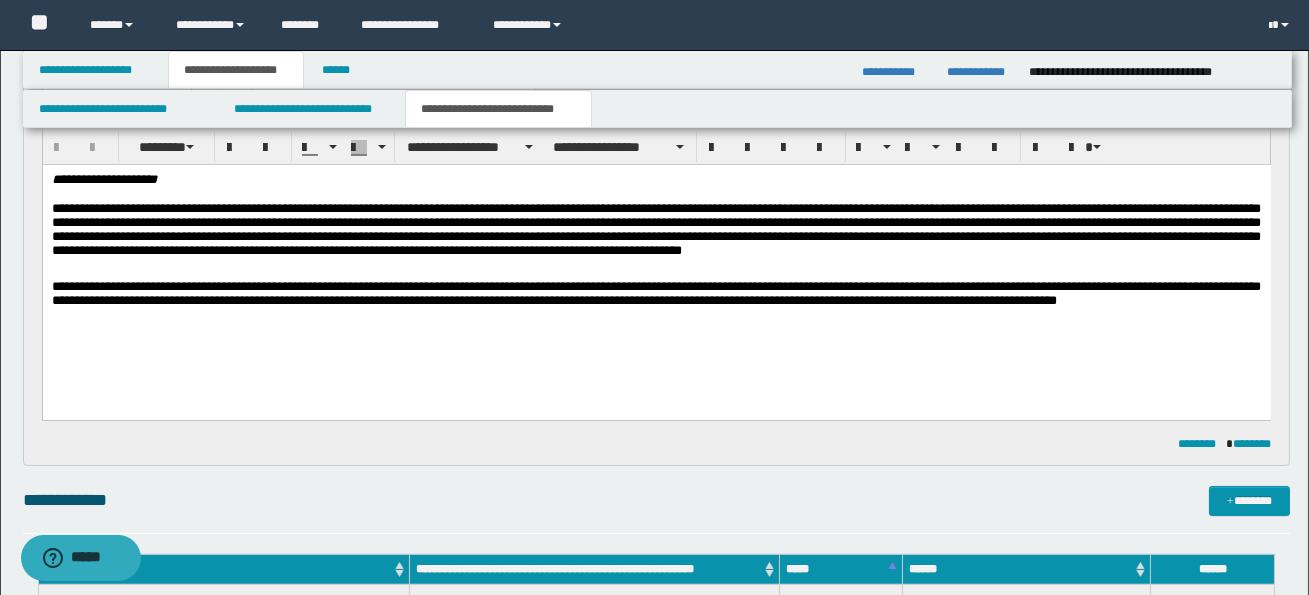 scroll, scrollTop: 537, scrollLeft: 0, axis: vertical 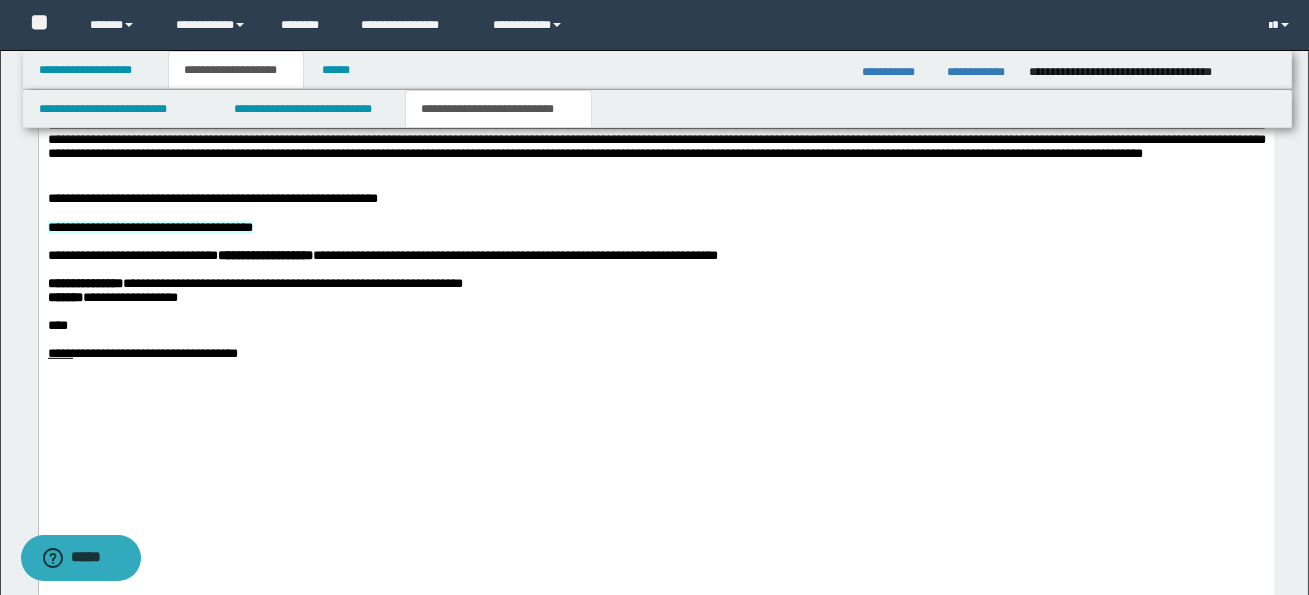 click on "**********" at bounding box center (656, 199) 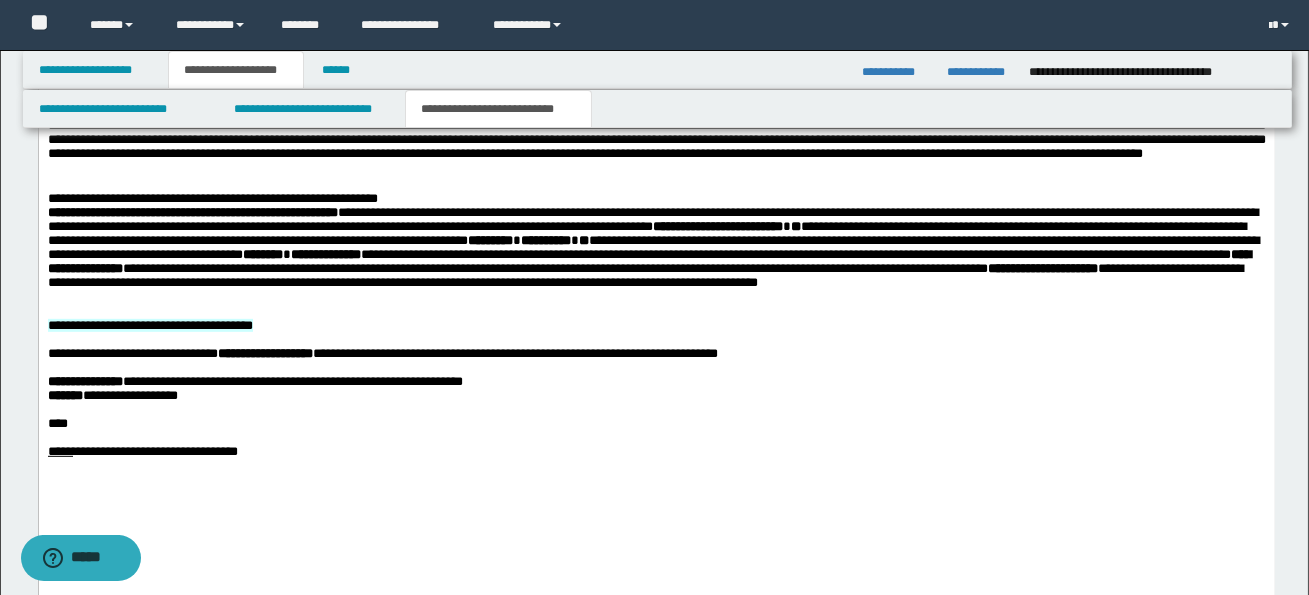 click on "**********" at bounding box center [656, -116] 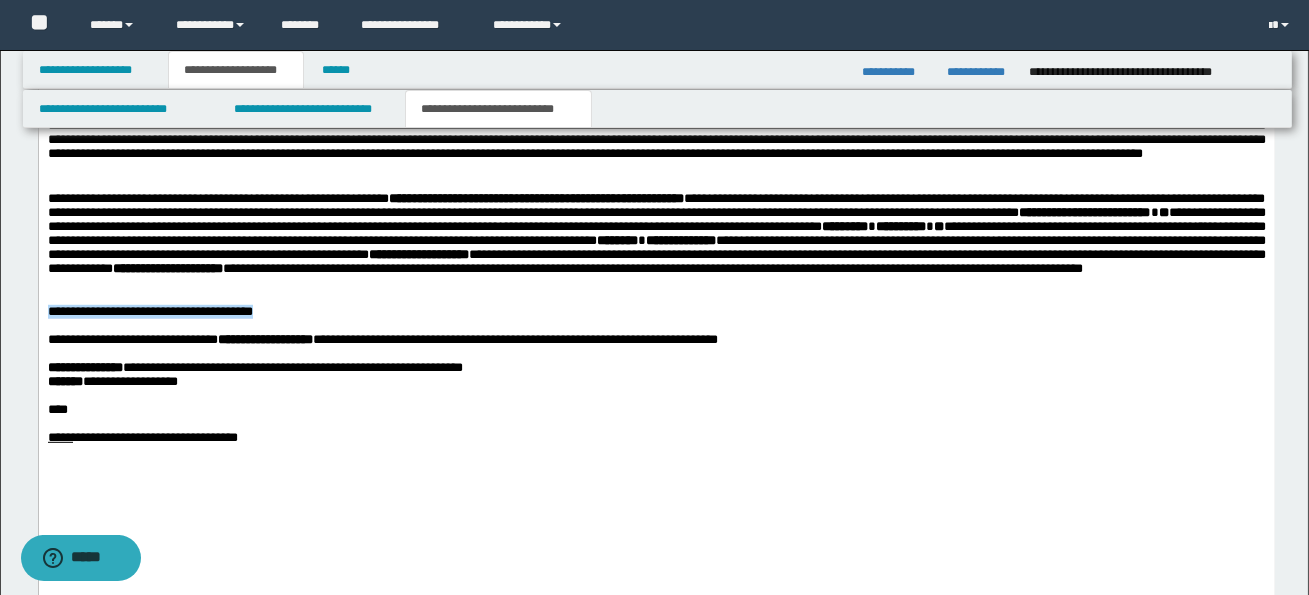 drag, startPoint x: 50, startPoint y: 454, endPoint x: 392, endPoint y: 476, distance: 342.70688 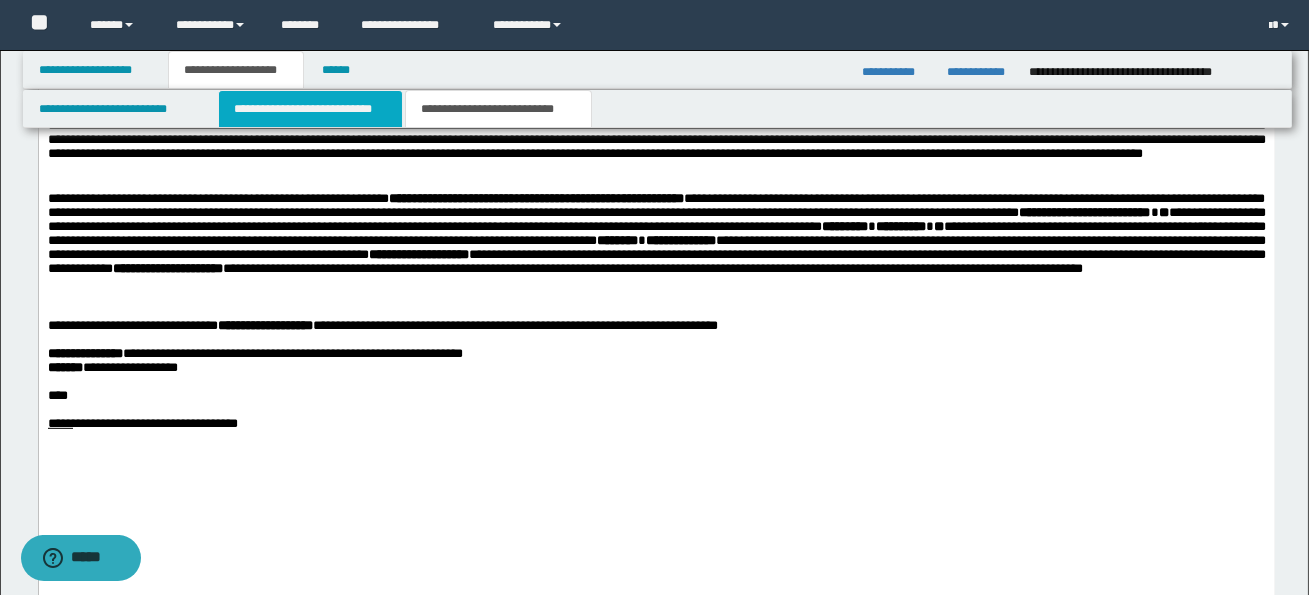 click on "**********" at bounding box center [310, 109] 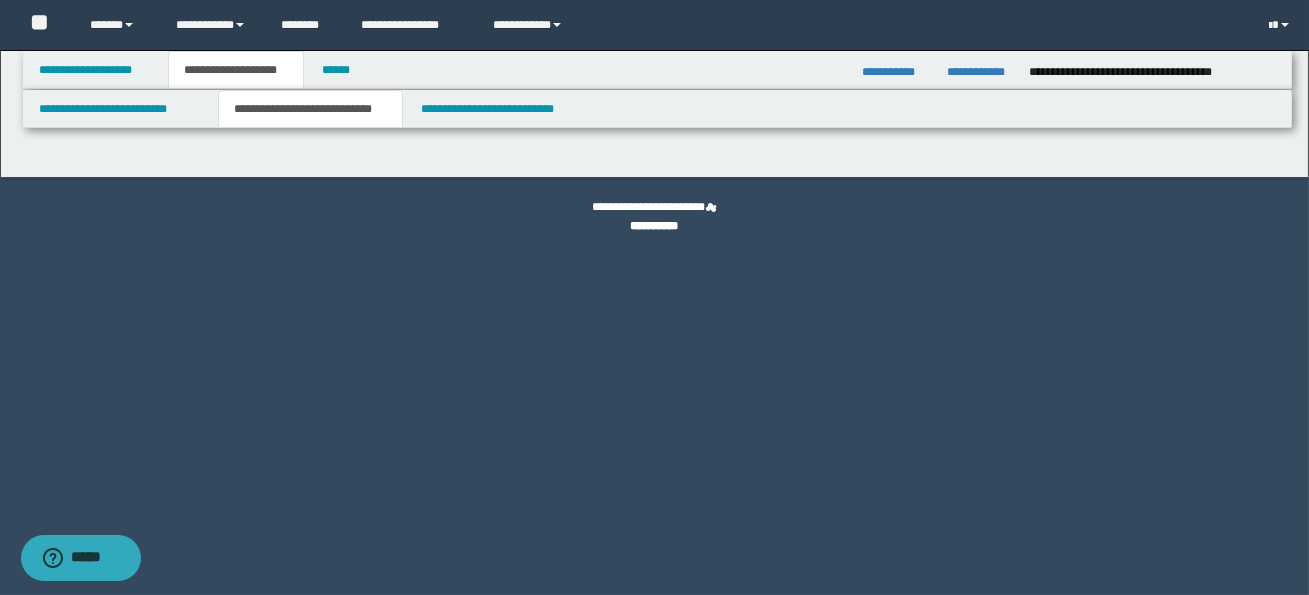 scroll, scrollTop: 0, scrollLeft: 0, axis: both 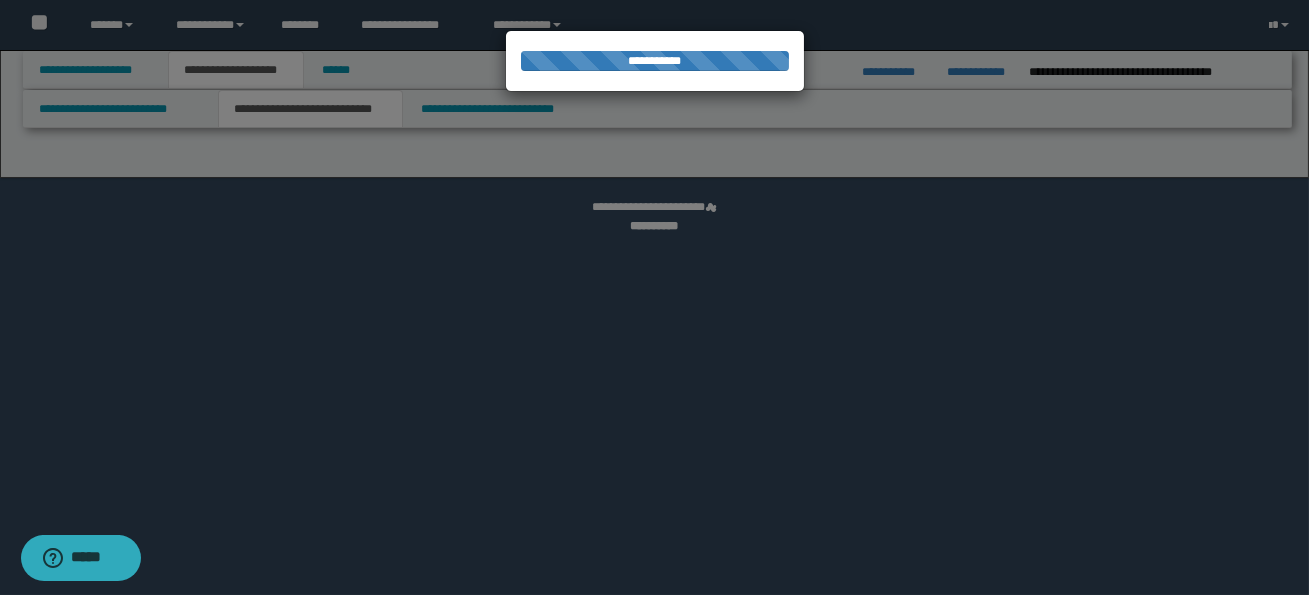 select on "*" 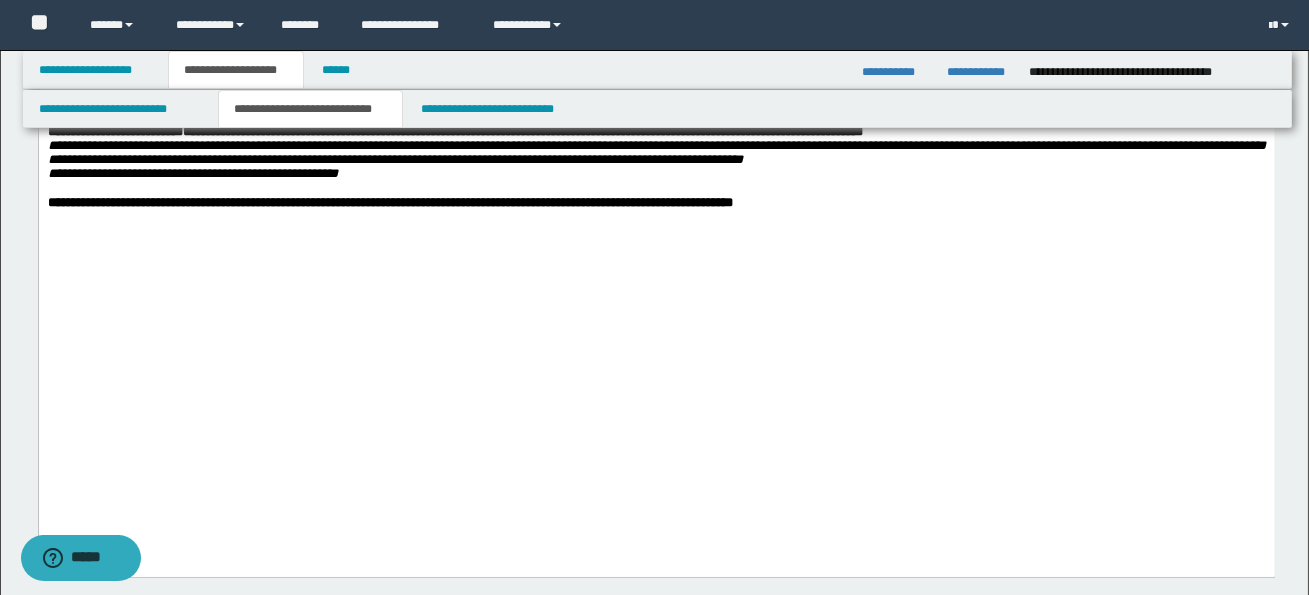 scroll, scrollTop: 1900, scrollLeft: 0, axis: vertical 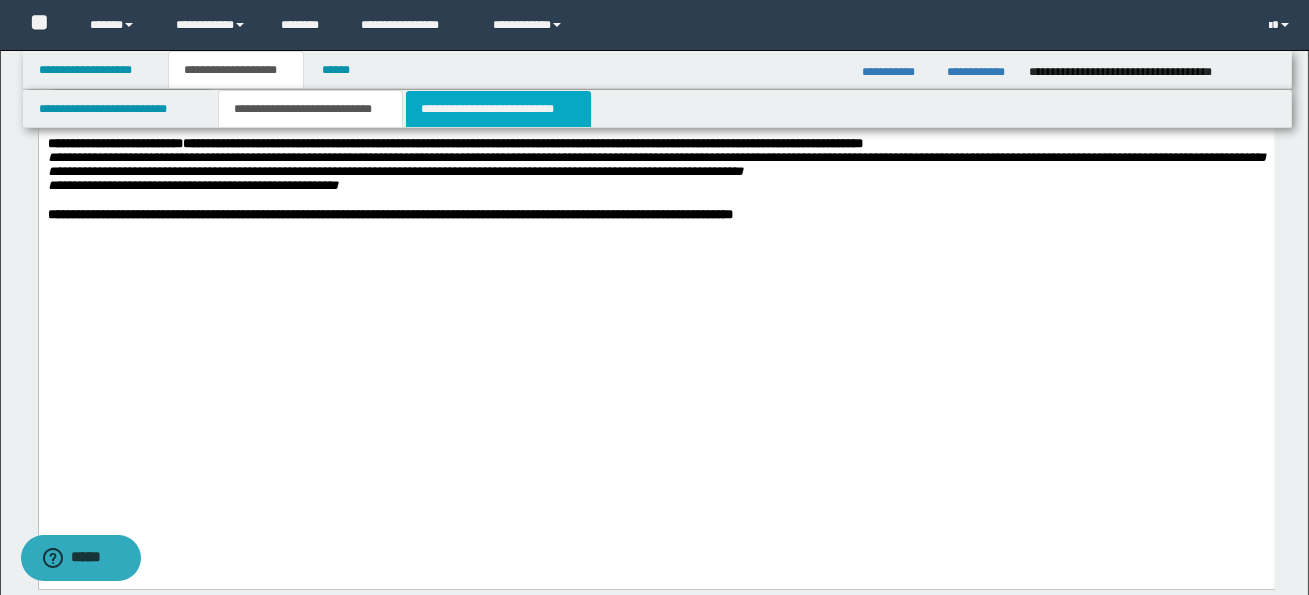 click on "**********" at bounding box center [498, 109] 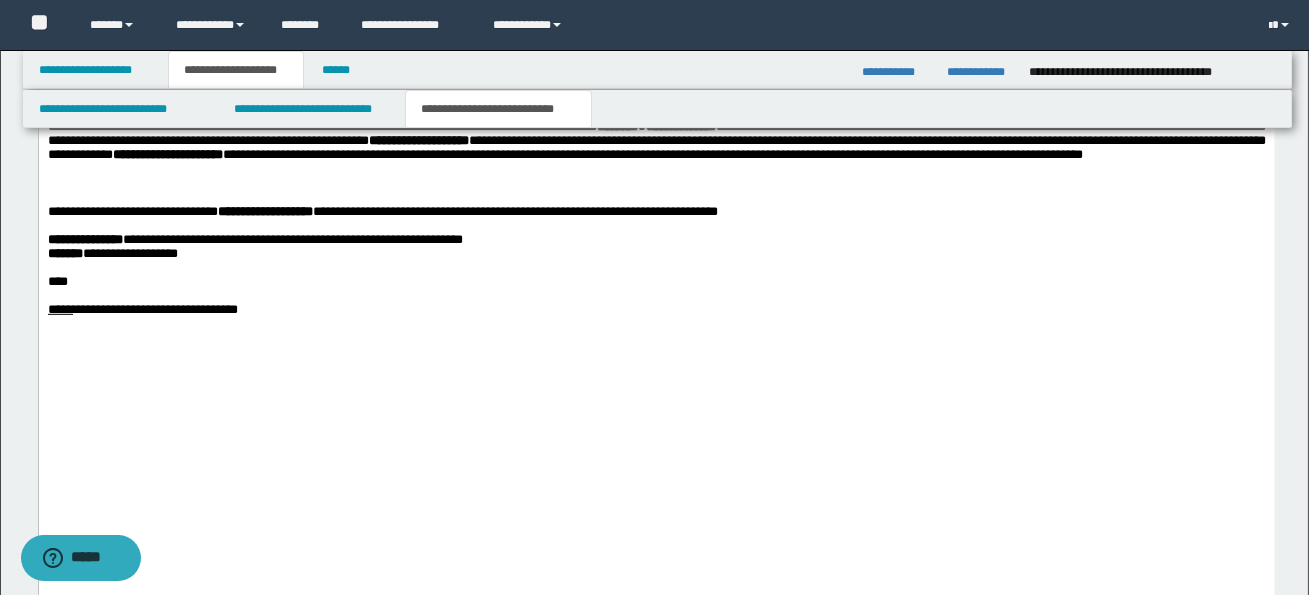 scroll, scrollTop: 2193, scrollLeft: 0, axis: vertical 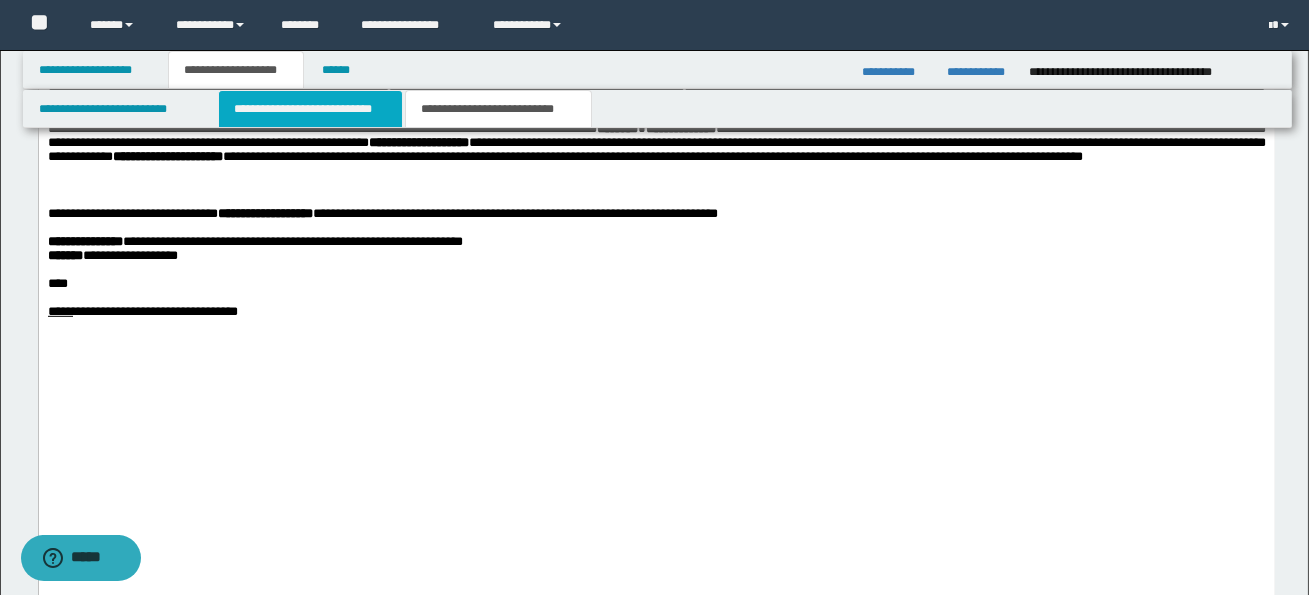 click on "**********" at bounding box center (310, 109) 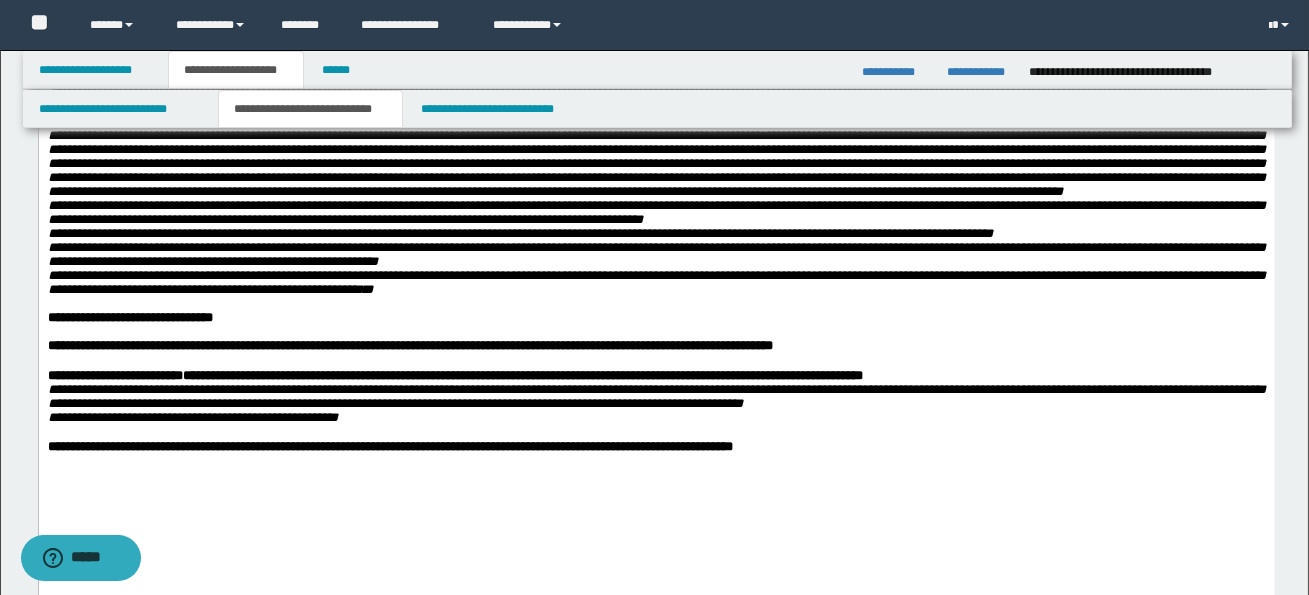 scroll, scrollTop: 1669, scrollLeft: 0, axis: vertical 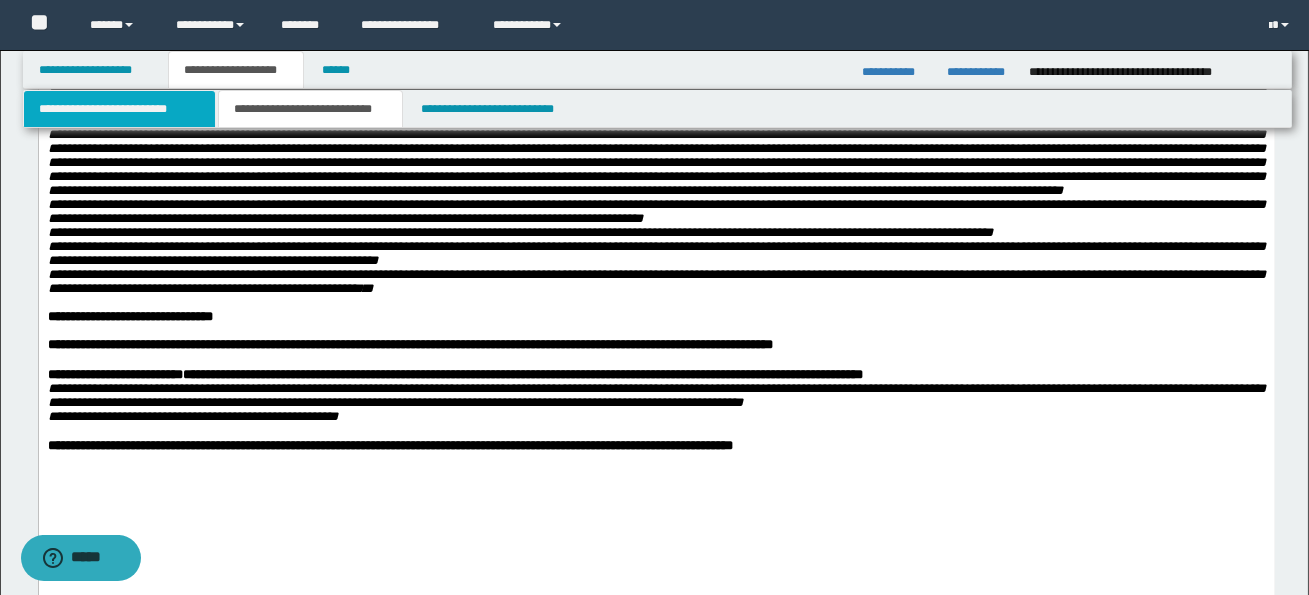 click on "**********" at bounding box center (119, 109) 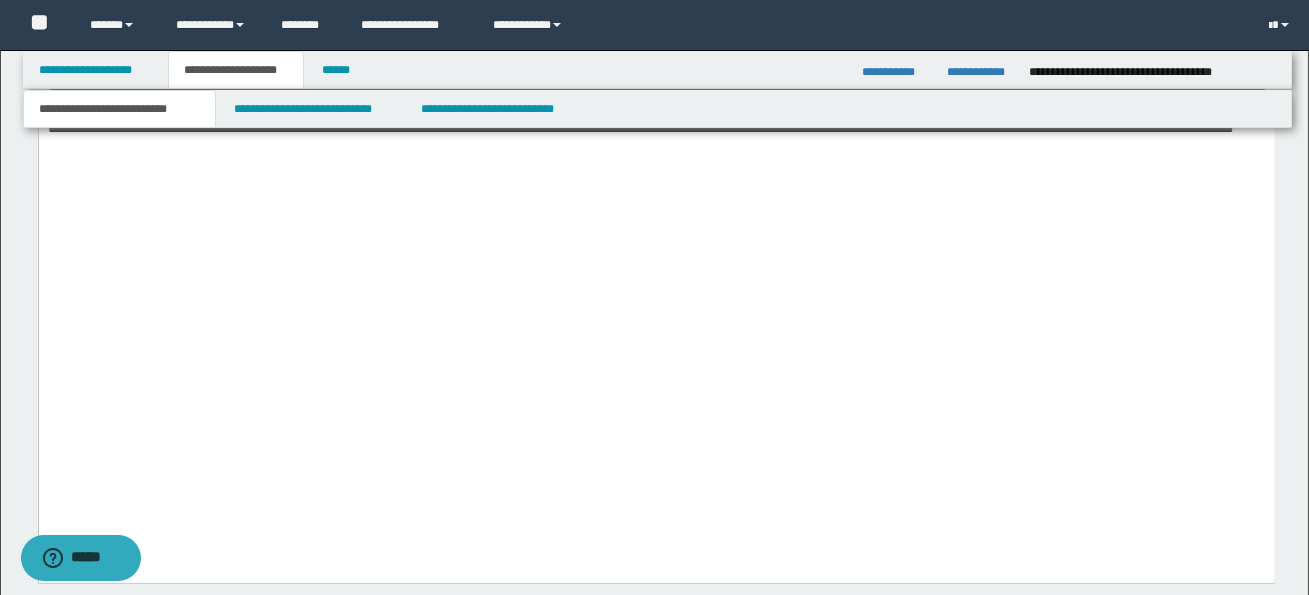 scroll, scrollTop: 3870, scrollLeft: 0, axis: vertical 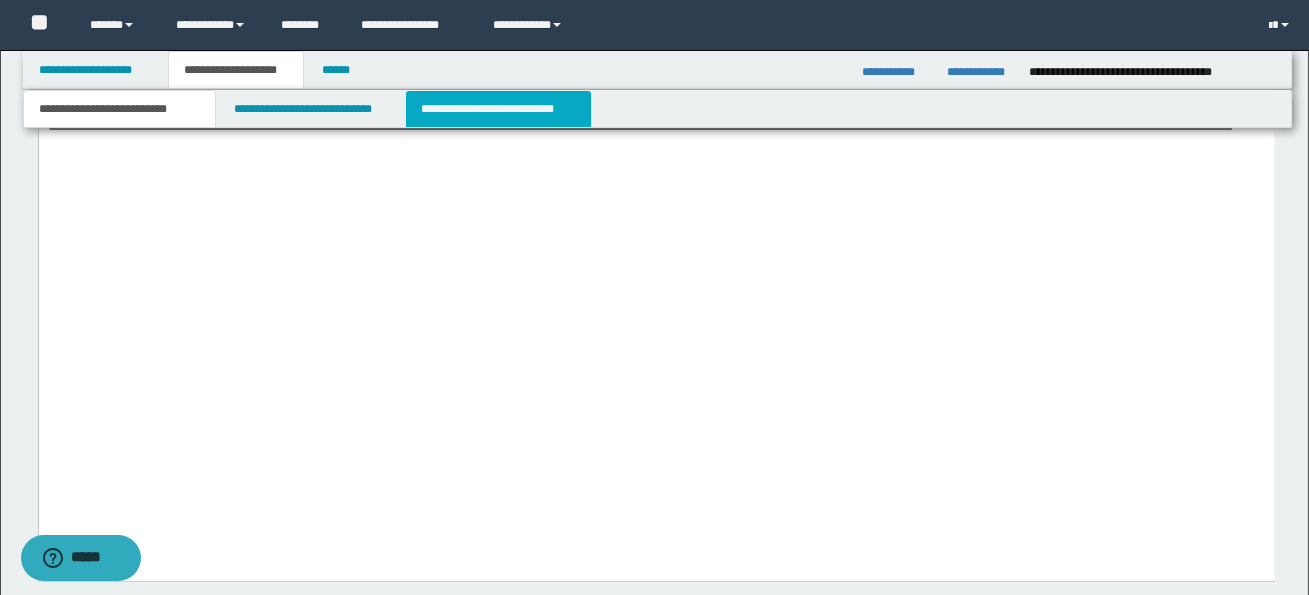 click on "**********" at bounding box center [498, 109] 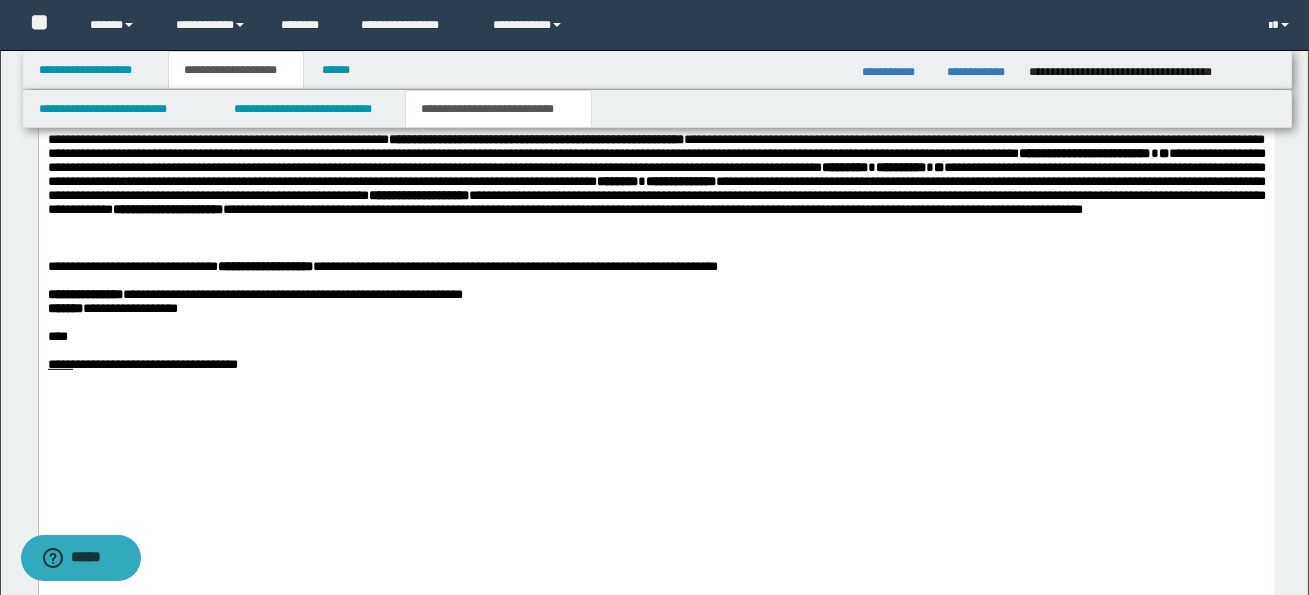 scroll, scrollTop: 2112, scrollLeft: 0, axis: vertical 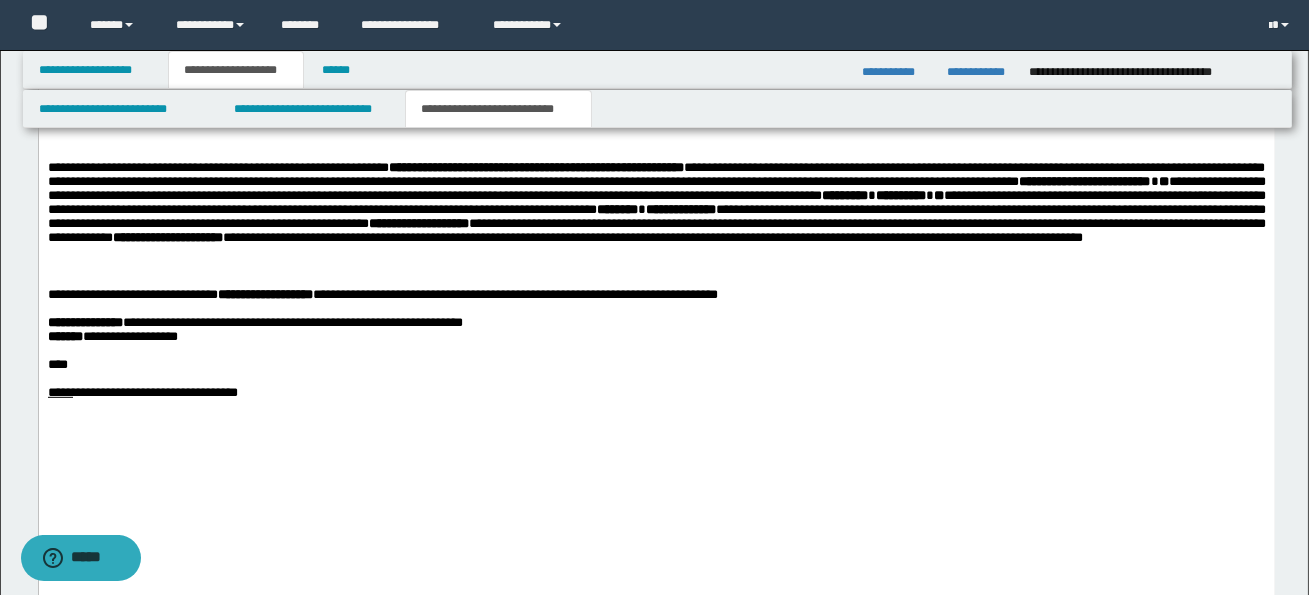 click on "**********" at bounding box center [656, 203] 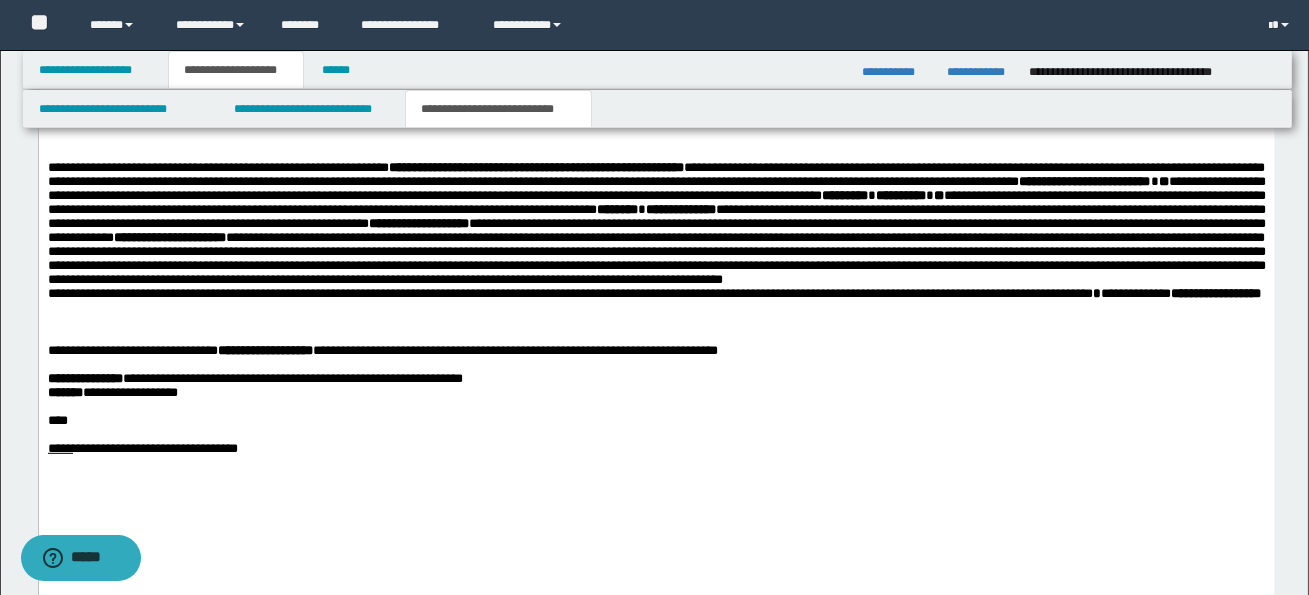 click on "**********" at bounding box center (653, 293) 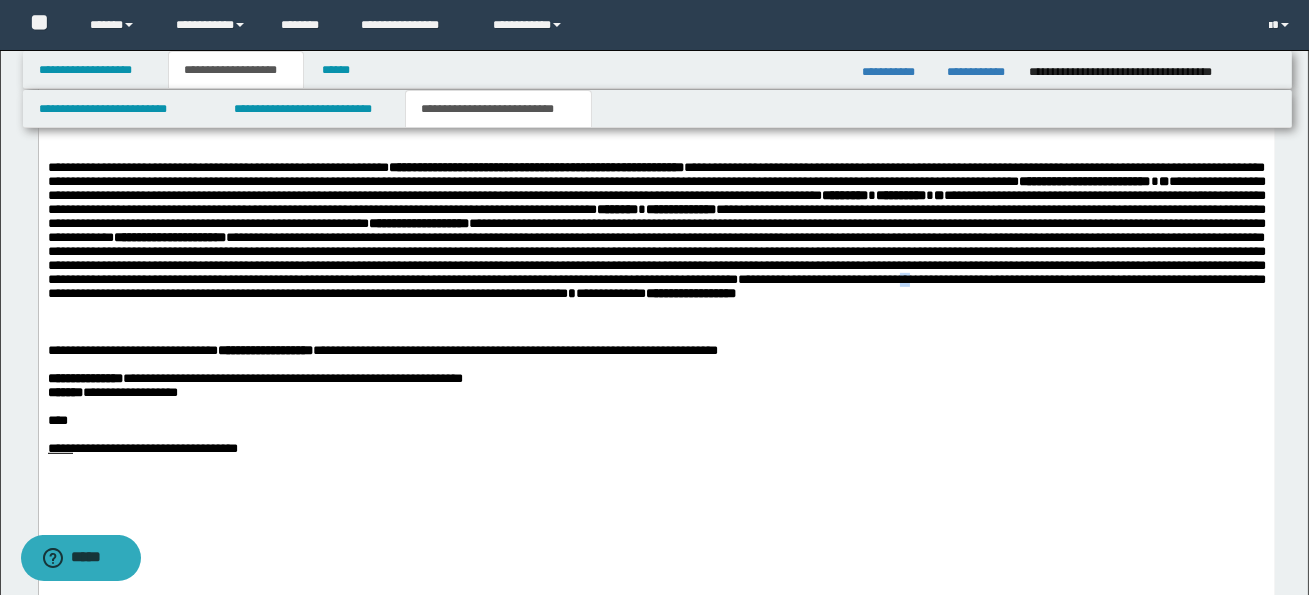 click on "**********" at bounding box center [656, 286] 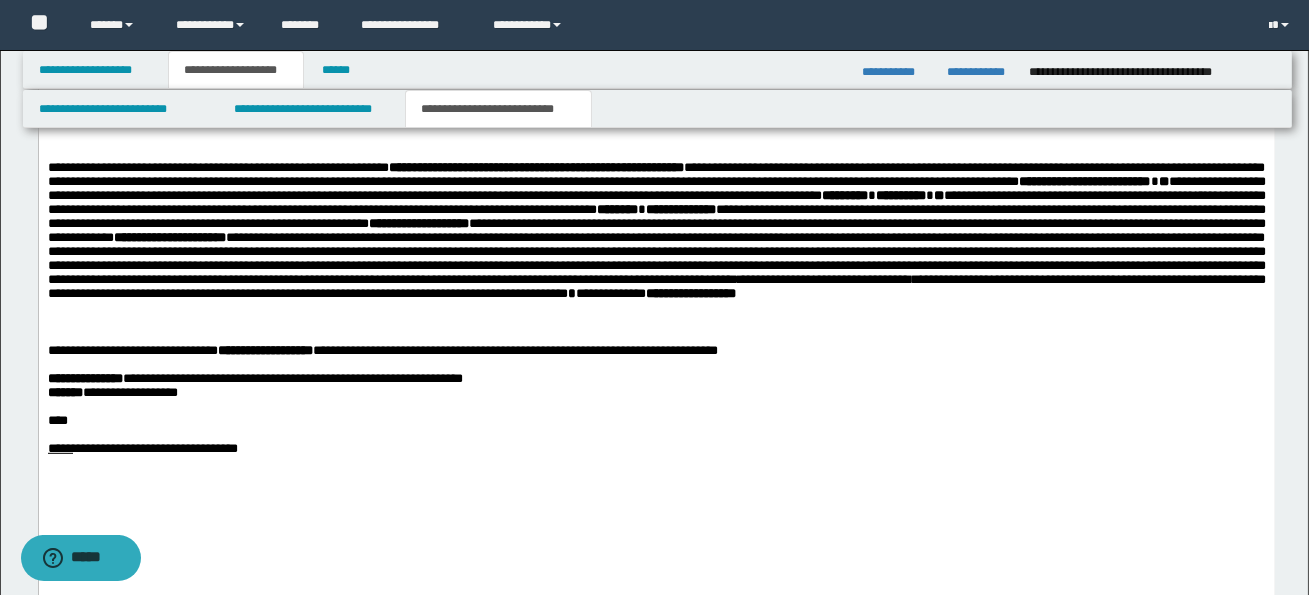 drag, startPoint x: 1052, startPoint y: 444, endPoint x: 1199, endPoint y: 447, distance: 147.03061 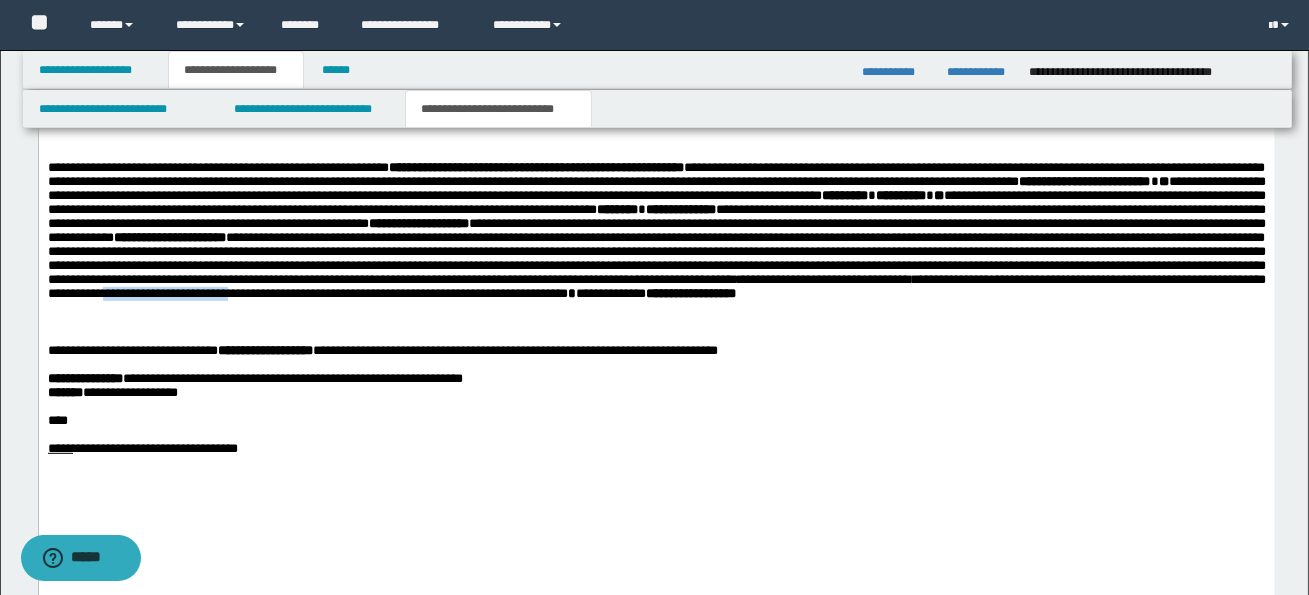 drag, startPoint x: 1052, startPoint y: 445, endPoint x: 1201, endPoint y: 445, distance: 149 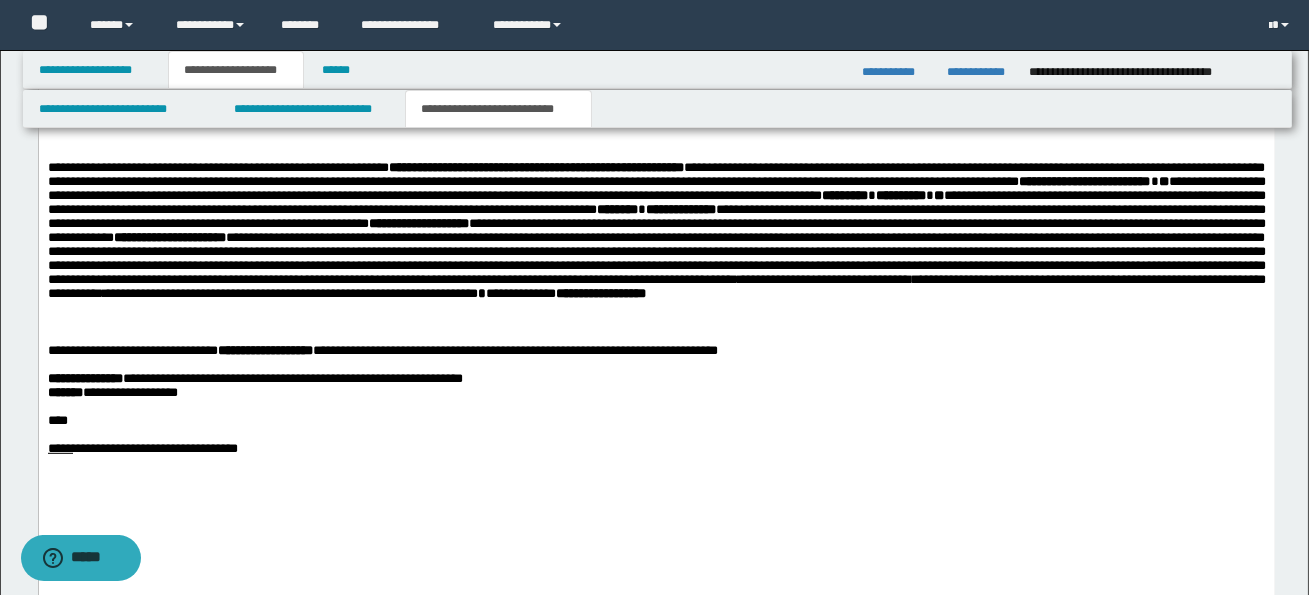click on "**********" at bounding box center [656, 286] 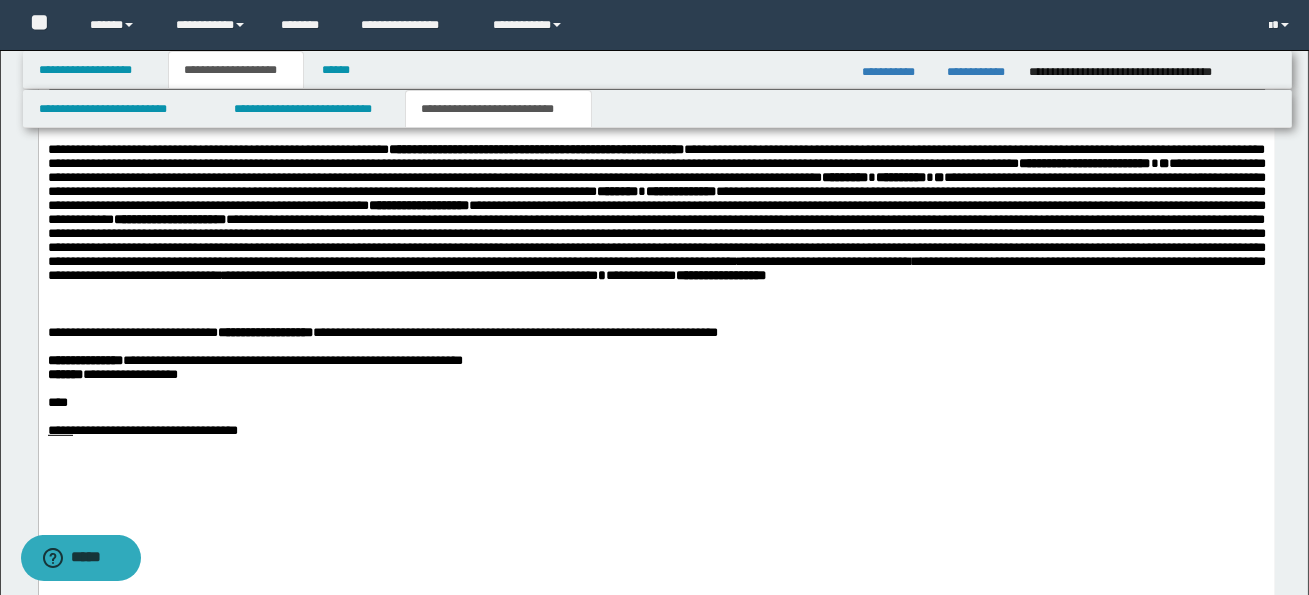 scroll, scrollTop: 2130, scrollLeft: 0, axis: vertical 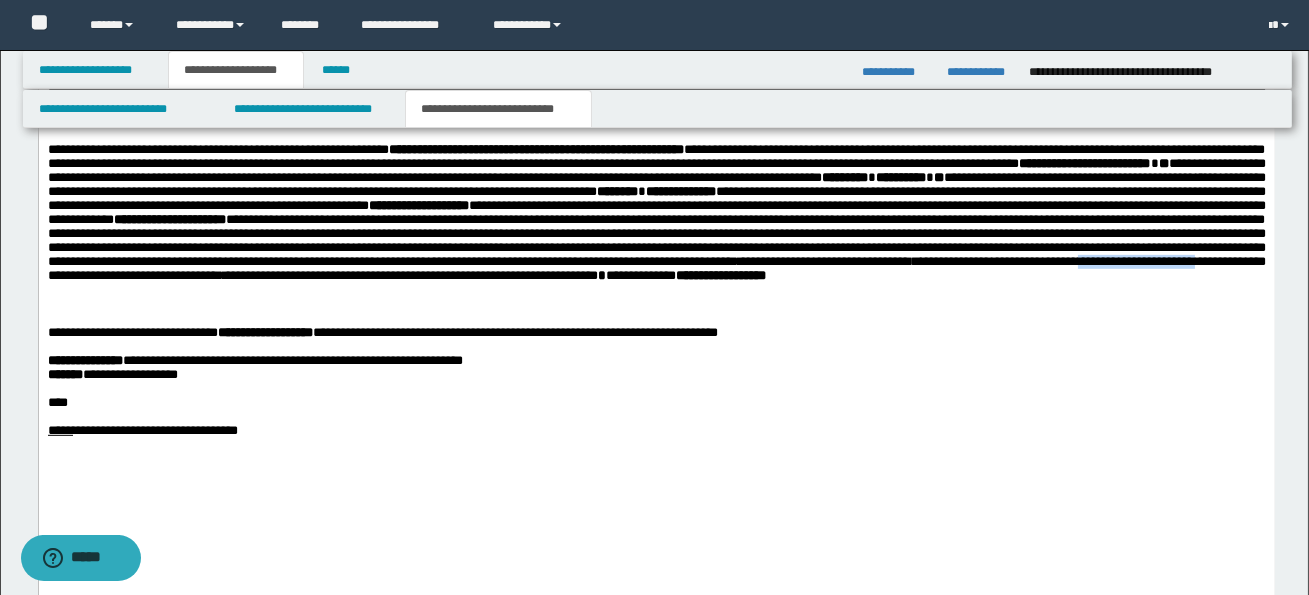 drag, startPoint x: 786, startPoint y: 428, endPoint x: 921, endPoint y: 422, distance: 135.13327 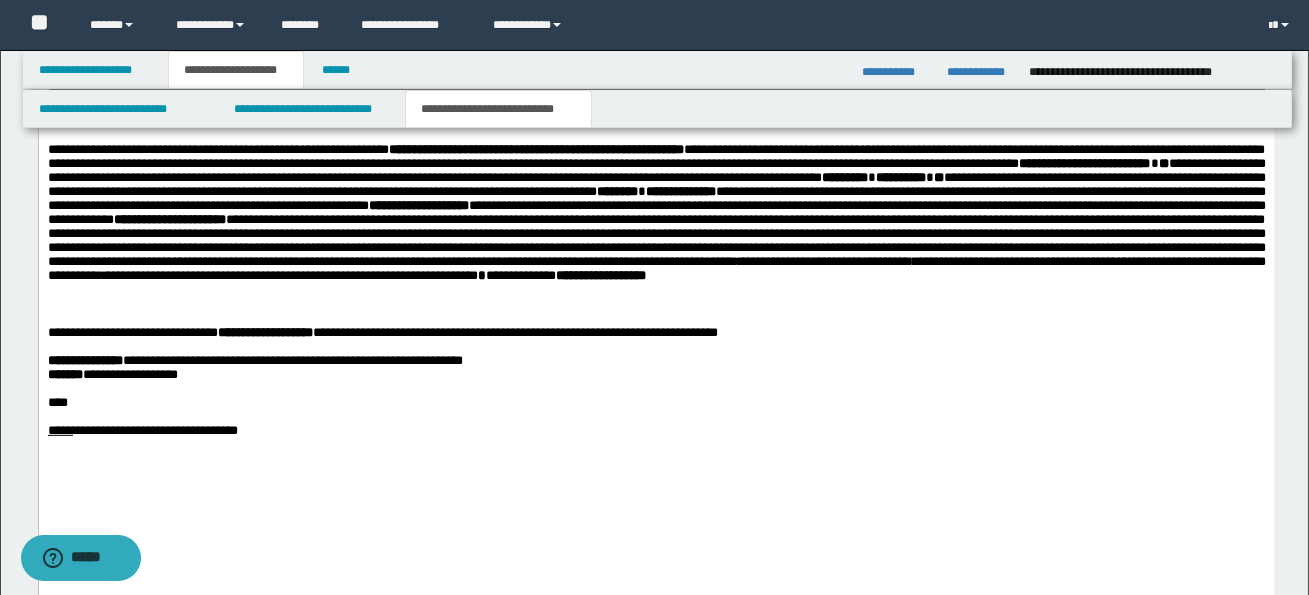 click on "**********" at bounding box center (656, 268) 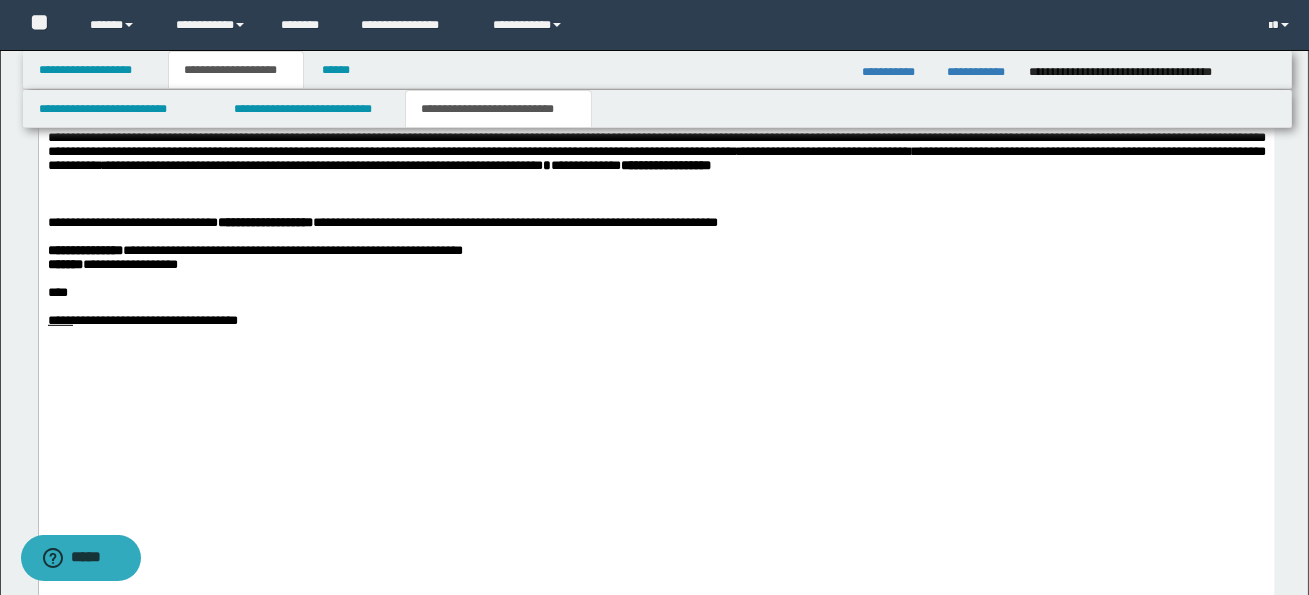scroll, scrollTop: 2244, scrollLeft: 0, axis: vertical 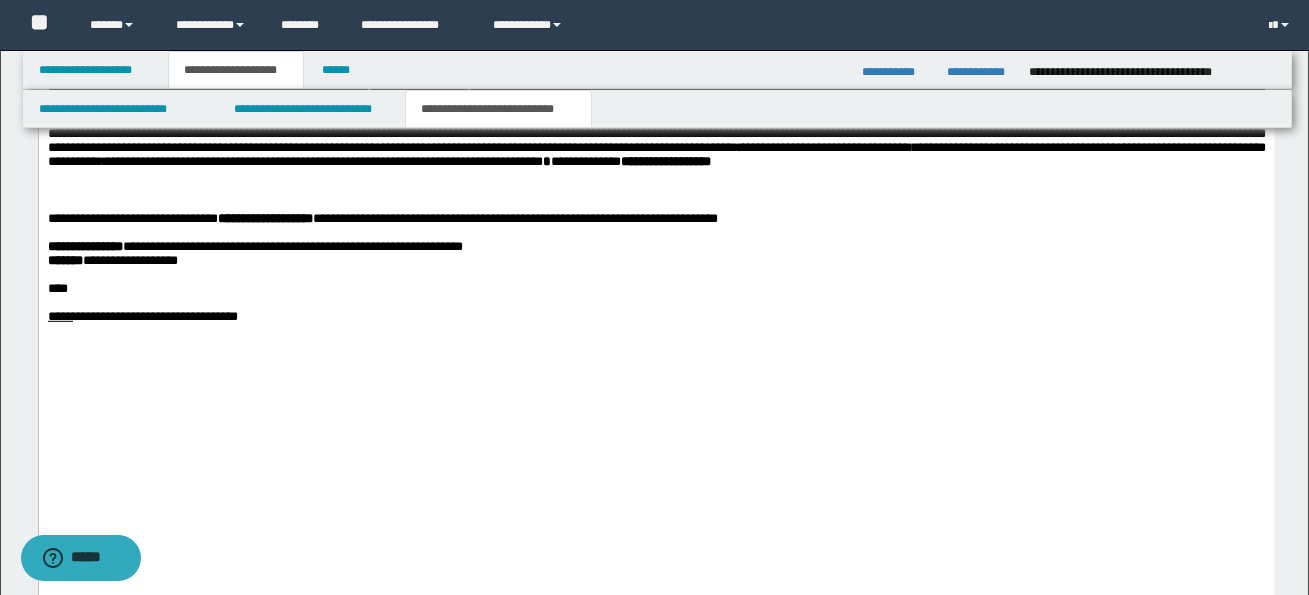 drag, startPoint x: 133, startPoint y: 418, endPoint x: 516, endPoint y: 417, distance: 383.0013 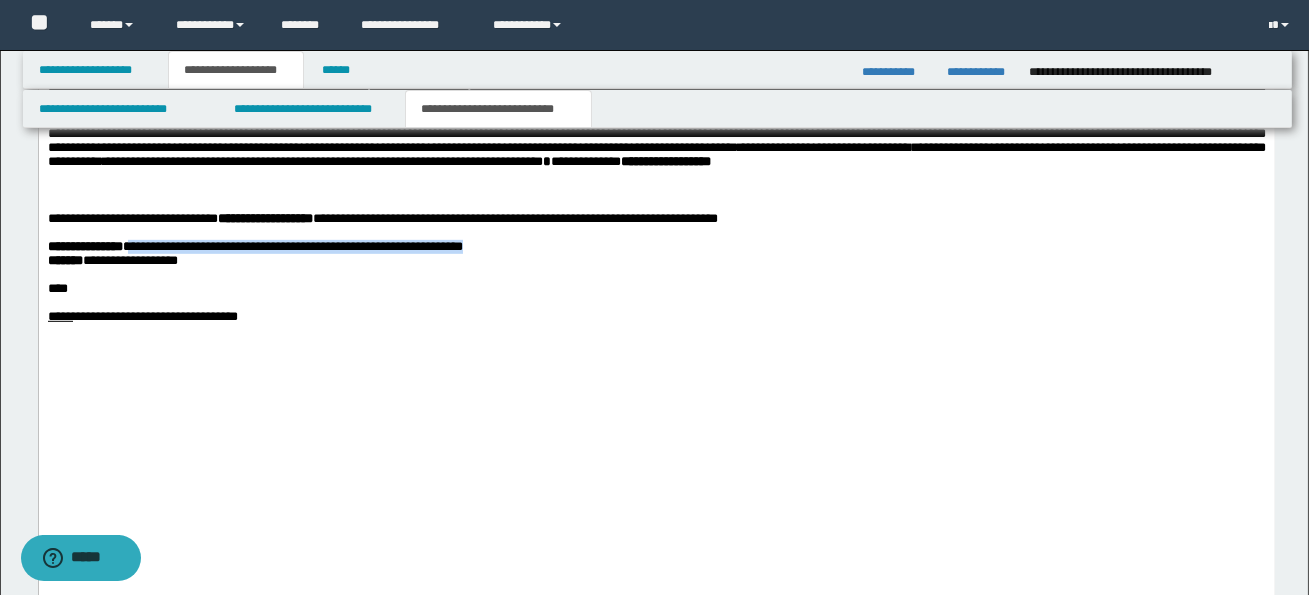 drag, startPoint x: 136, startPoint y: 418, endPoint x: 541, endPoint y: 419, distance: 405.00122 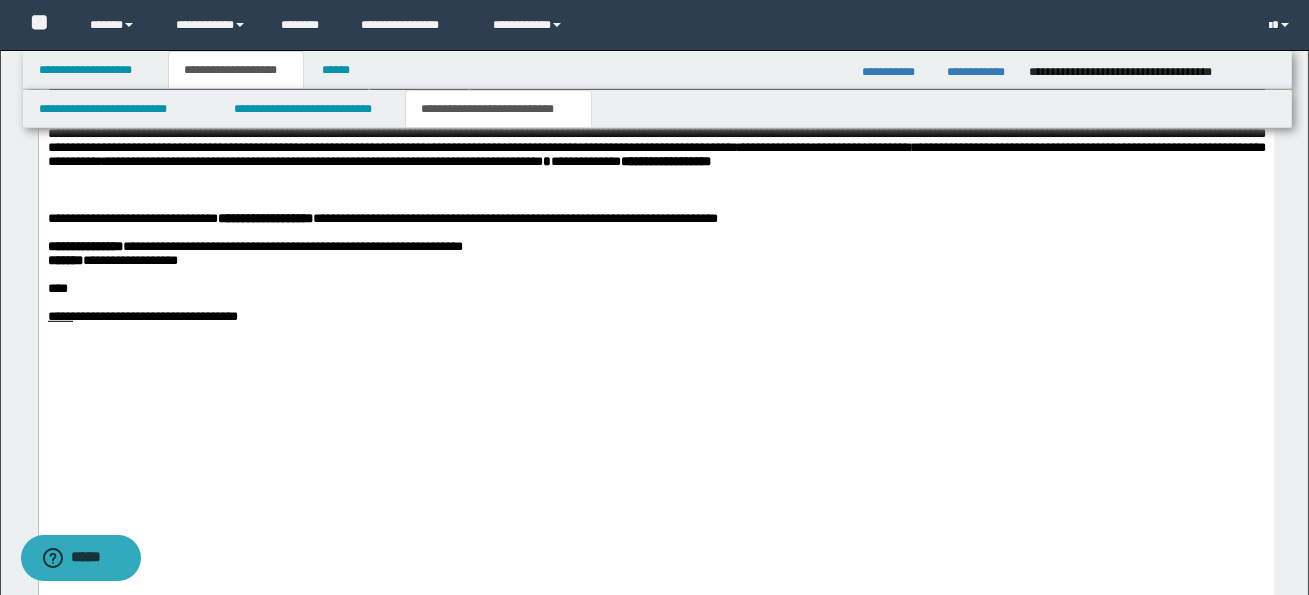 click on "**********" at bounding box center (656, 261) 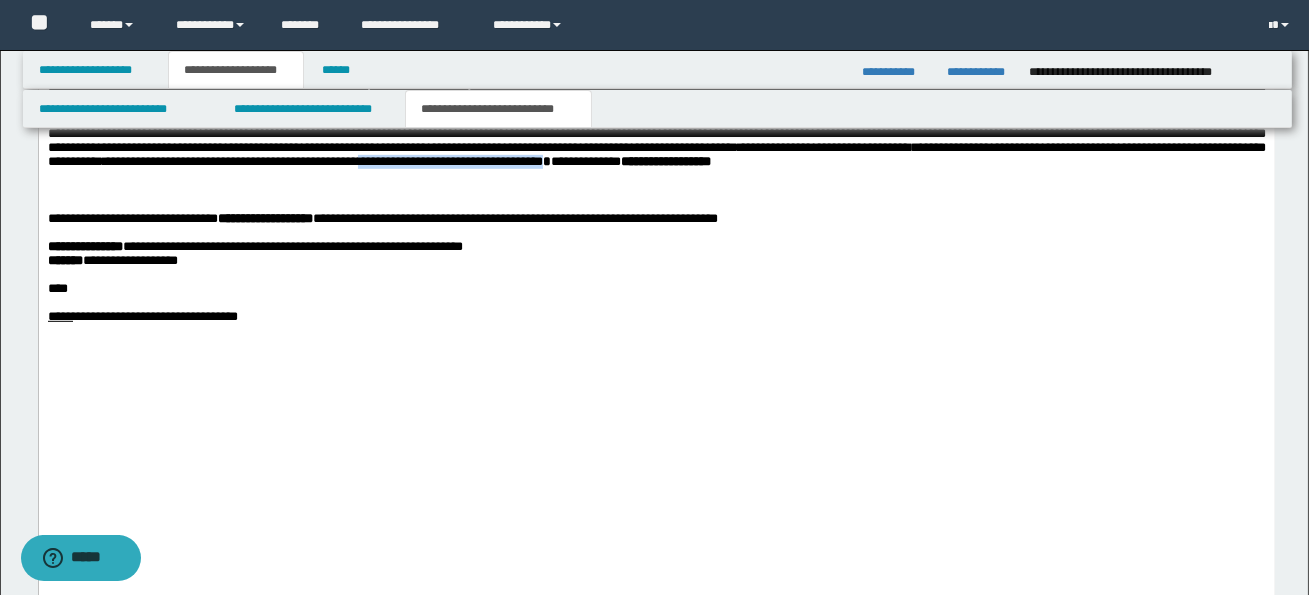 drag, startPoint x: 124, startPoint y: 323, endPoint x: 321, endPoint y: 329, distance: 197.09135 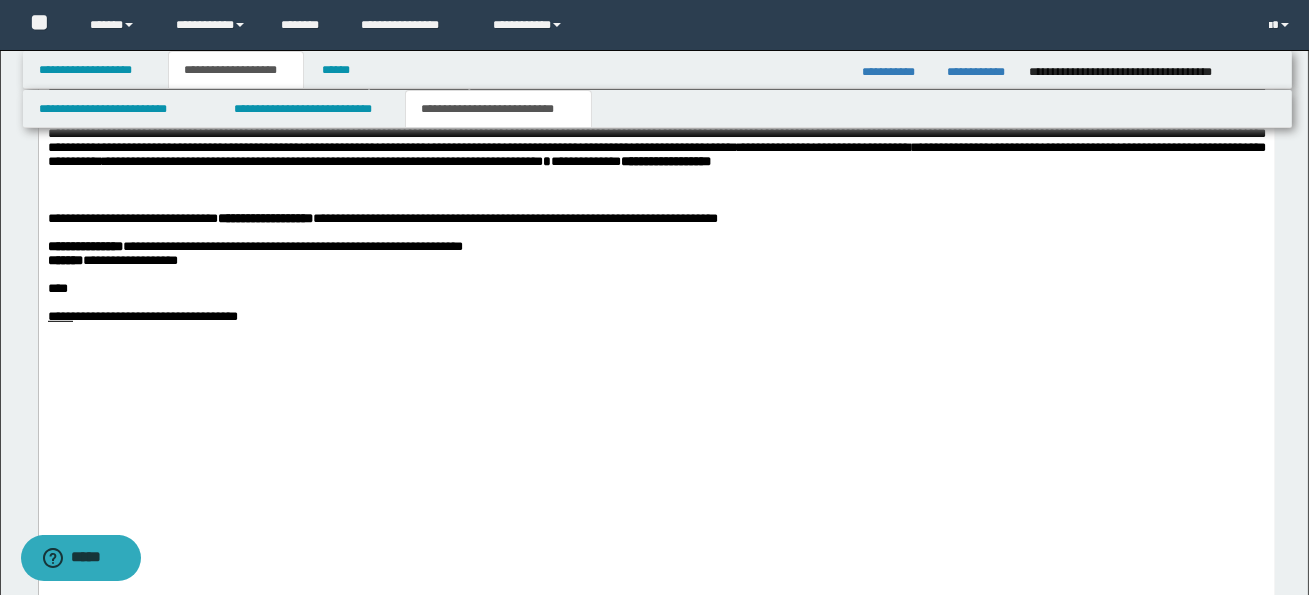 scroll, scrollTop: 0, scrollLeft: 0, axis: both 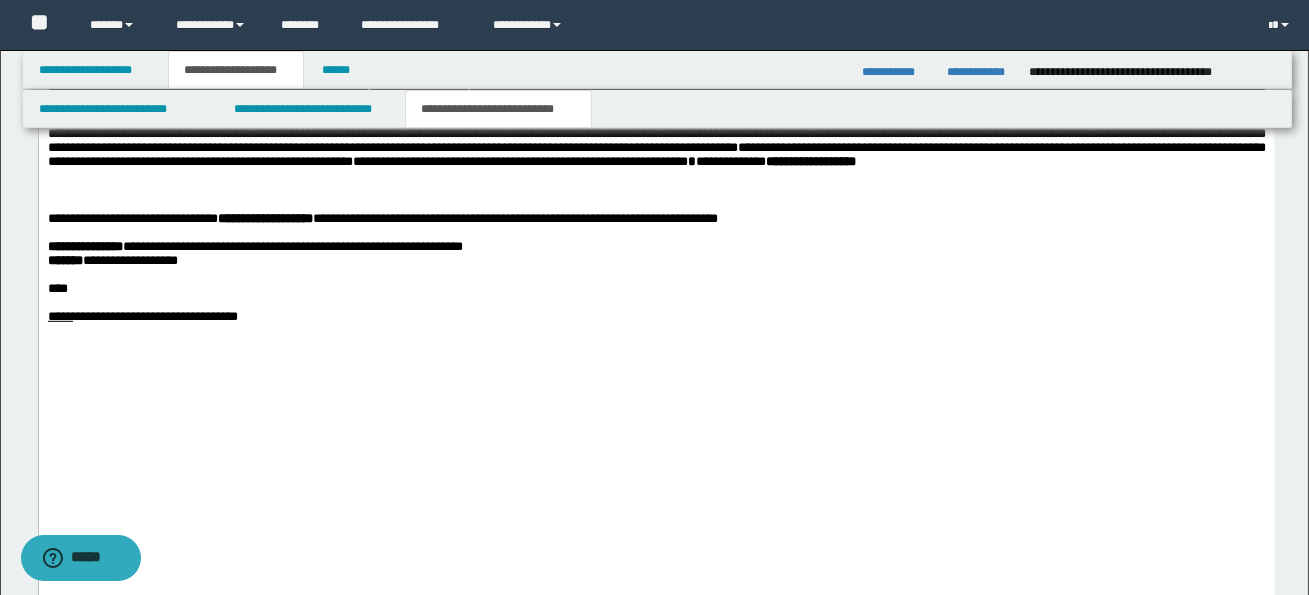 click on "**********" at bounding box center [519, 161] 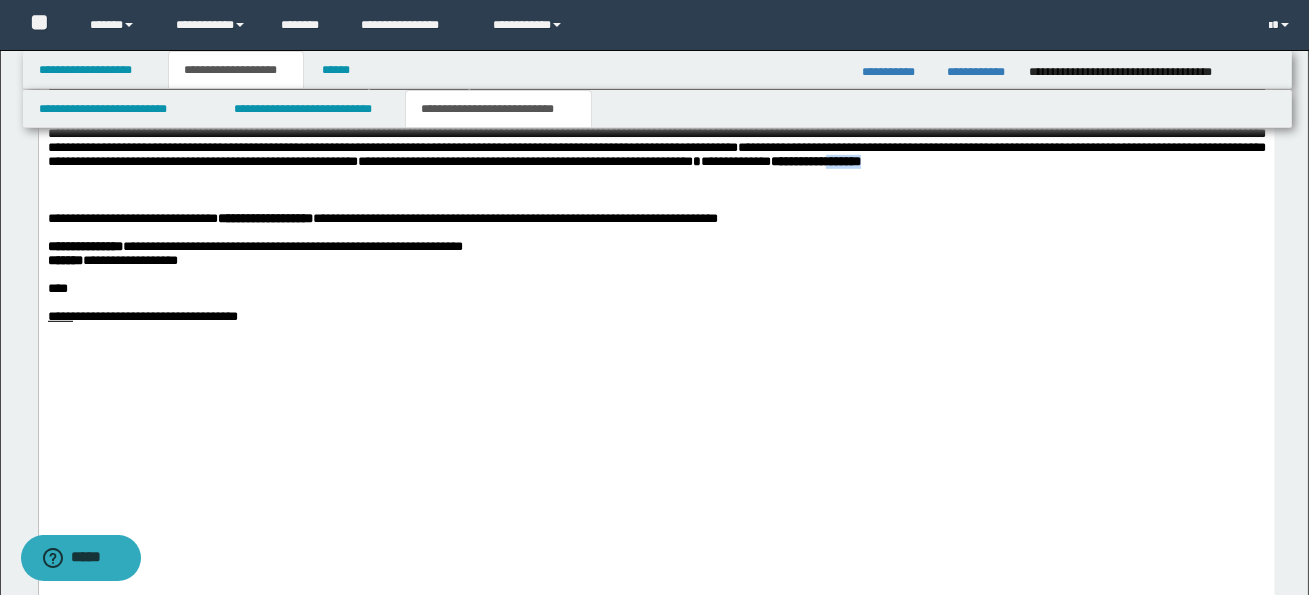 drag, startPoint x: 666, startPoint y: 326, endPoint x: 722, endPoint y: 327, distance: 56.008926 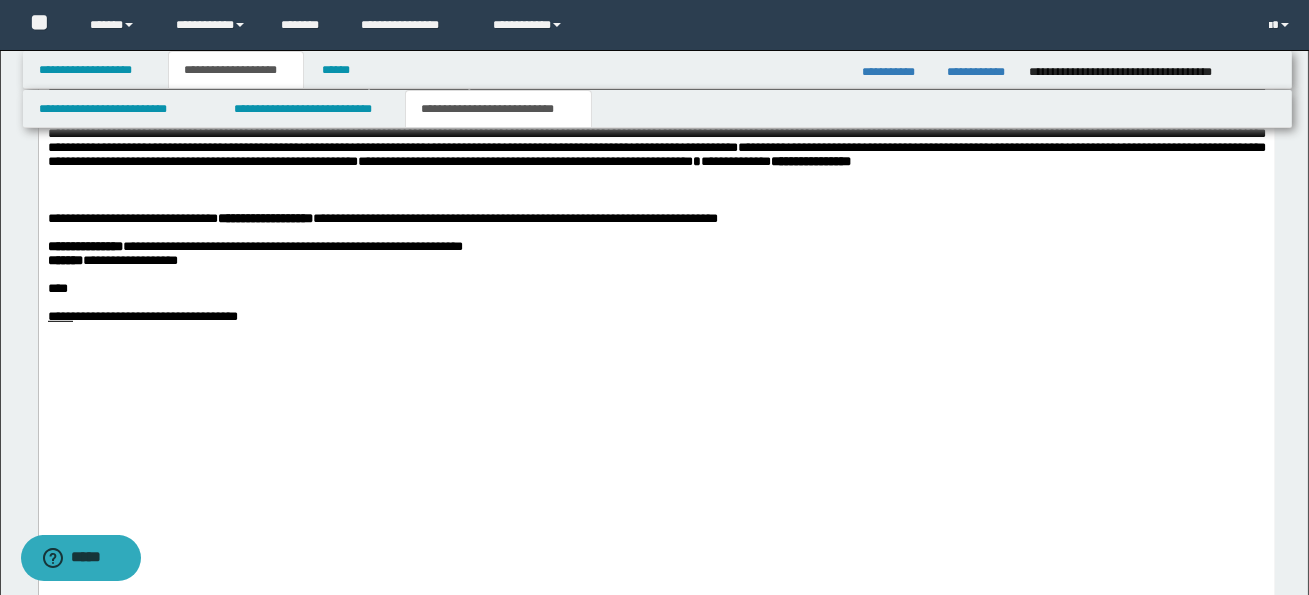 click at bounding box center (655, 190) 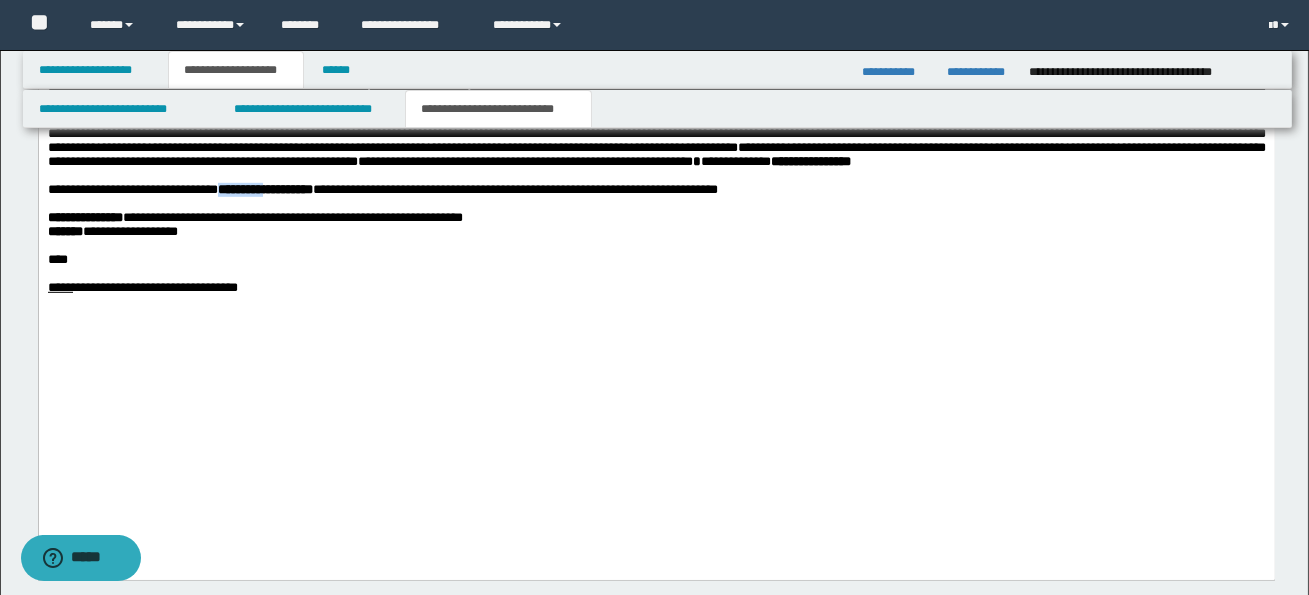 drag, startPoint x: 221, startPoint y: 354, endPoint x: 303, endPoint y: 358, distance: 82.0975 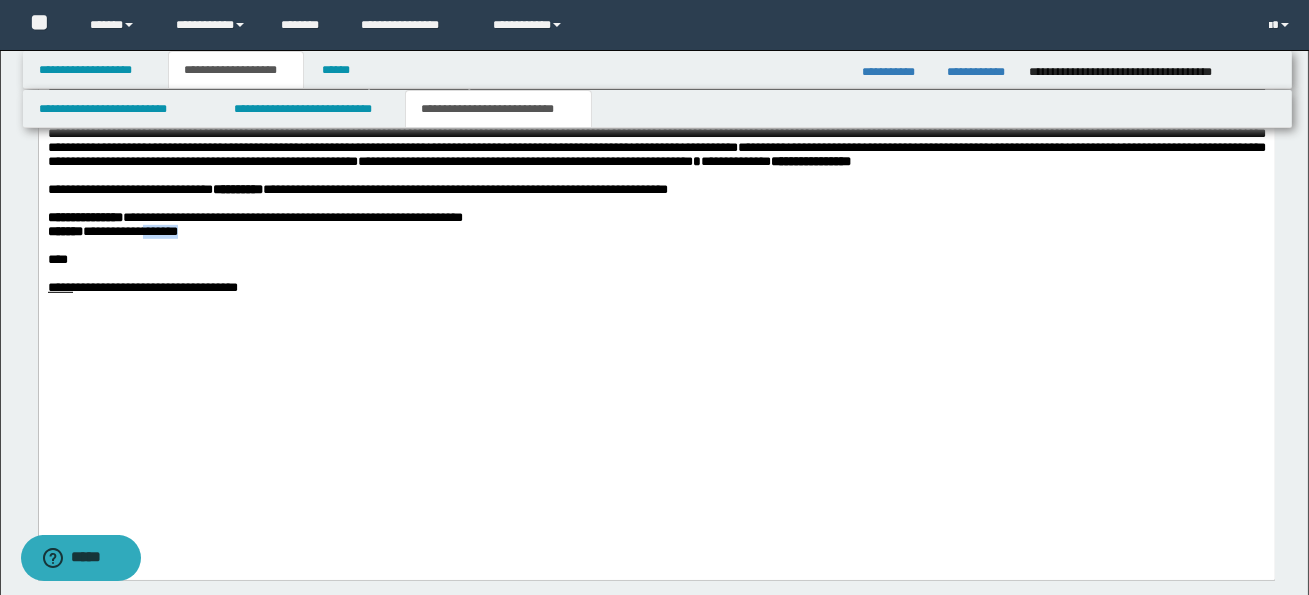 drag, startPoint x: 164, startPoint y: 404, endPoint x: 212, endPoint y: 406, distance: 48.04165 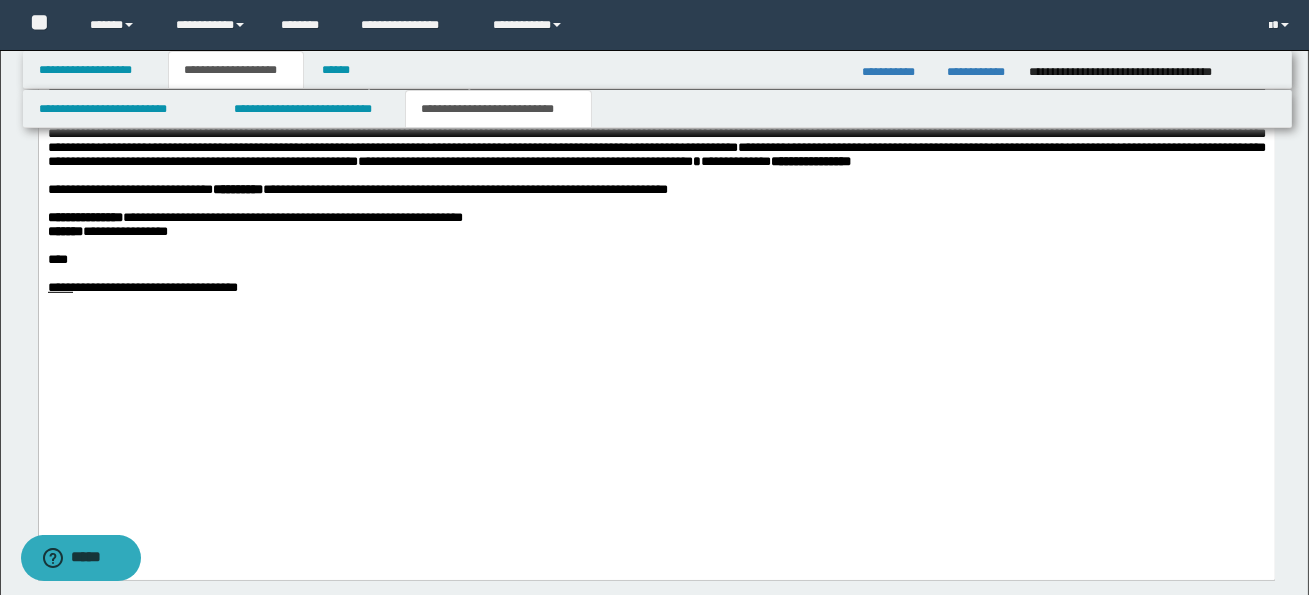 click on "****" at bounding box center [656, 260] 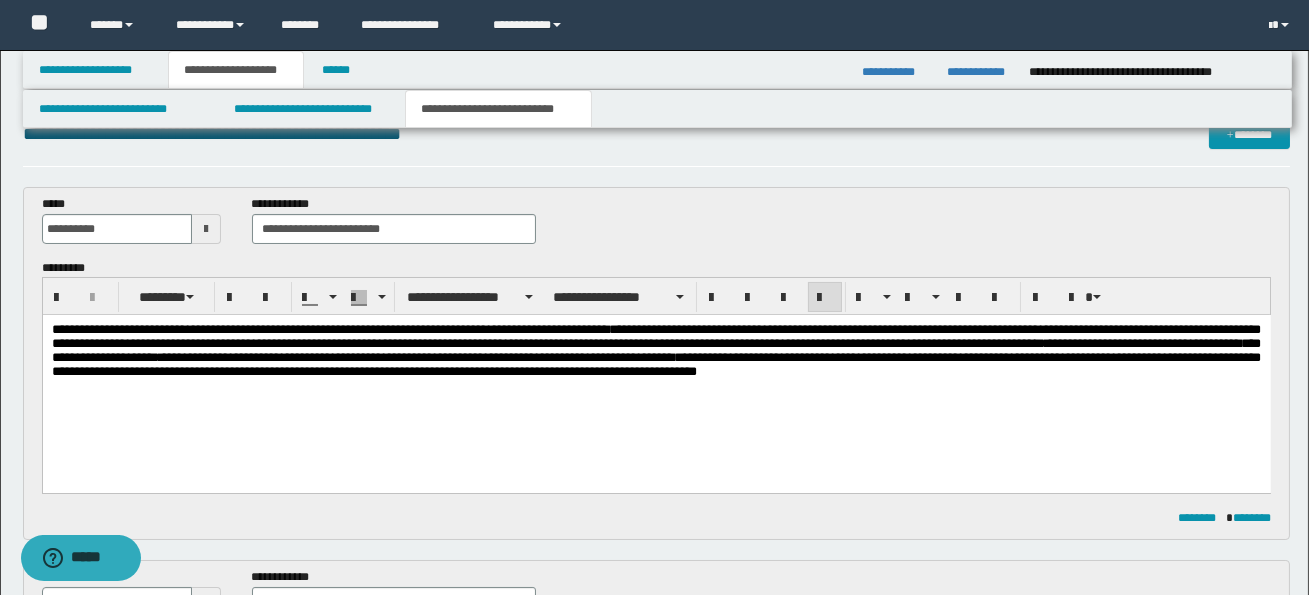 scroll, scrollTop: 23, scrollLeft: 0, axis: vertical 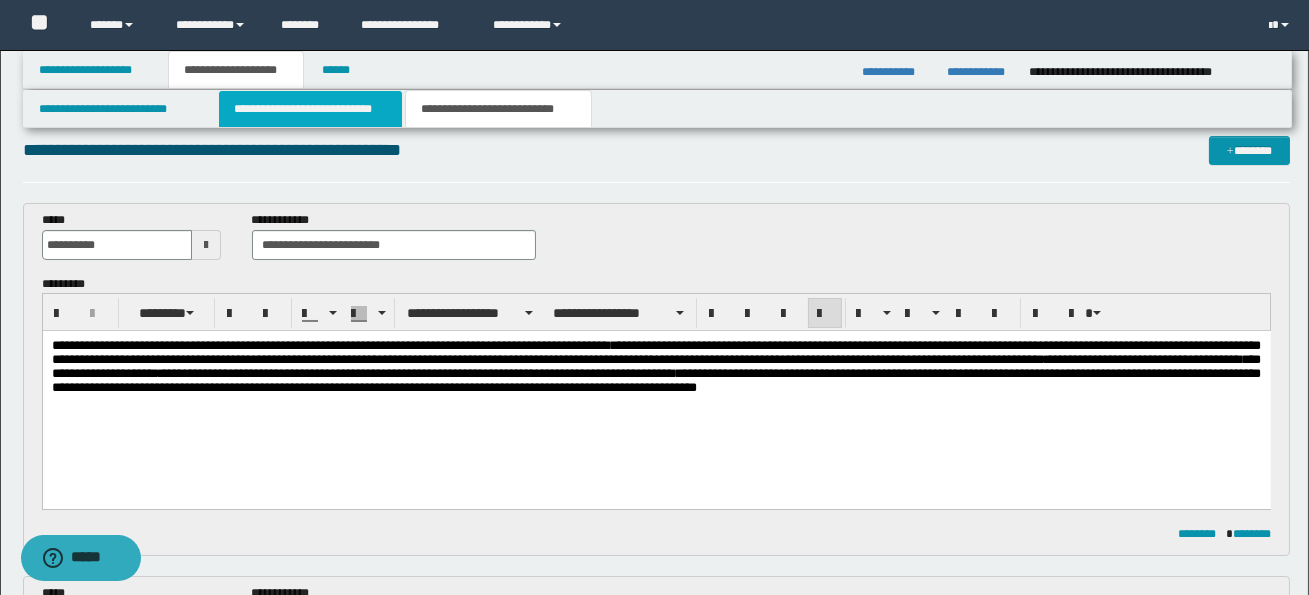 click on "**********" at bounding box center [310, 109] 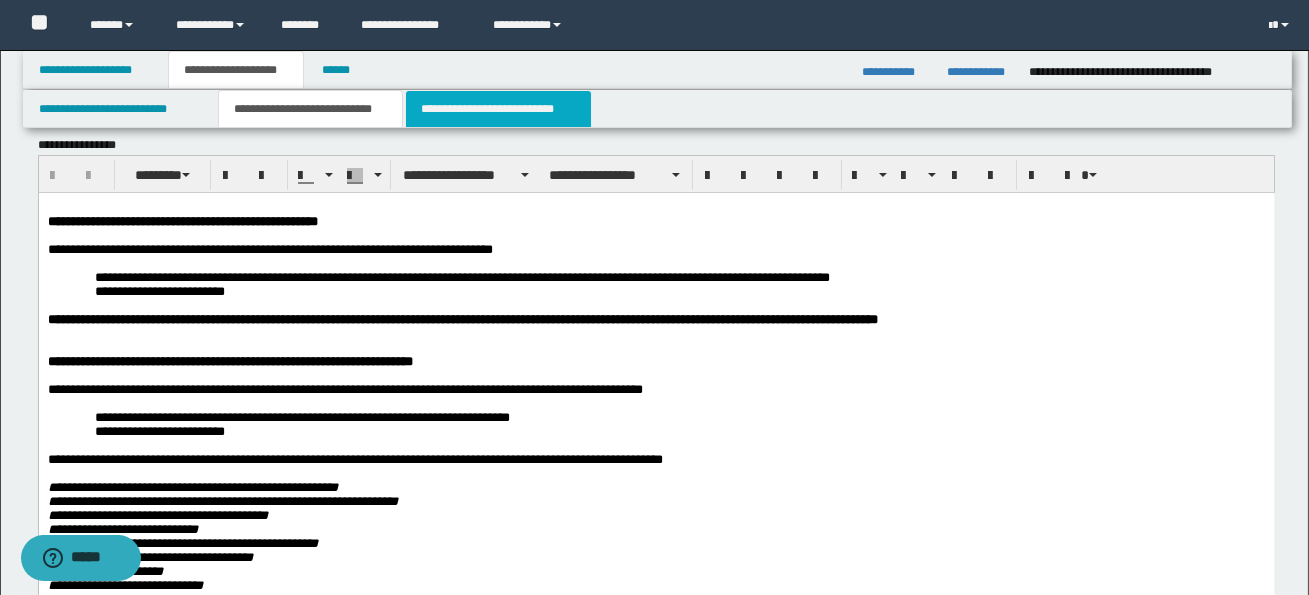 click on "**********" at bounding box center (498, 109) 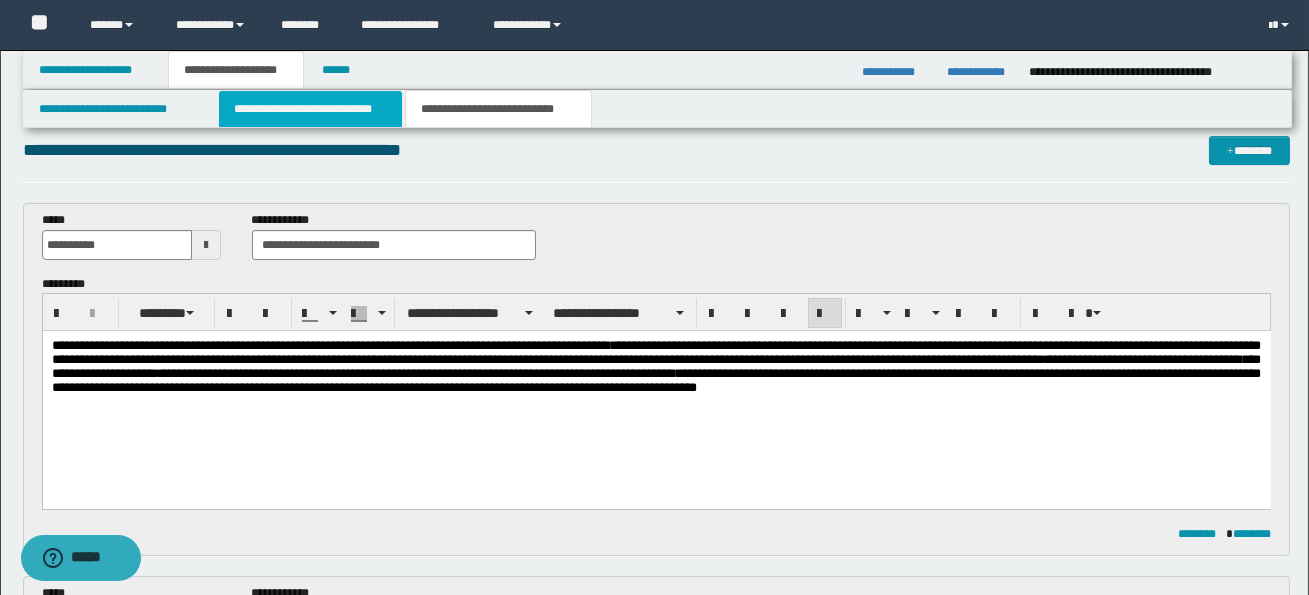 click on "**********" at bounding box center [310, 109] 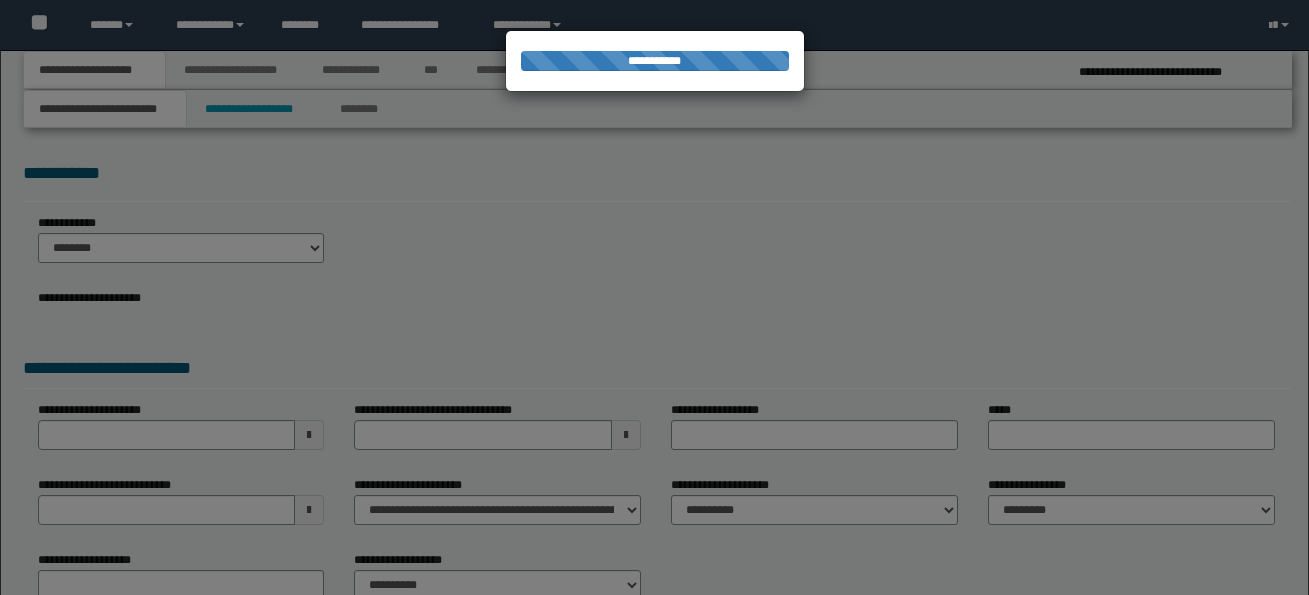 scroll, scrollTop: 0, scrollLeft: 0, axis: both 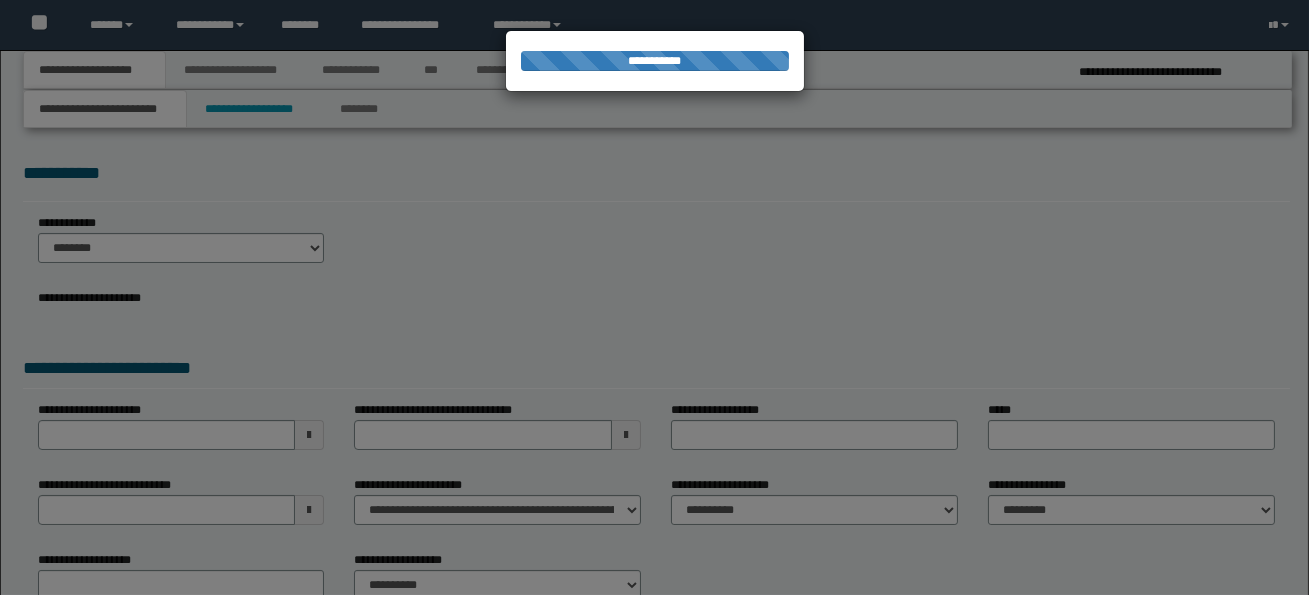 select on "**" 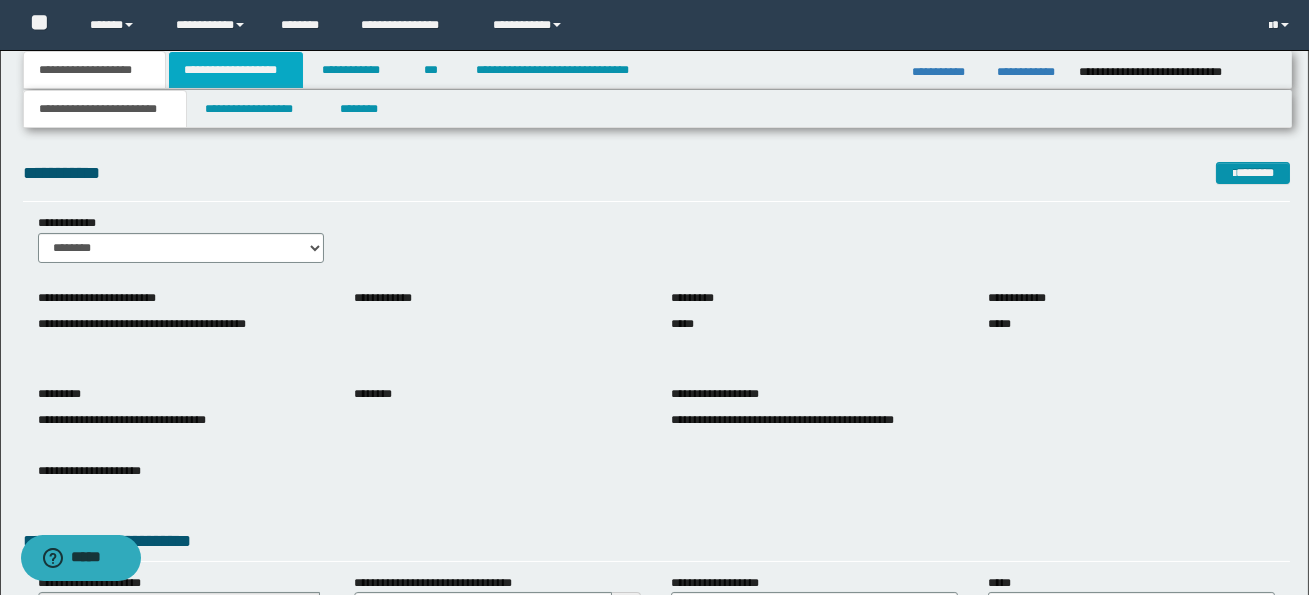click on "**********" at bounding box center (236, 70) 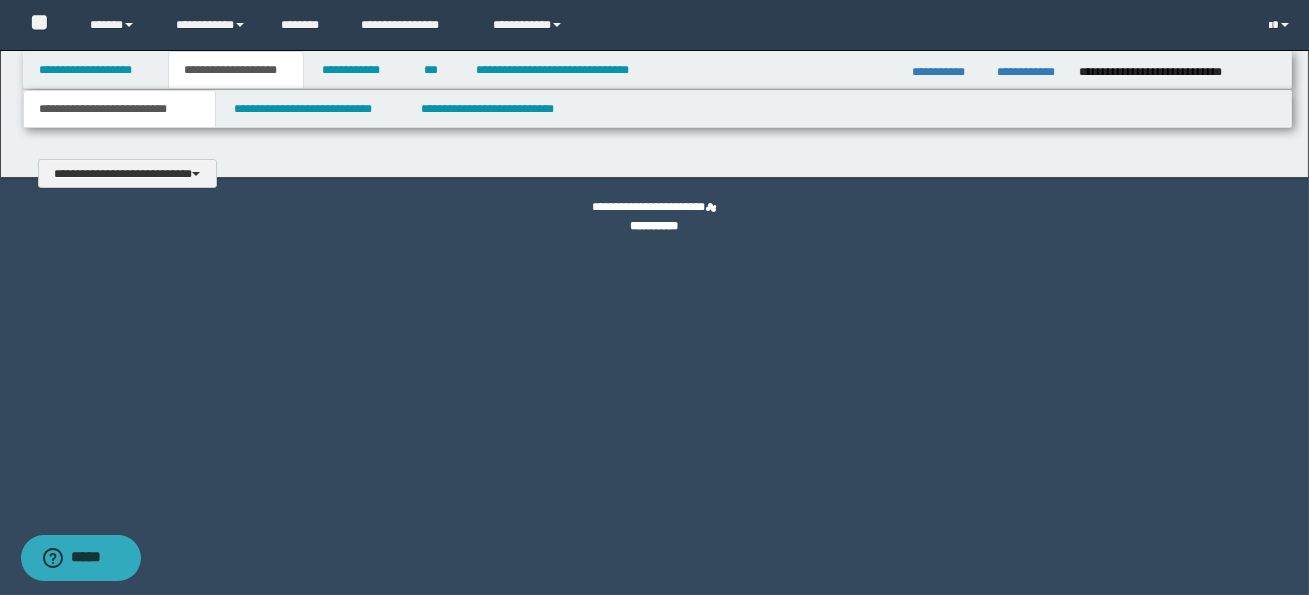 type 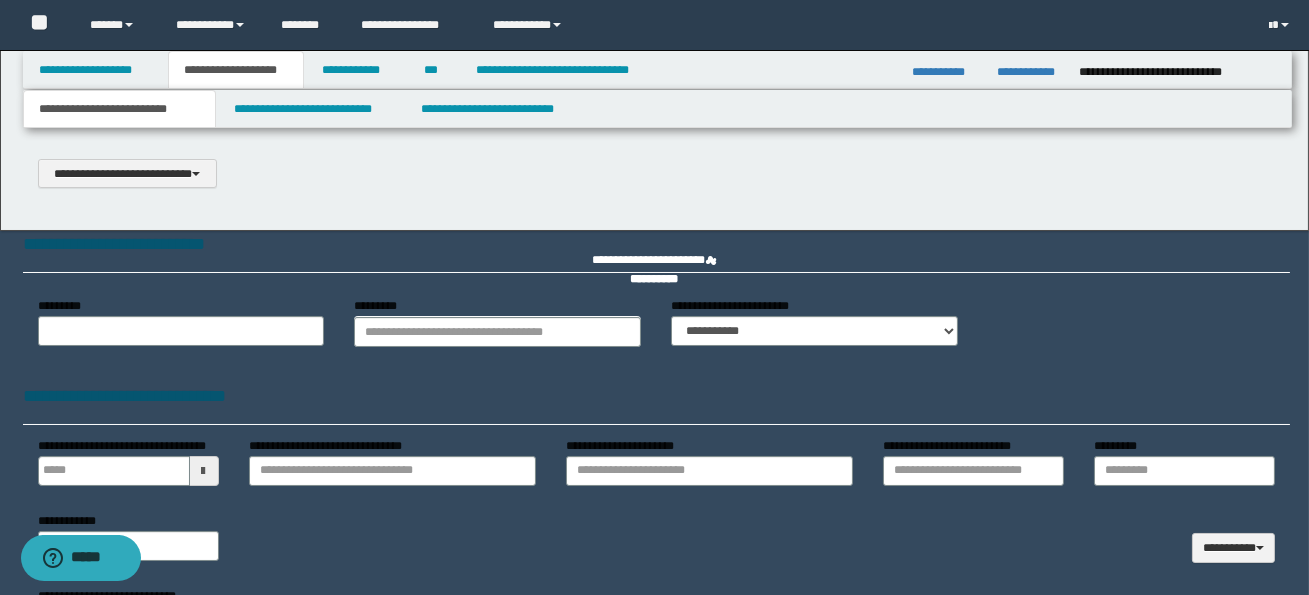 type on "**********" 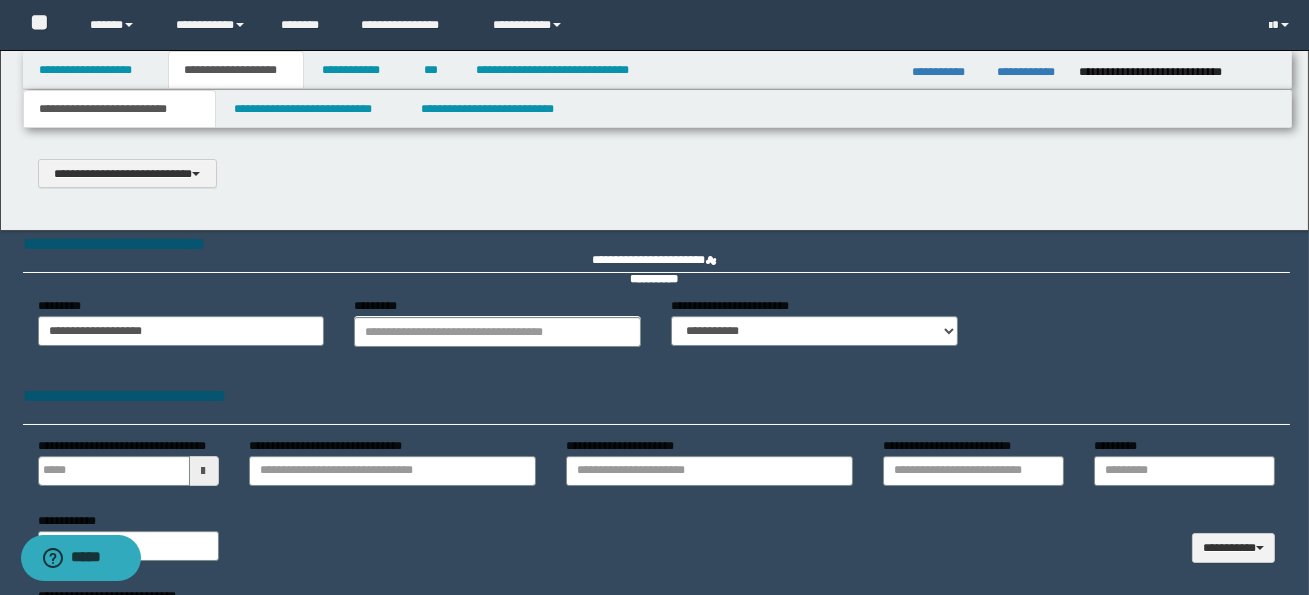 type 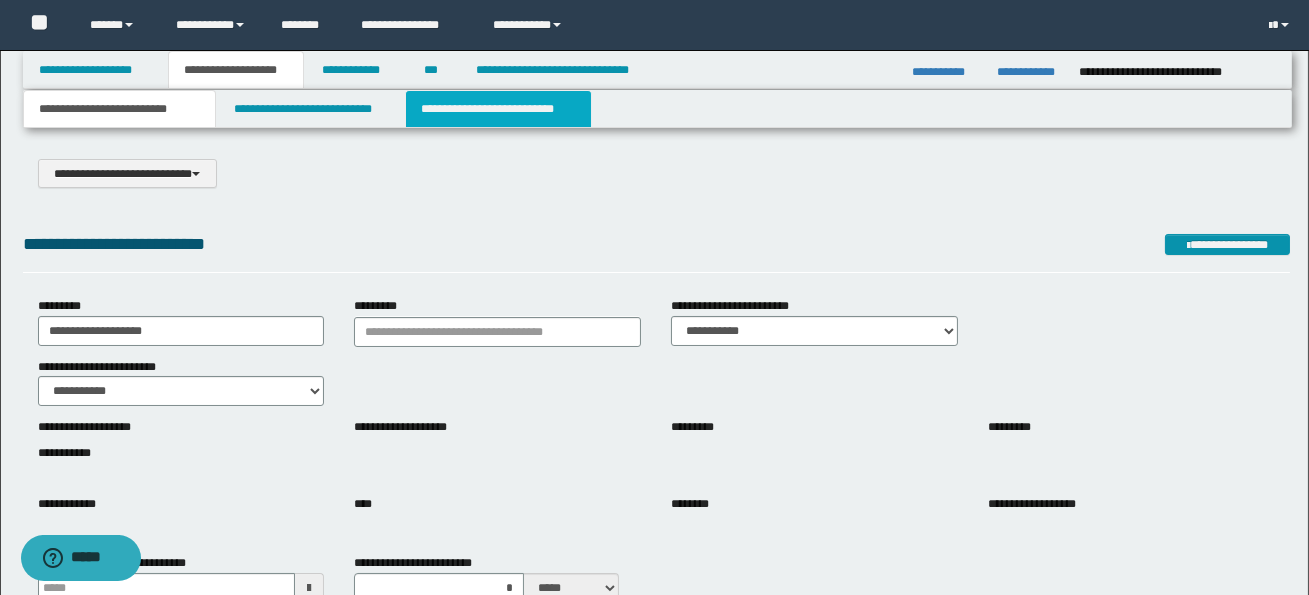 click on "**********" at bounding box center (498, 109) 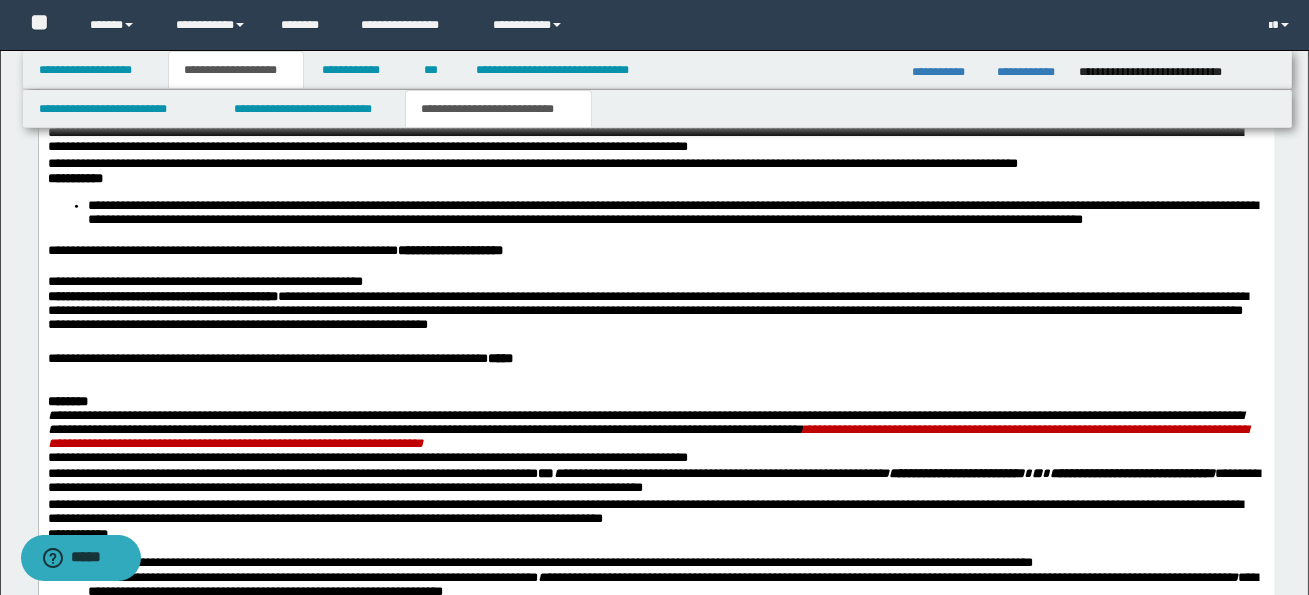 scroll, scrollTop: 4338, scrollLeft: 0, axis: vertical 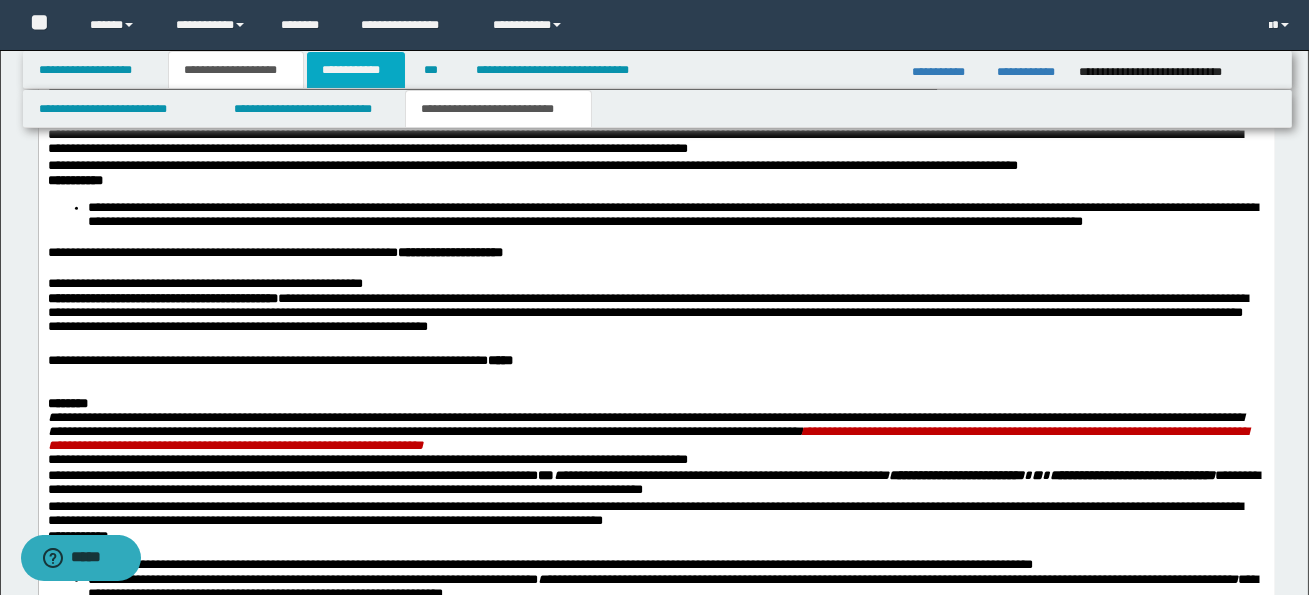 click on "**********" at bounding box center (356, 70) 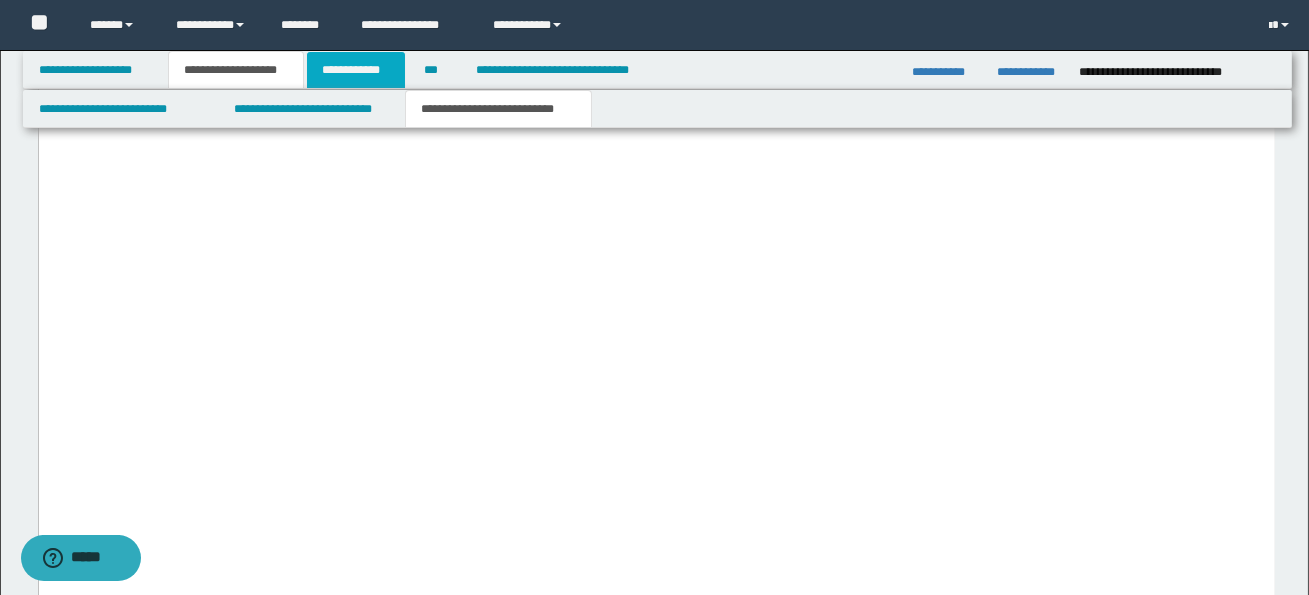 scroll, scrollTop: 531, scrollLeft: 0, axis: vertical 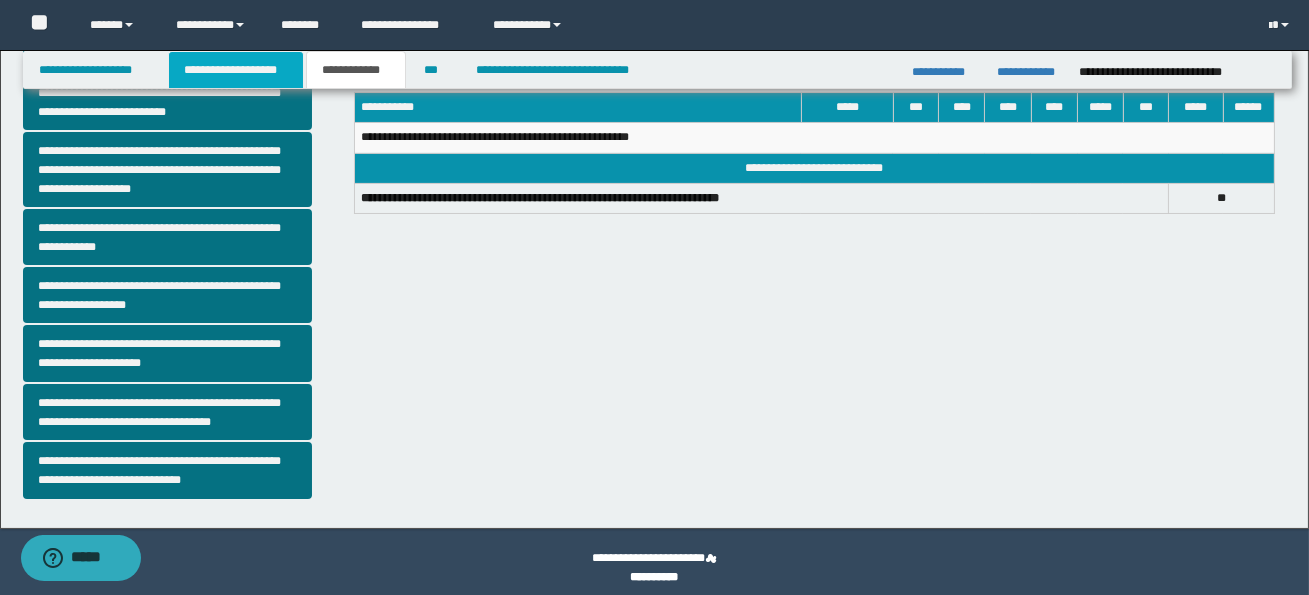 click on "**********" at bounding box center [236, 70] 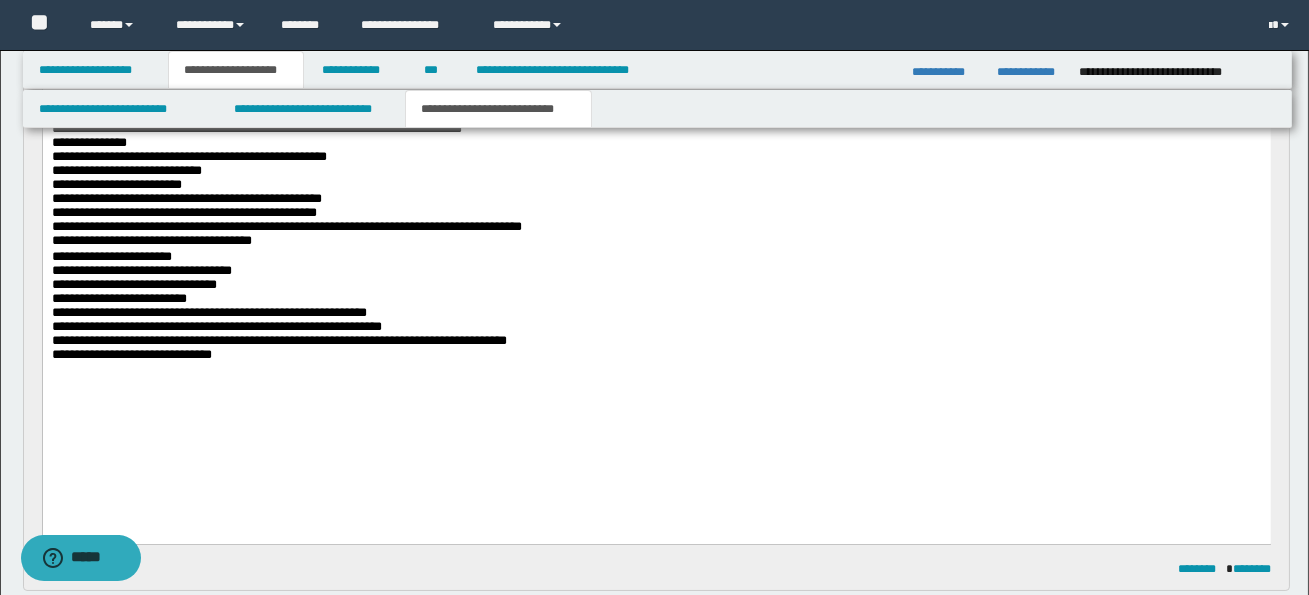 scroll, scrollTop: 590, scrollLeft: 0, axis: vertical 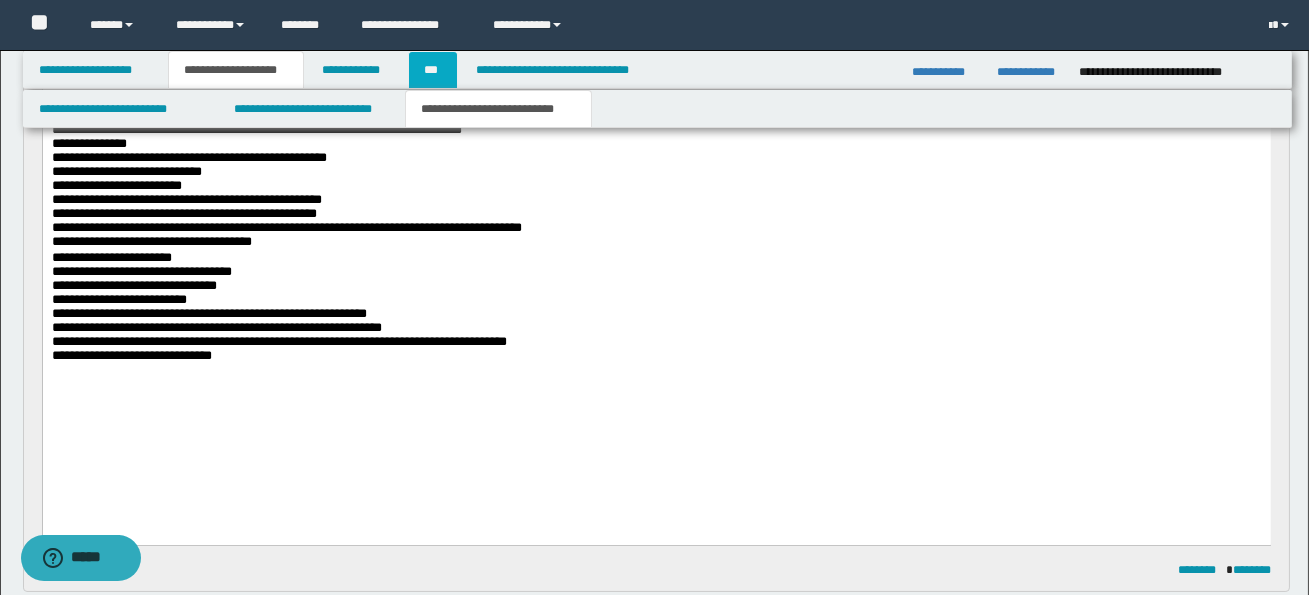 click on "***" at bounding box center [433, 70] 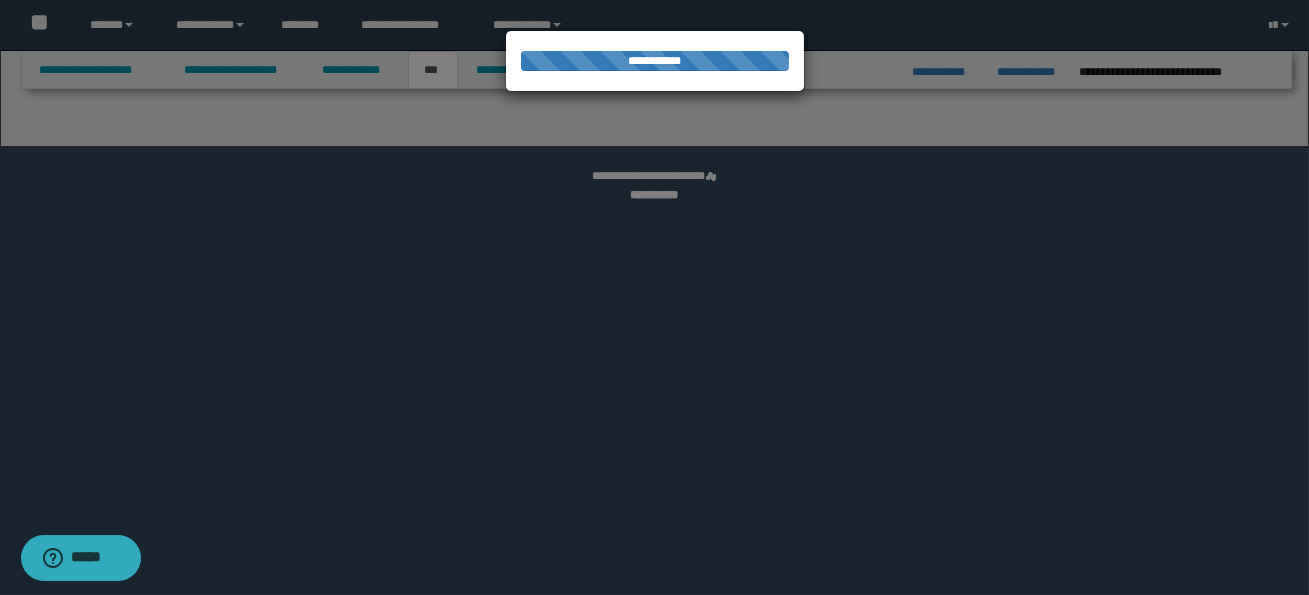 select on "***" 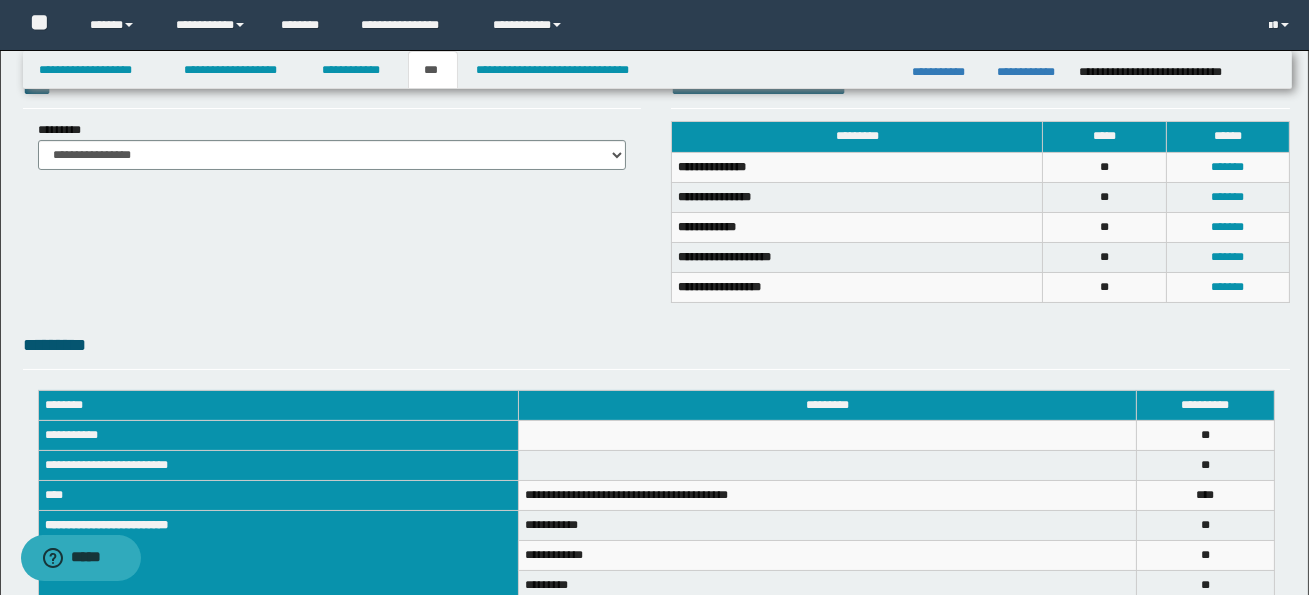 scroll, scrollTop: 191, scrollLeft: 0, axis: vertical 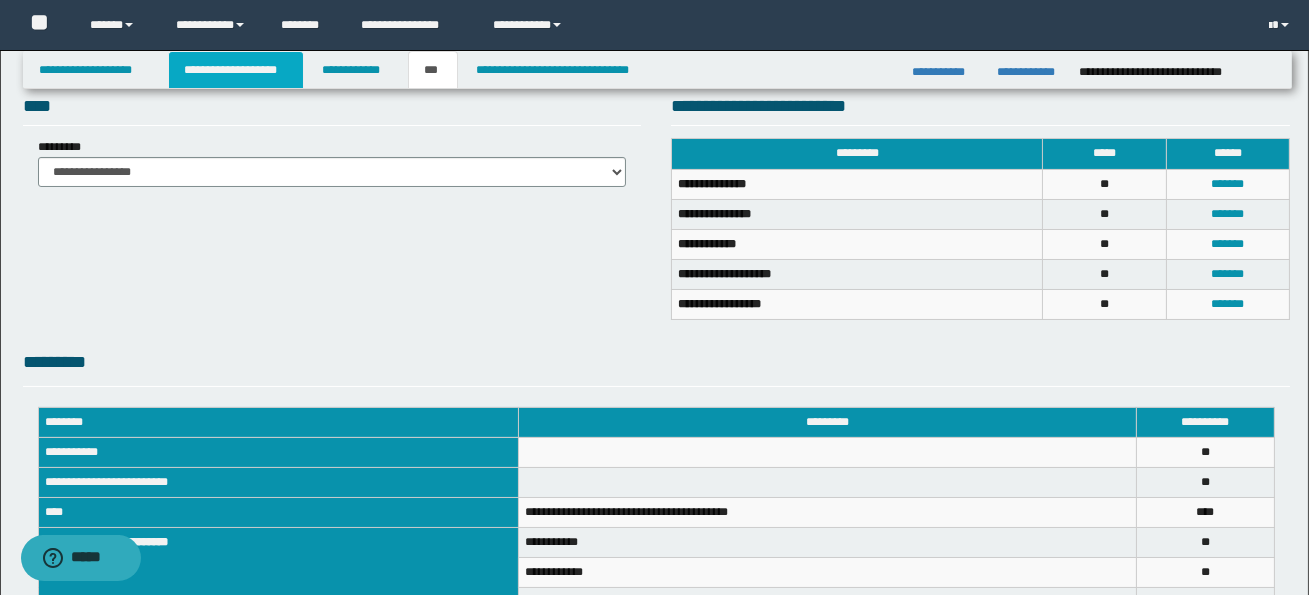 click on "**********" at bounding box center [236, 70] 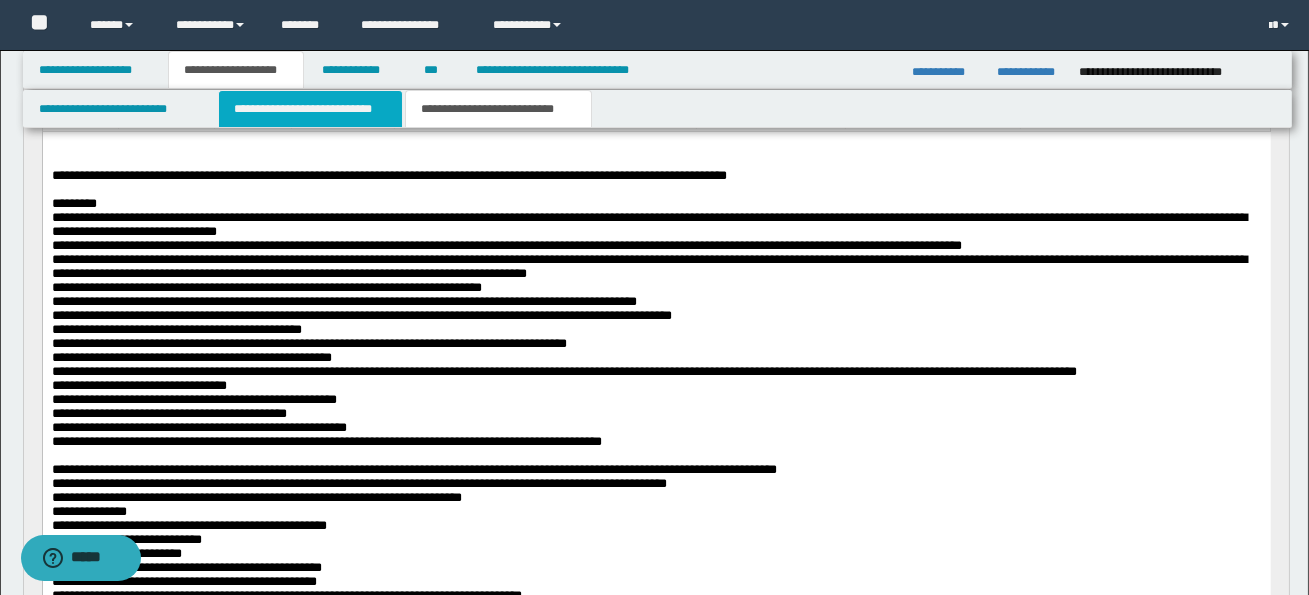 click on "**********" at bounding box center [310, 109] 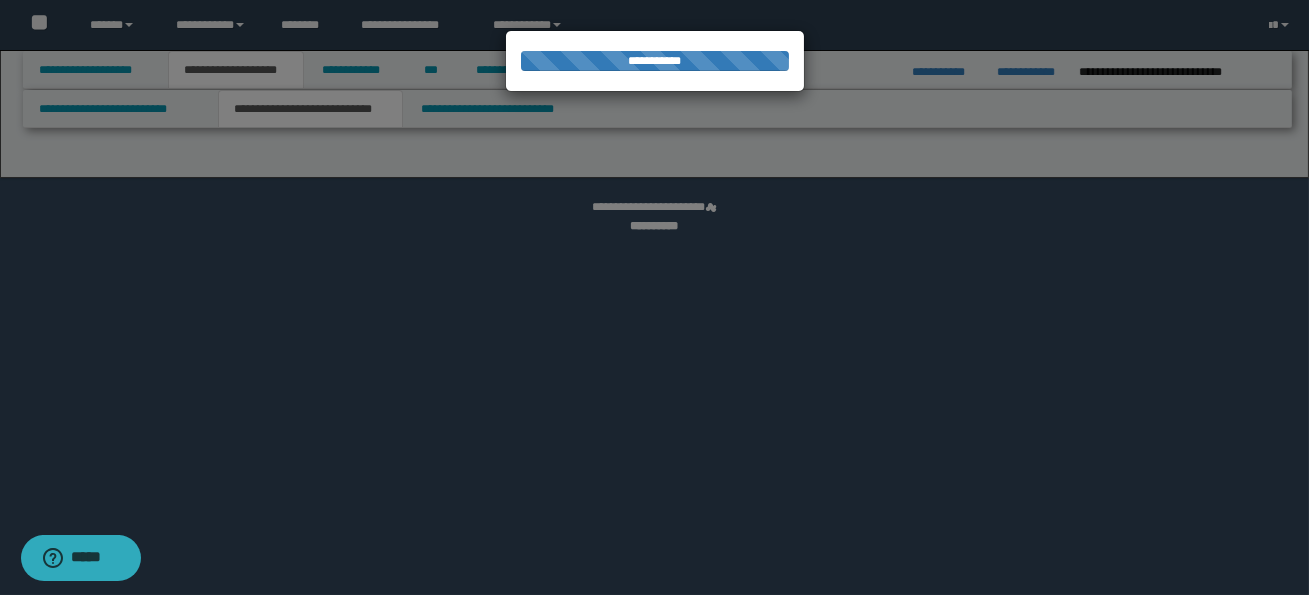 select on "*" 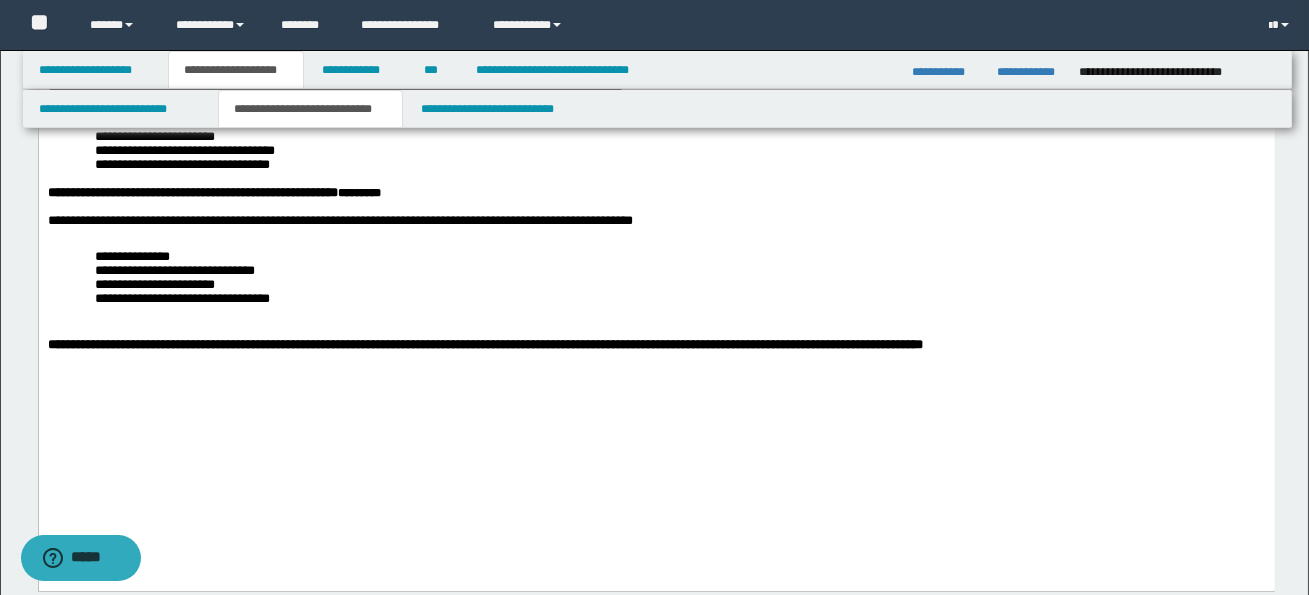 scroll, scrollTop: 720, scrollLeft: 0, axis: vertical 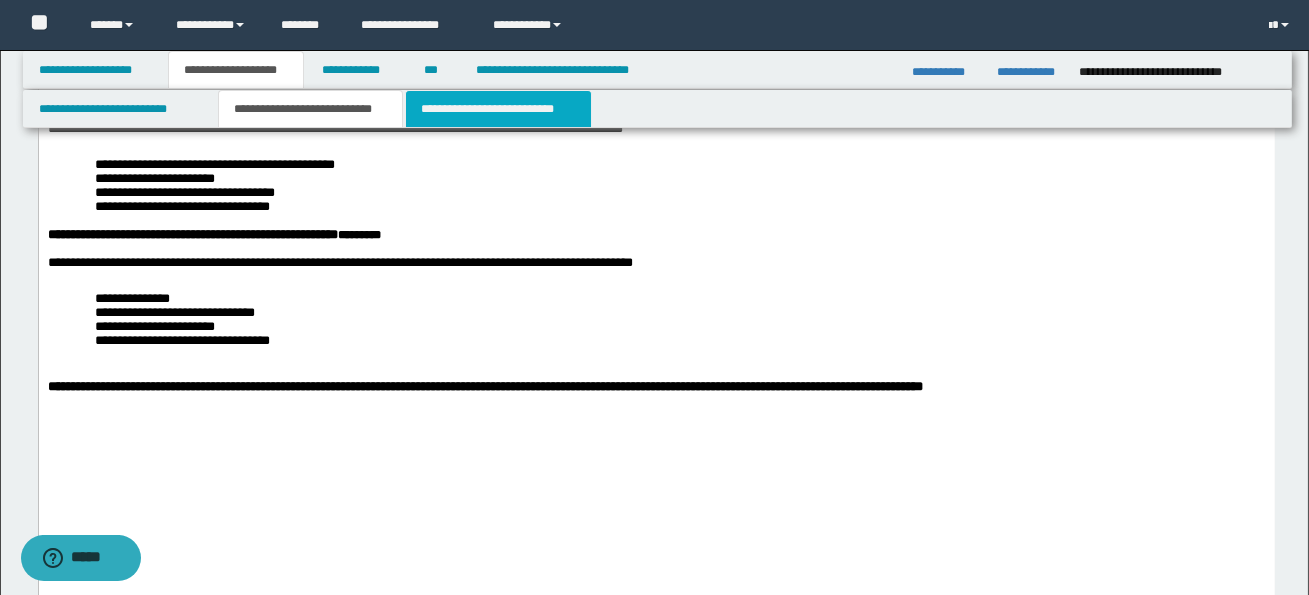 click on "**********" at bounding box center (498, 109) 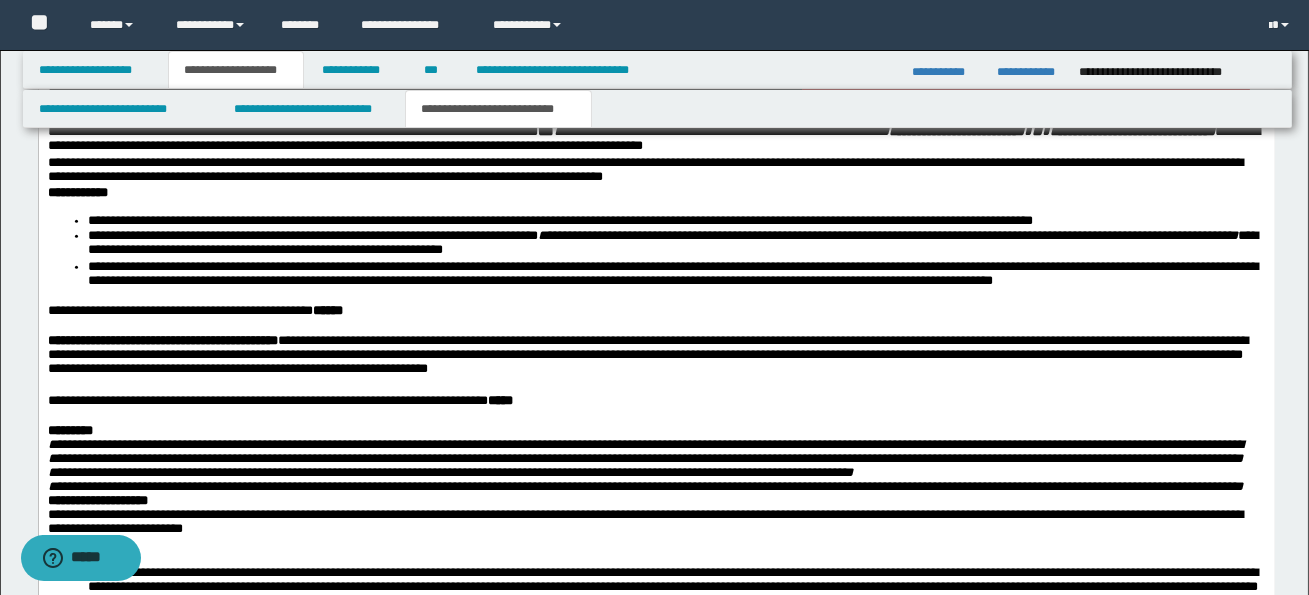 scroll, scrollTop: 4678, scrollLeft: 0, axis: vertical 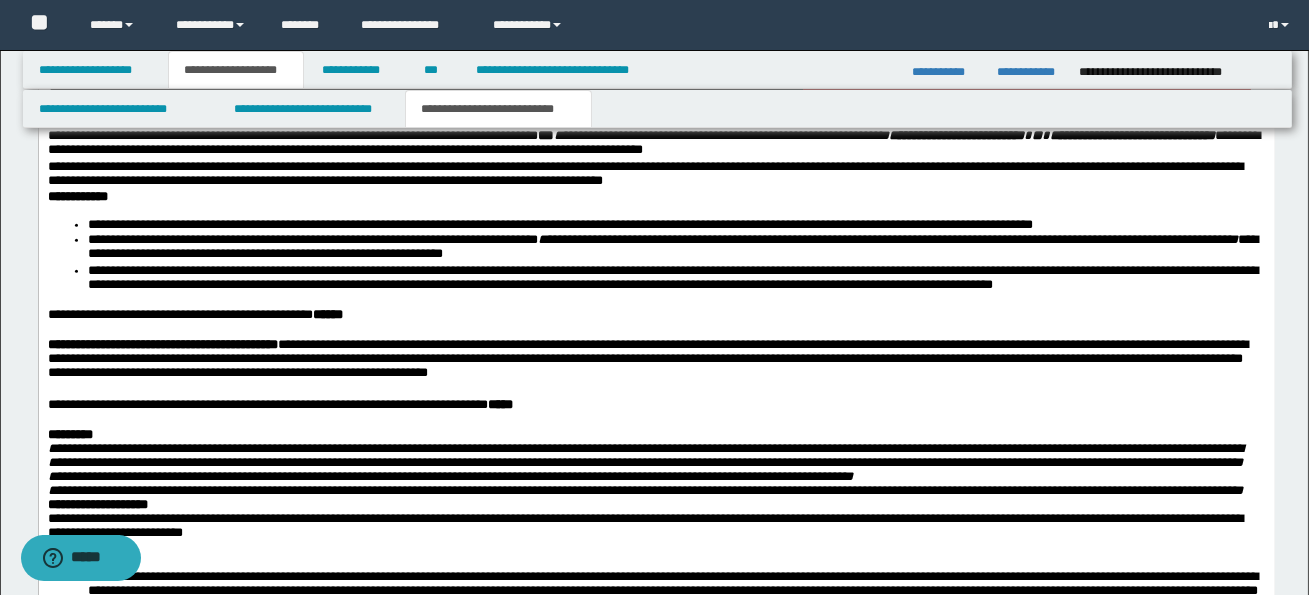 click on "**********" at bounding box center (675, 249) 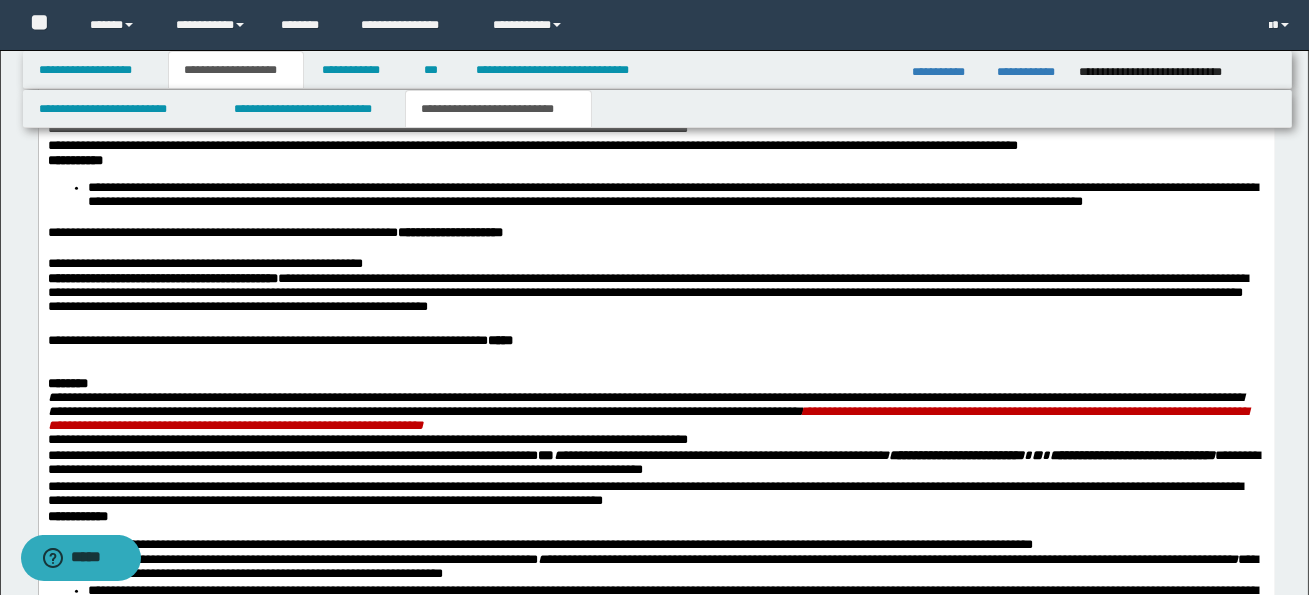 scroll, scrollTop: 4357, scrollLeft: 0, axis: vertical 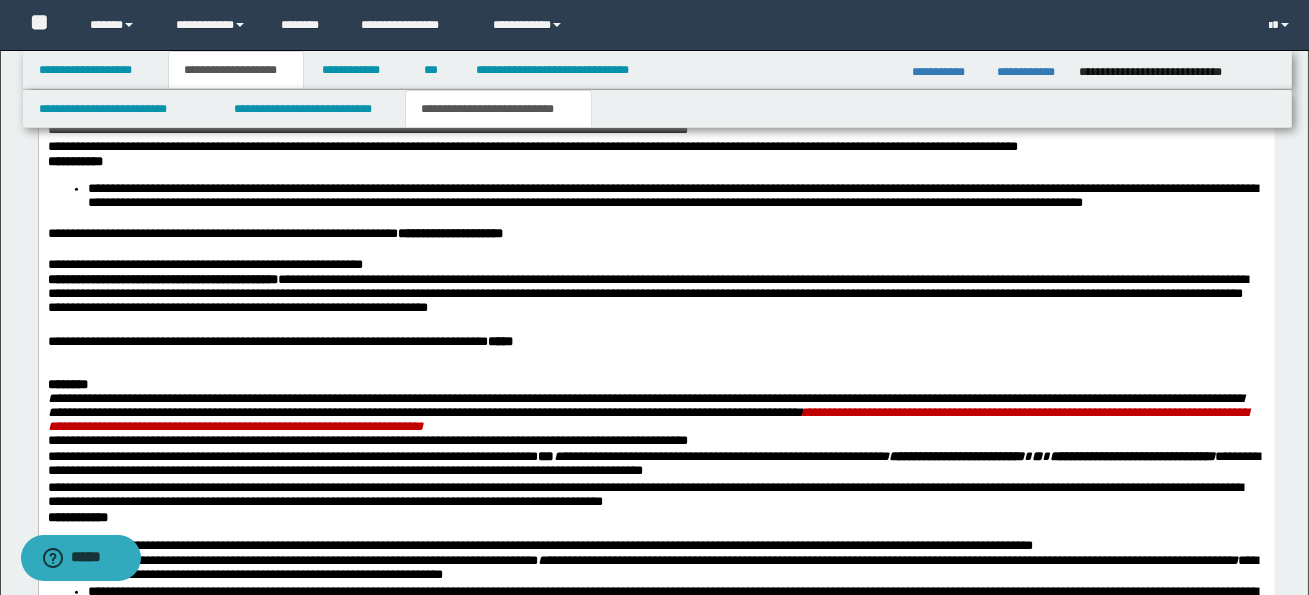 click on "**********" at bounding box center [162, 280] 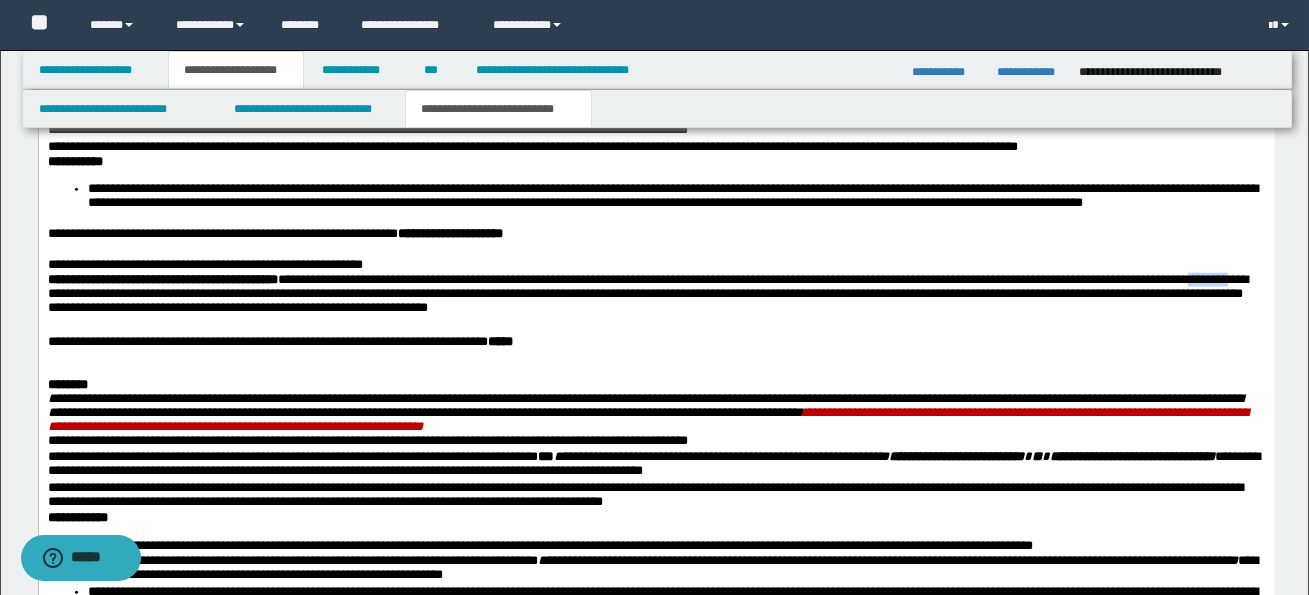 drag, startPoint x: 46, startPoint y: 352, endPoint x: 92, endPoint y: 354, distance: 46.043457 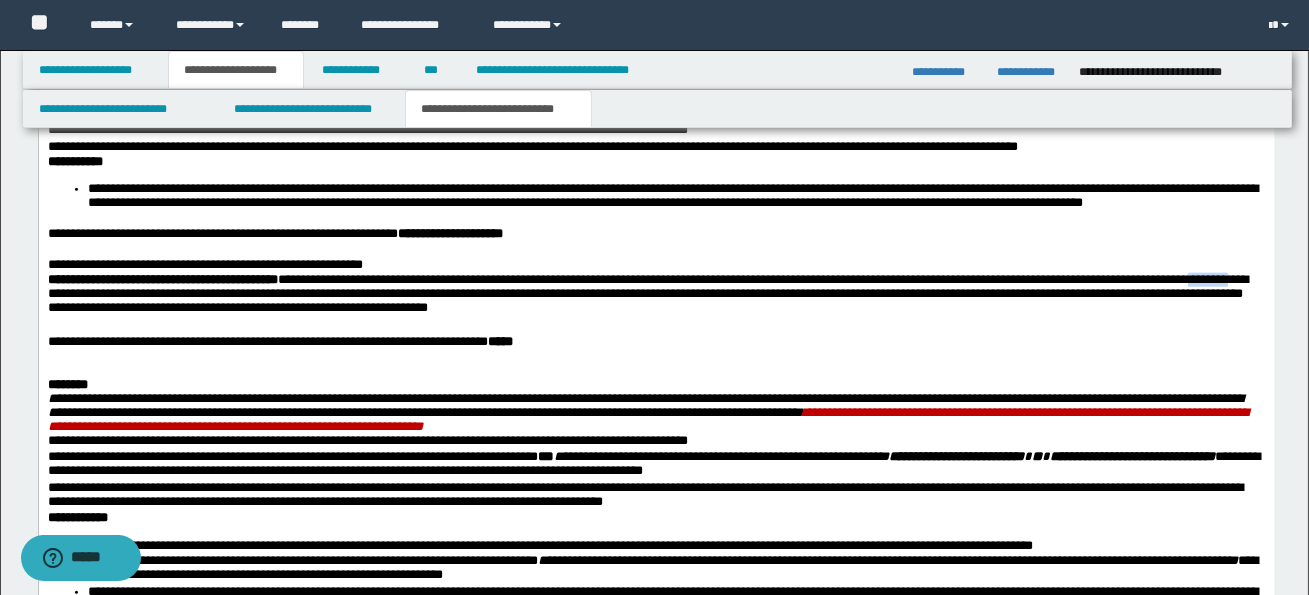 click on "**********" at bounding box center (655, 297) 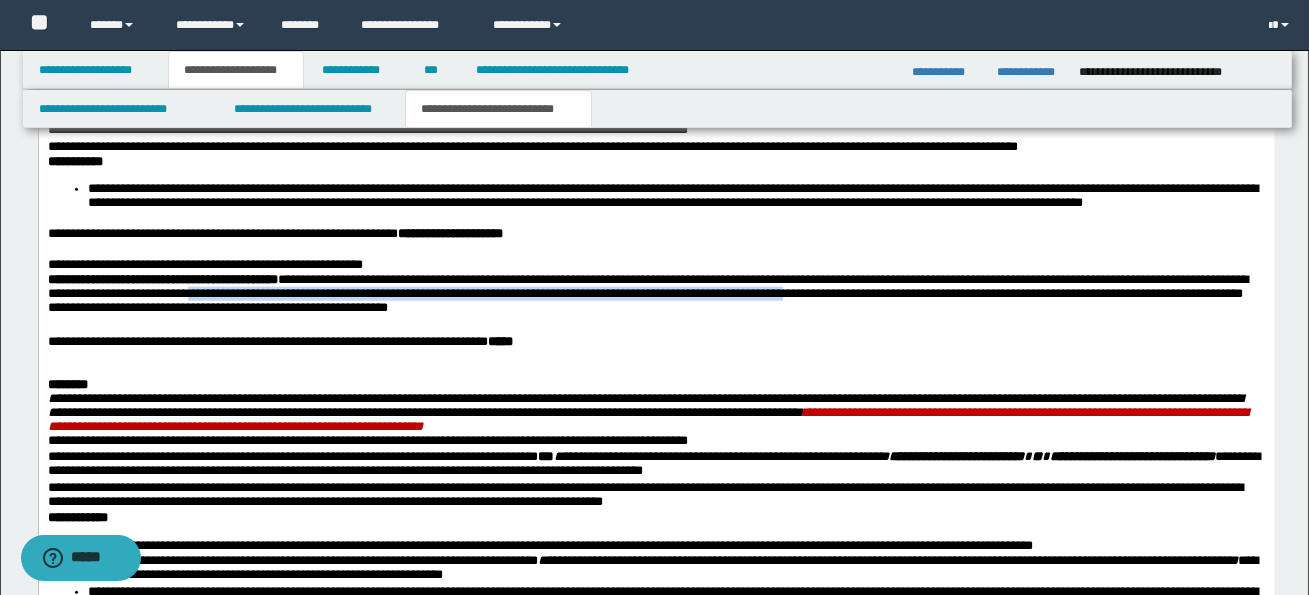 drag, startPoint x: 259, startPoint y: 351, endPoint x: 901, endPoint y: 355, distance: 642.01245 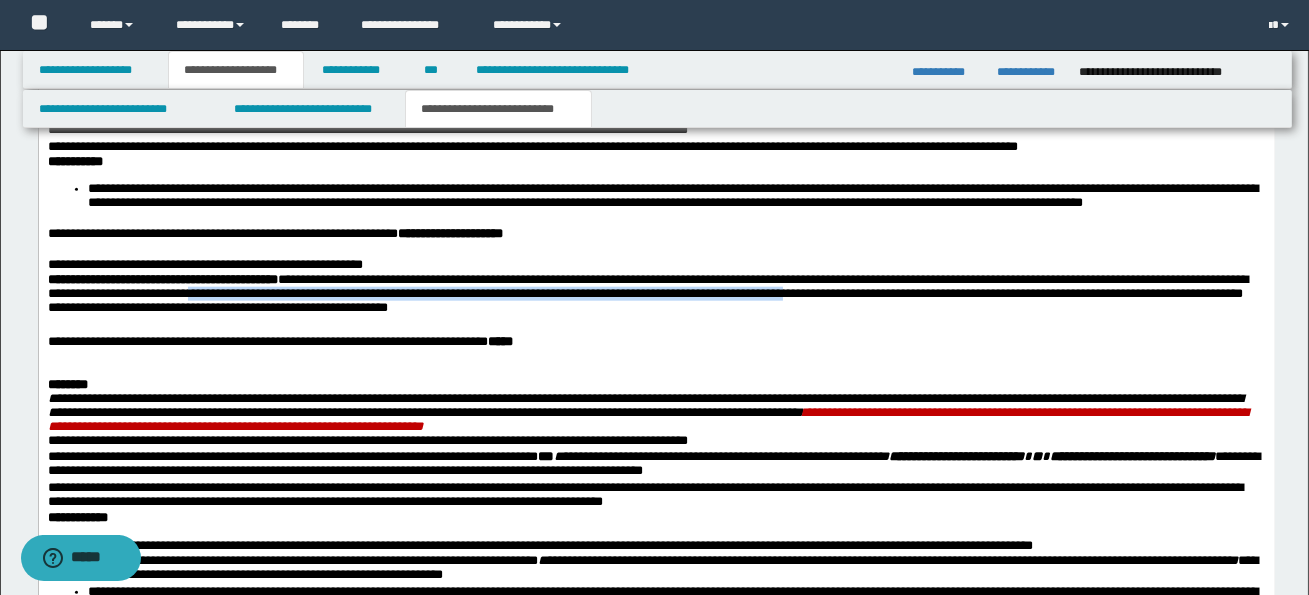 click on "**********" at bounding box center [655, 297] 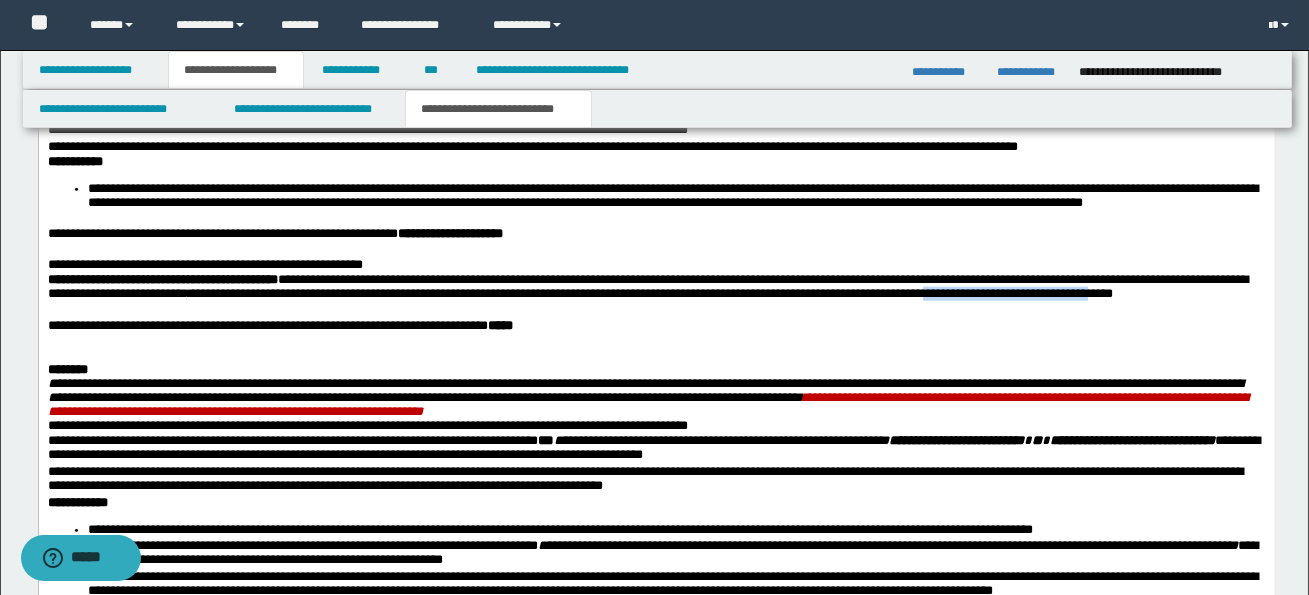drag, startPoint x: 1025, startPoint y: 353, endPoint x: 1203, endPoint y: 352, distance: 178.0028 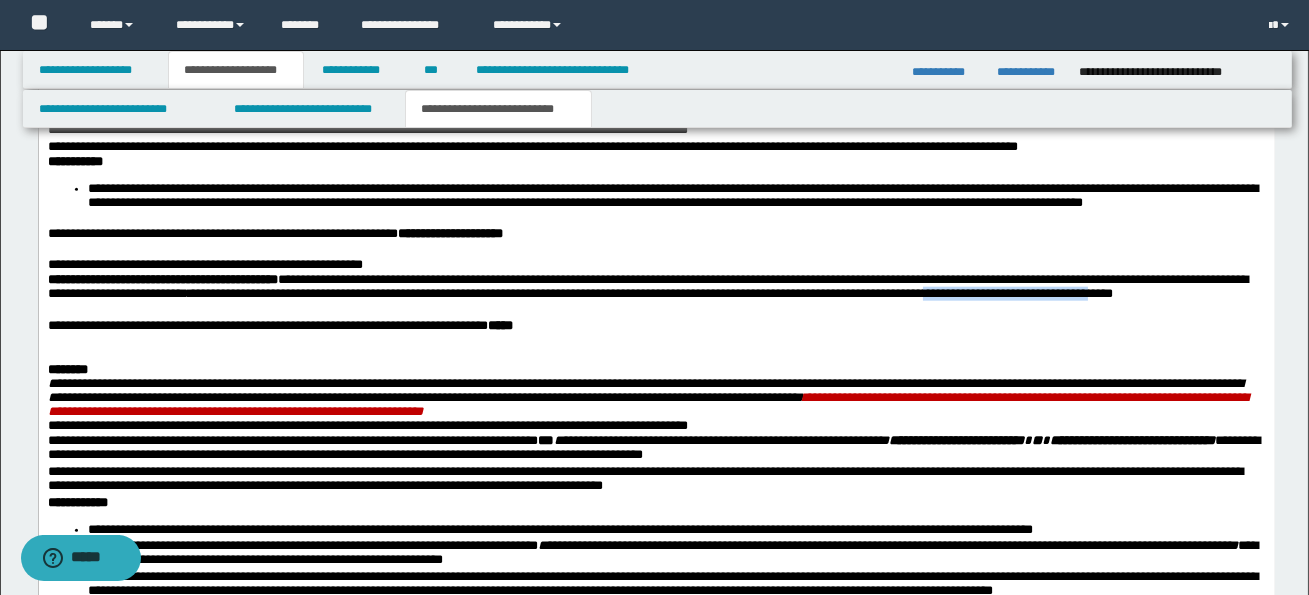 click on "**********" at bounding box center (655, 289) 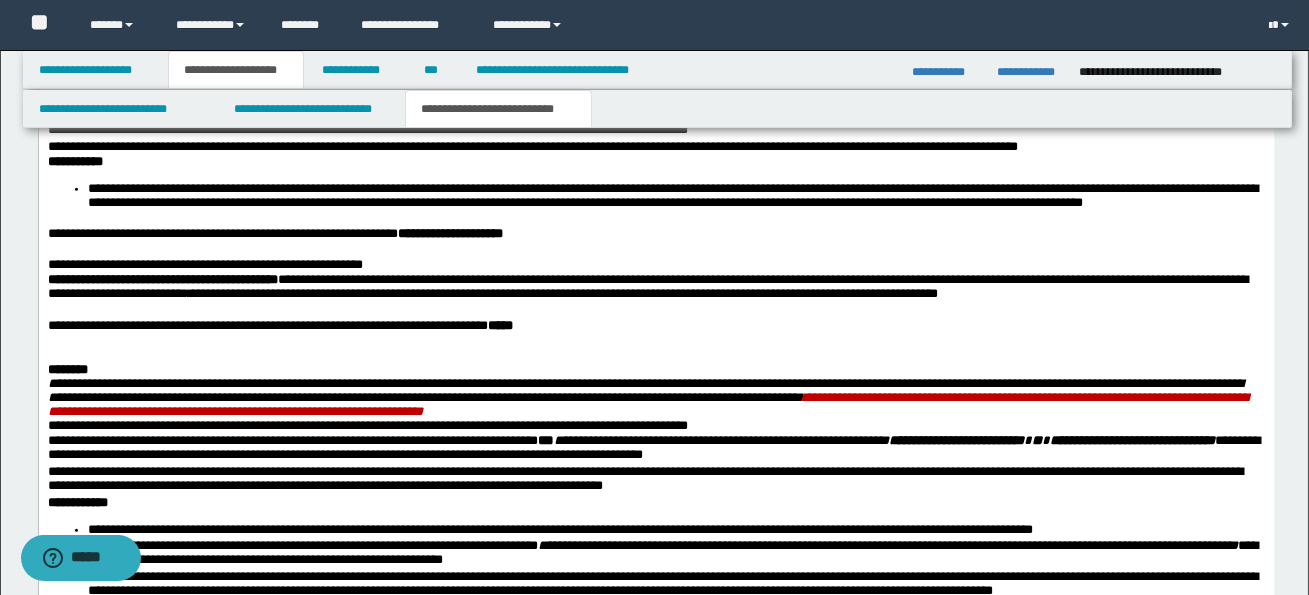 click on "**********" at bounding box center [655, 289] 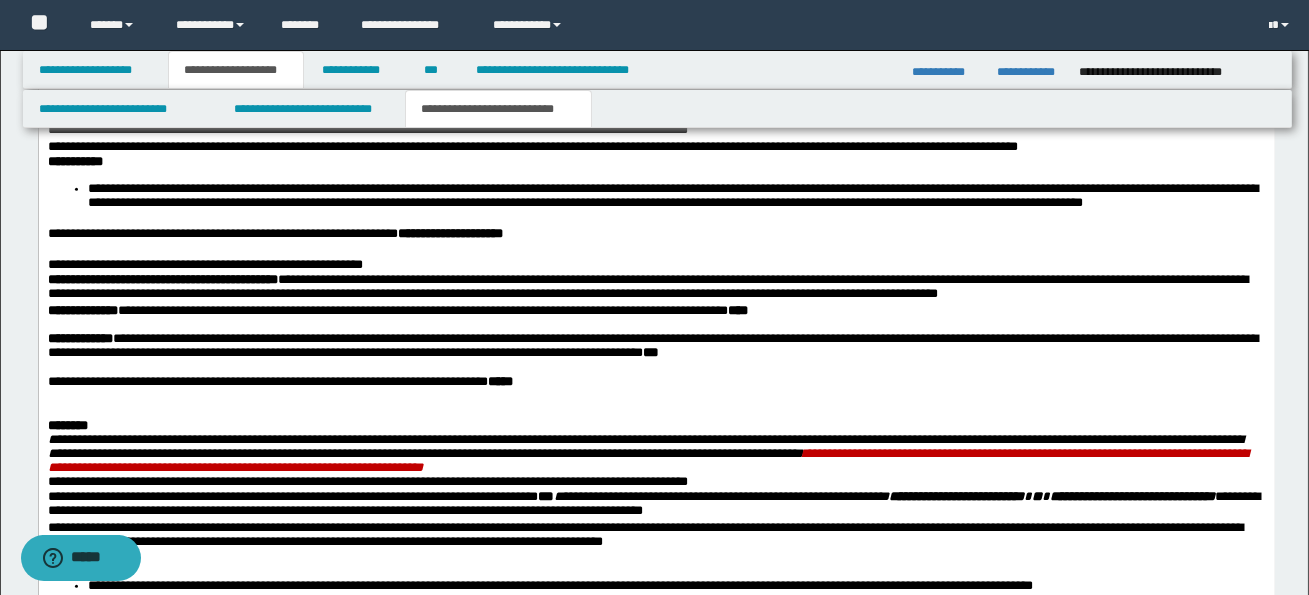 click on "**********" at bounding box center (656, -194) 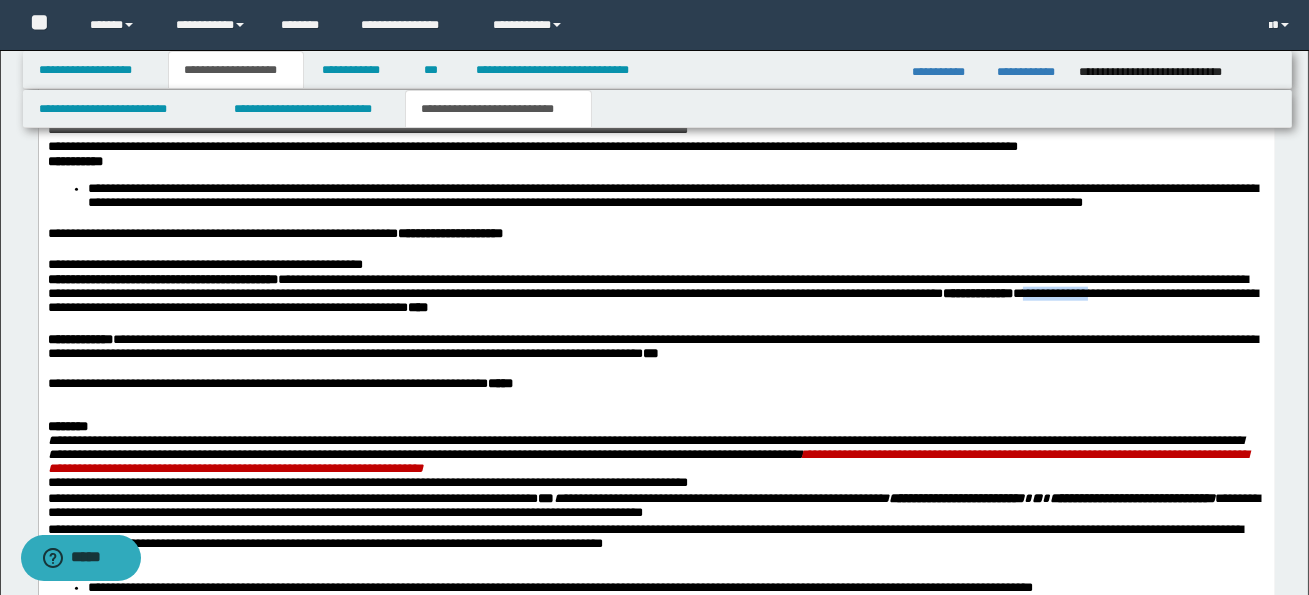 drag, startPoint x: 1138, startPoint y: 350, endPoint x: 1215, endPoint y: 355, distance: 77.16217 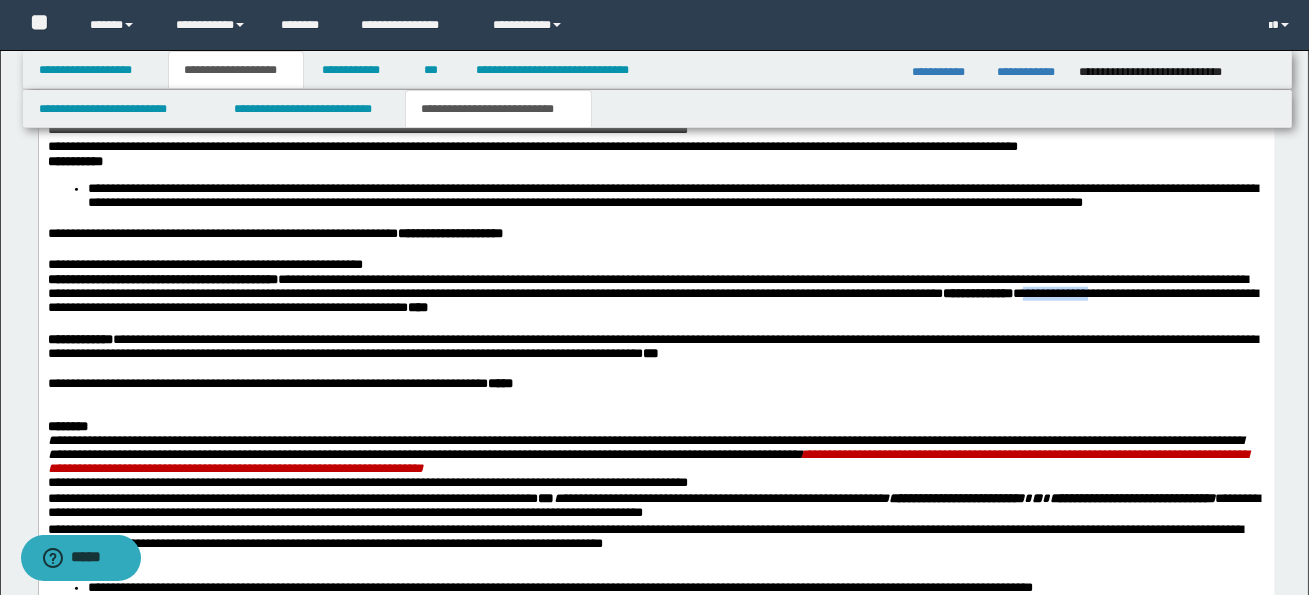 click on "**********" at bounding box center [652, 301] 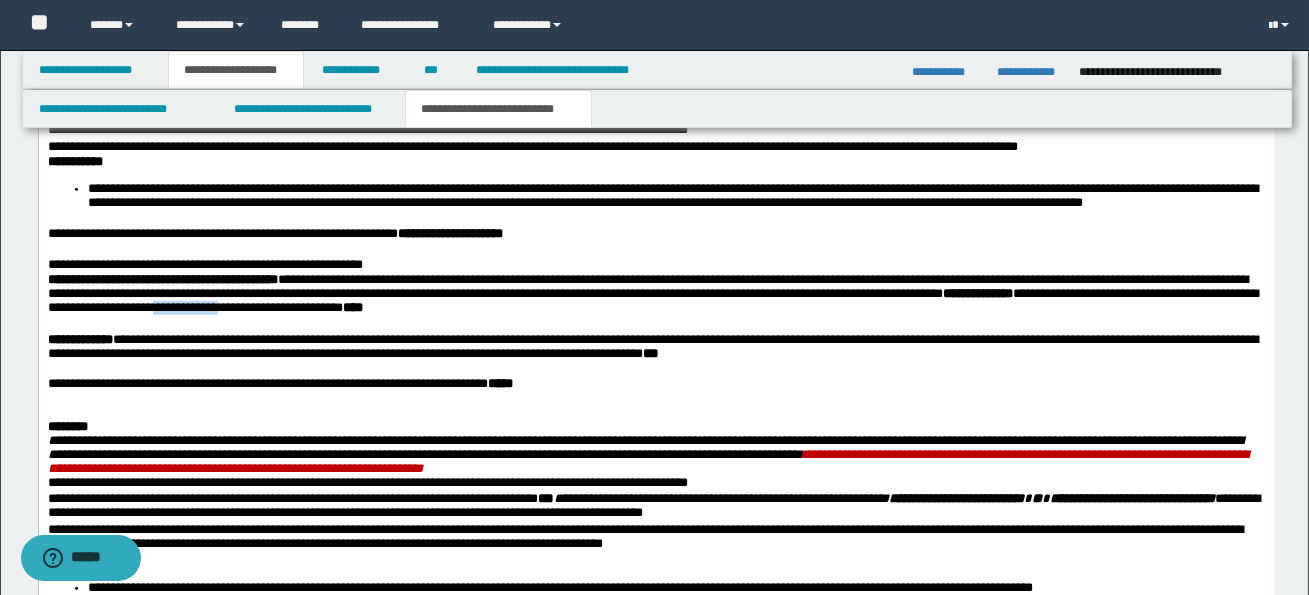 drag, startPoint x: 348, startPoint y: 369, endPoint x: 424, endPoint y: 367, distance: 76.02631 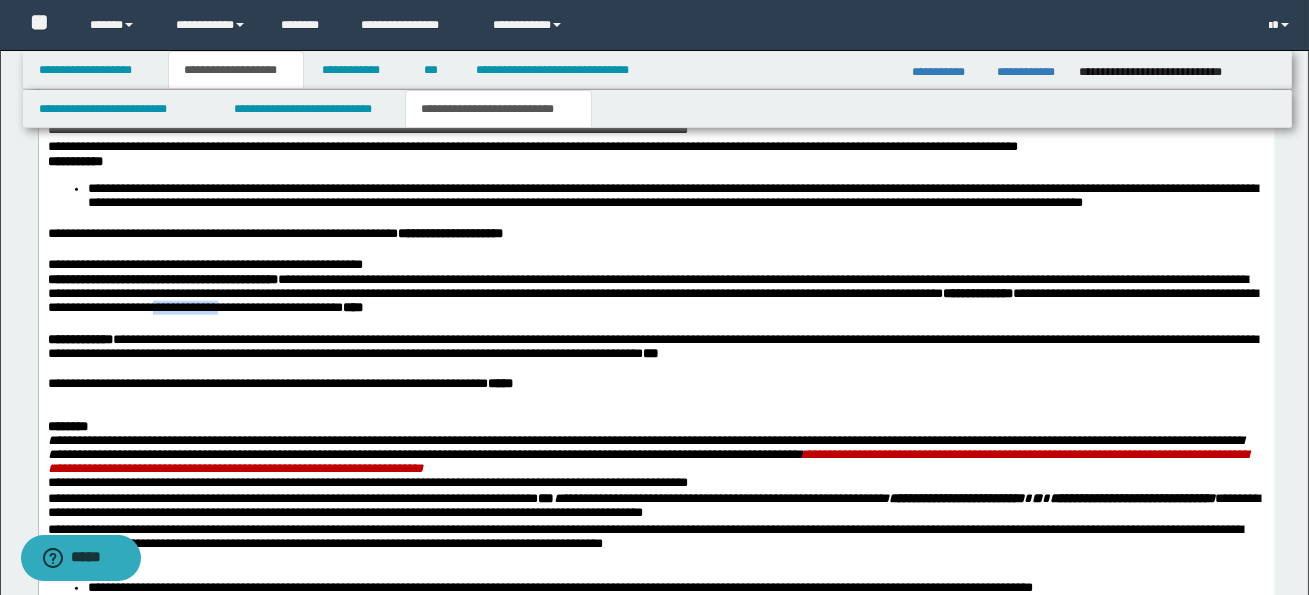 click on "**********" at bounding box center (652, 301) 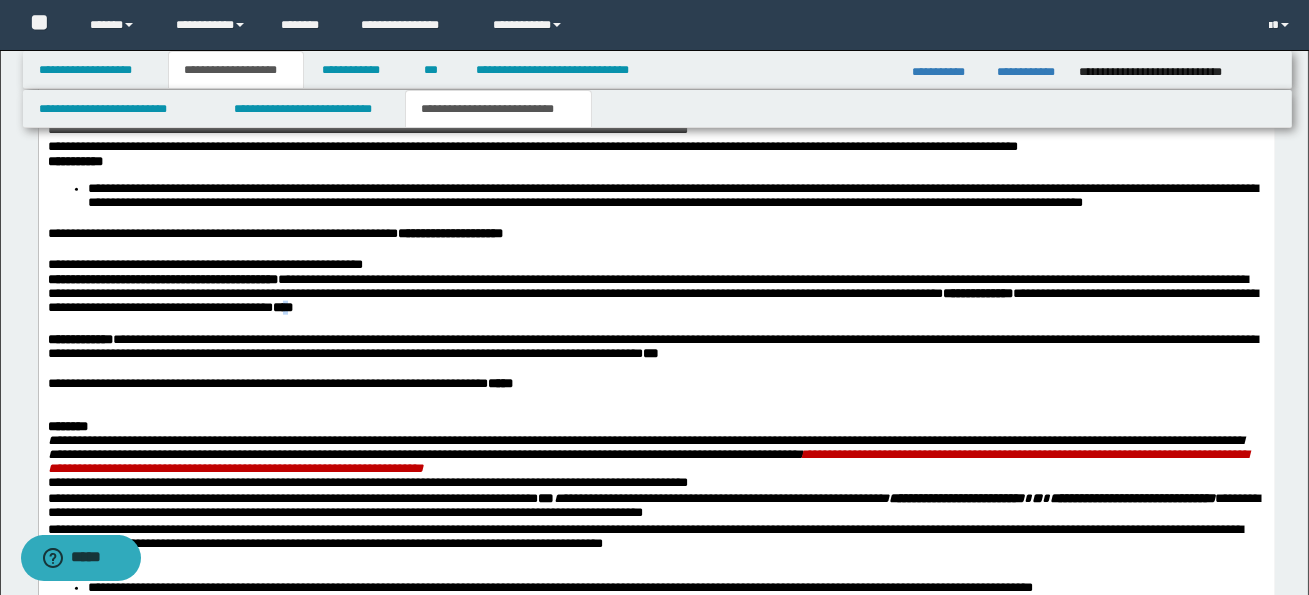 click on "****" at bounding box center (282, 308) 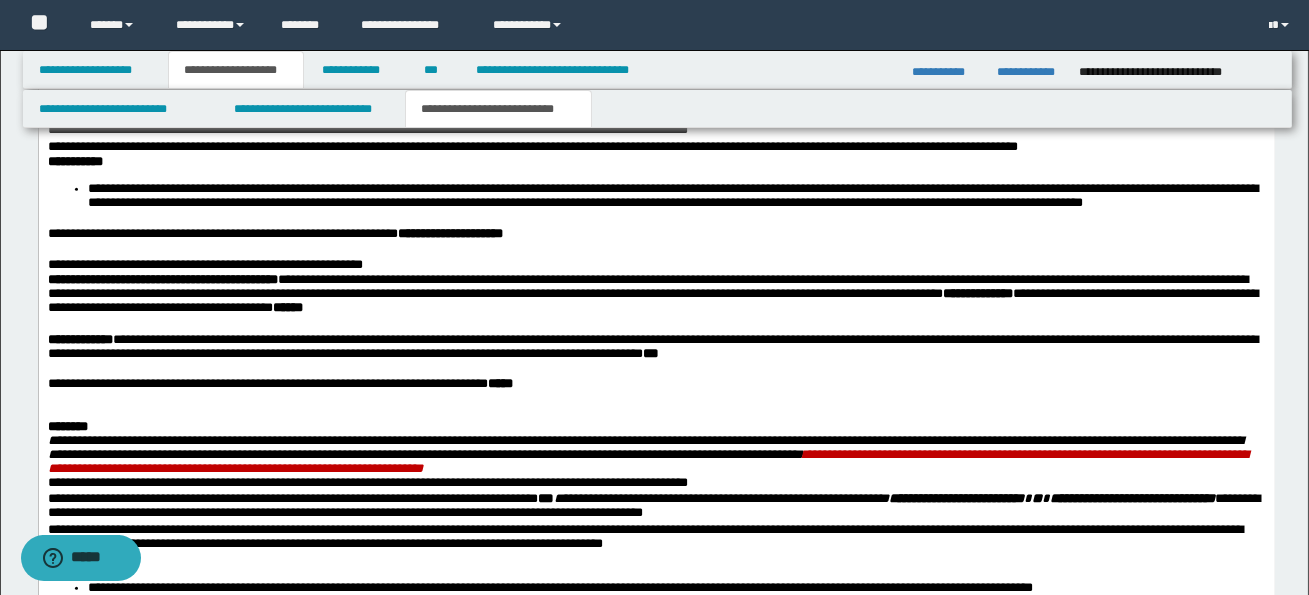 click on "** *** *" at bounding box center (287, 308) 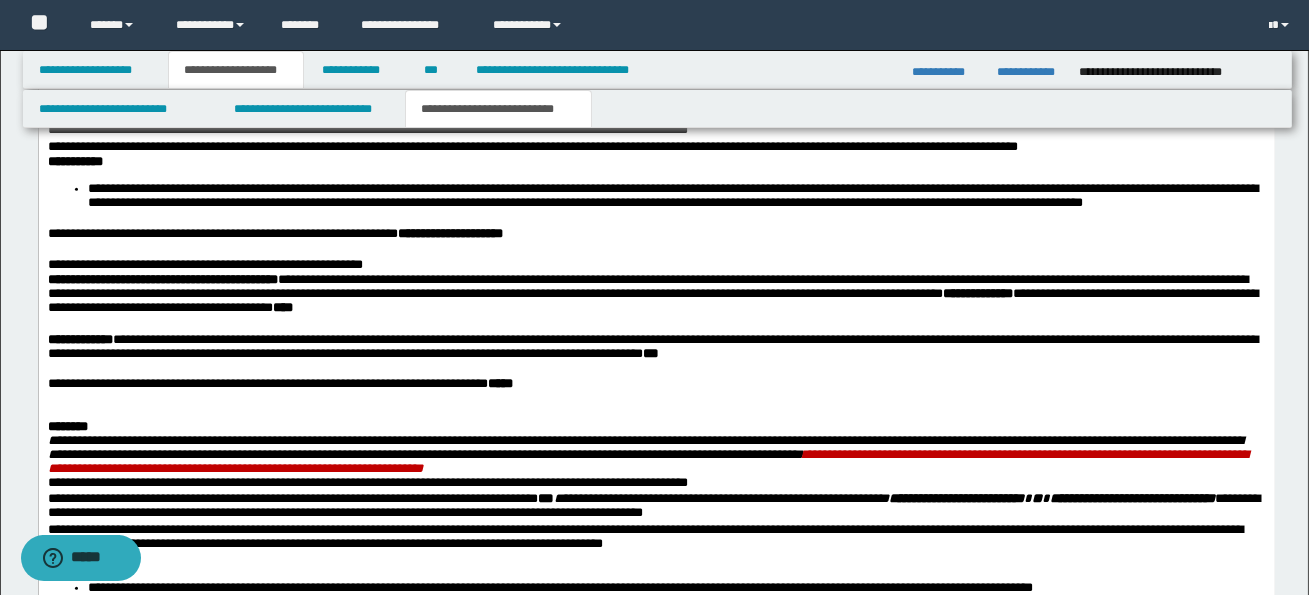click on "**********" at bounding box center [656, -193] 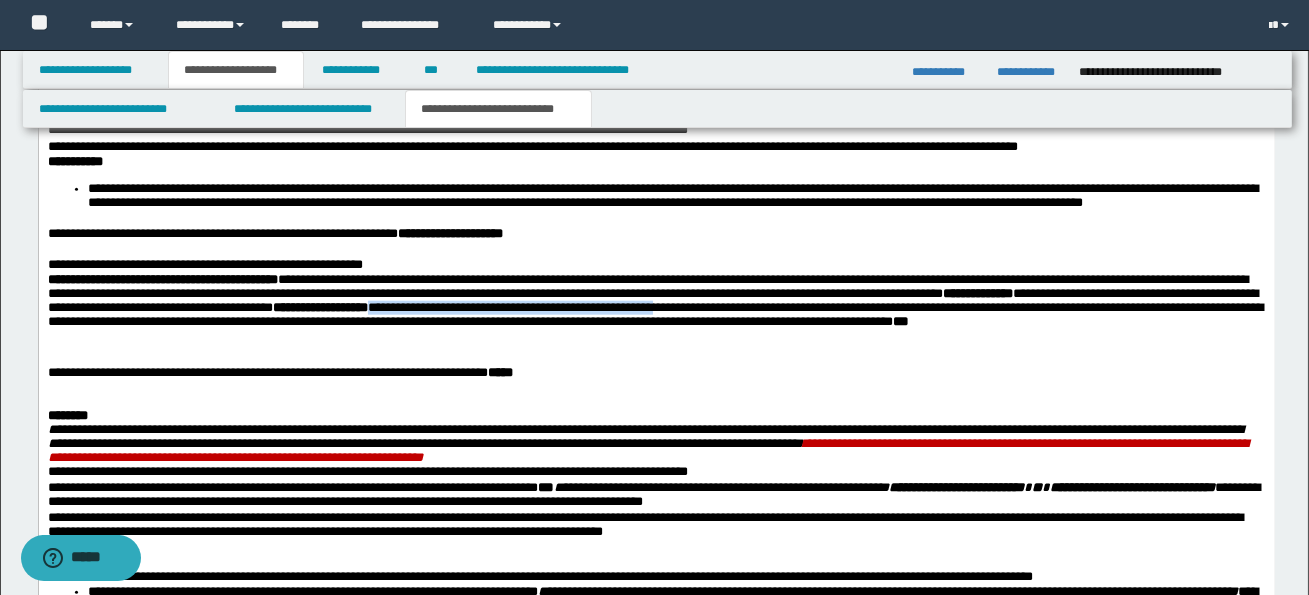 drag, startPoint x: 588, startPoint y: 367, endPoint x: 924, endPoint y: 371, distance: 336.0238 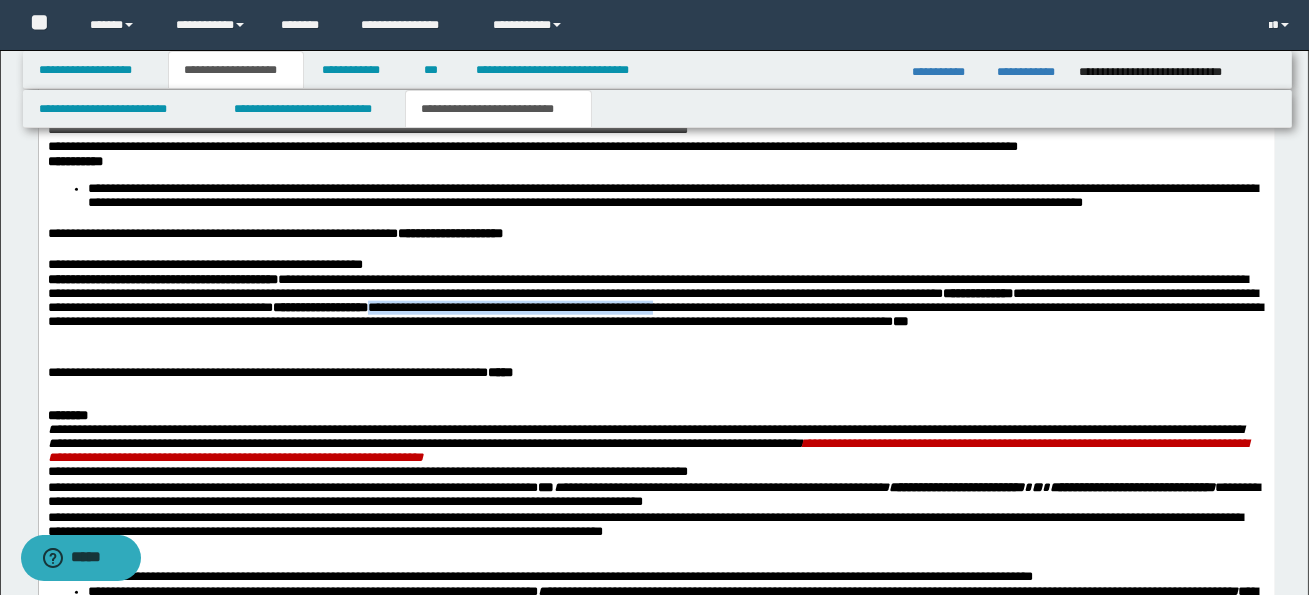 click on "**********" at bounding box center (654, 315) 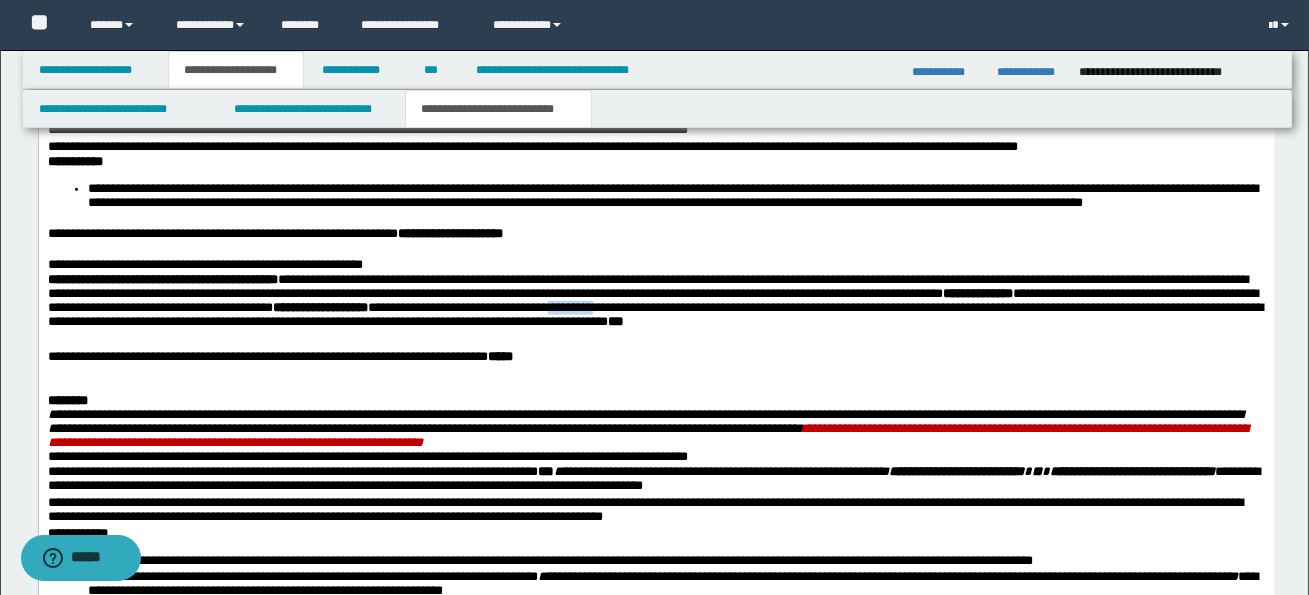 drag, startPoint x: 787, startPoint y: 368, endPoint x: 838, endPoint y: 366, distance: 51.0392 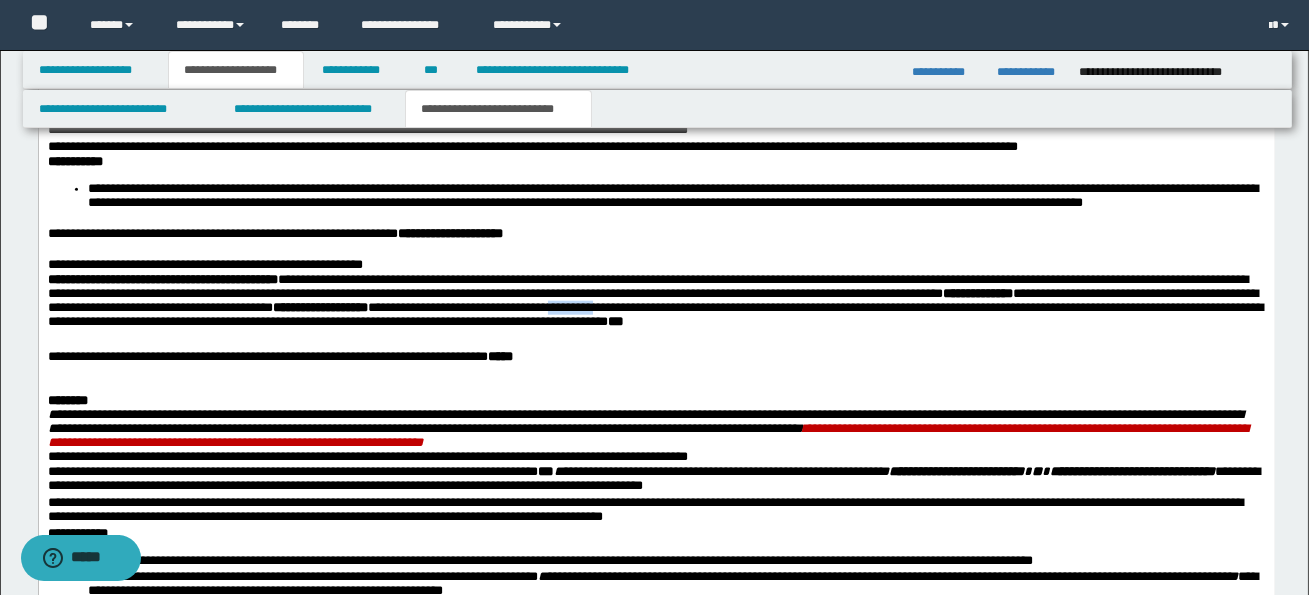 click on "**********" at bounding box center [654, 315] 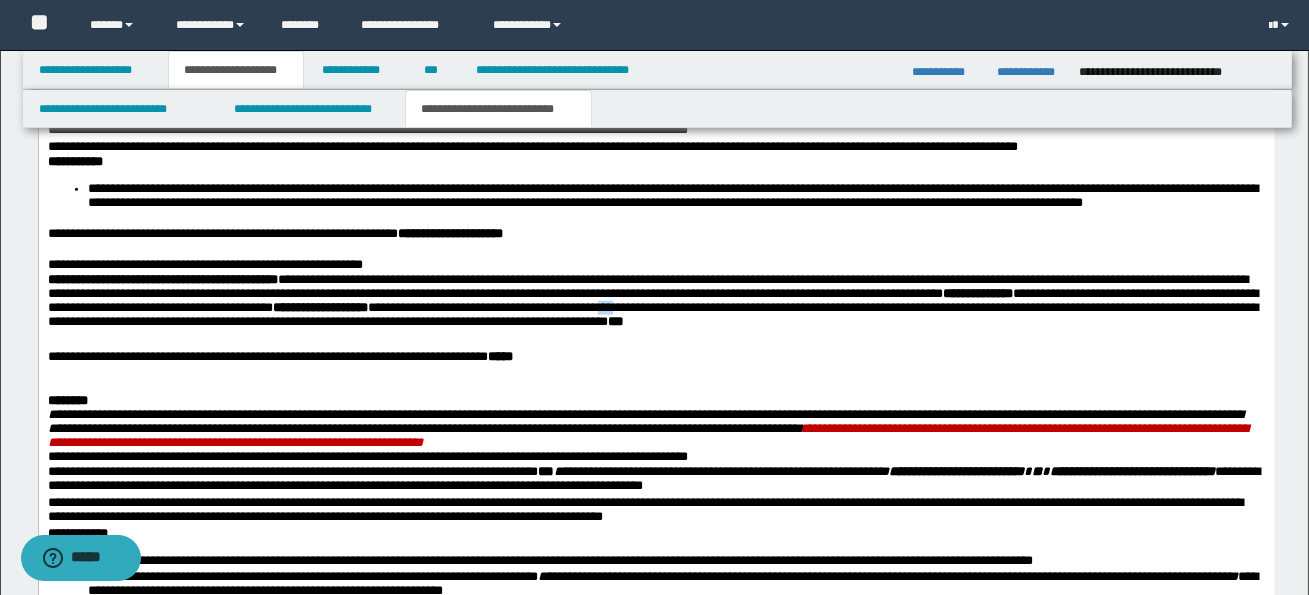 drag, startPoint x: 842, startPoint y: 366, endPoint x: 856, endPoint y: 366, distance: 14 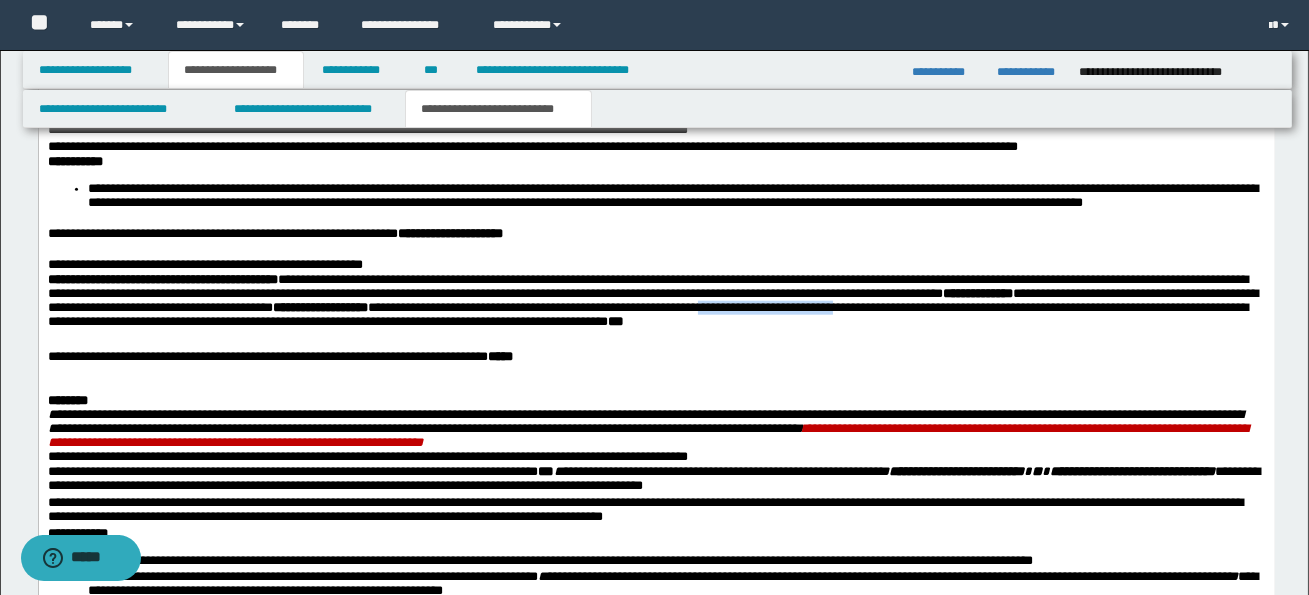 drag, startPoint x: 960, startPoint y: 365, endPoint x: 1103, endPoint y: 364, distance: 143.0035 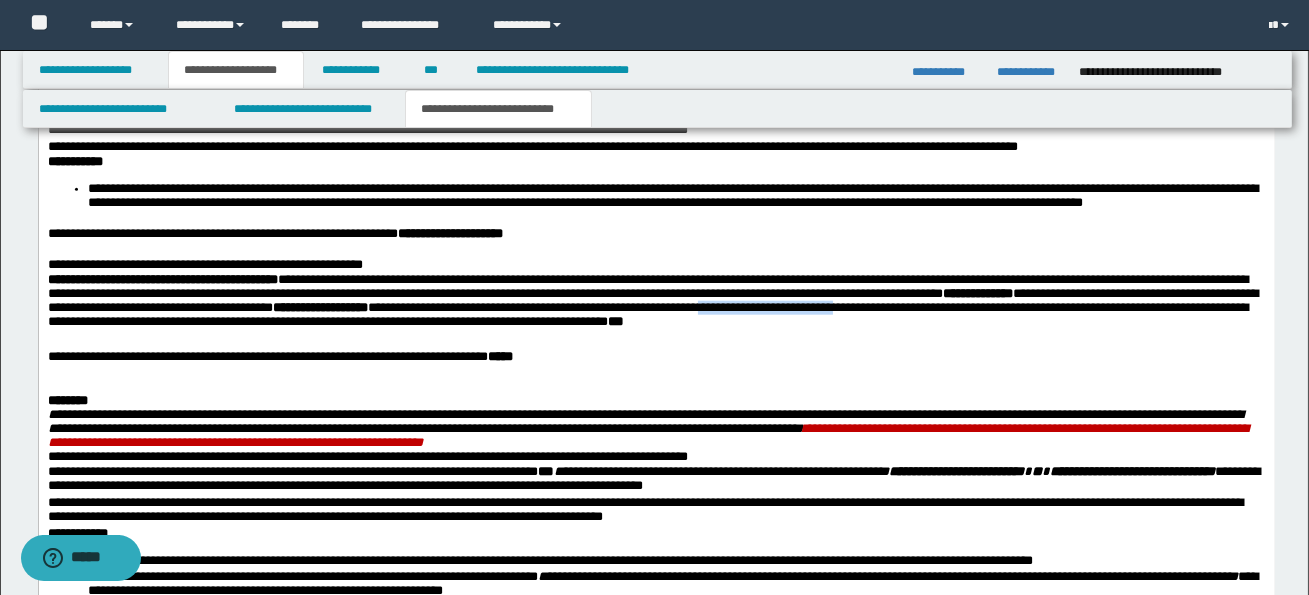 click on "**********" at bounding box center [647, 315] 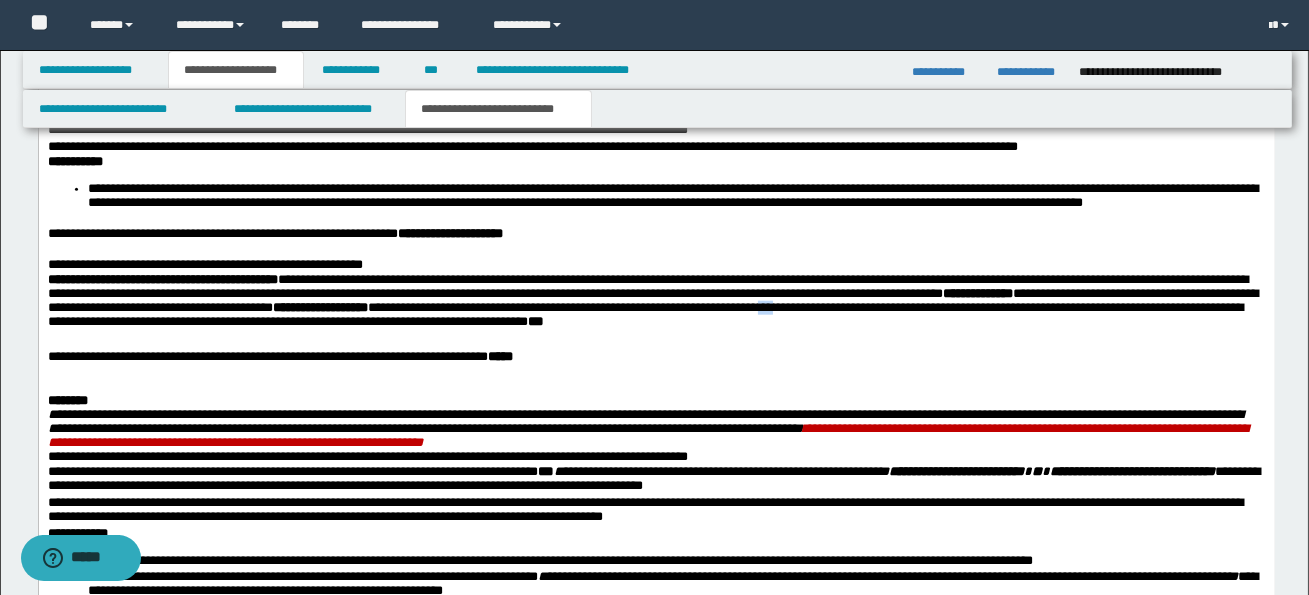 drag, startPoint x: 1021, startPoint y: 368, endPoint x: 1039, endPoint y: 369, distance: 18.027756 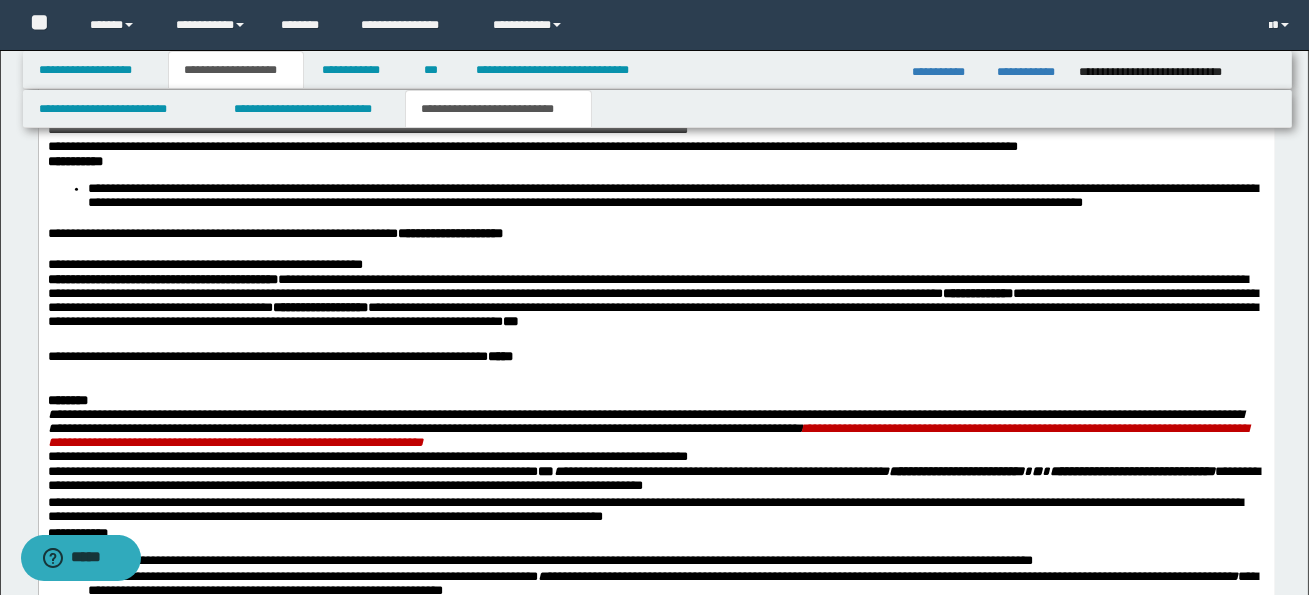 click on "**********" at bounding box center (652, 315) 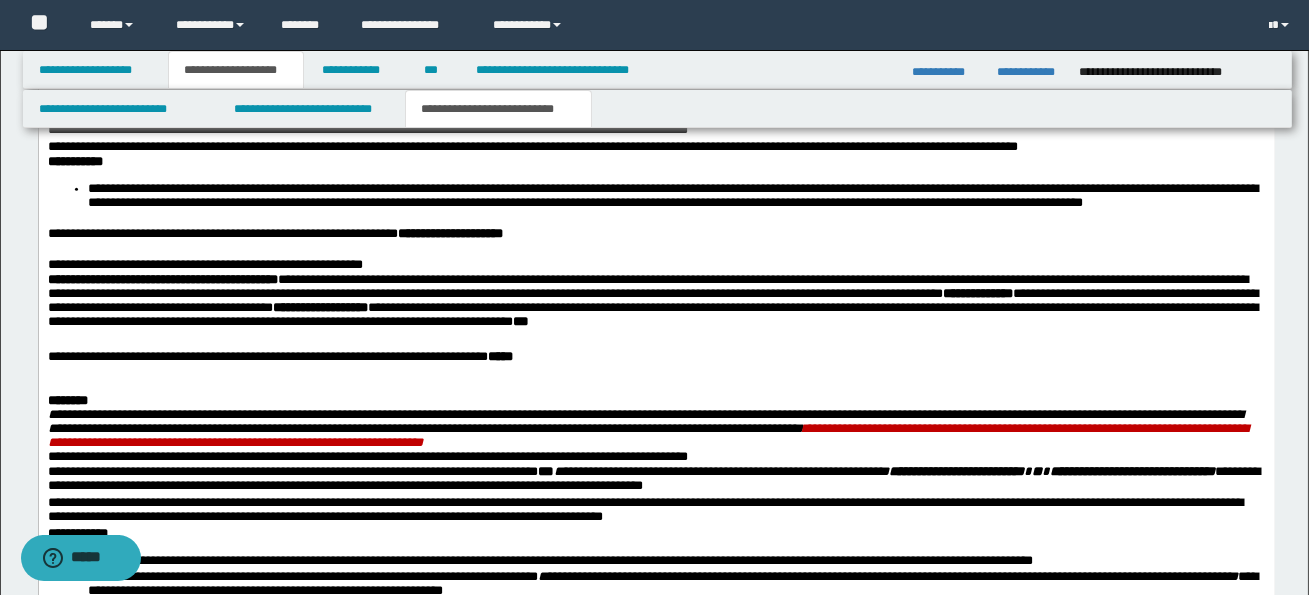 click on "**********" at bounding box center [655, 235] 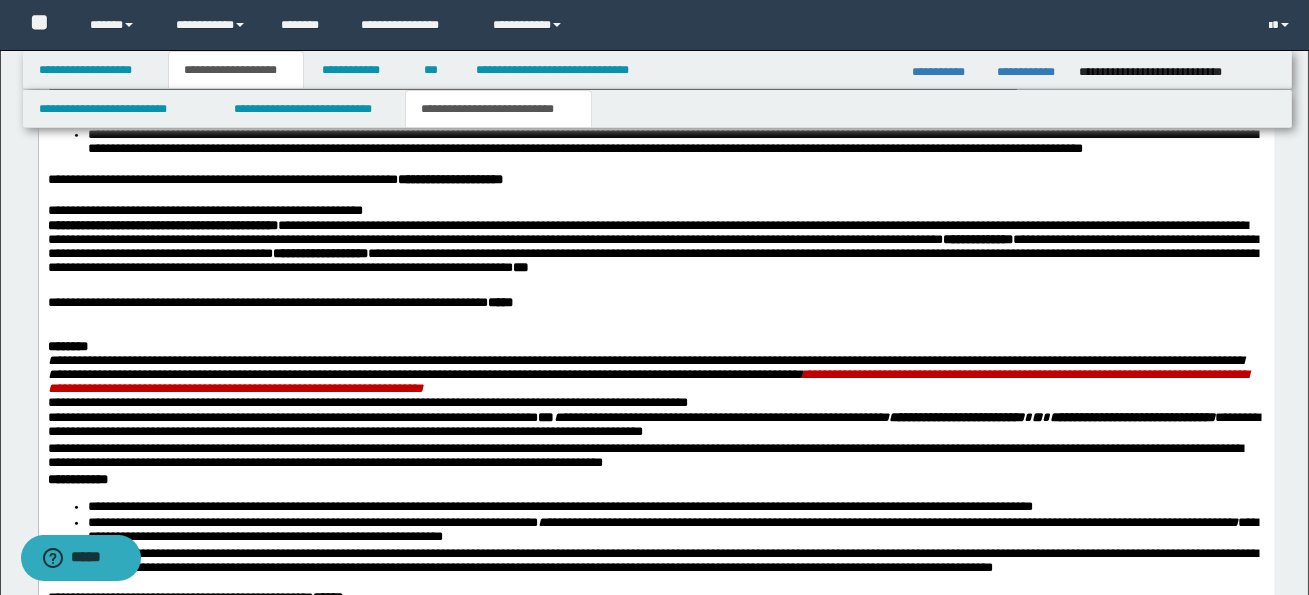 scroll, scrollTop: 4413, scrollLeft: 0, axis: vertical 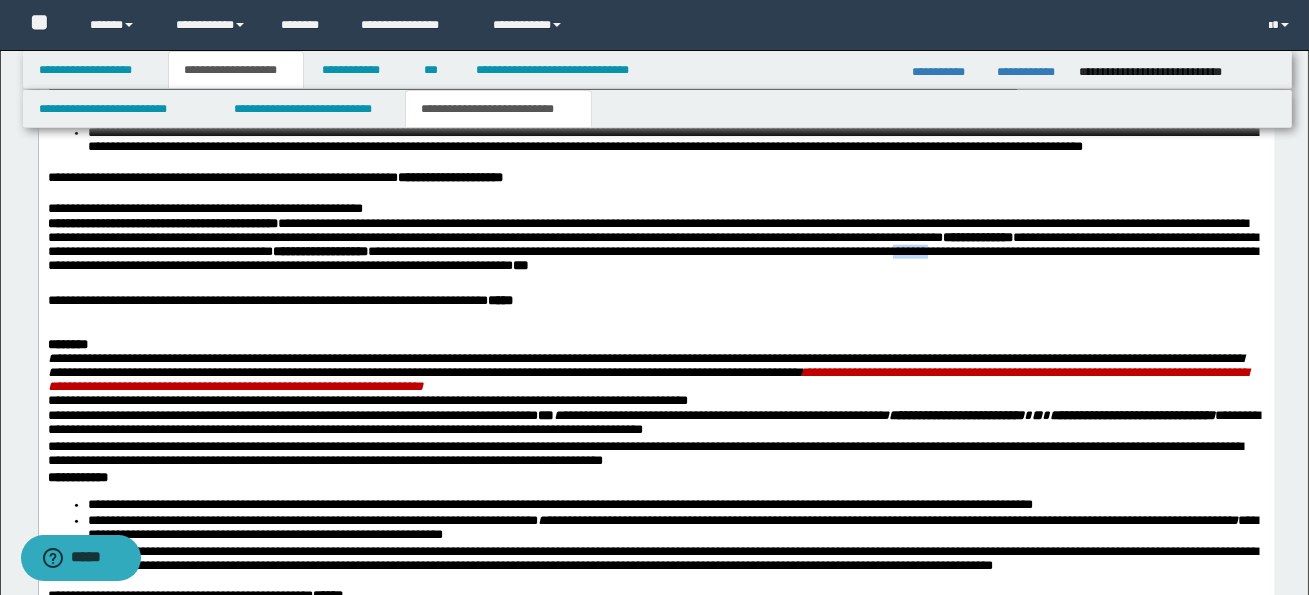 drag, startPoint x: 1179, startPoint y: 313, endPoint x: 1222, endPoint y: 313, distance: 43 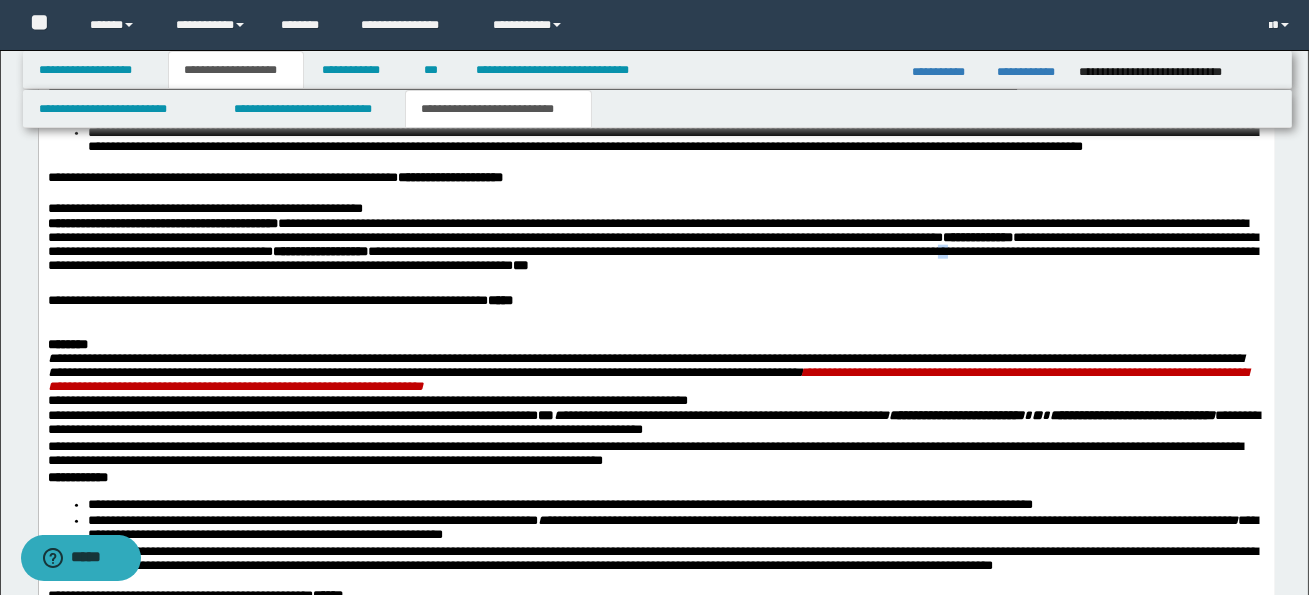click on "**********" at bounding box center (652, 259) 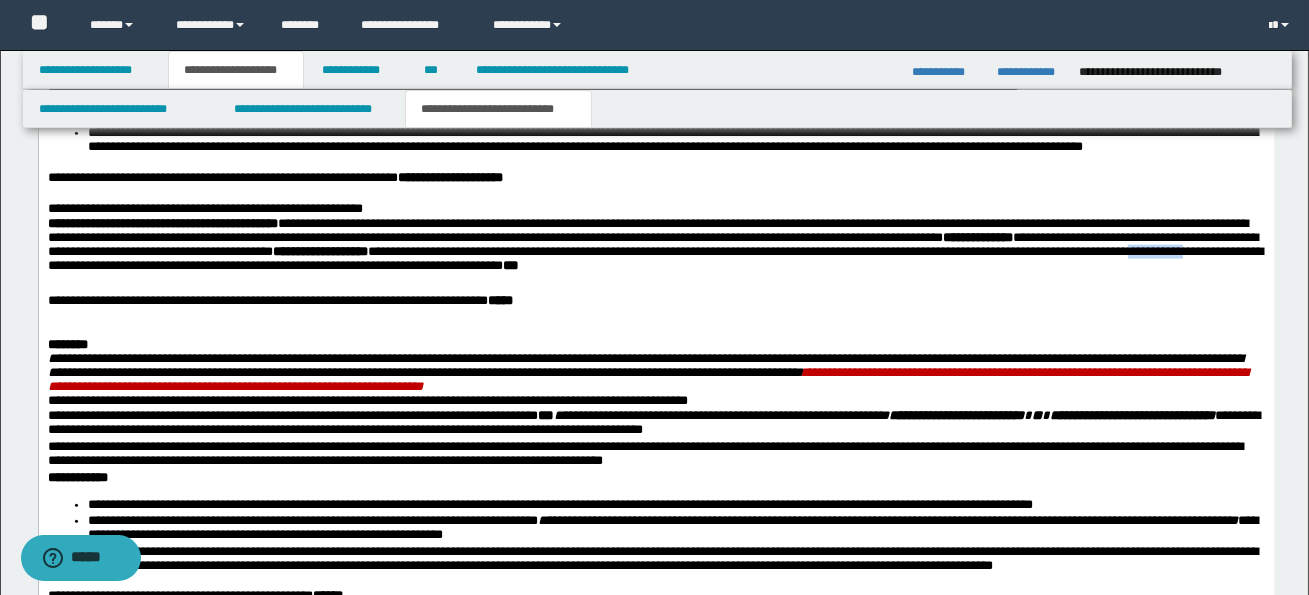 drag, startPoint x: 226, startPoint y: 328, endPoint x: 296, endPoint y: 327, distance: 70.00714 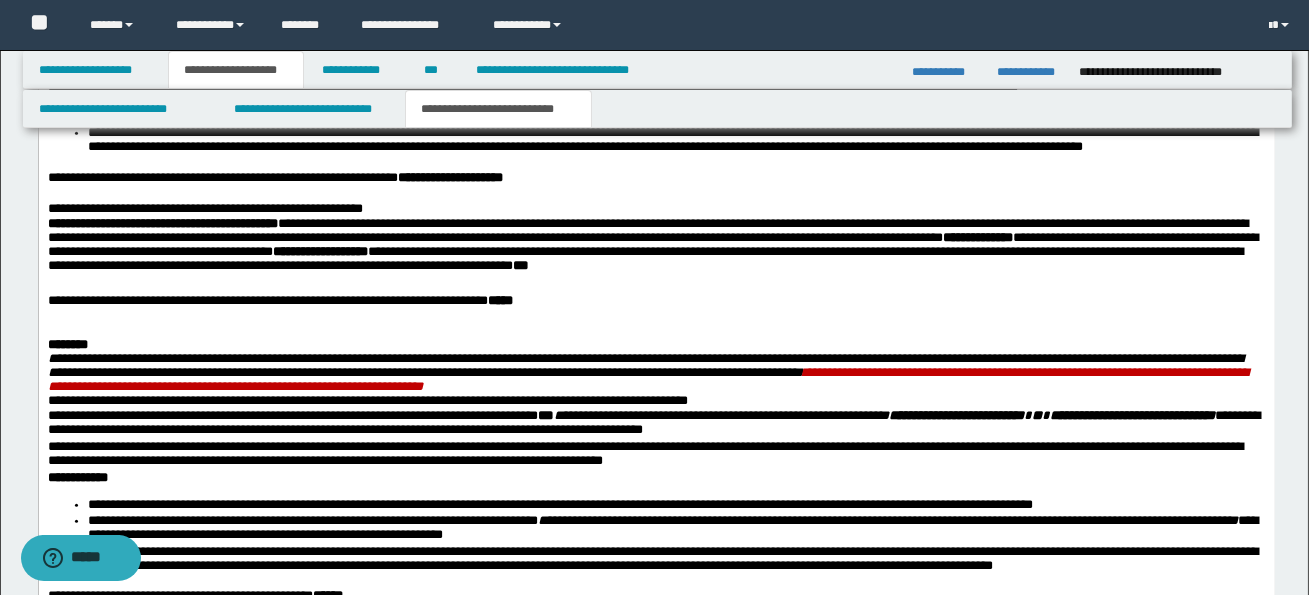click on "**********" at bounding box center (644, 259) 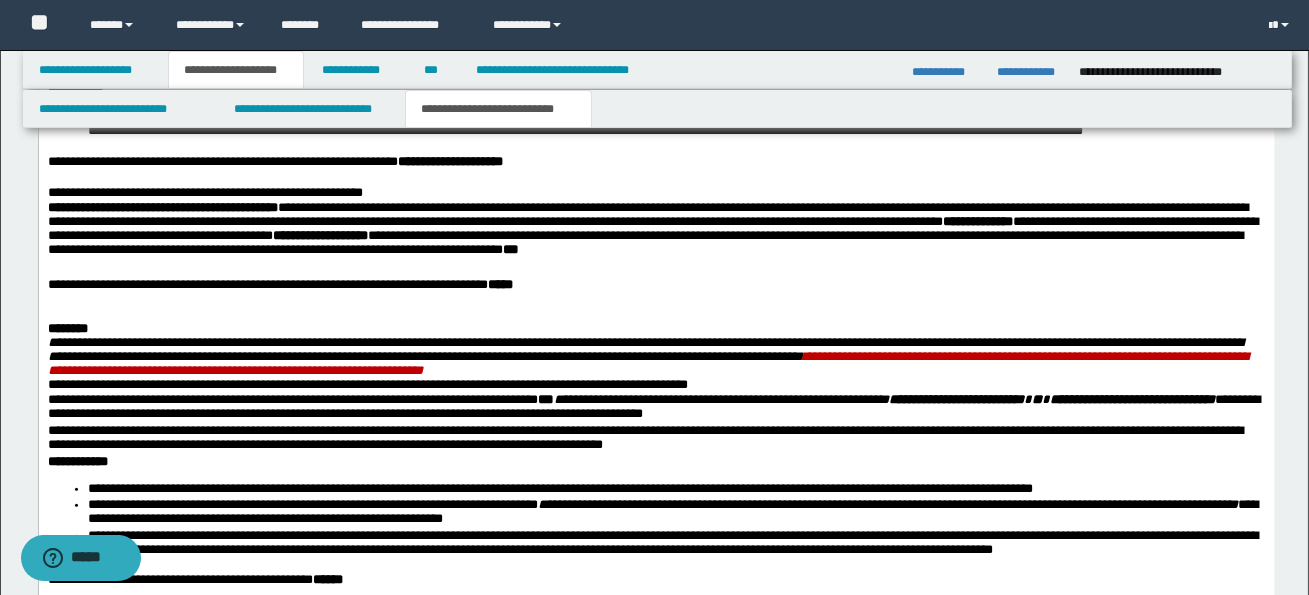 scroll, scrollTop: 4426, scrollLeft: 0, axis: vertical 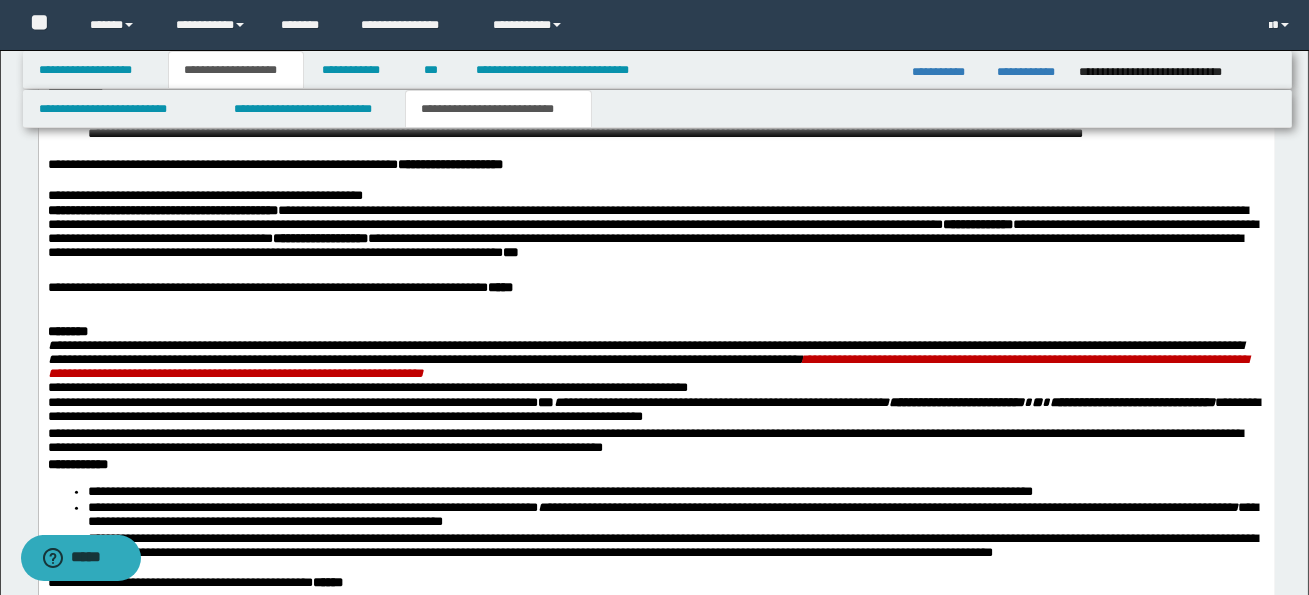 click on "**********" at bounding box center (644, 246) 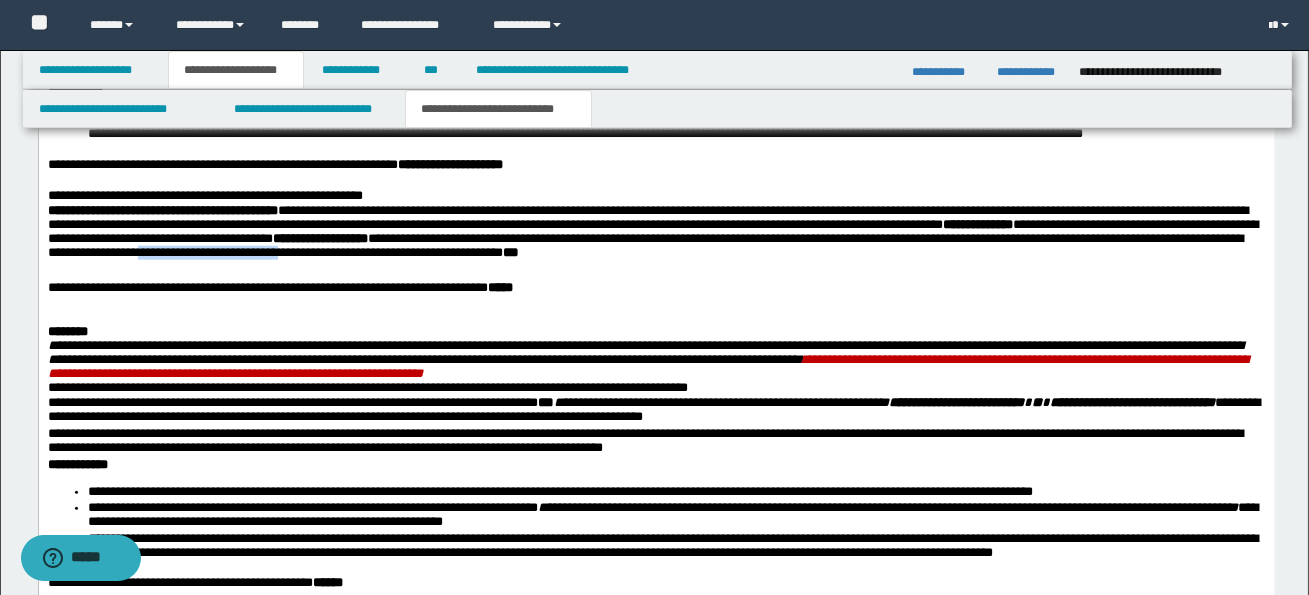 drag, startPoint x: 467, startPoint y: 312, endPoint x: 625, endPoint y: 310, distance: 158.01266 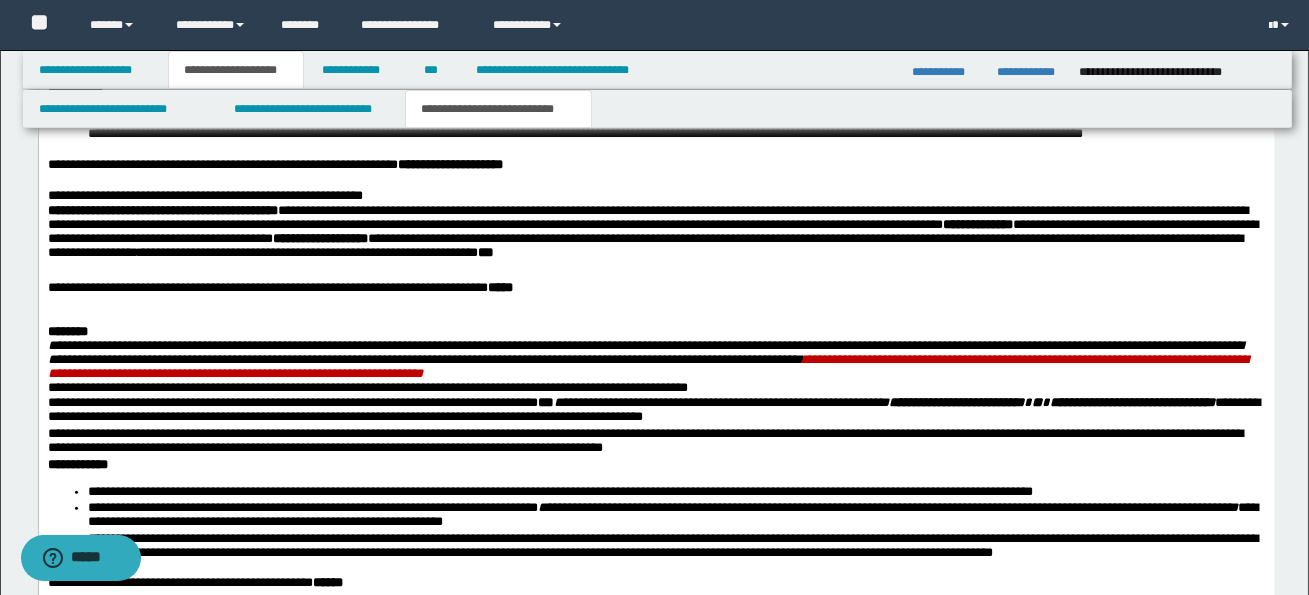 click on "**********" at bounding box center (162, 211) 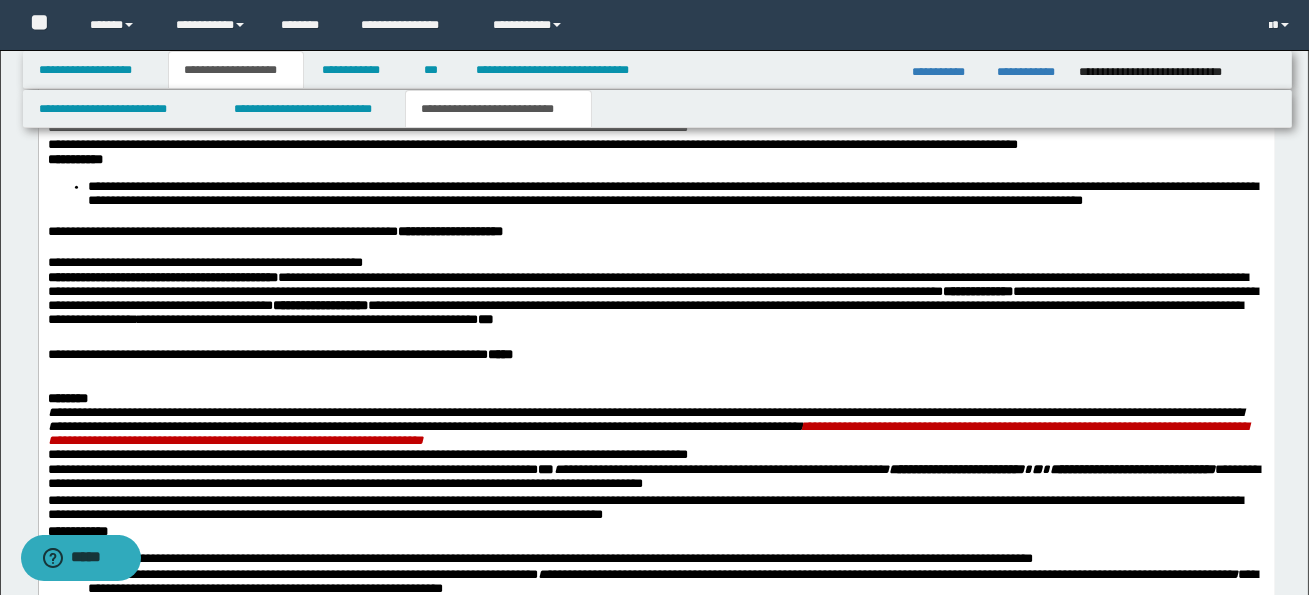 scroll, scrollTop: 4360, scrollLeft: 0, axis: vertical 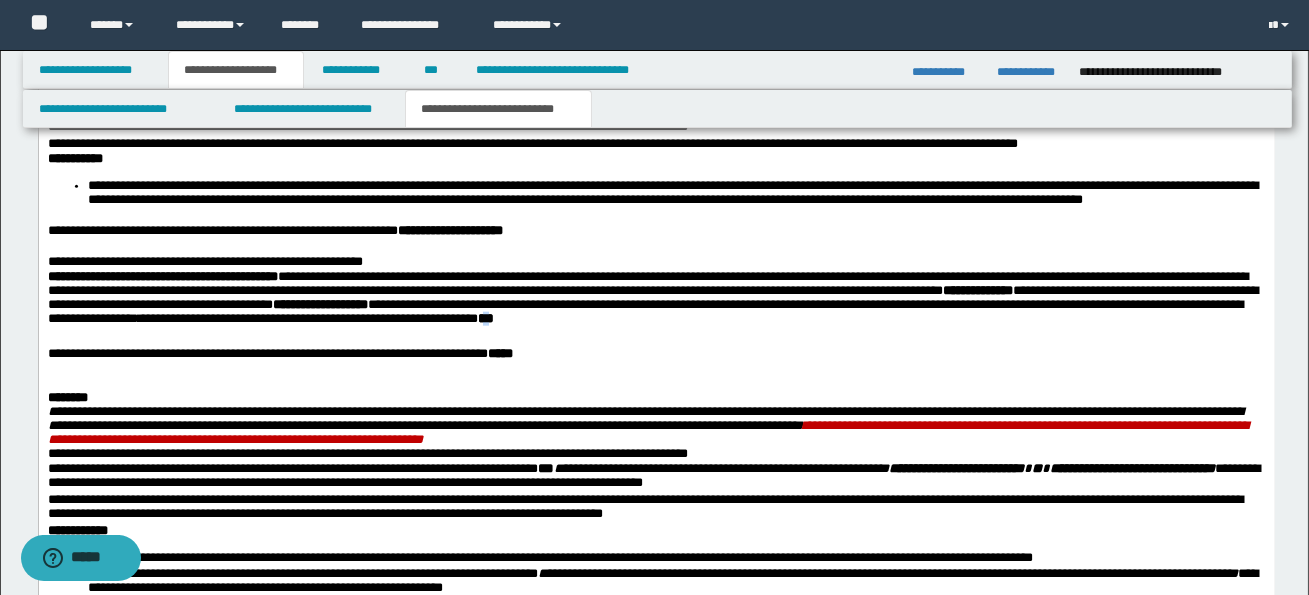 click on "***" at bounding box center [485, 319] 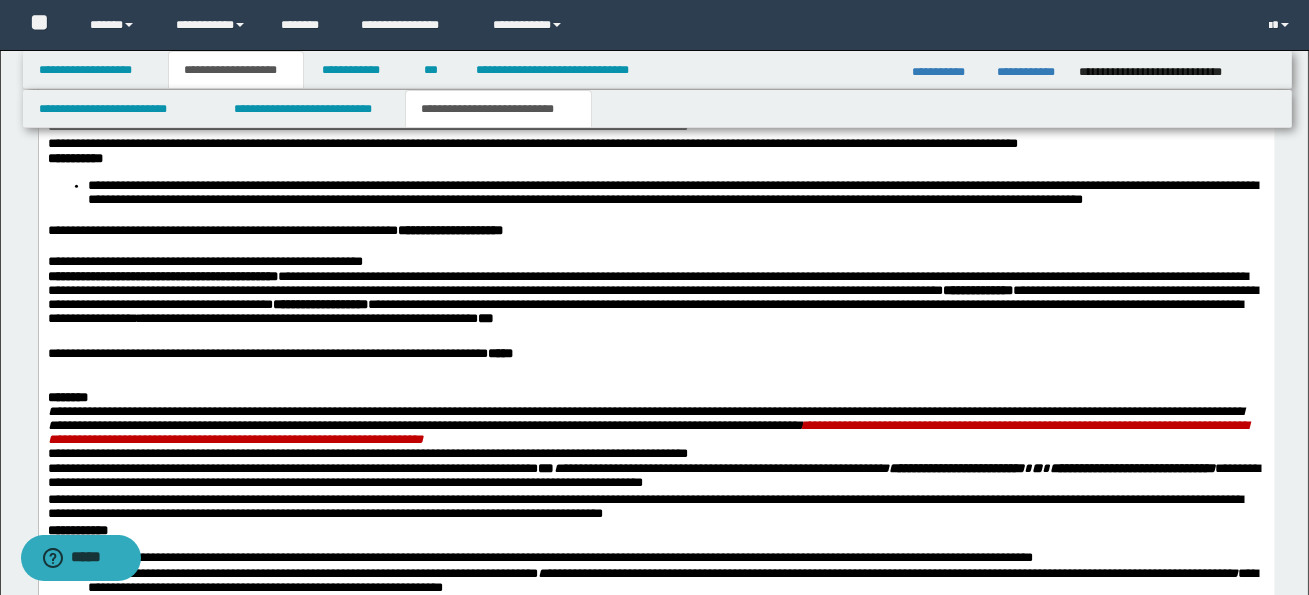 click at bounding box center (656, 371) 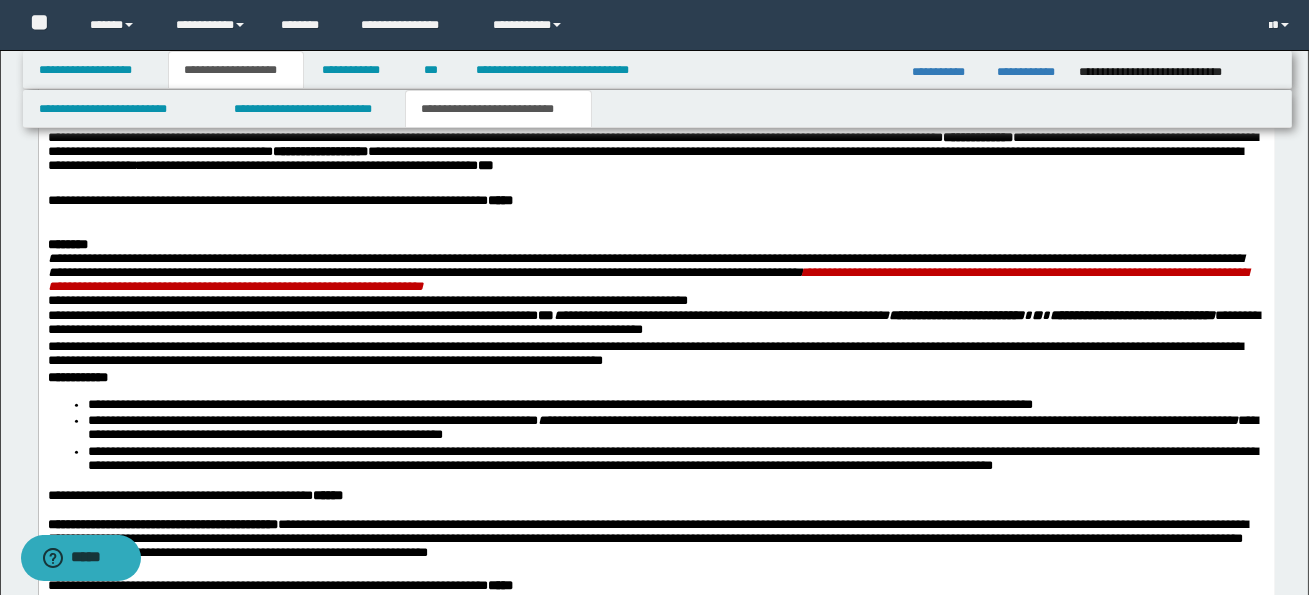 scroll, scrollTop: 4510, scrollLeft: 0, axis: vertical 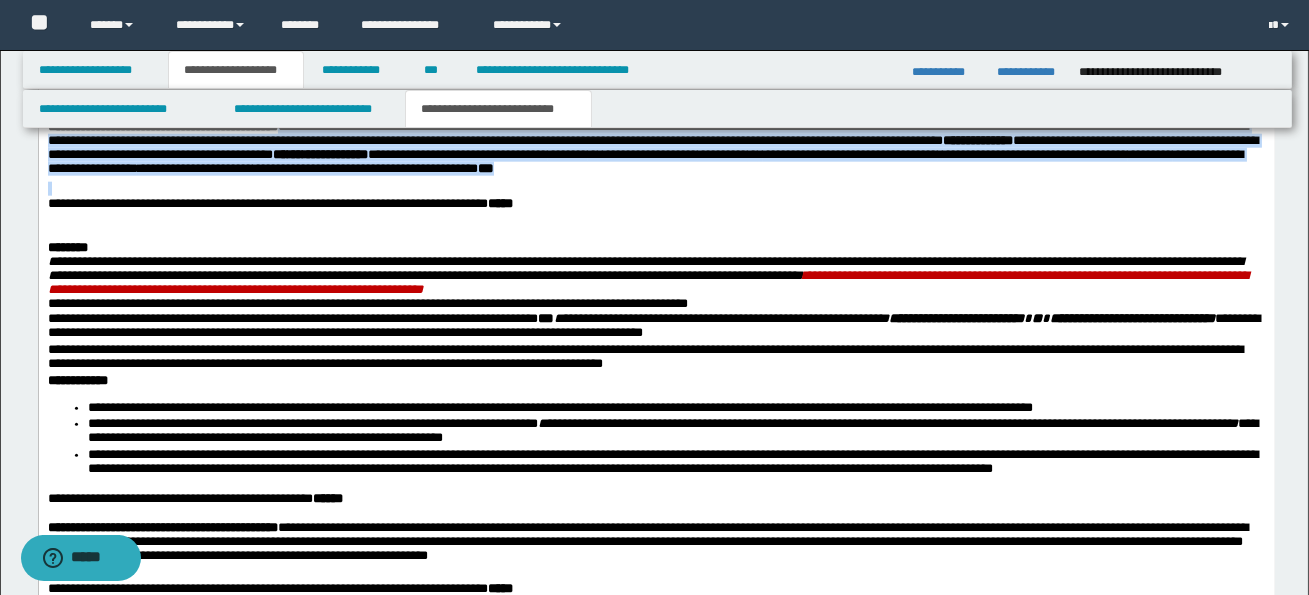 drag, startPoint x: 314, startPoint y: 187, endPoint x: 899, endPoint y: 242, distance: 587.5798 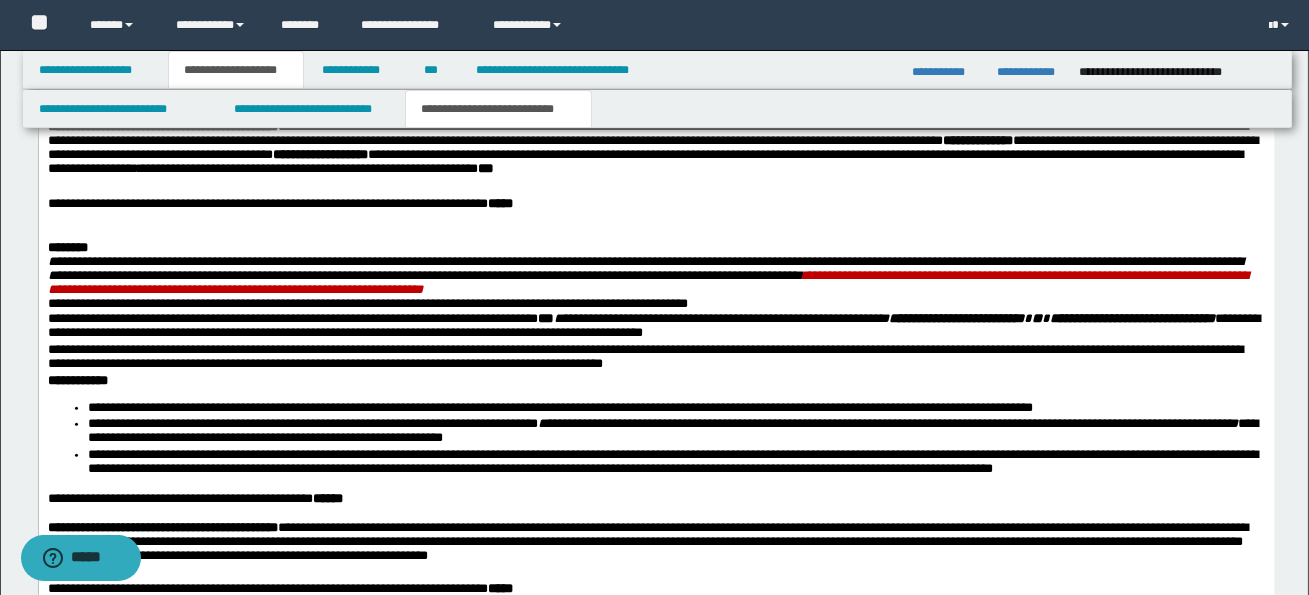 click at bounding box center [656, 235] 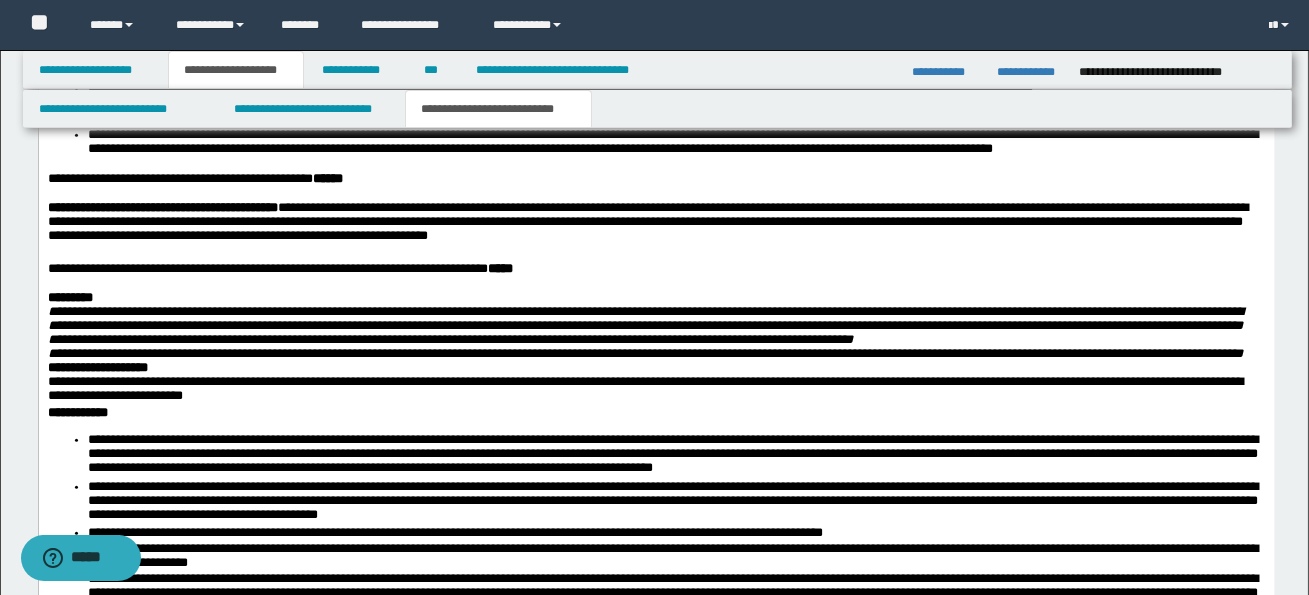 scroll, scrollTop: 4836, scrollLeft: 0, axis: vertical 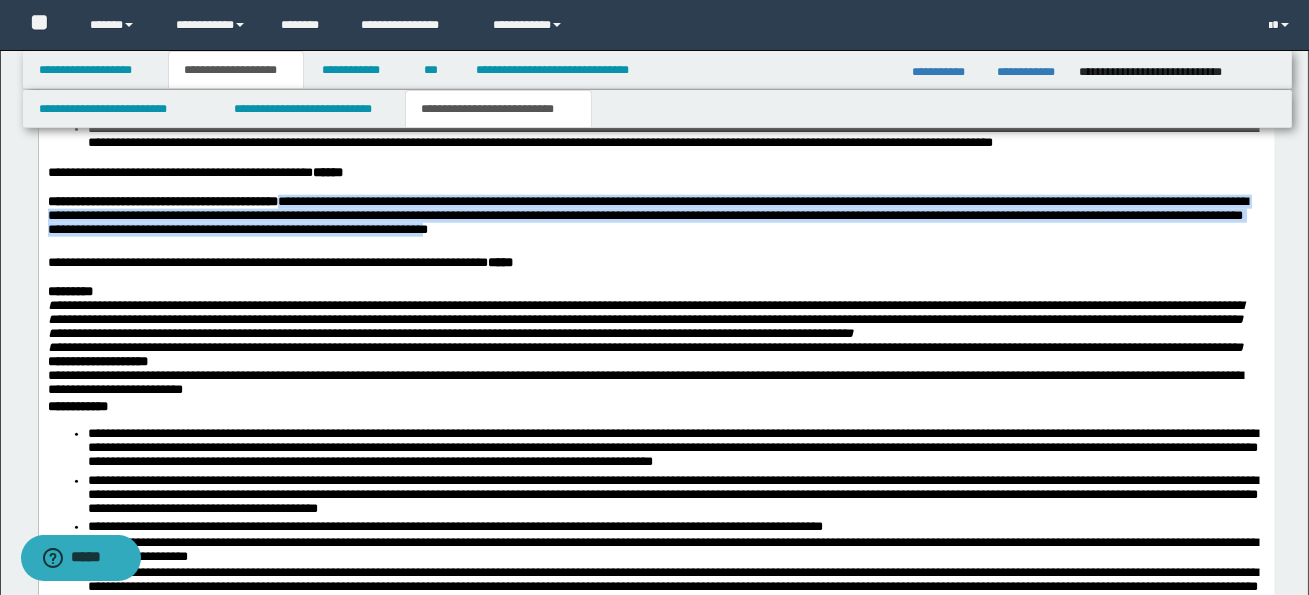 drag, startPoint x: 313, startPoint y: 271, endPoint x: 635, endPoint y: 296, distance: 322.96902 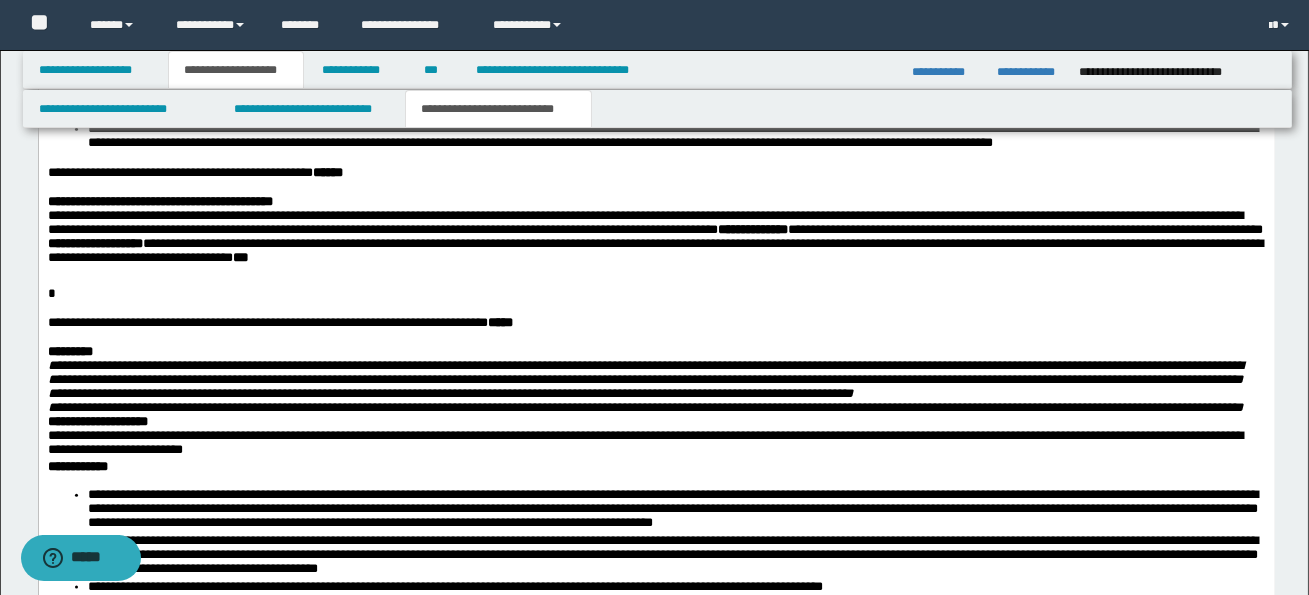 click on "**********" at bounding box center [656, -656] 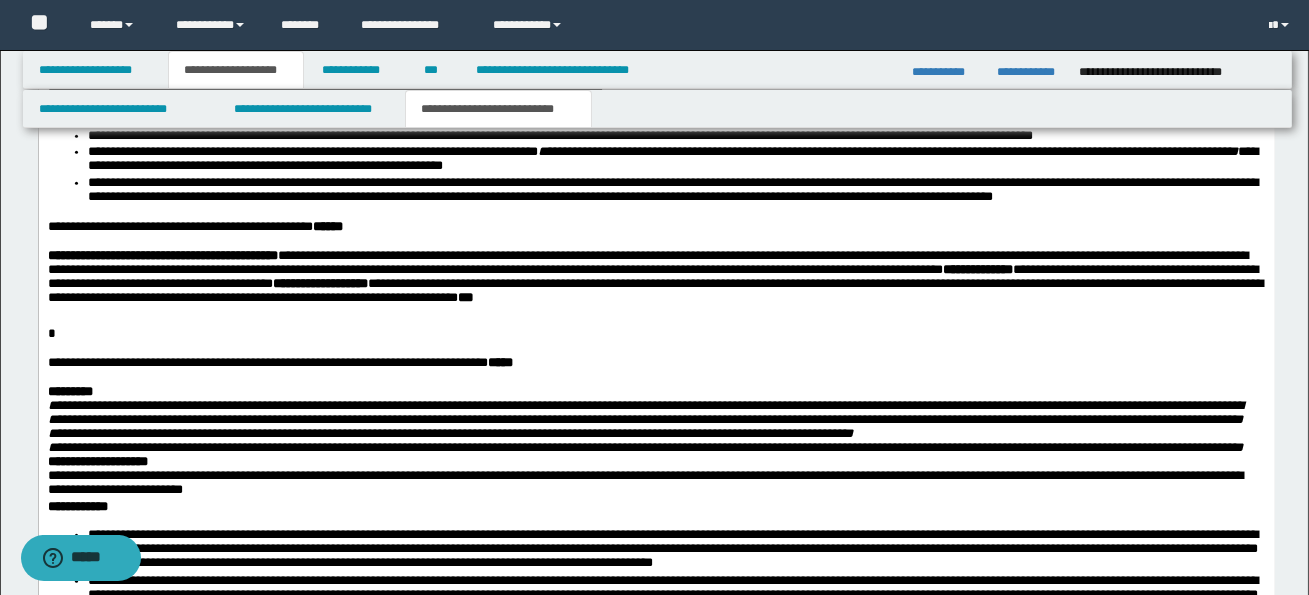scroll, scrollTop: 4779, scrollLeft: 0, axis: vertical 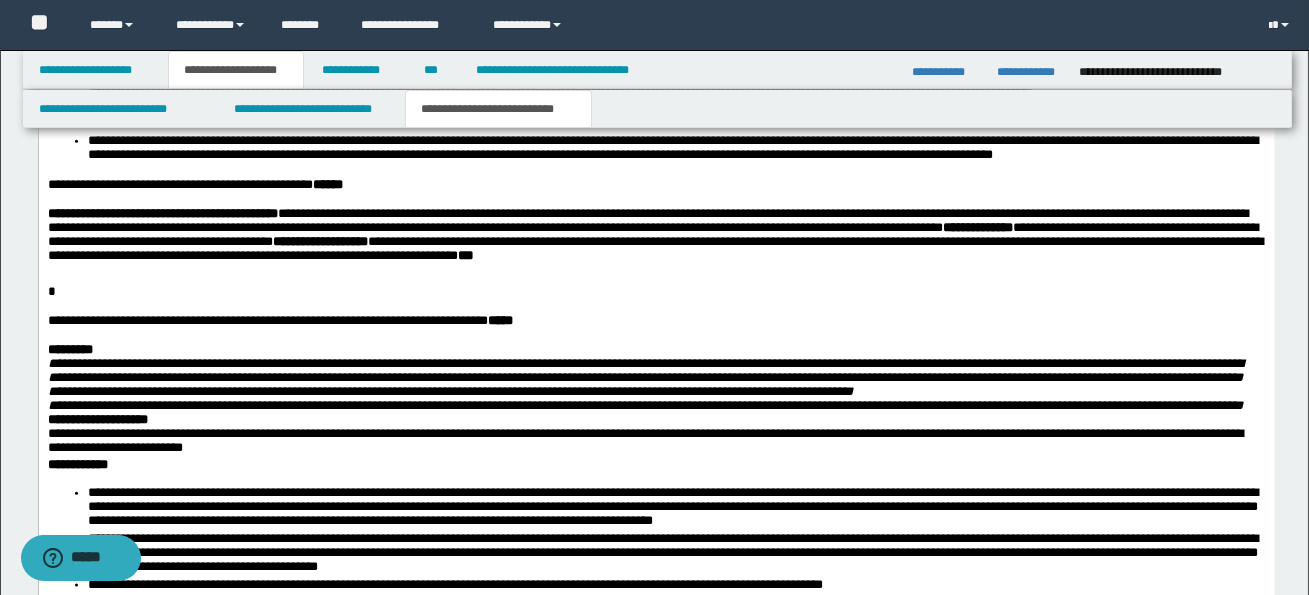 click on "**********" at bounding box center (652, 235) 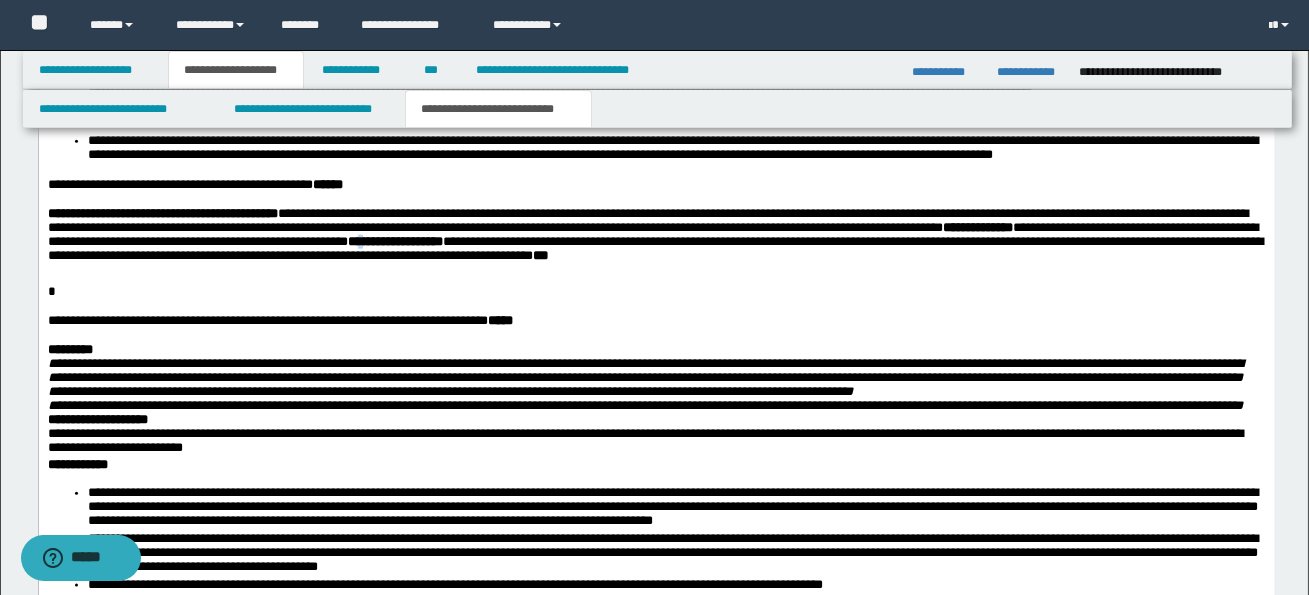 click on "*****" at bounding box center [362, 242] 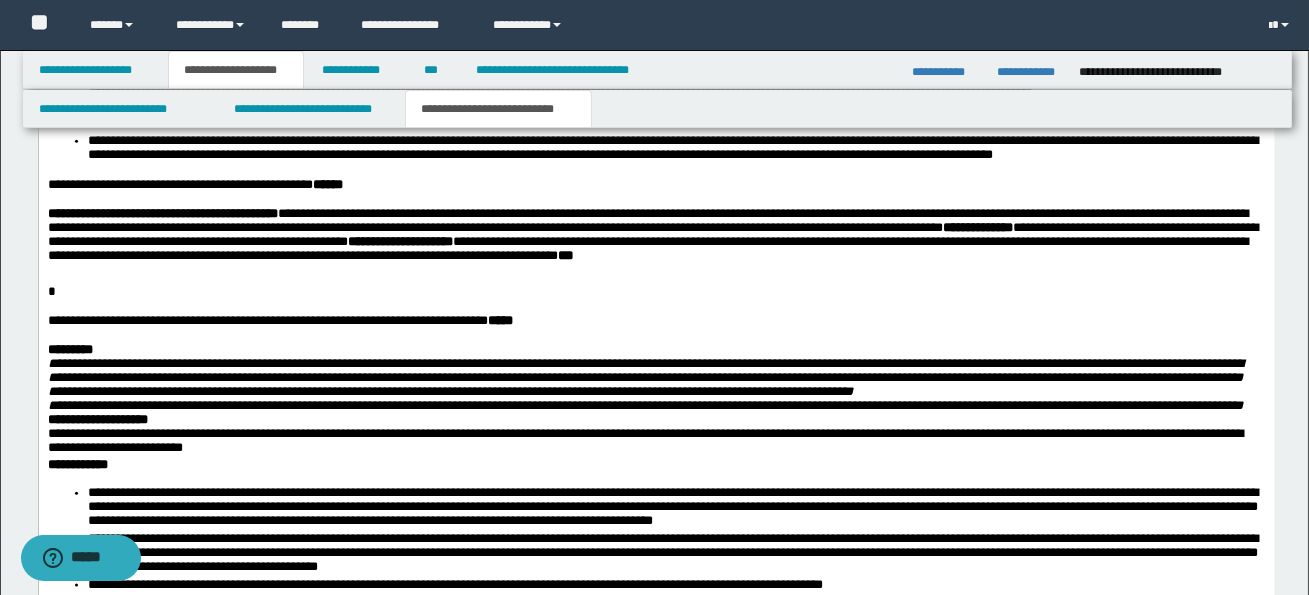 click on "** *** **" at bounding box center (367, 242) 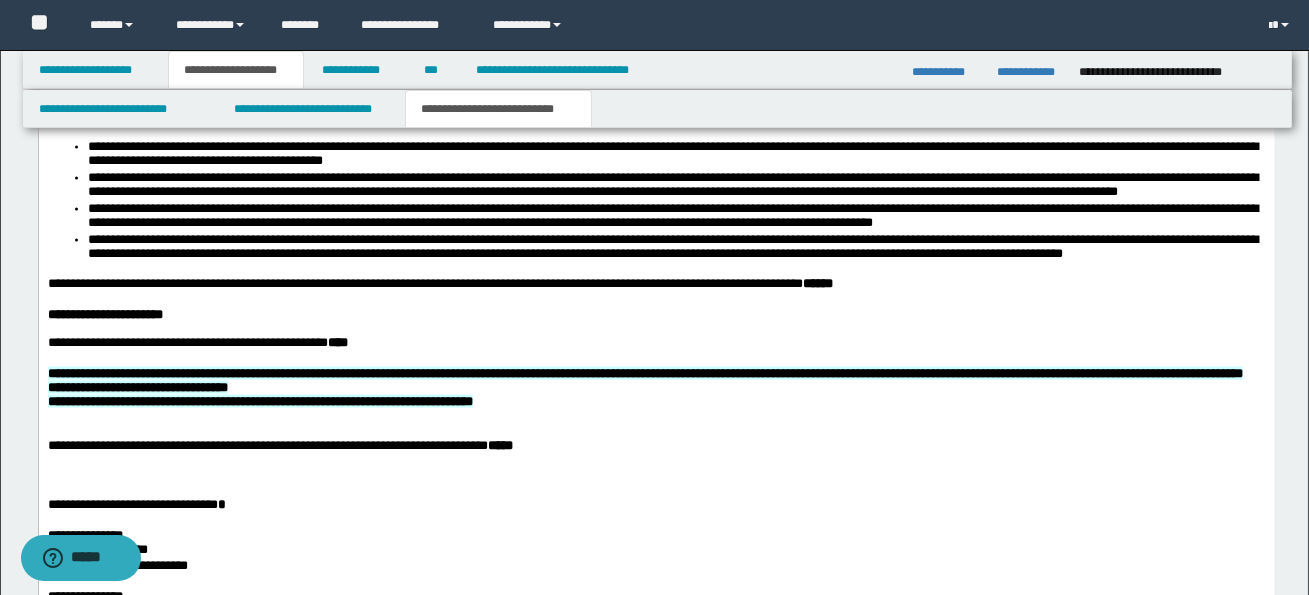 scroll, scrollTop: 5483, scrollLeft: 0, axis: vertical 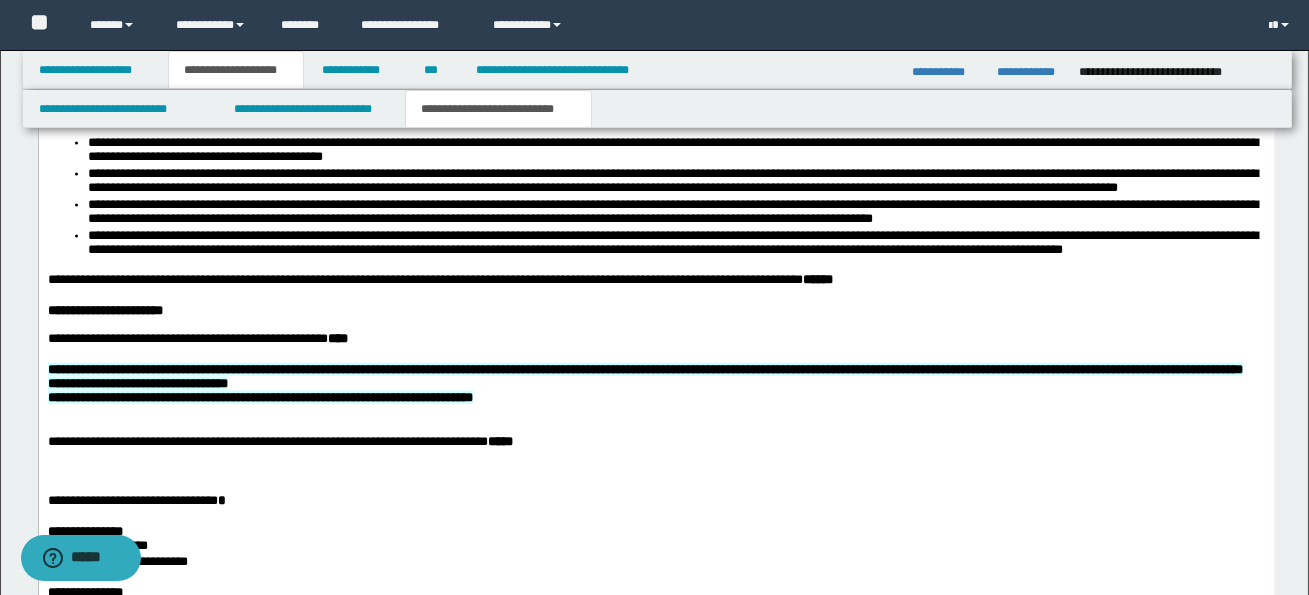 click on "**********" at bounding box center (656, 312) 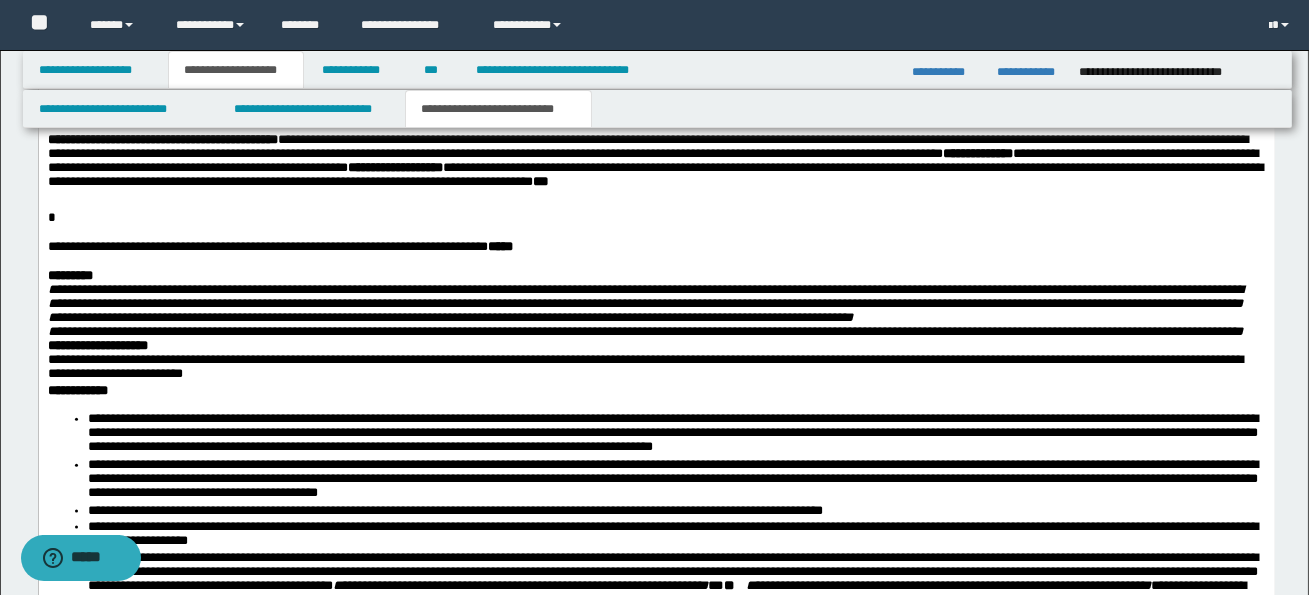 scroll, scrollTop: 4896, scrollLeft: 0, axis: vertical 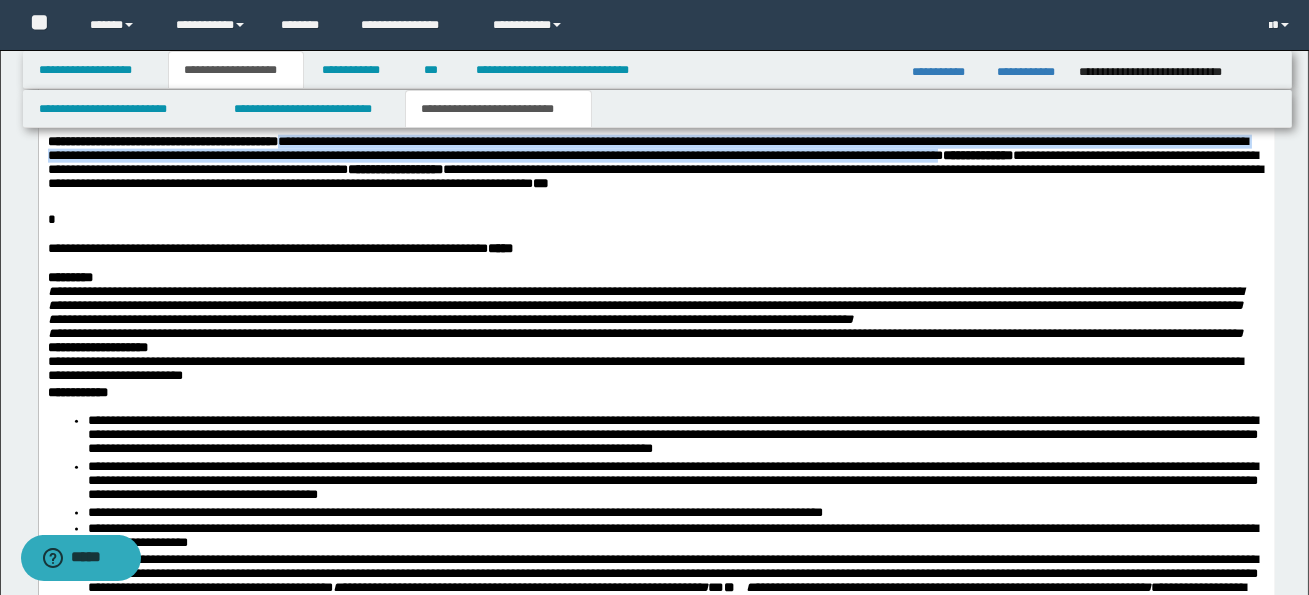 drag, startPoint x: 314, startPoint y: 208, endPoint x: 1040, endPoint y: 229, distance: 726.30365 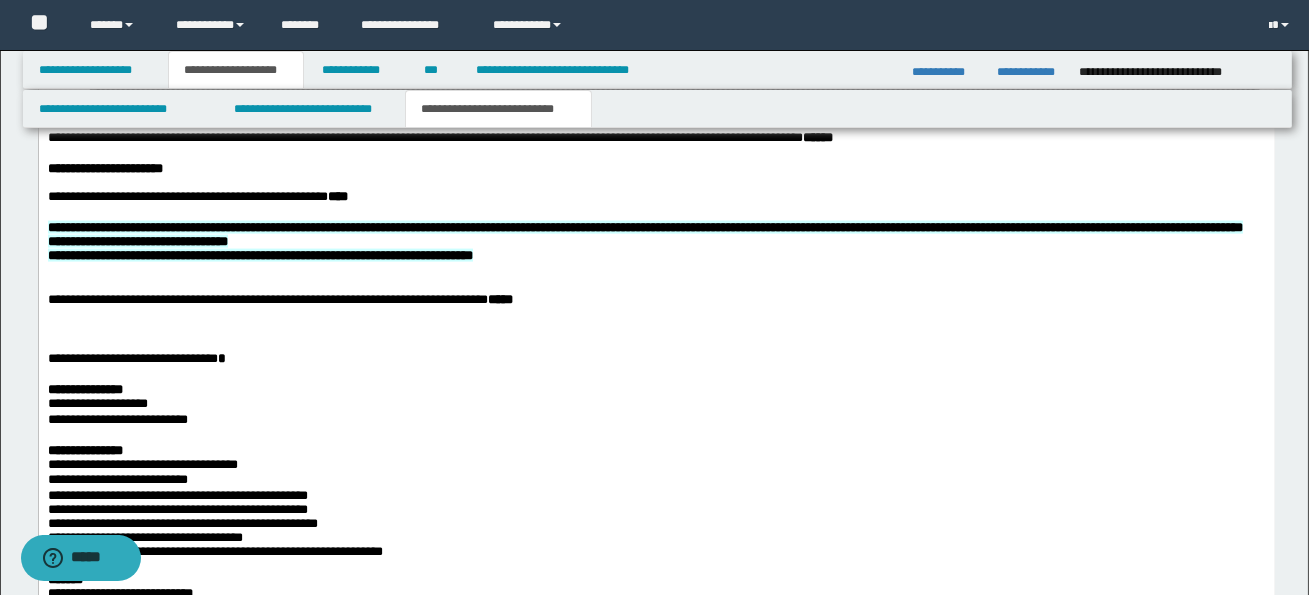 scroll, scrollTop: 5612, scrollLeft: 0, axis: vertical 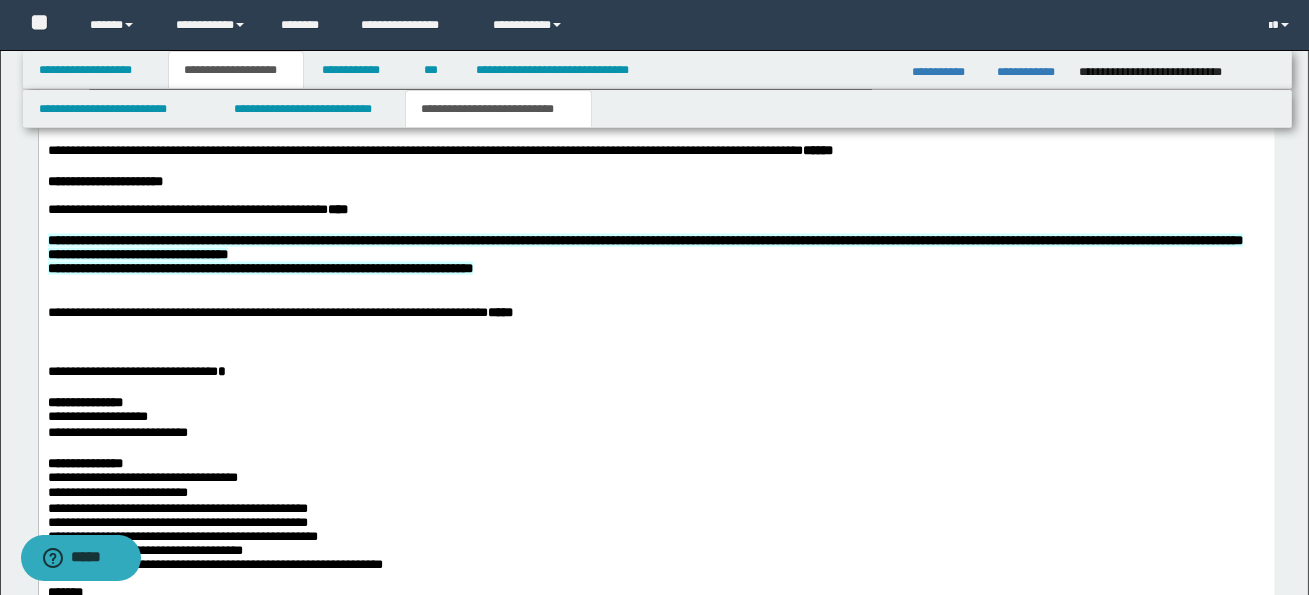 click on "**********" at bounding box center [656, 183] 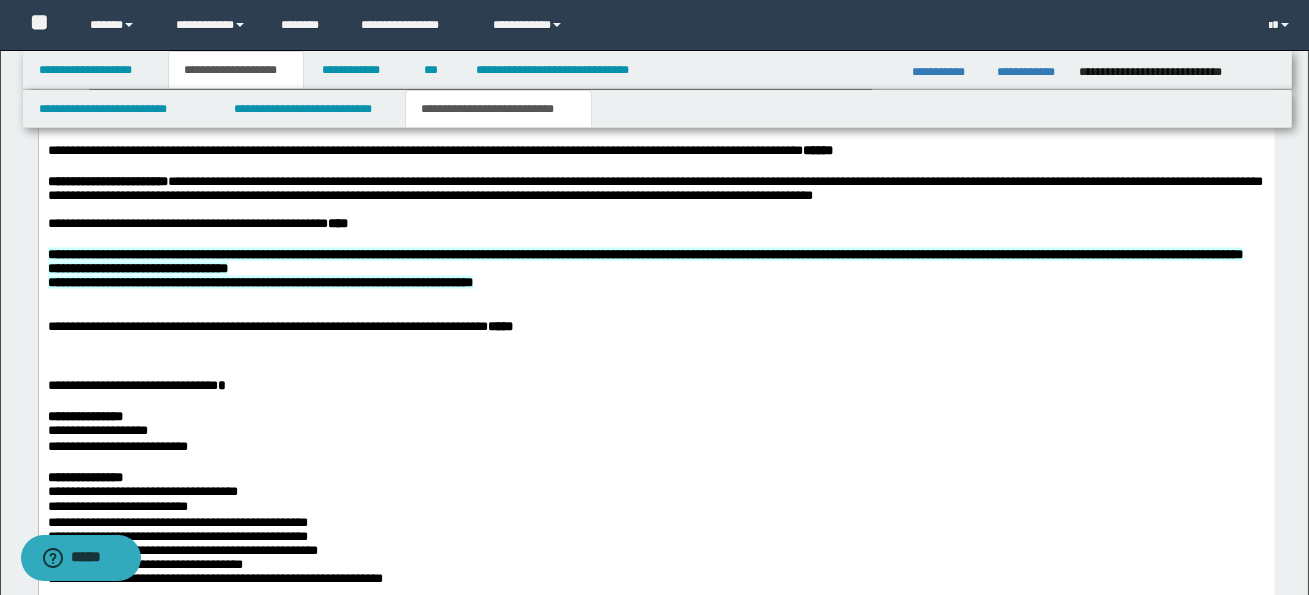 scroll, scrollTop: 0, scrollLeft: 0, axis: both 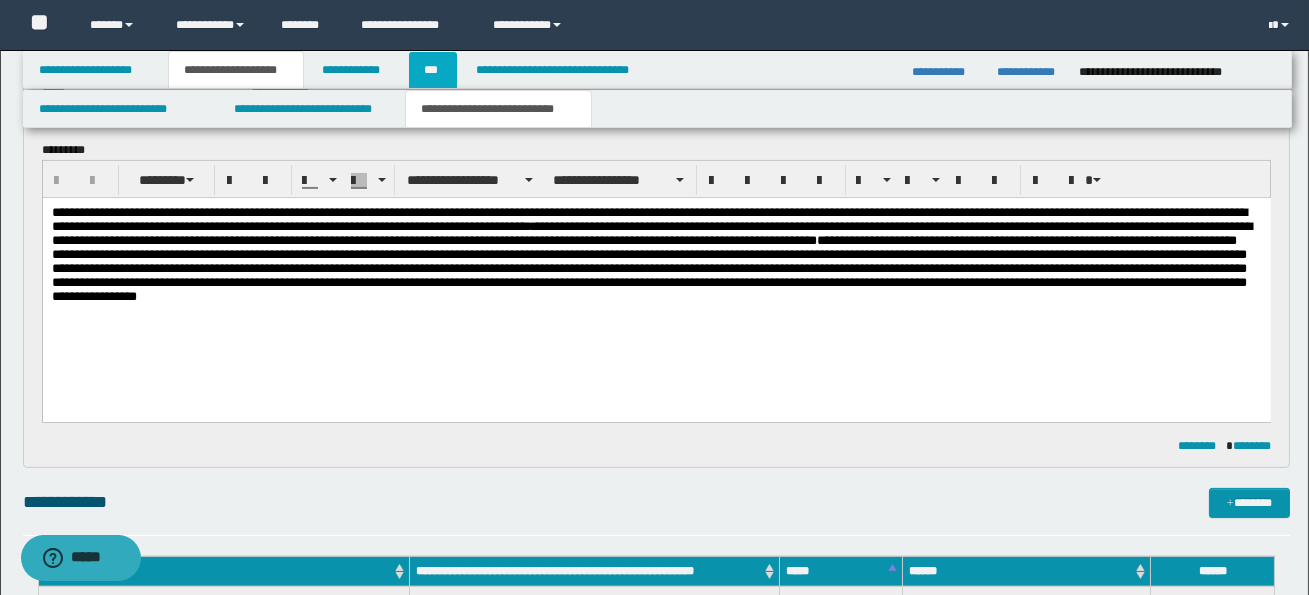 click on "***" at bounding box center [433, 70] 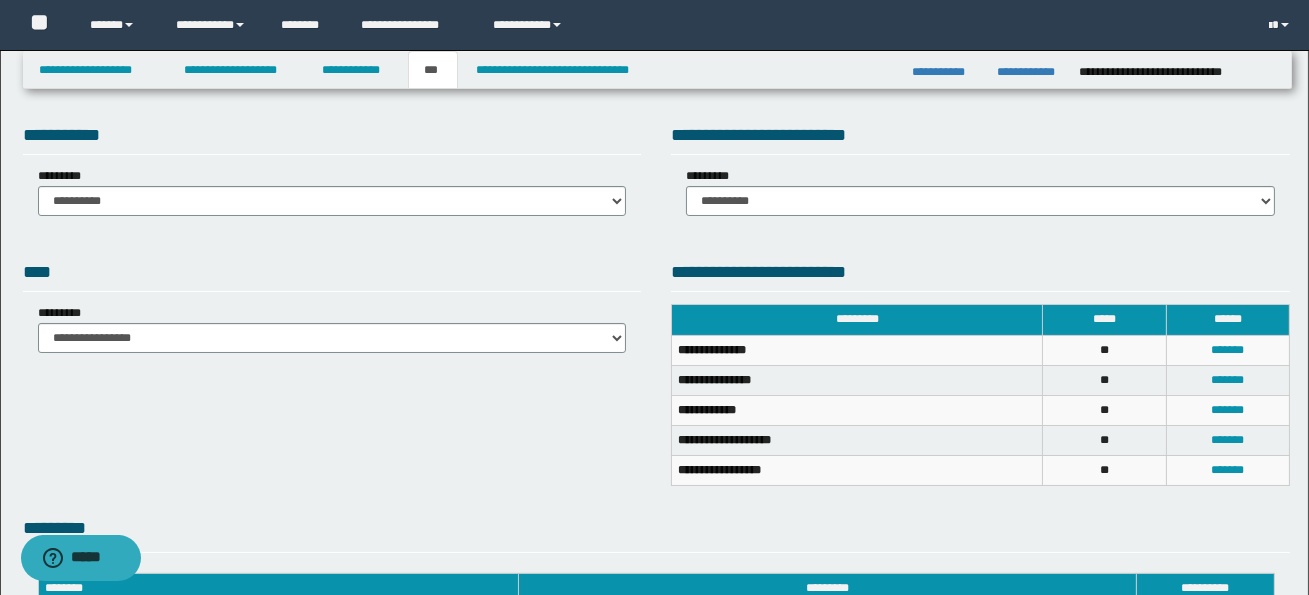 scroll, scrollTop: 31, scrollLeft: 0, axis: vertical 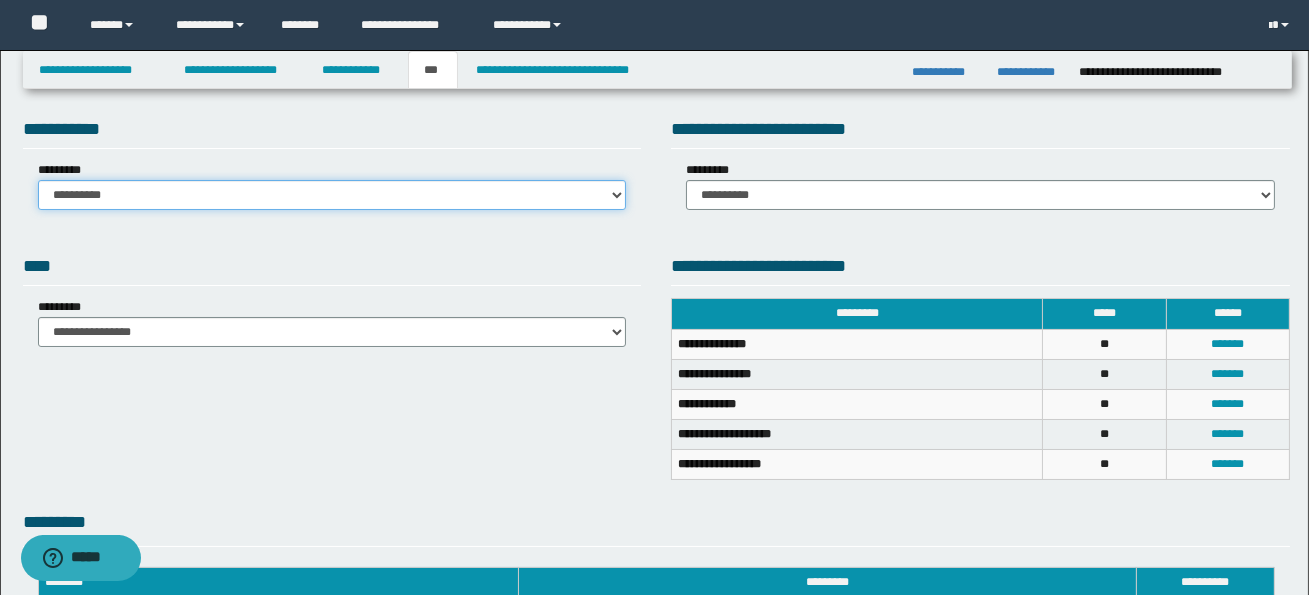 click on "**********" at bounding box center [332, 195] 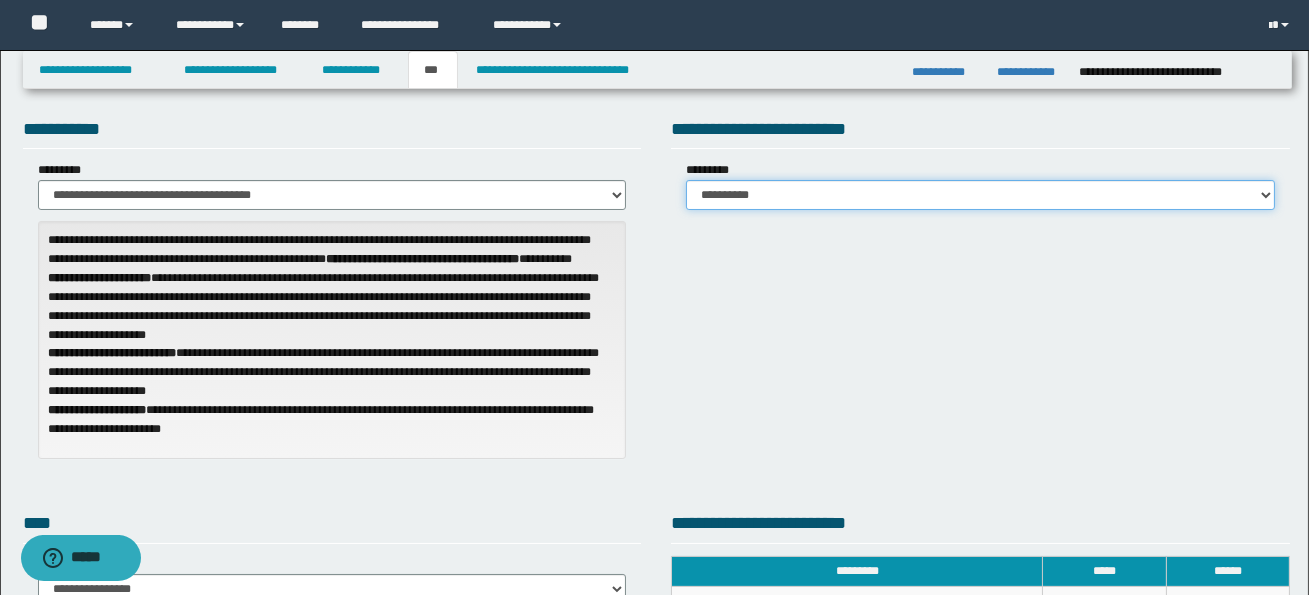 click on "**********" at bounding box center [980, 195] 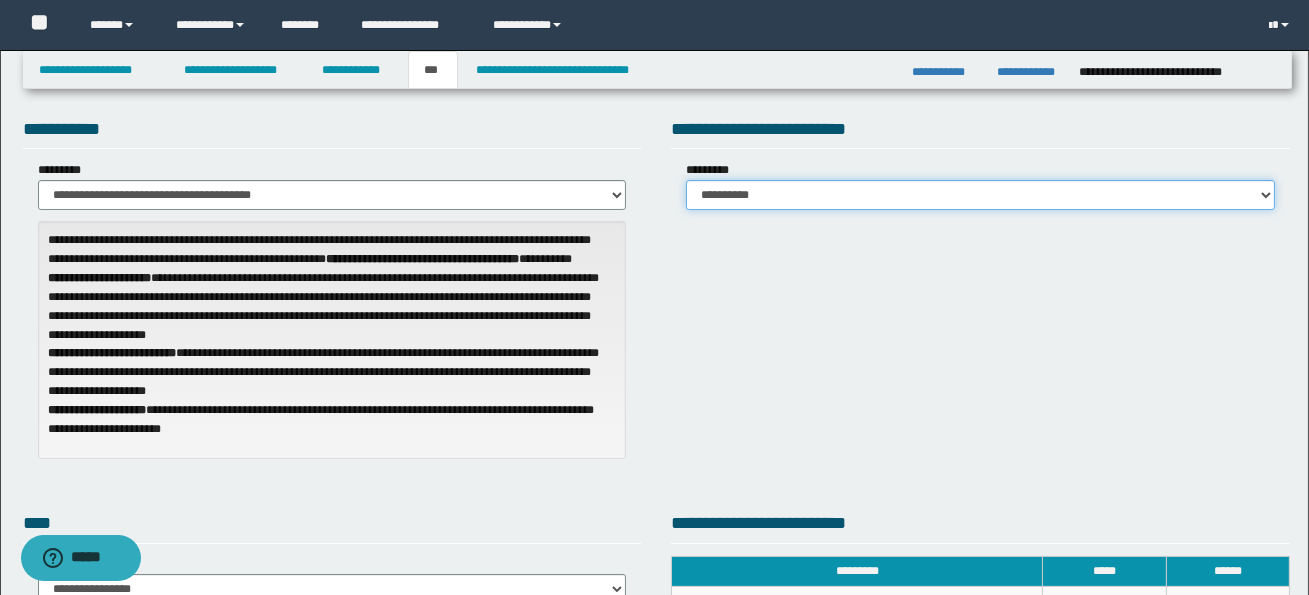 select on "*" 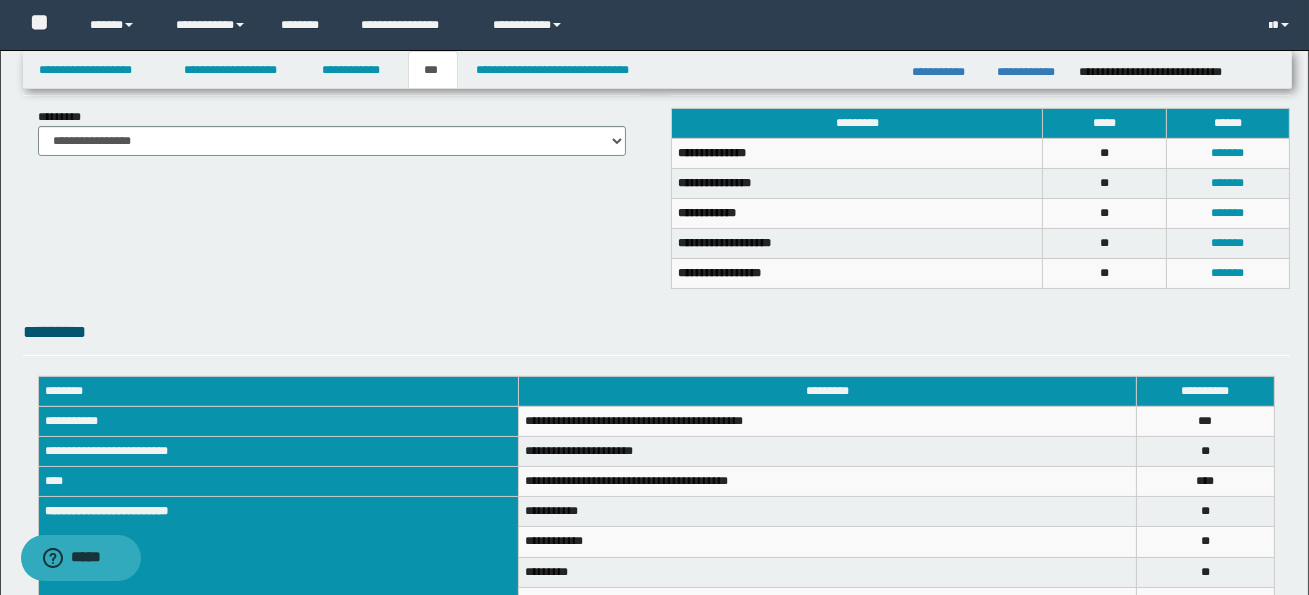 scroll, scrollTop: 474, scrollLeft: 0, axis: vertical 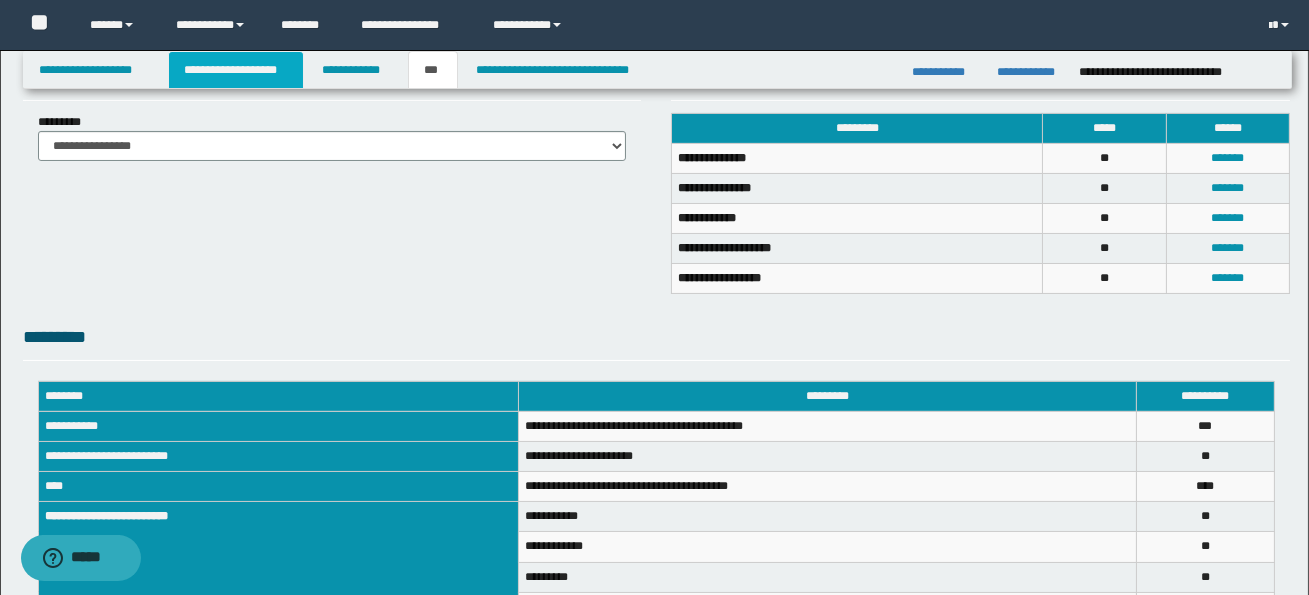 click on "**********" at bounding box center [236, 70] 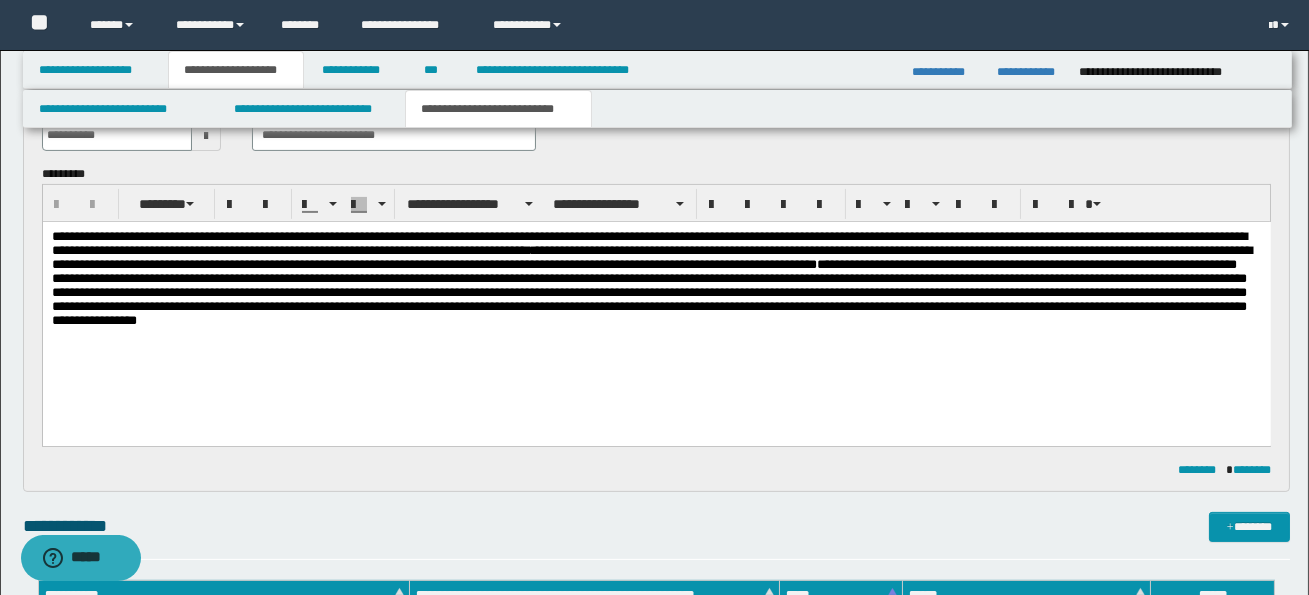 scroll, scrollTop: 1152, scrollLeft: 0, axis: vertical 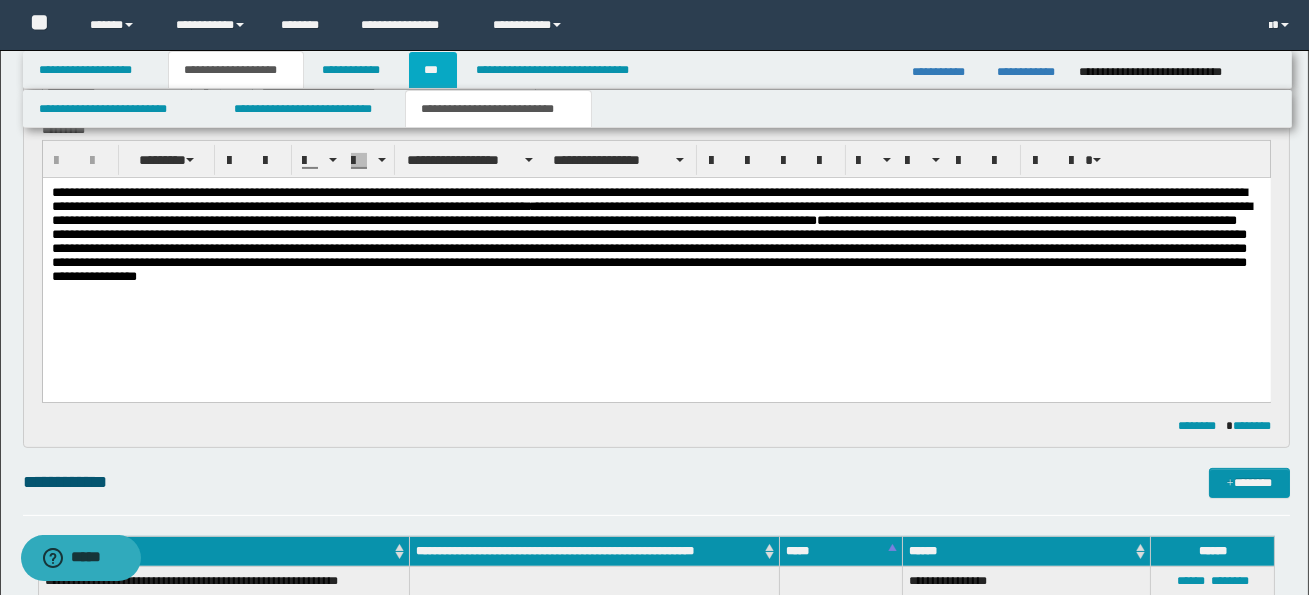 click on "***" at bounding box center (433, 70) 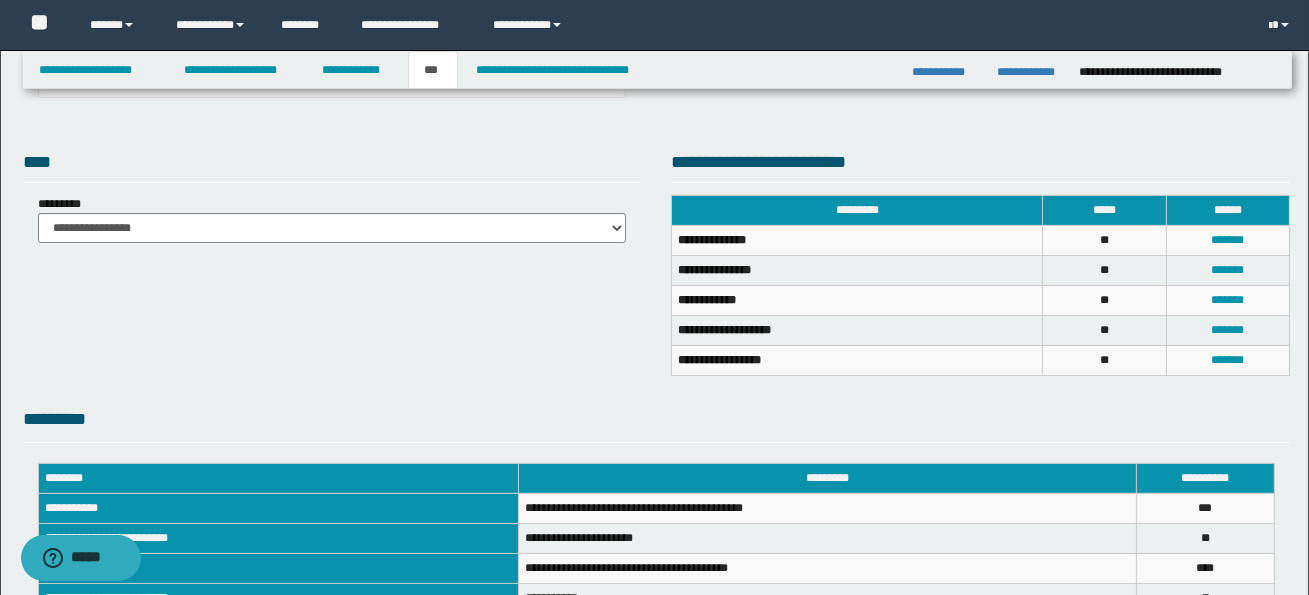 scroll, scrollTop: 393, scrollLeft: 0, axis: vertical 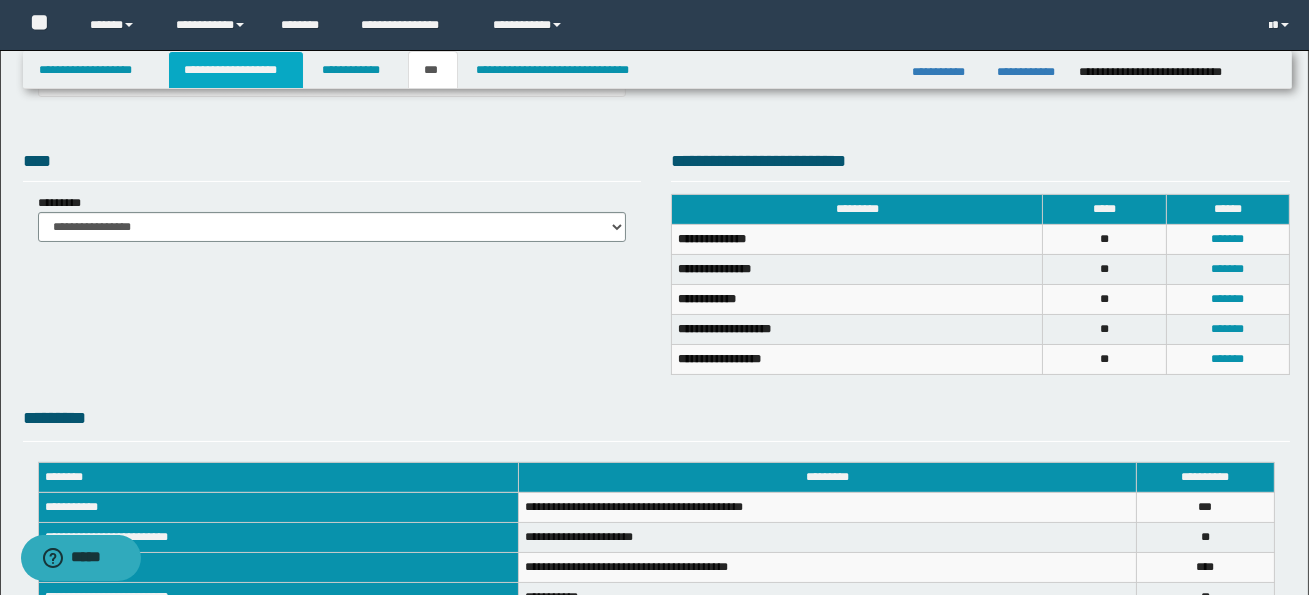 click on "**********" at bounding box center (236, 70) 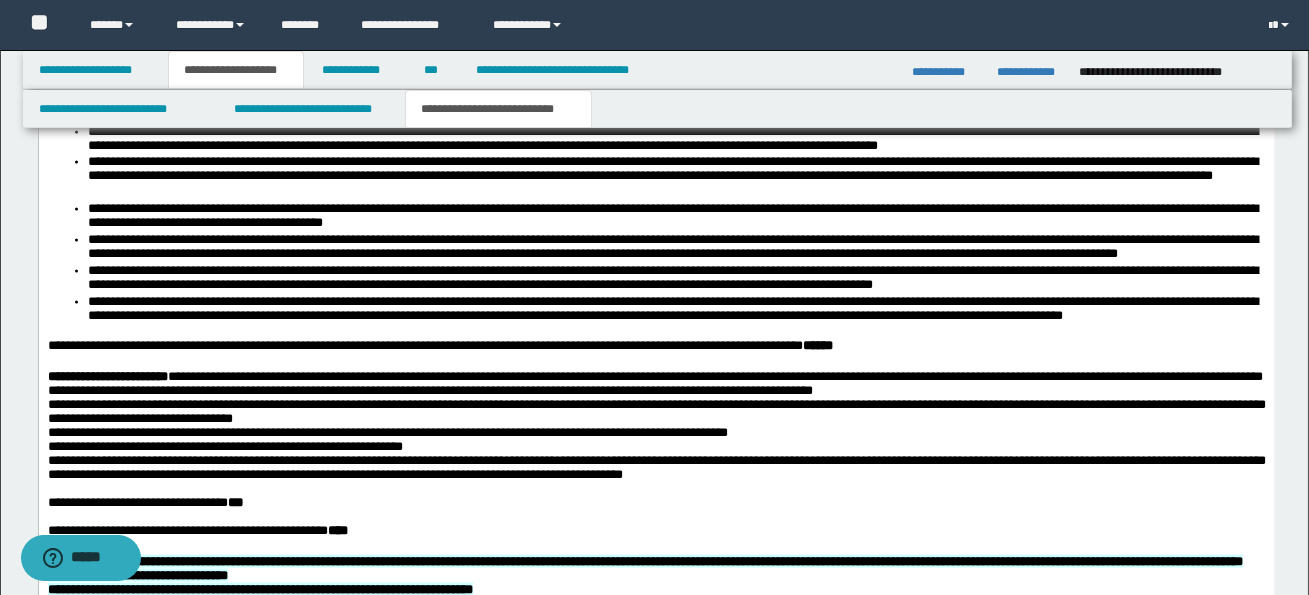 scroll, scrollTop: 5419, scrollLeft: 0, axis: vertical 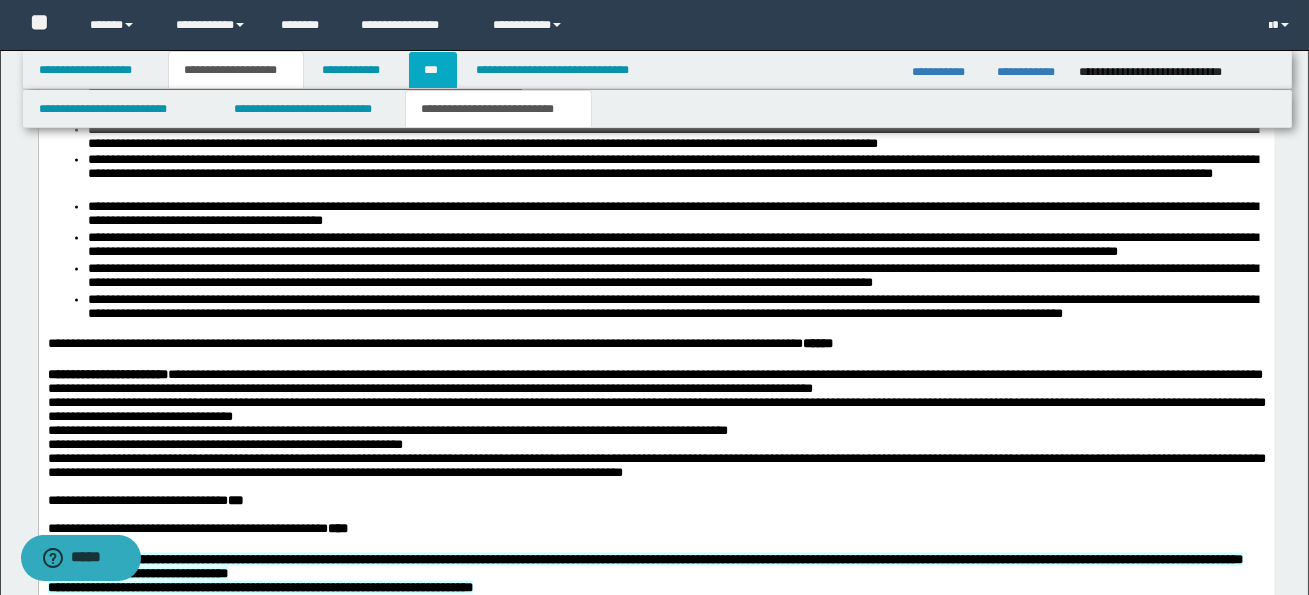 click on "***" at bounding box center [433, 70] 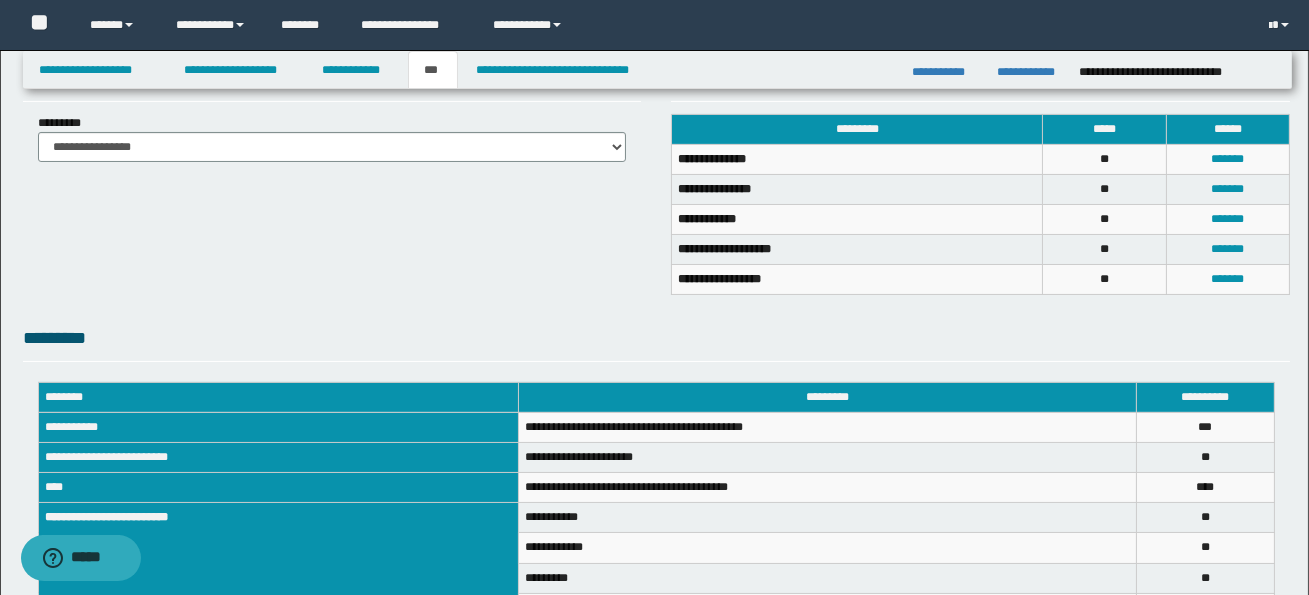 scroll, scrollTop: 454, scrollLeft: 0, axis: vertical 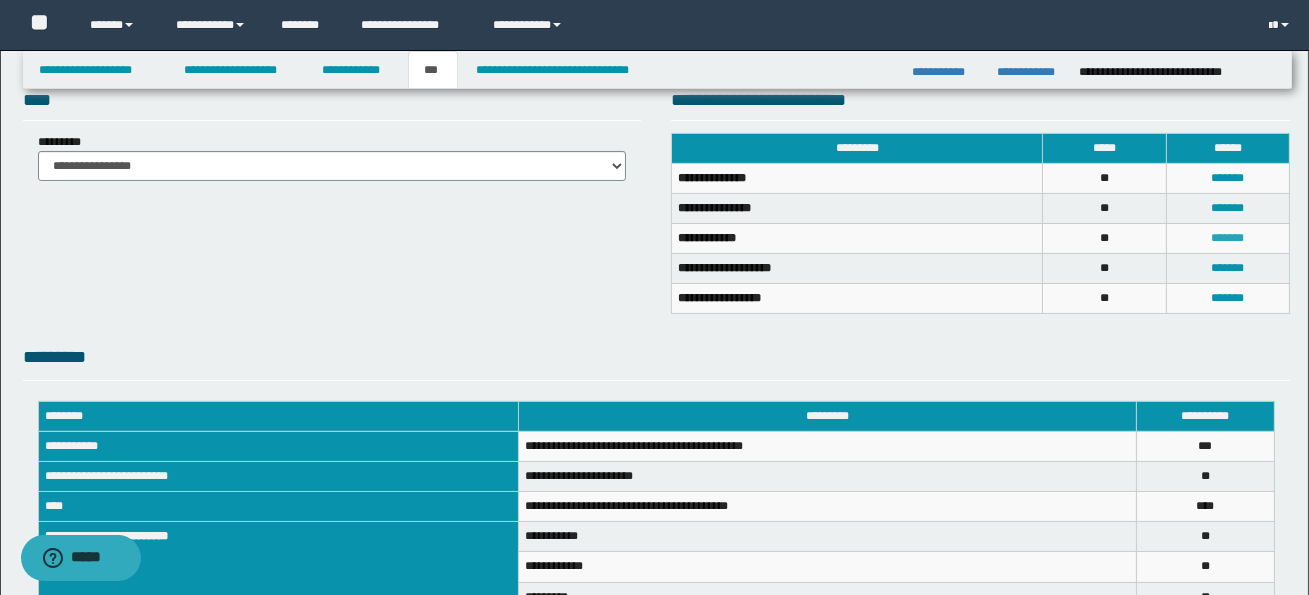 click on "*******" at bounding box center (1227, 238) 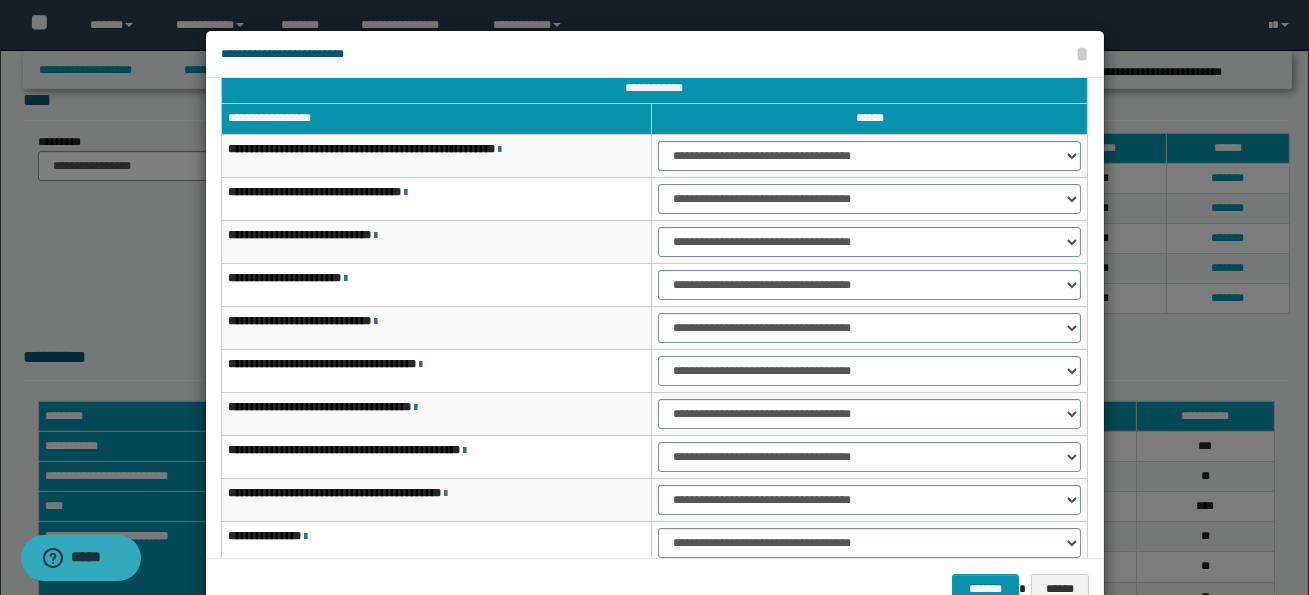 scroll, scrollTop: 22, scrollLeft: 0, axis: vertical 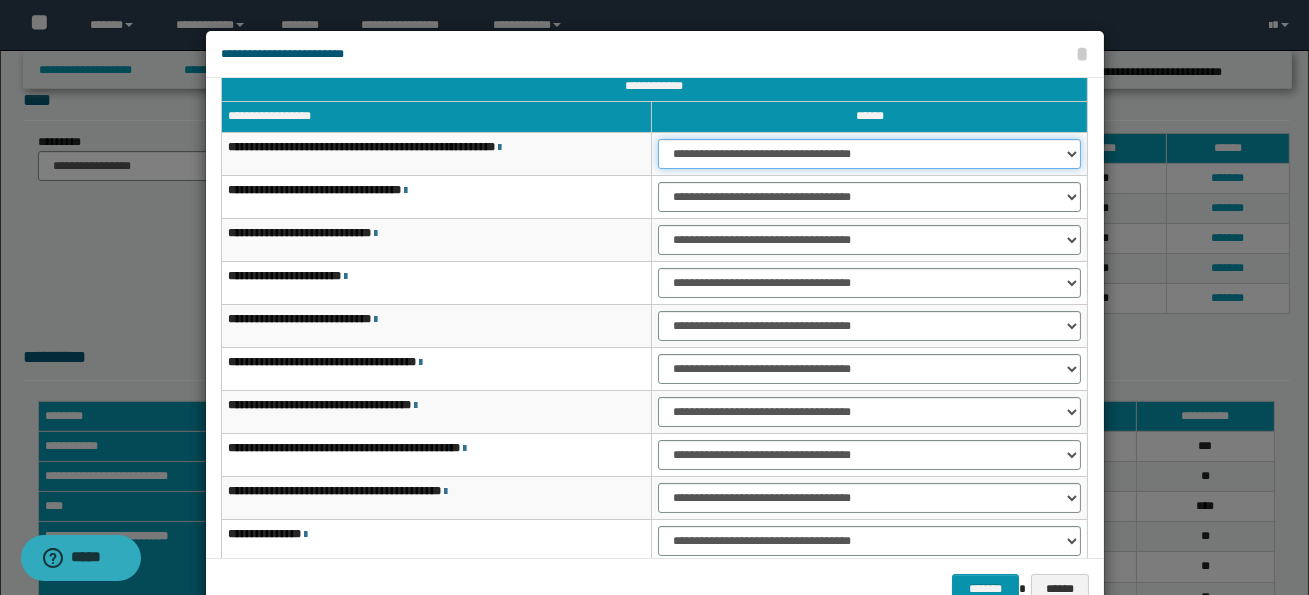 click on "**********" at bounding box center [869, 154] 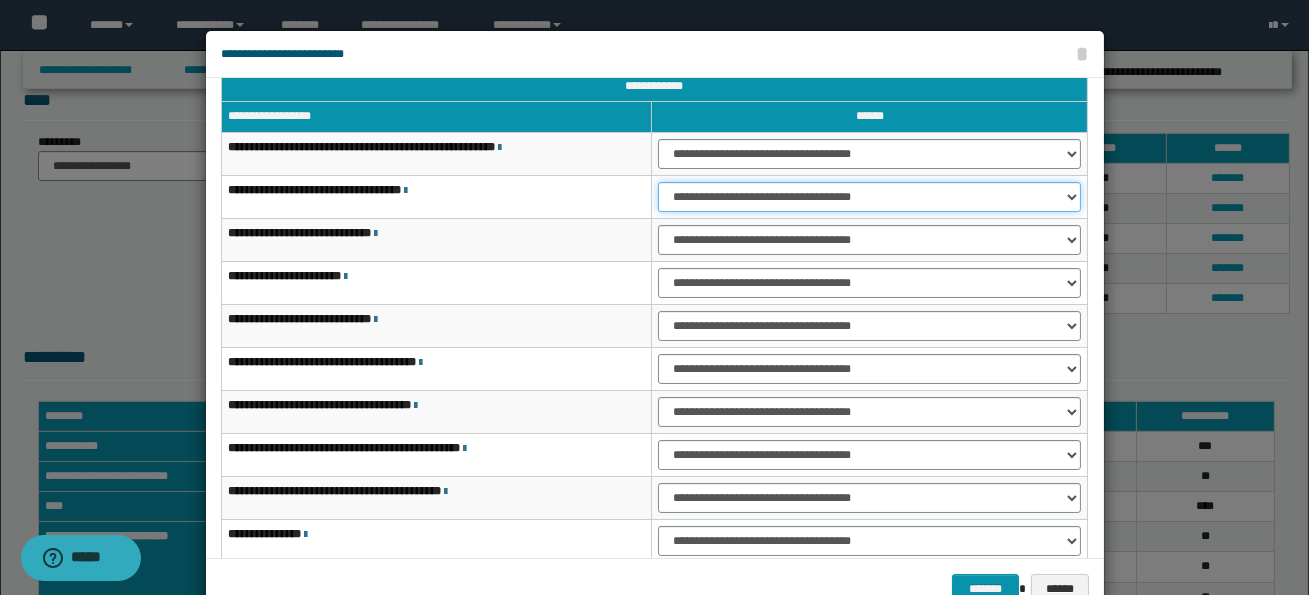 click on "**********" at bounding box center [869, 197] 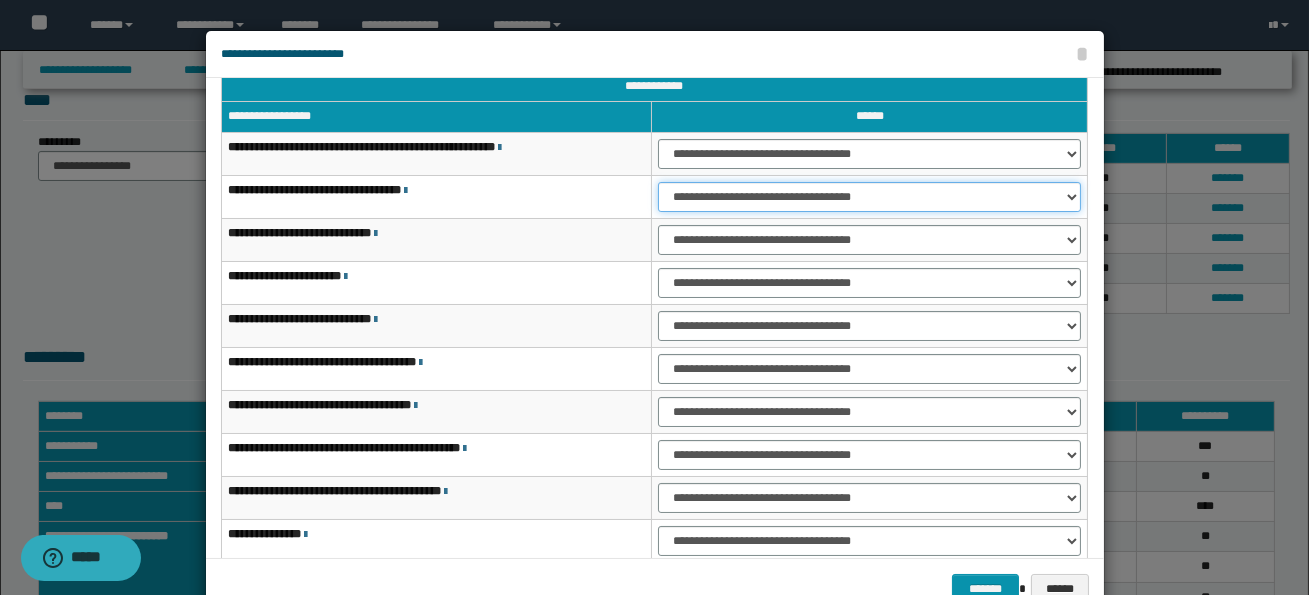 select on "***" 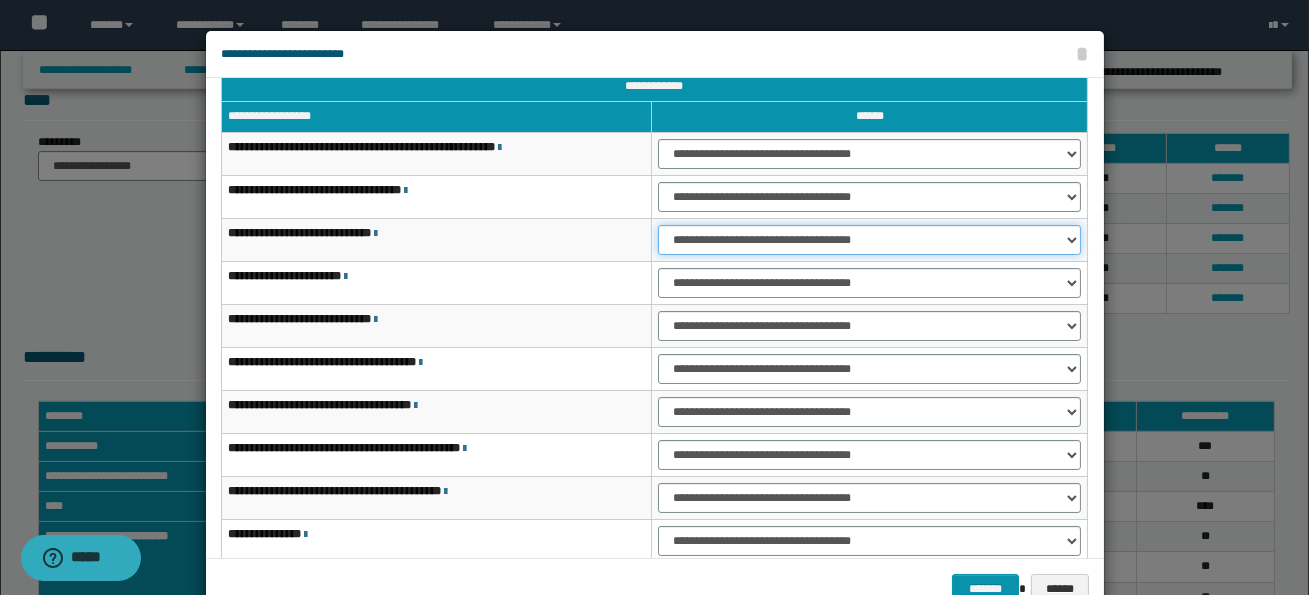click on "**********" at bounding box center (869, 240) 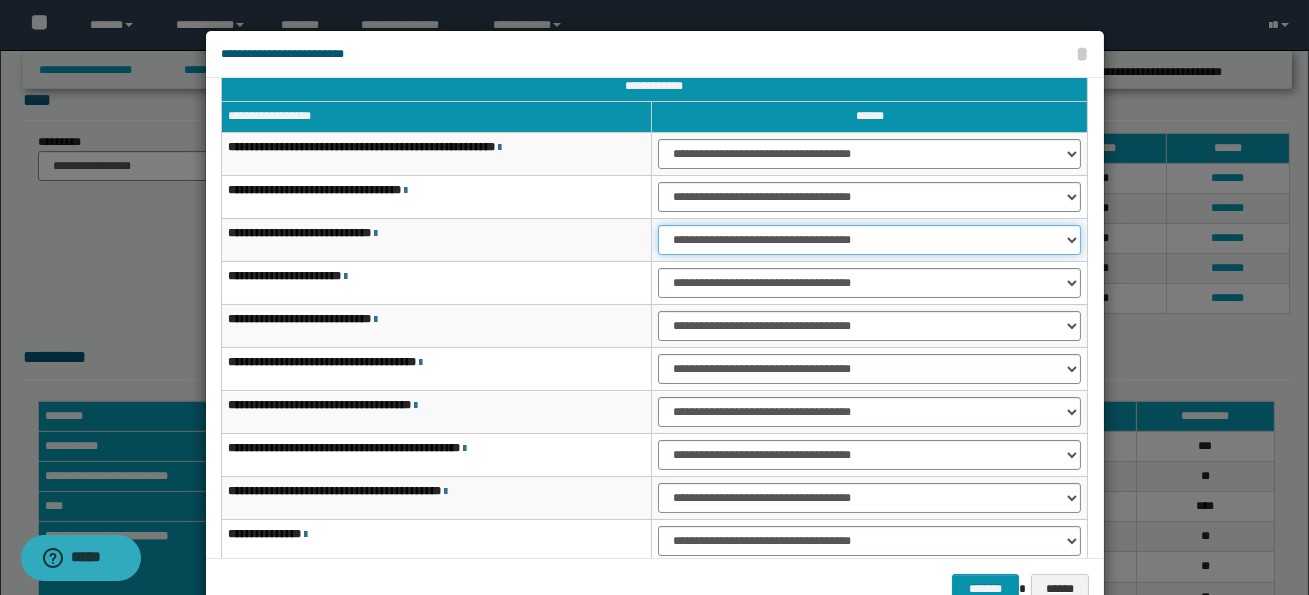 select on "***" 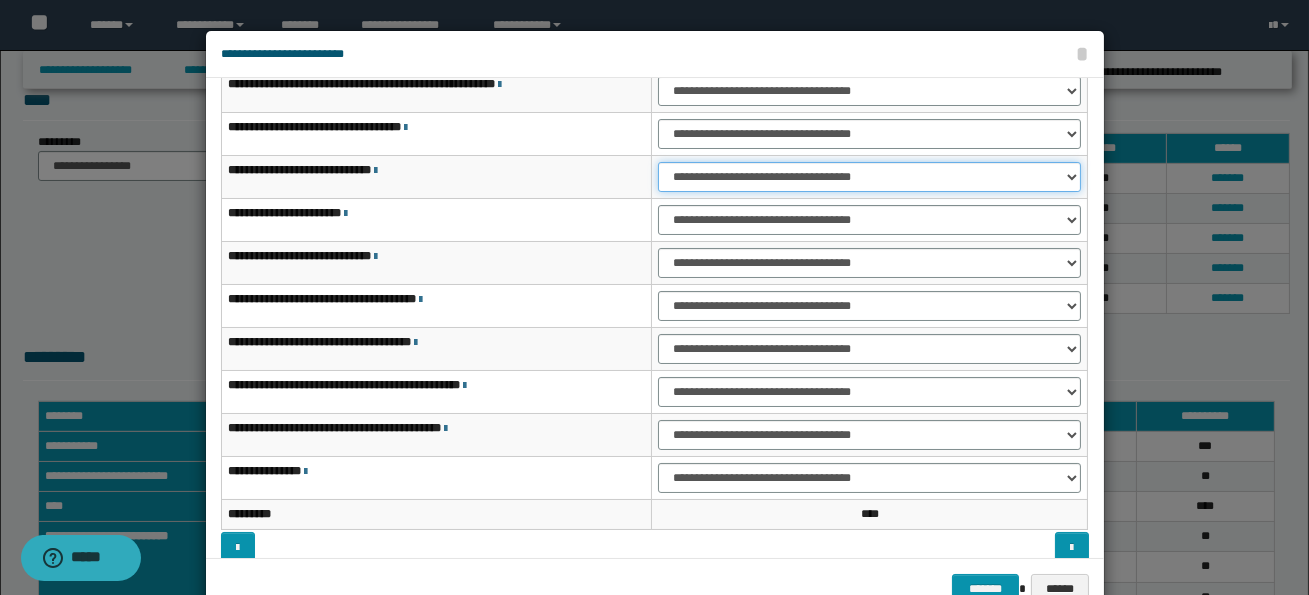 scroll, scrollTop: 93, scrollLeft: 0, axis: vertical 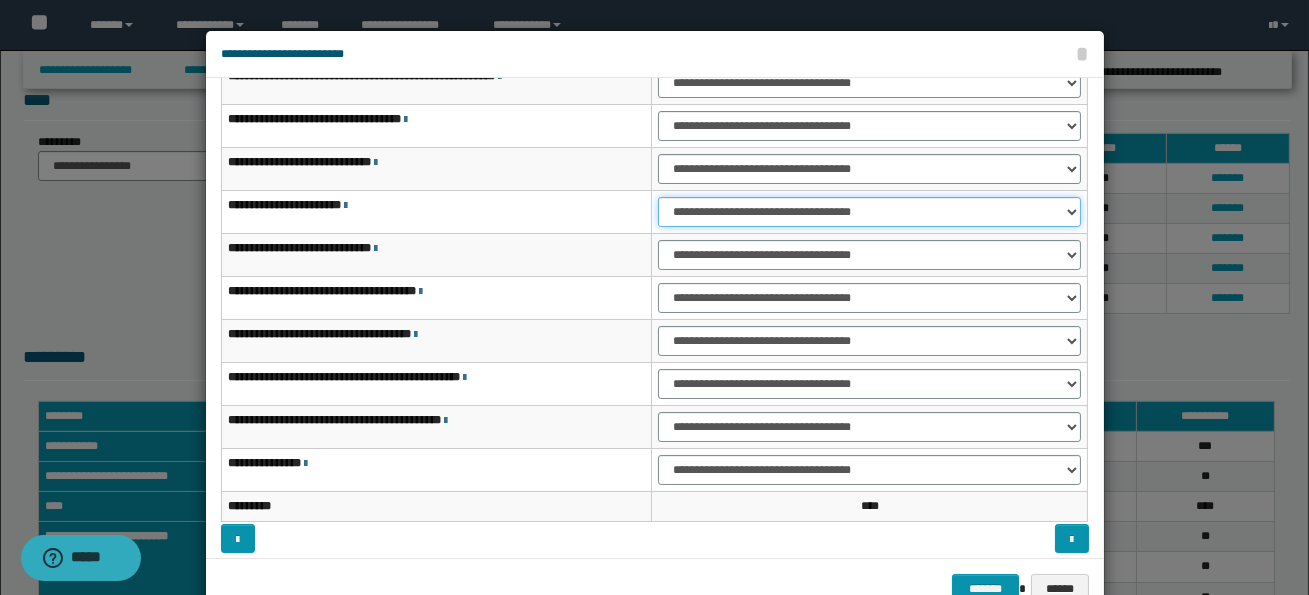 click on "**********" at bounding box center [869, 212] 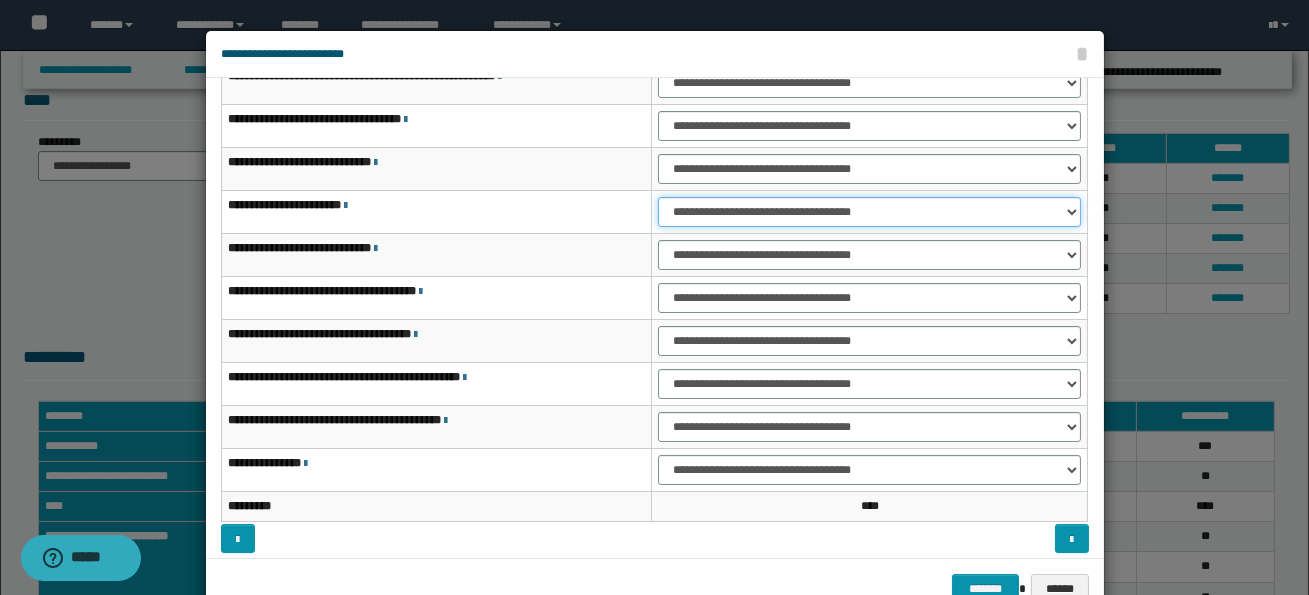 select on "***" 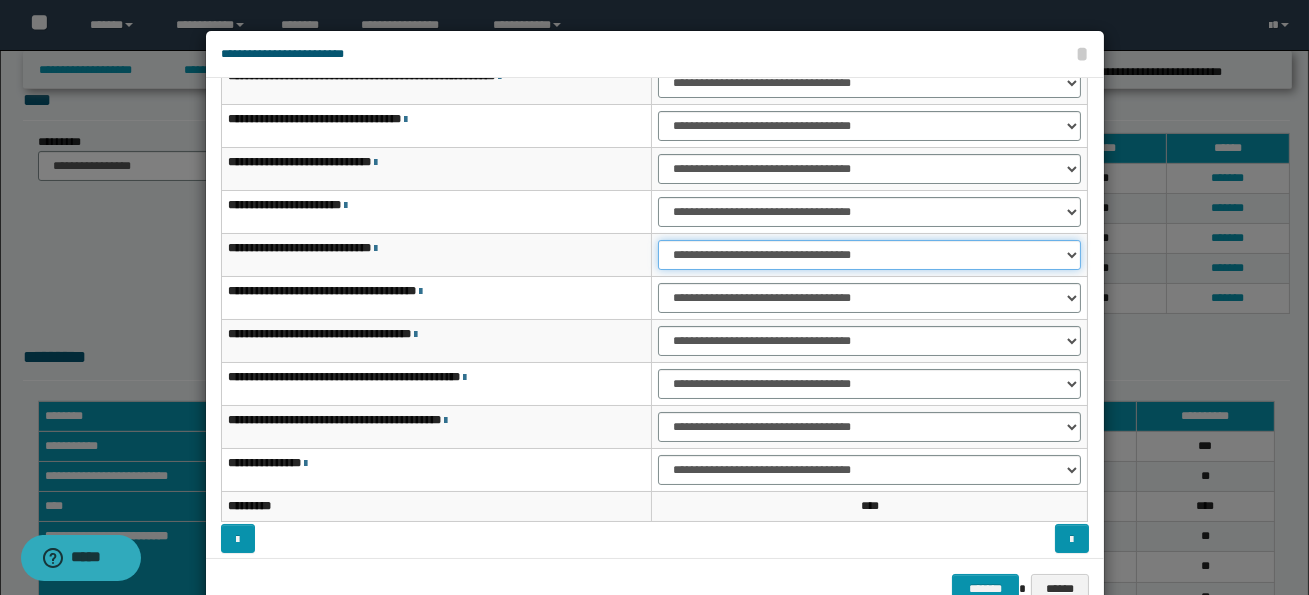 click on "**********" at bounding box center (869, 255) 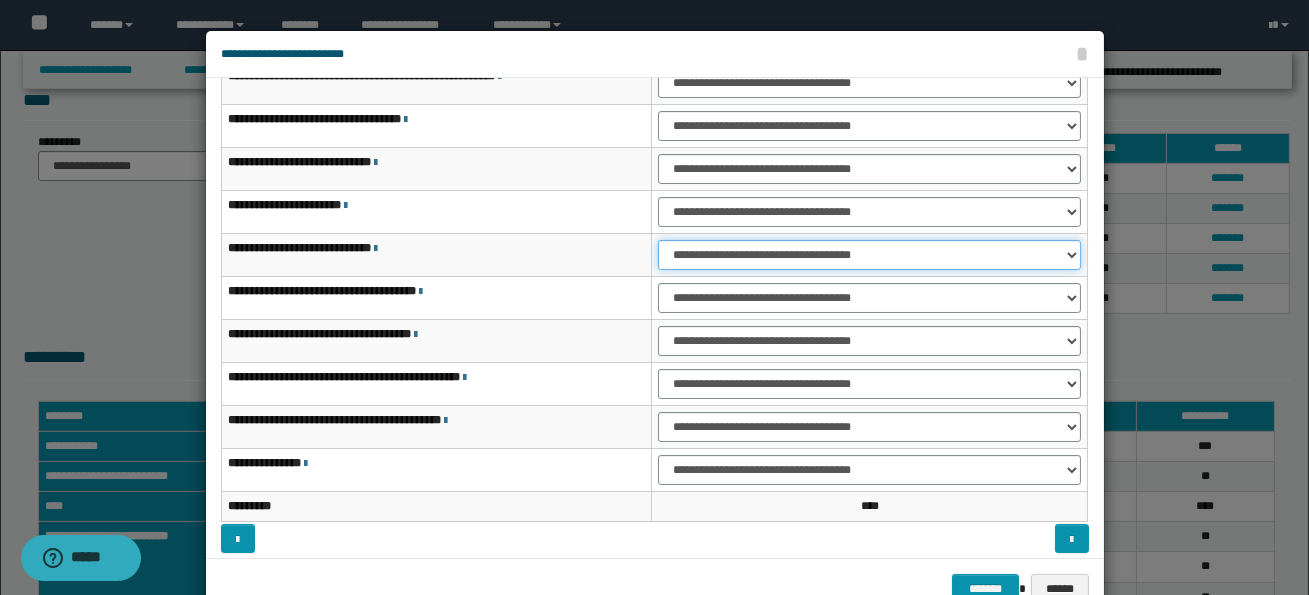 select on "***" 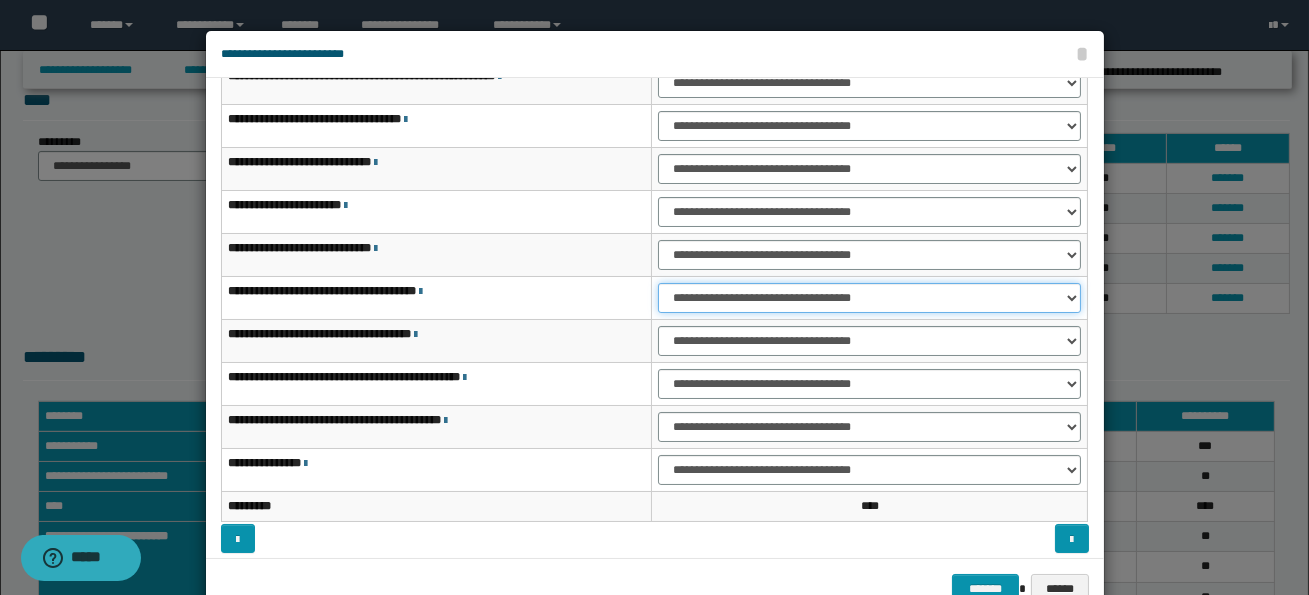 click on "**********" at bounding box center [869, 298] 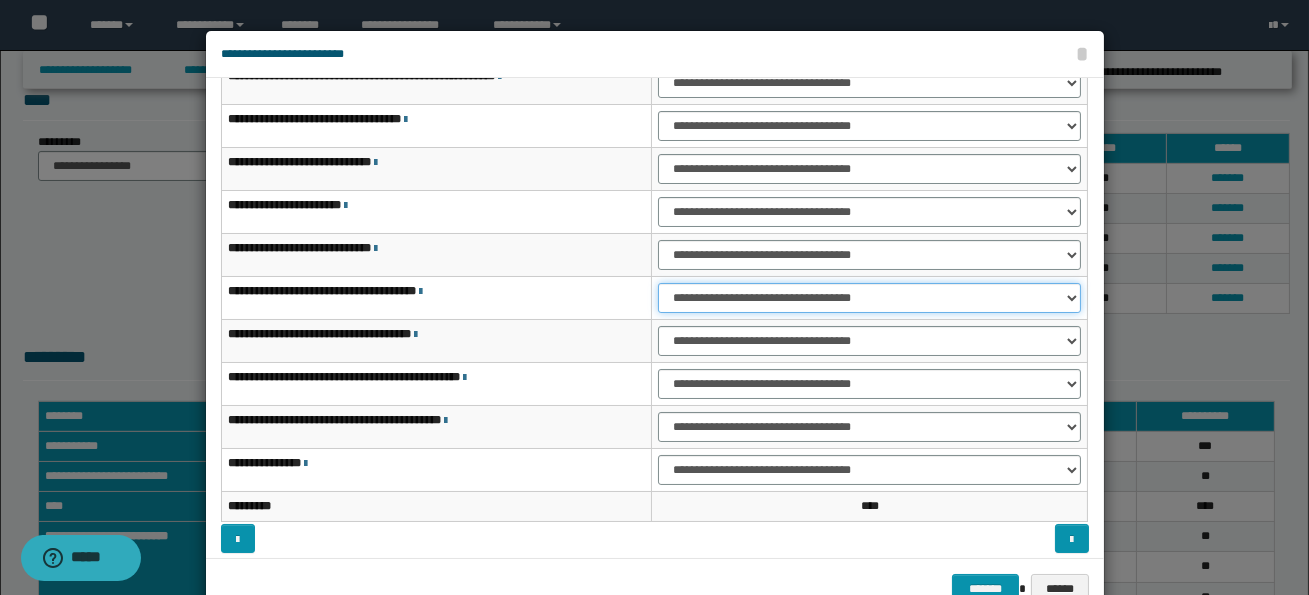 select on "***" 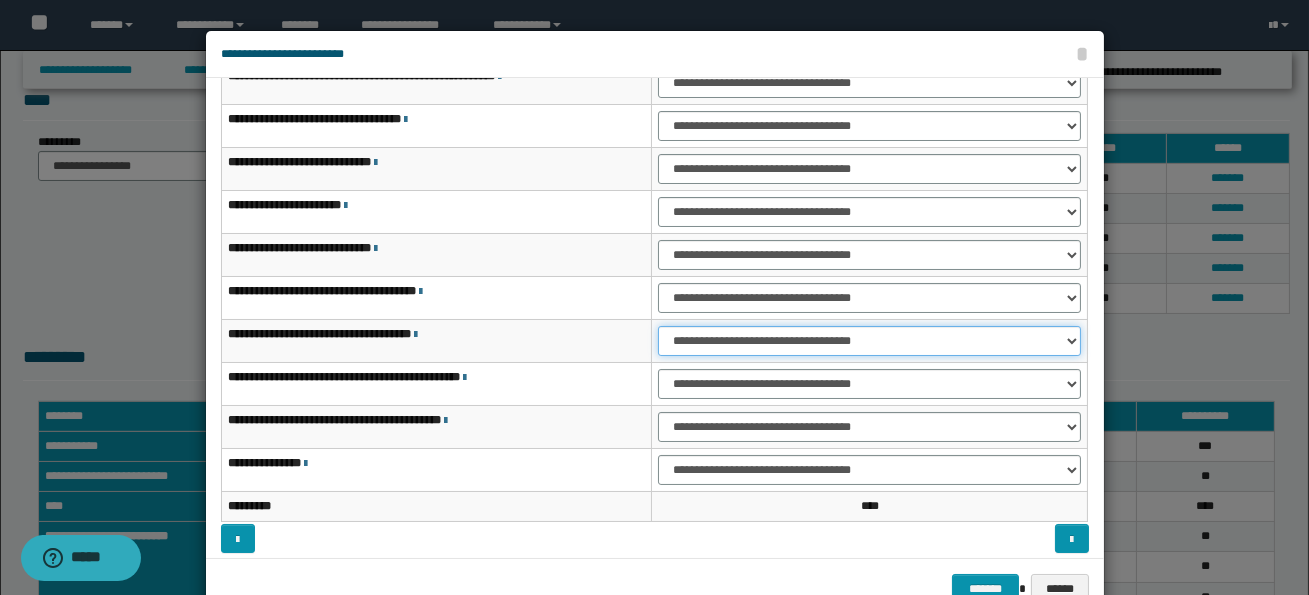click on "**********" at bounding box center (869, 341) 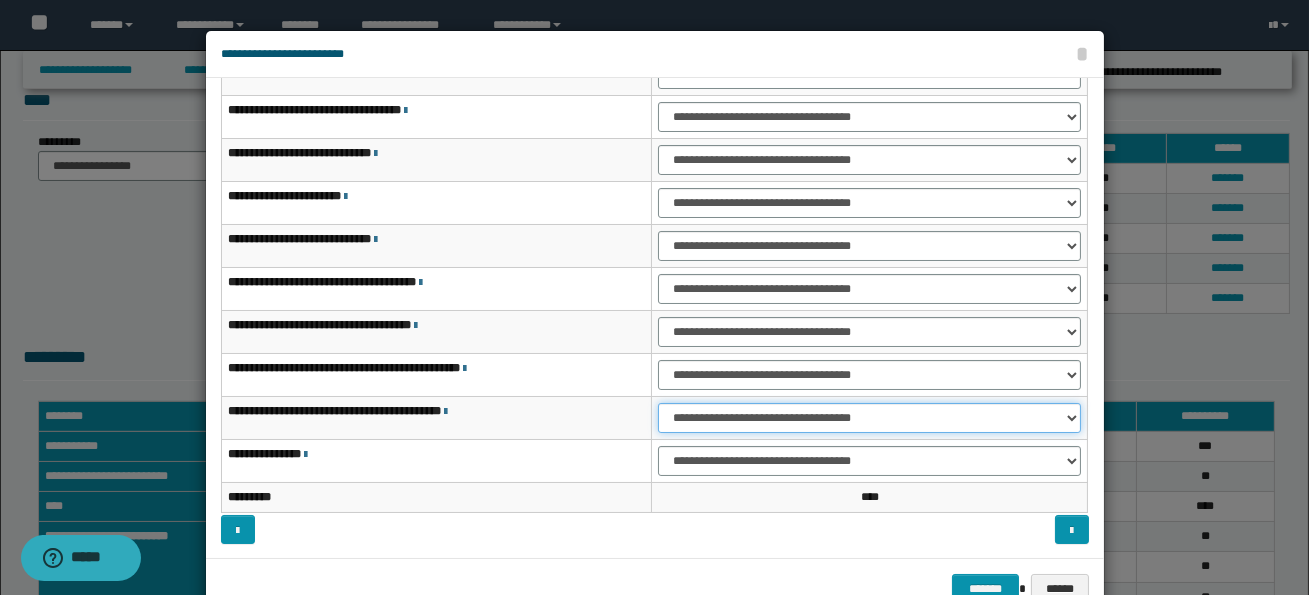 click on "**********" at bounding box center [869, 418] 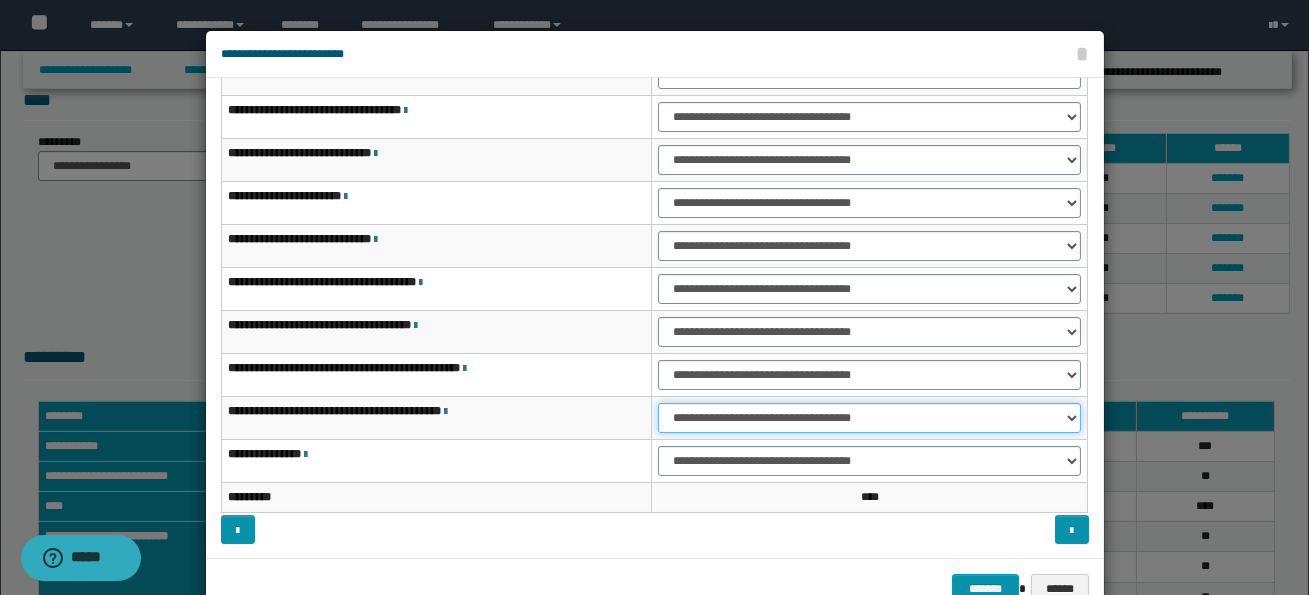 select on "***" 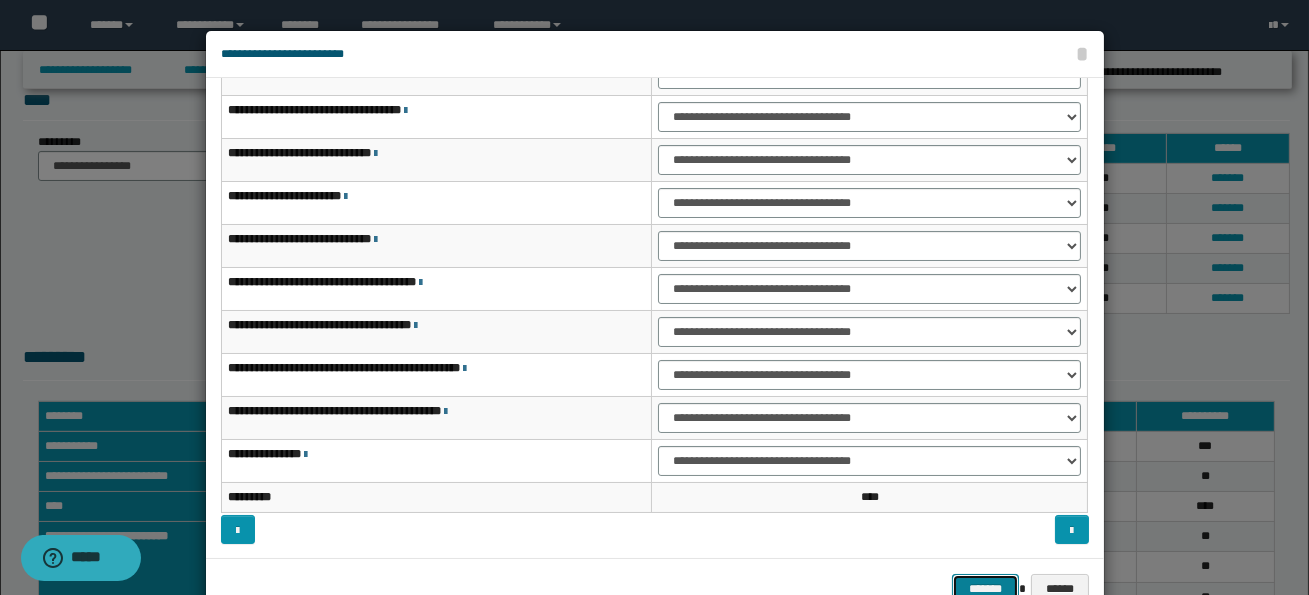 click on "*******" at bounding box center (985, 588) 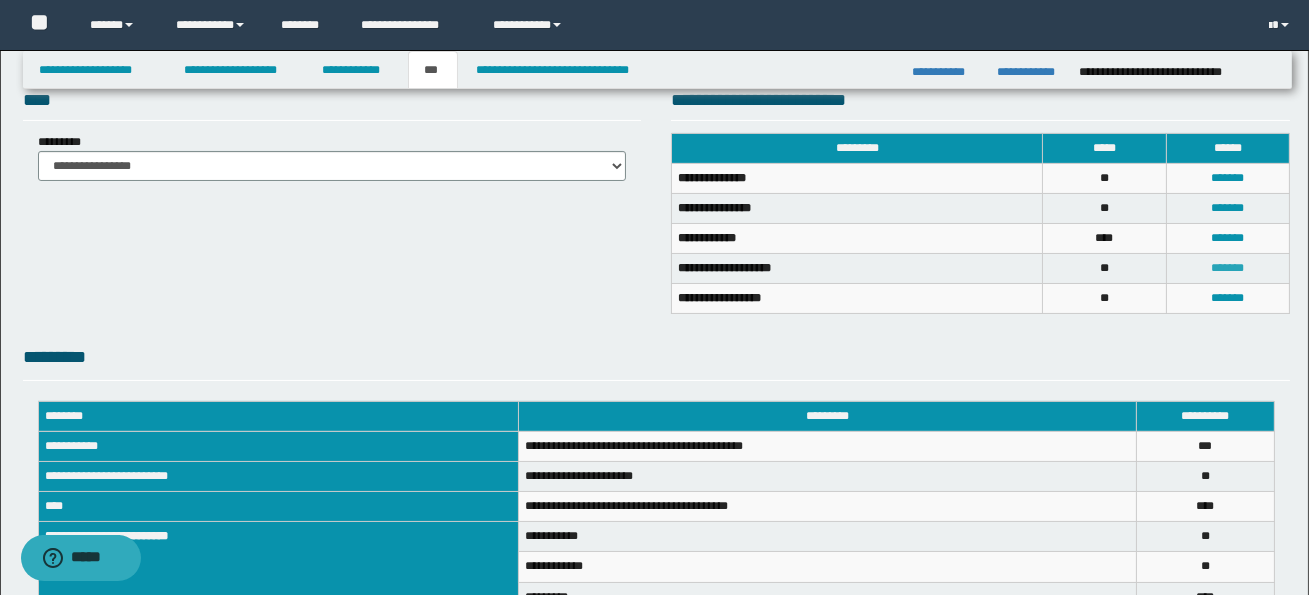click on "*******" at bounding box center (1227, 268) 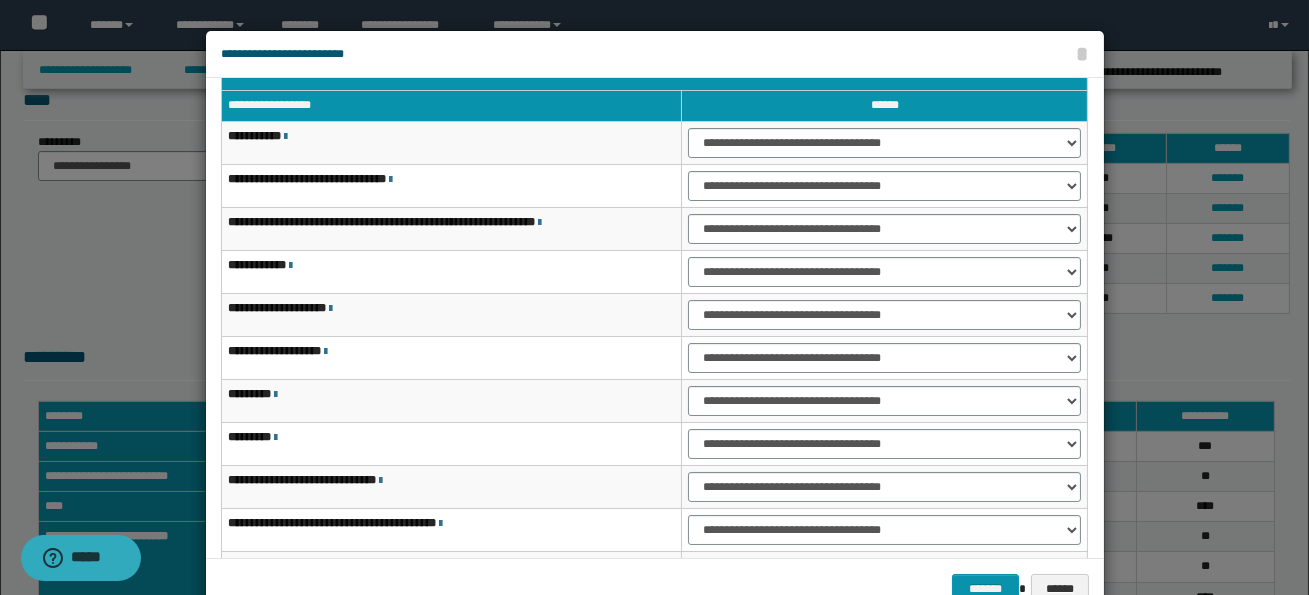 scroll, scrollTop: 29, scrollLeft: 0, axis: vertical 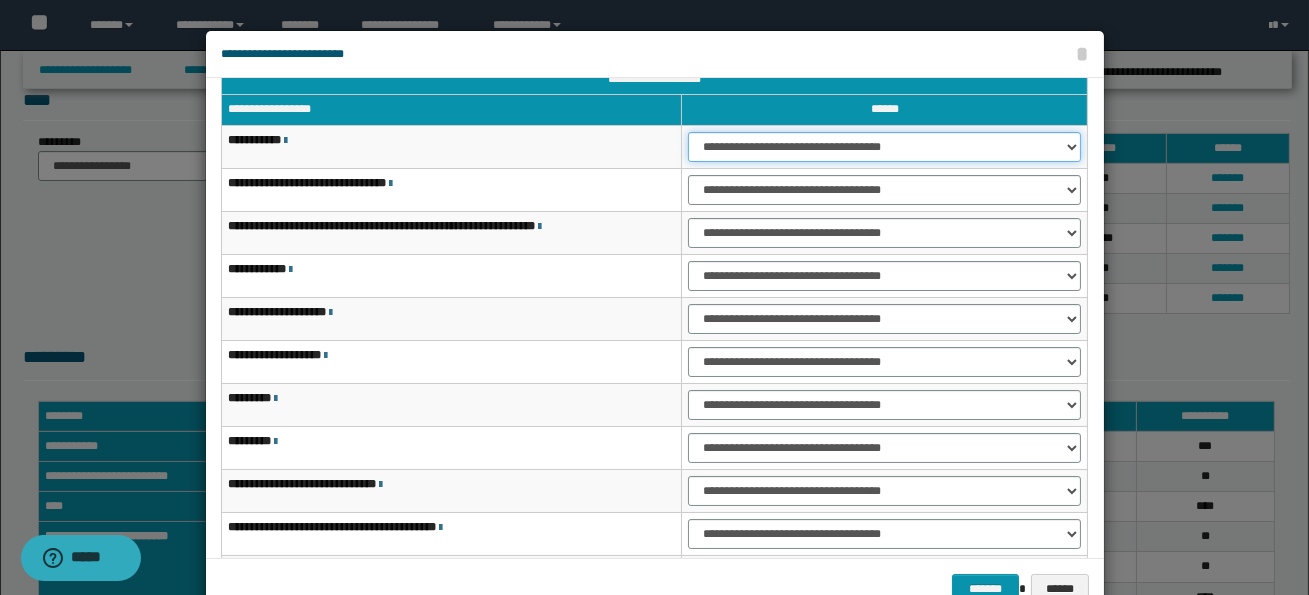 click on "**********" at bounding box center [884, 147] 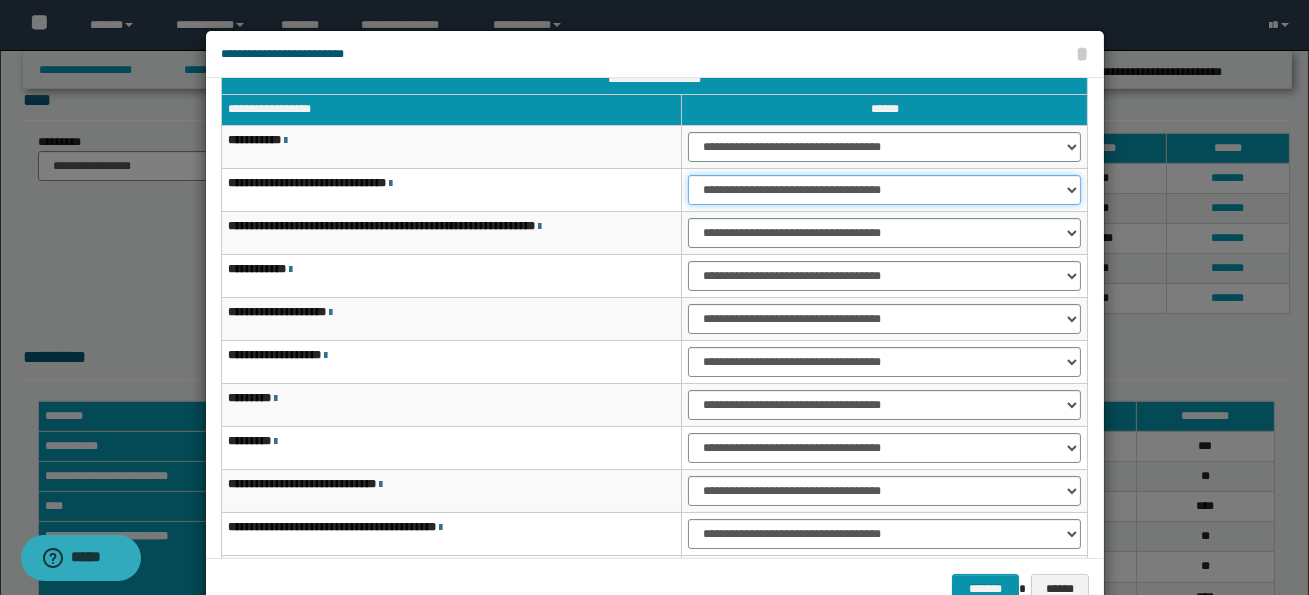 click on "**********" at bounding box center [884, 190] 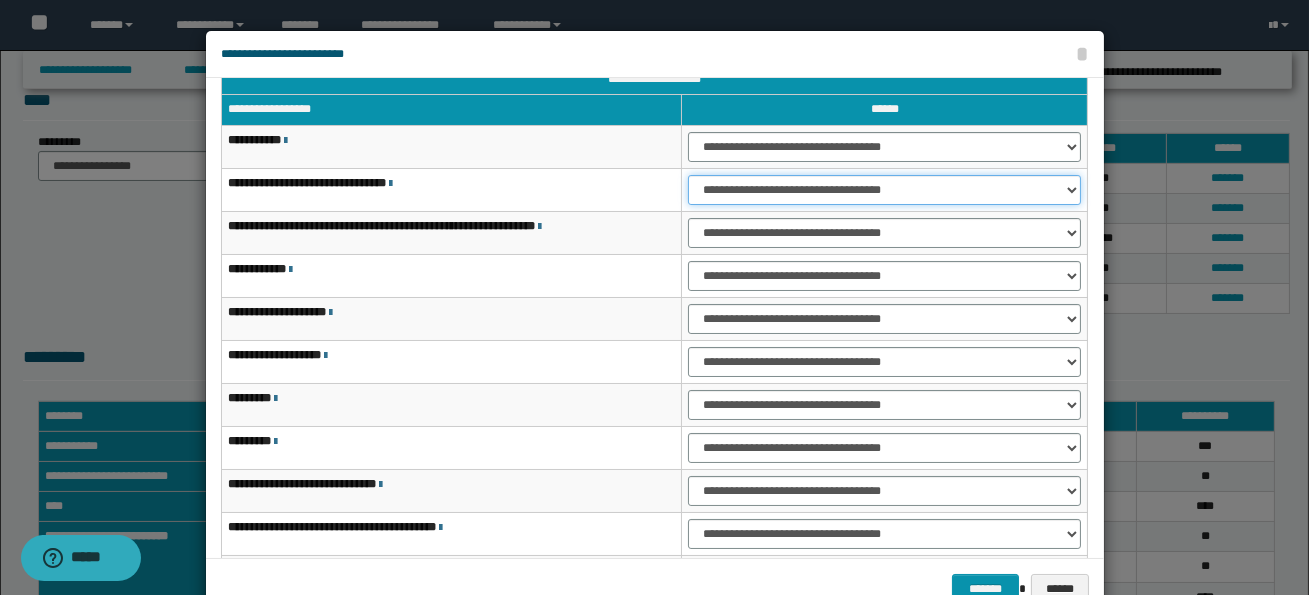 select on "***" 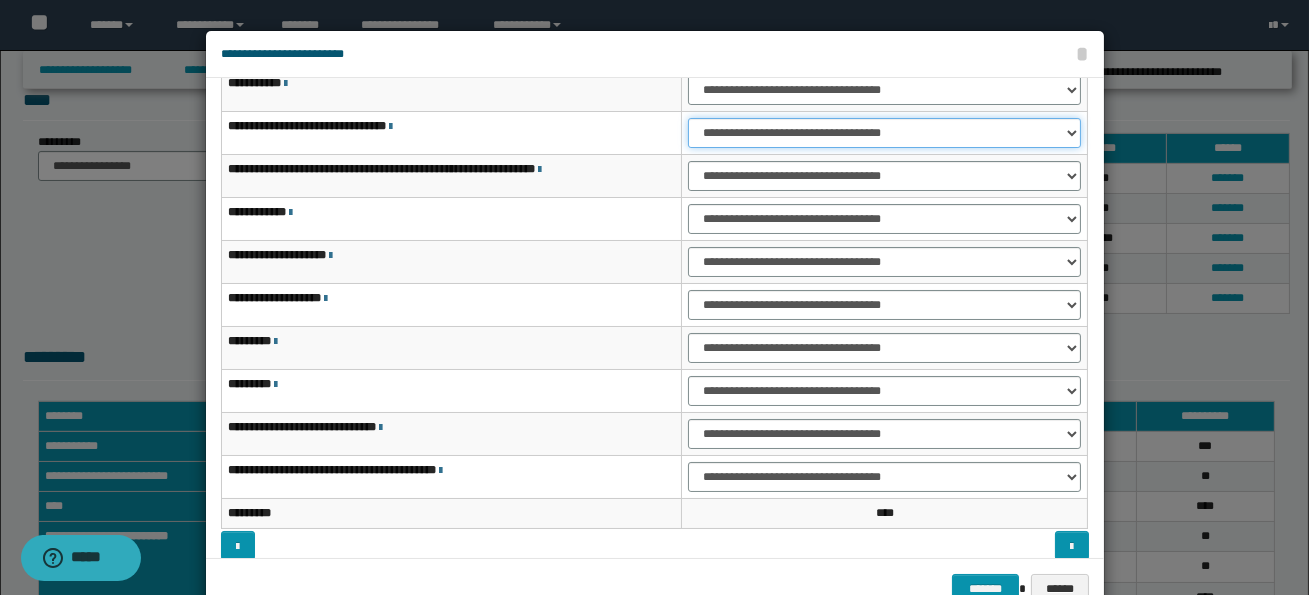 scroll, scrollTop: 88, scrollLeft: 0, axis: vertical 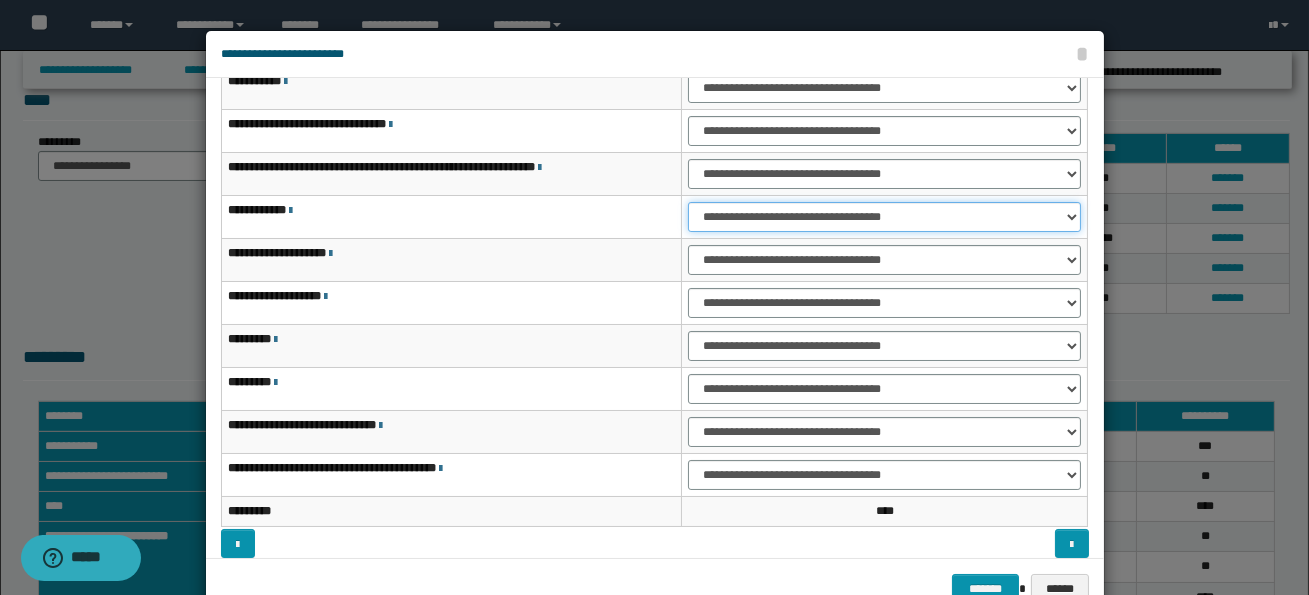 click on "**********" at bounding box center [884, 217] 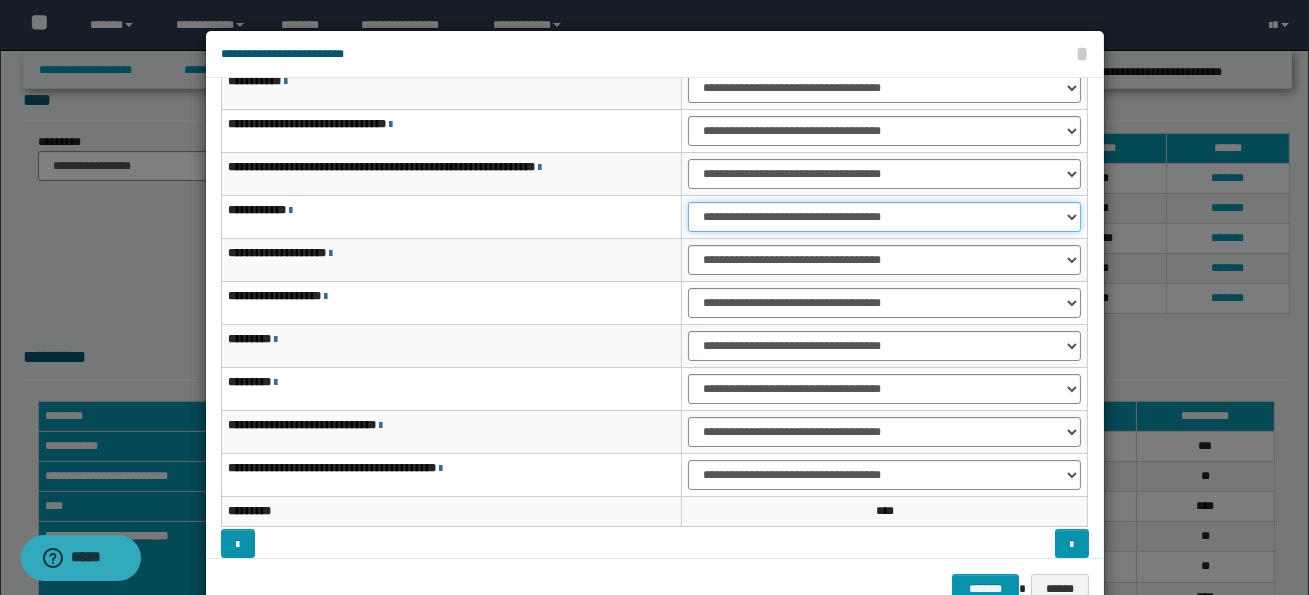 select on "***" 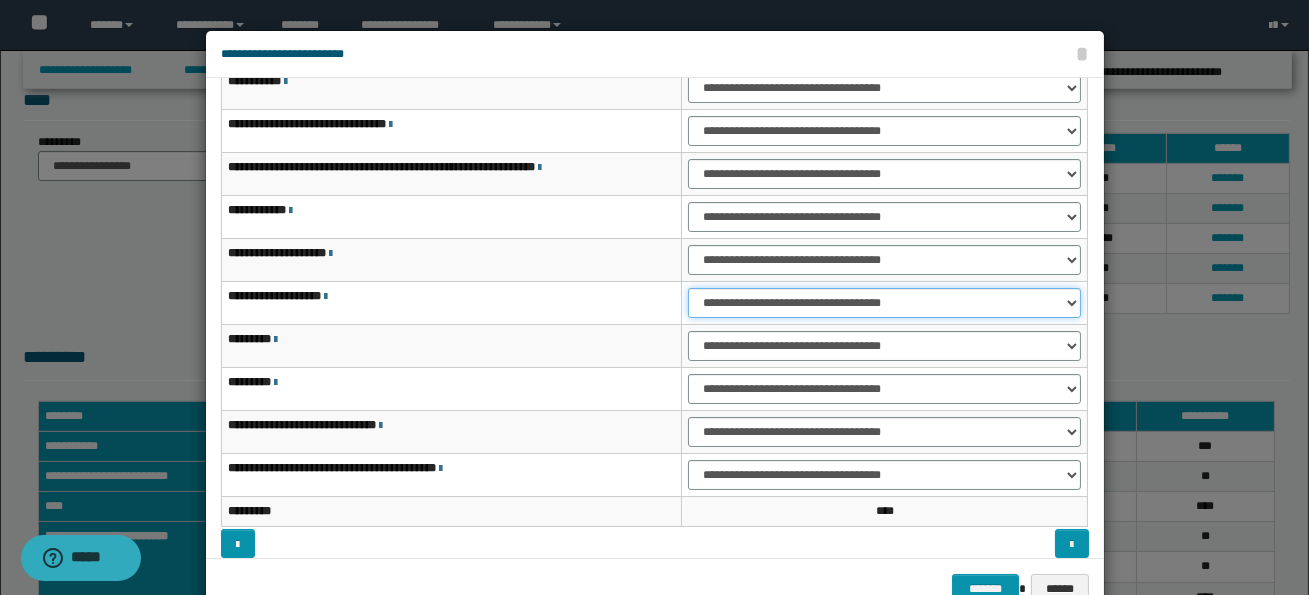 click on "**********" at bounding box center [884, 303] 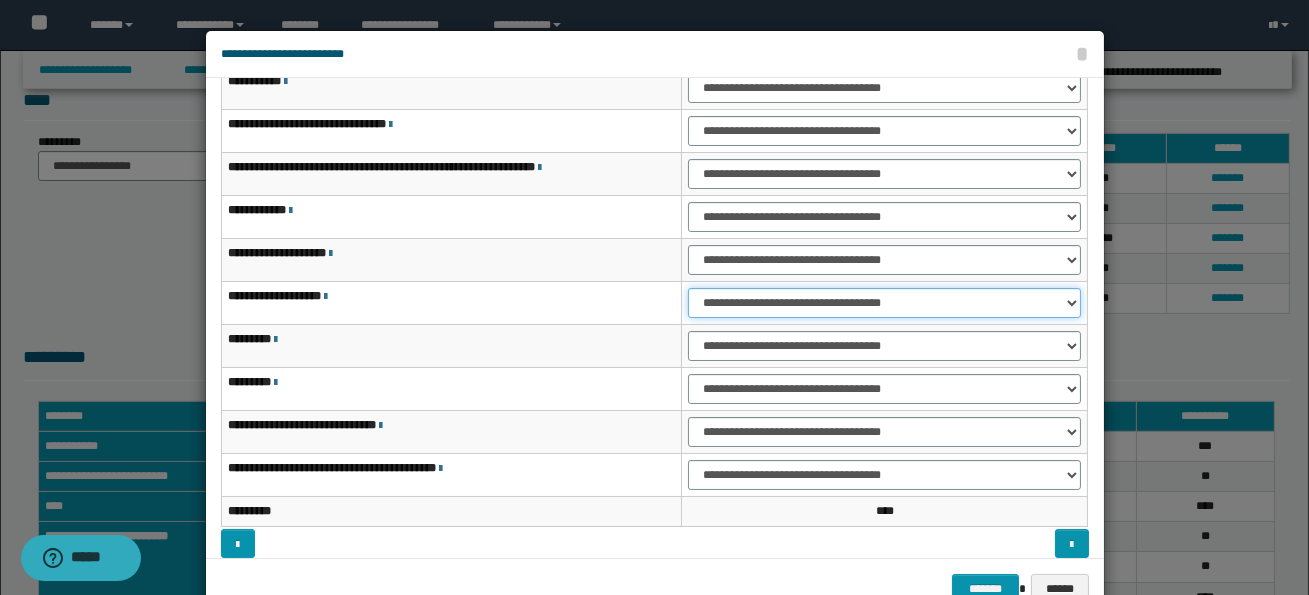 select on "***" 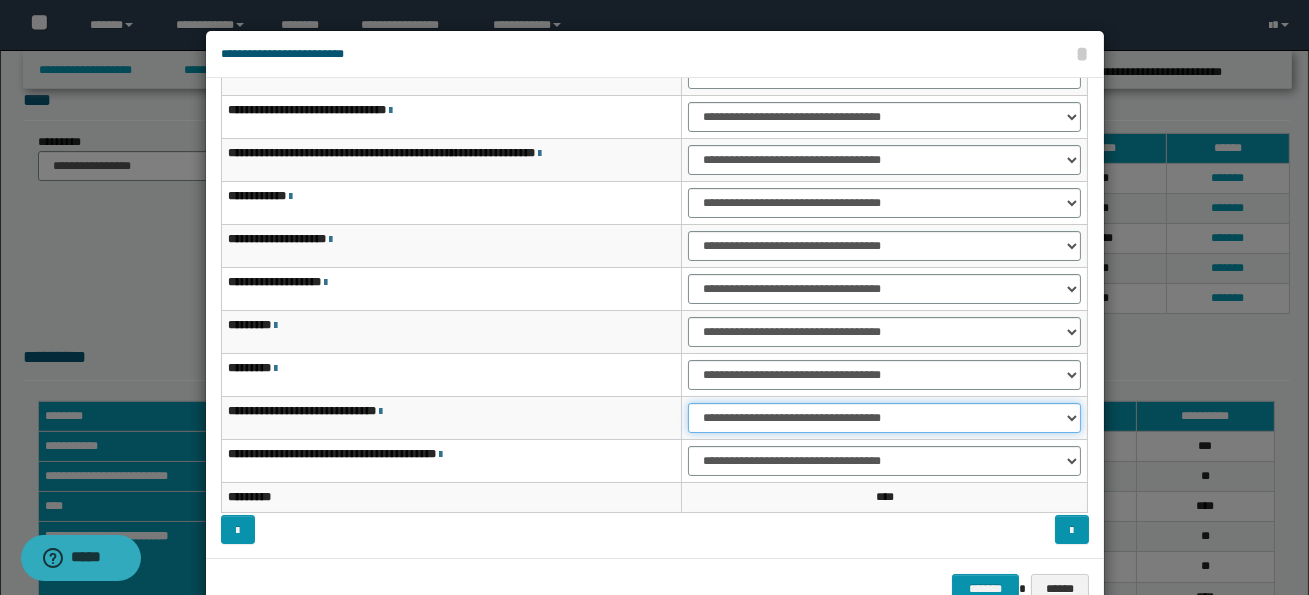 click on "**********" at bounding box center [884, 418] 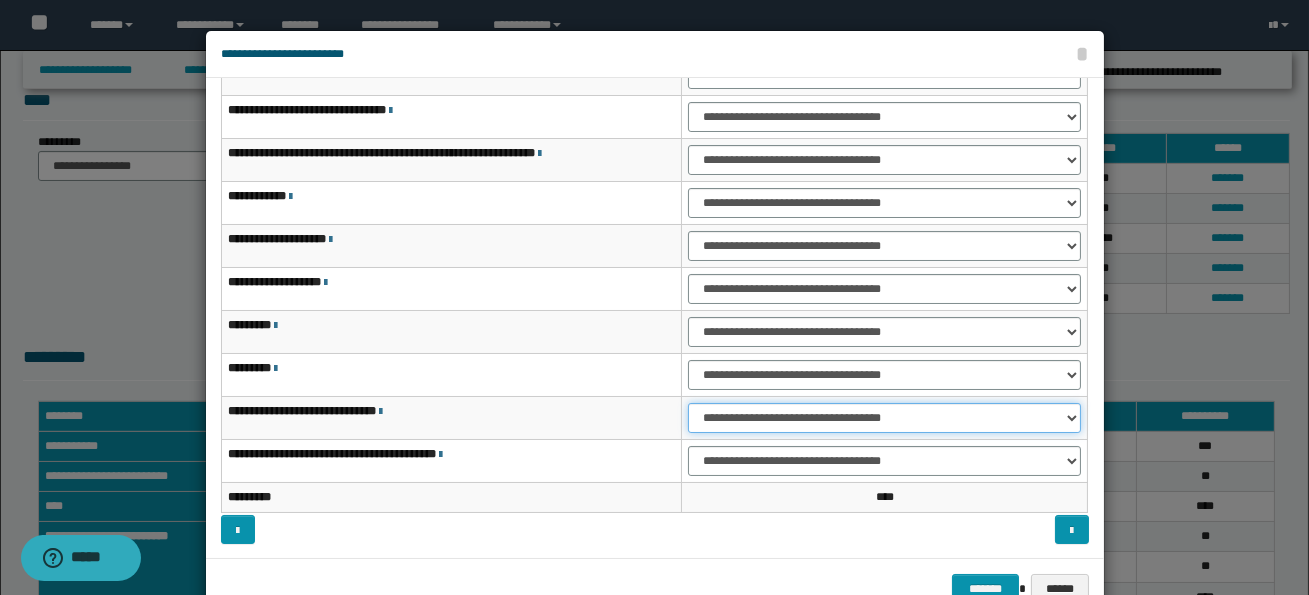 select on "***" 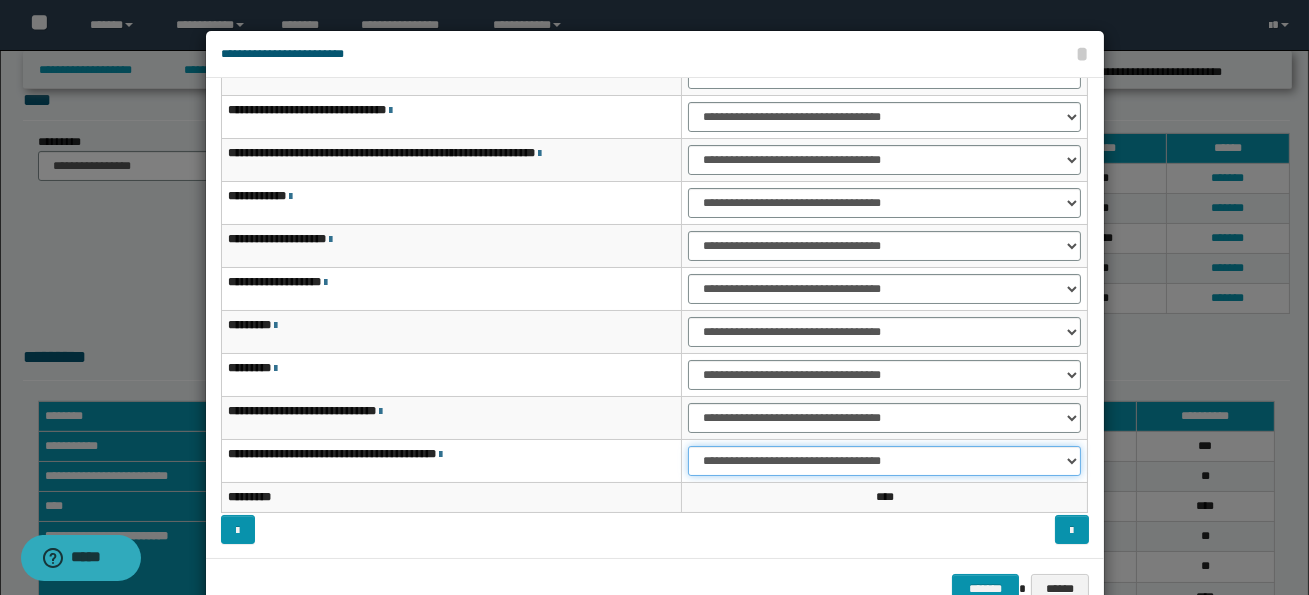 click on "**********" at bounding box center (884, 461) 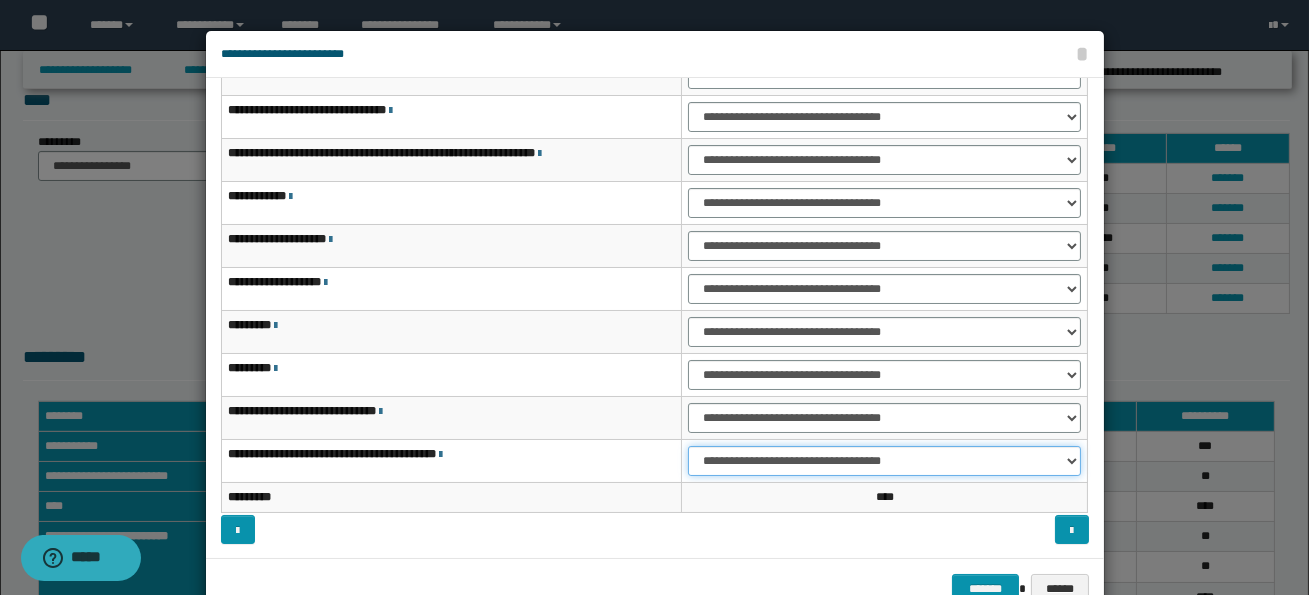 select on "***" 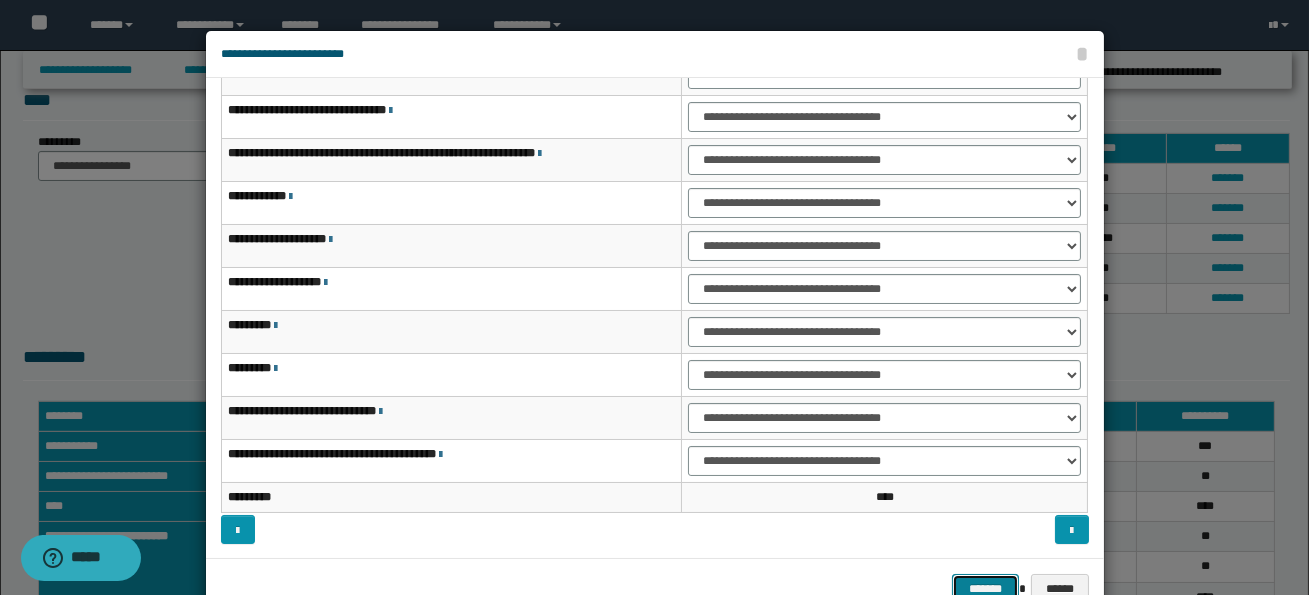 click on "*******" at bounding box center [985, 588] 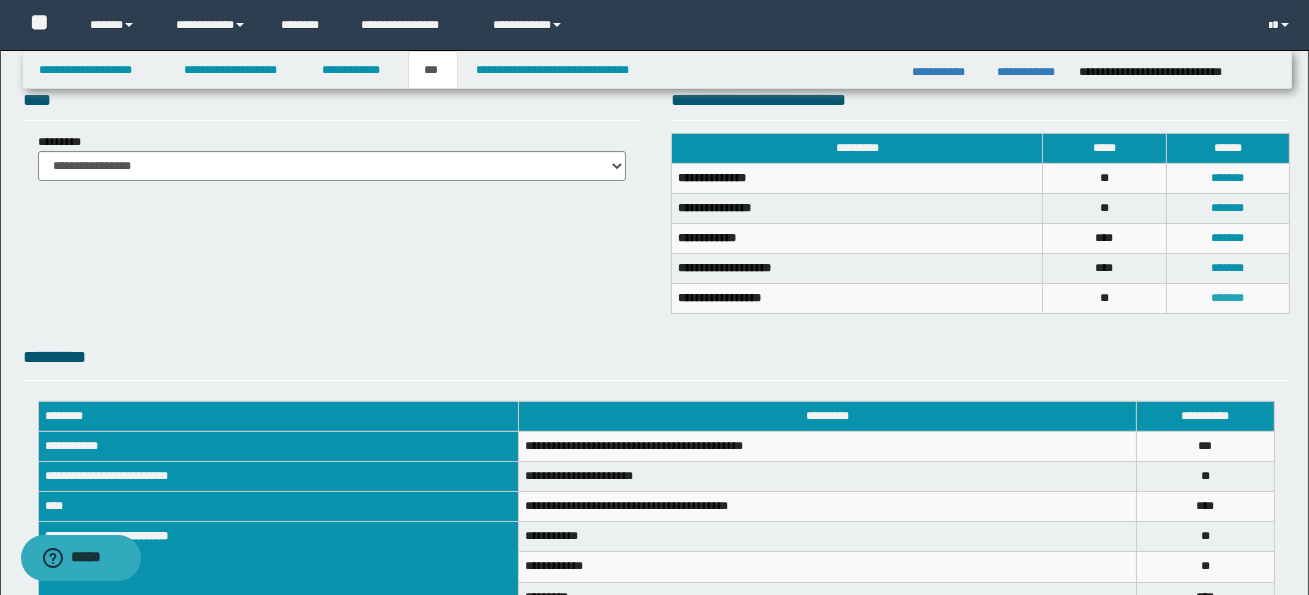 click on "*******" at bounding box center (1227, 298) 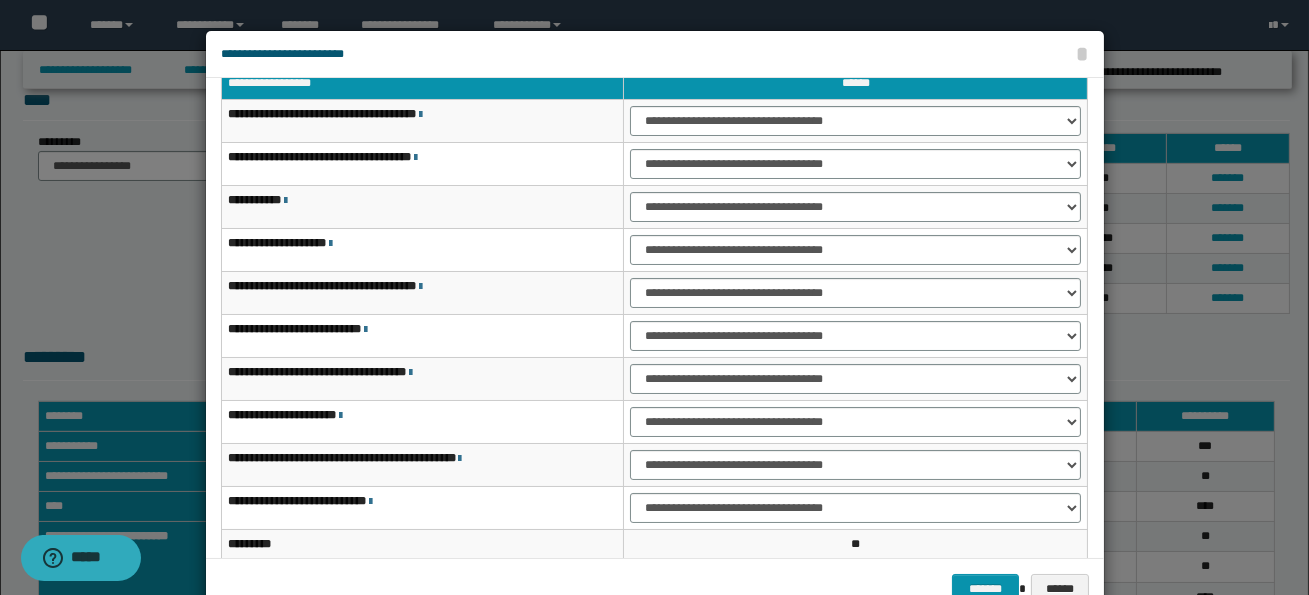 scroll, scrollTop: 53, scrollLeft: 0, axis: vertical 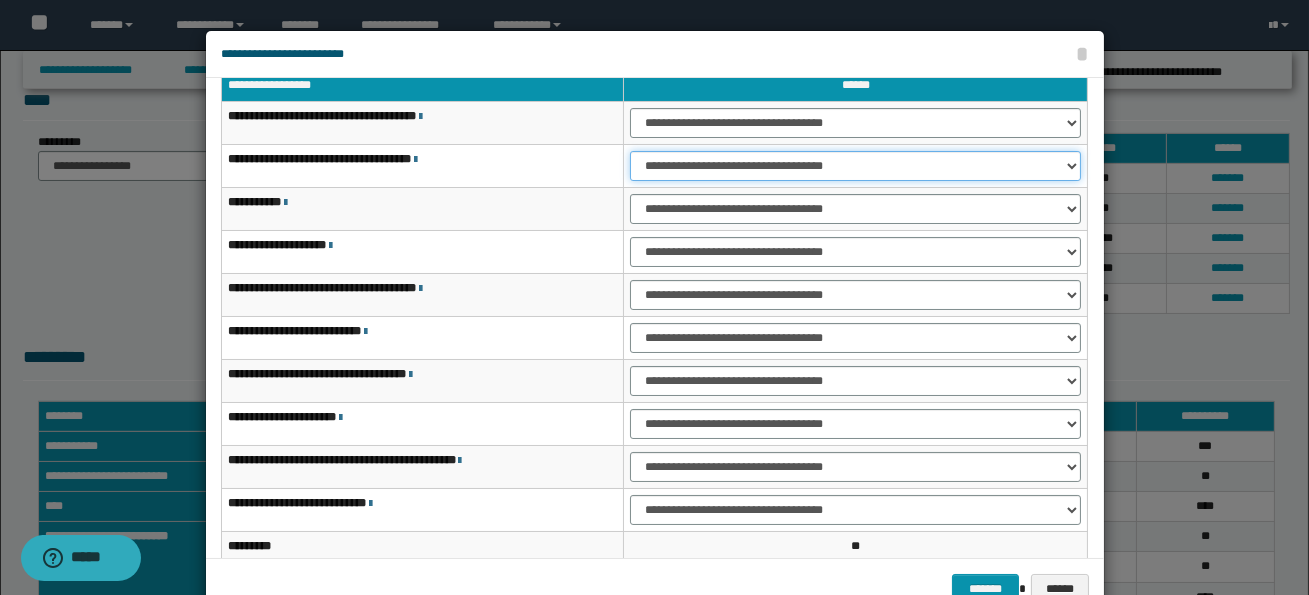 click on "**********" at bounding box center [855, 166] 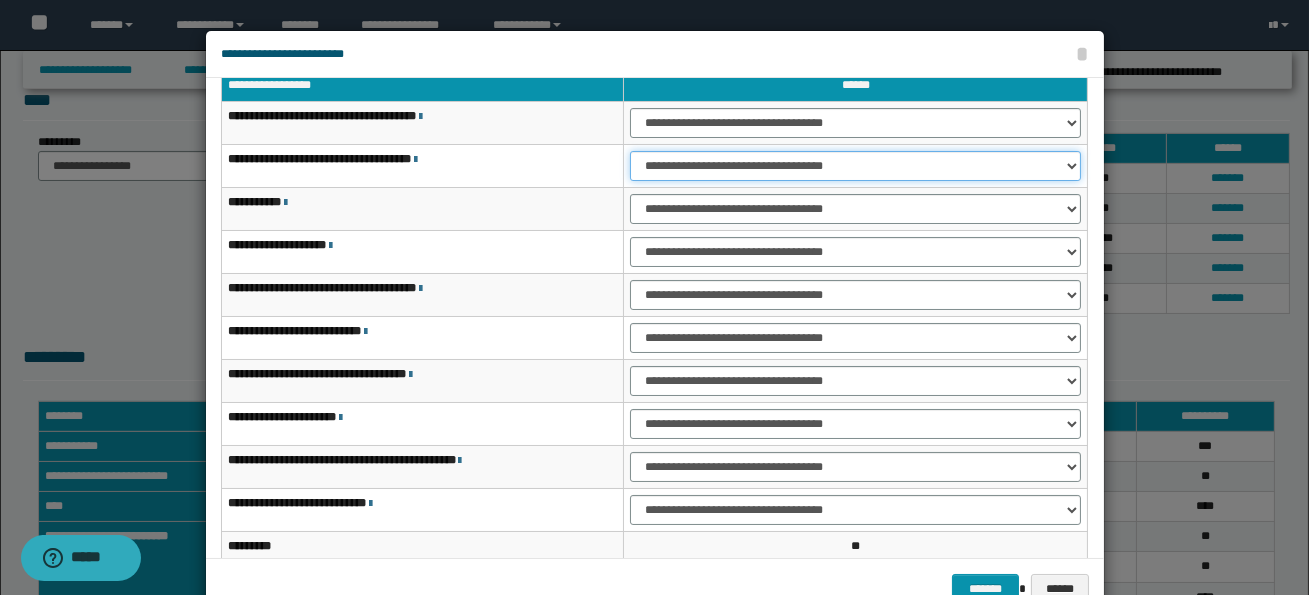 select on "***" 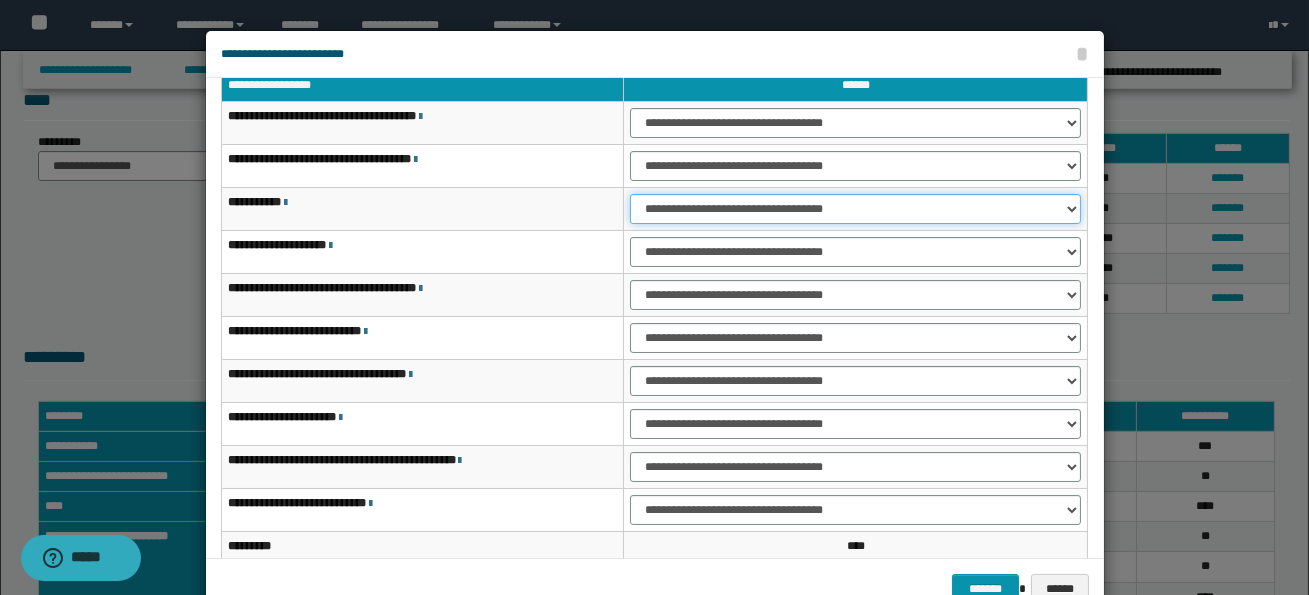 click on "**********" at bounding box center (855, 209) 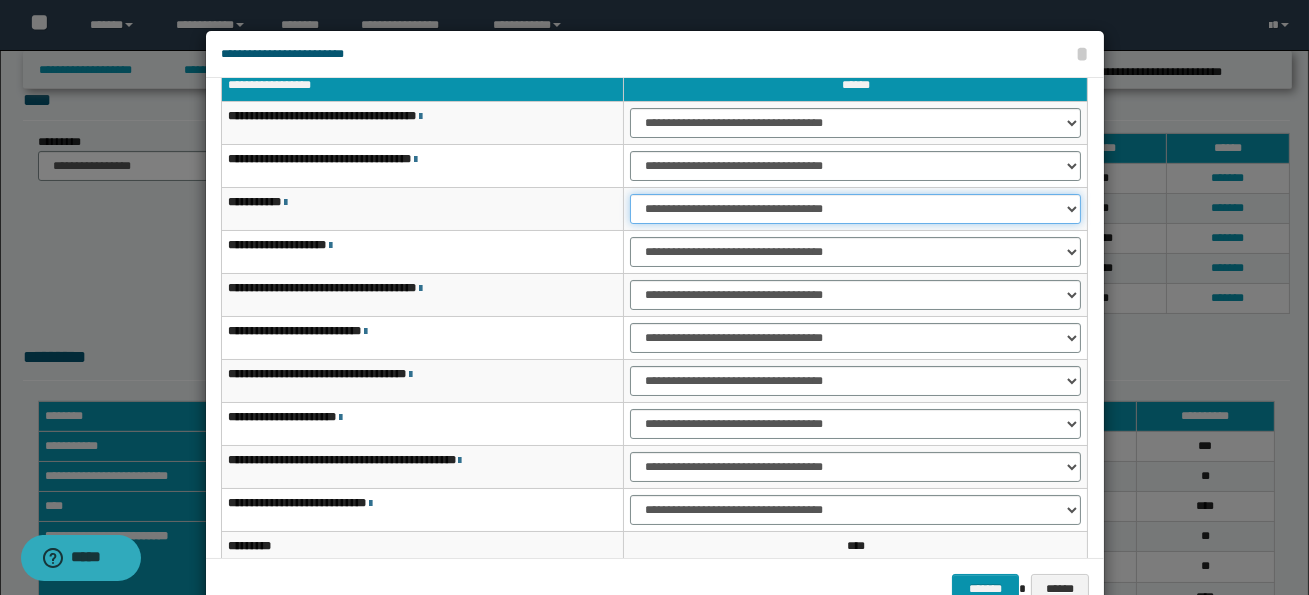 select on "***" 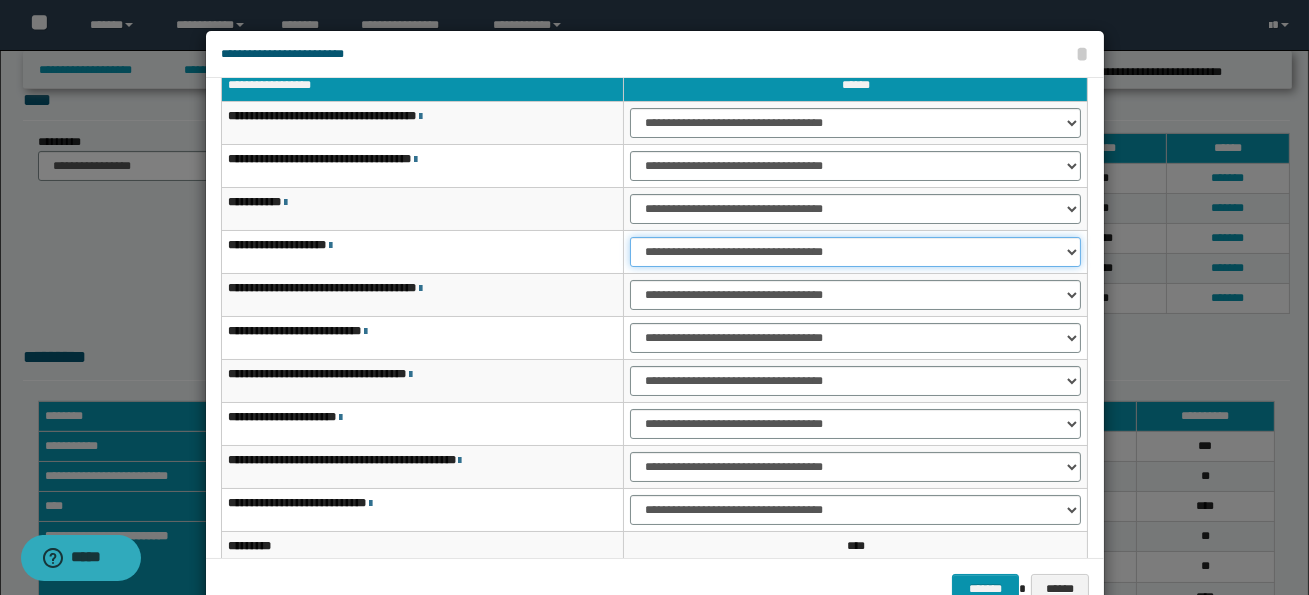 click on "**********" at bounding box center [855, 252] 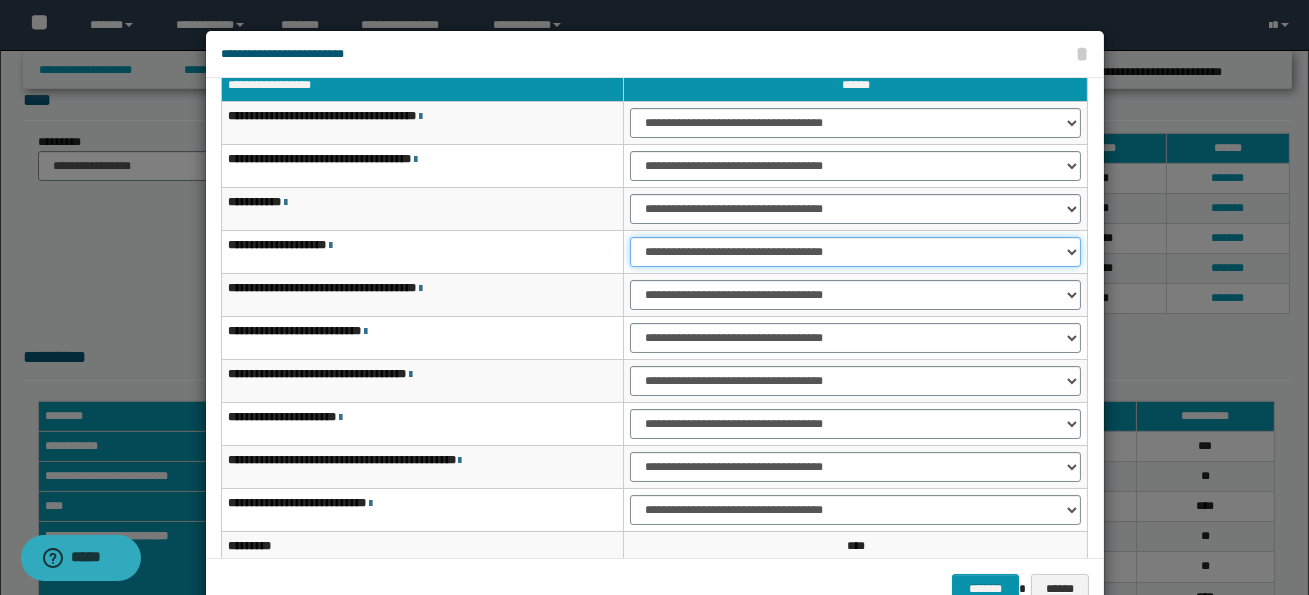select on "***" 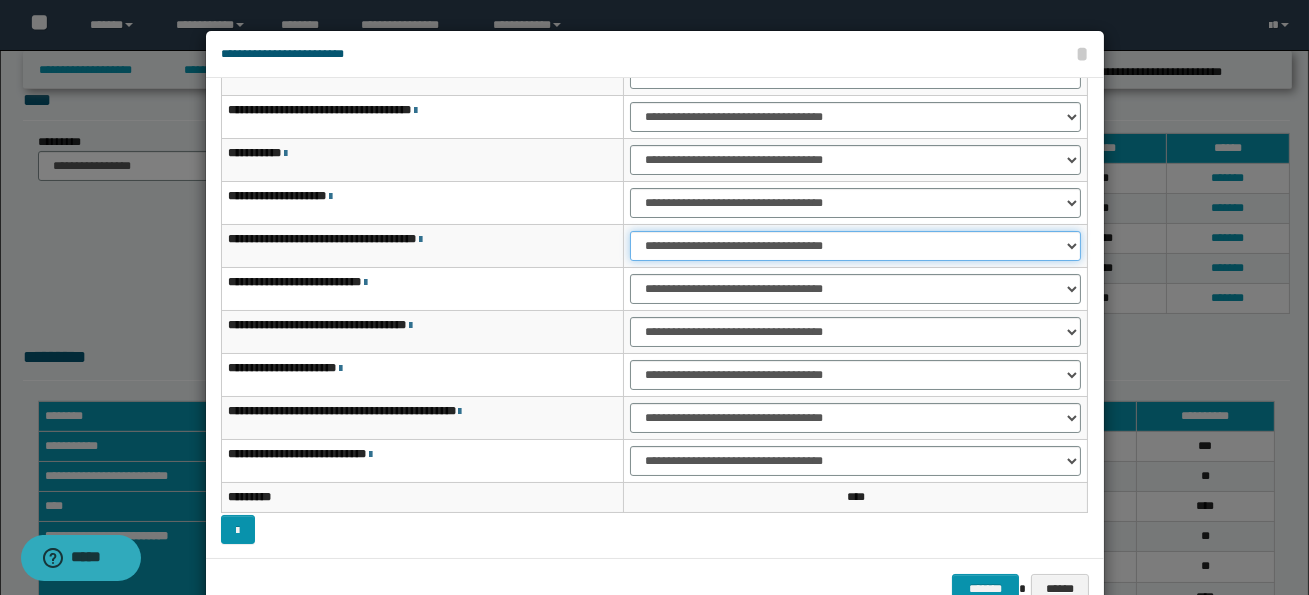 click on "**********" at bounding box center (855, 246) 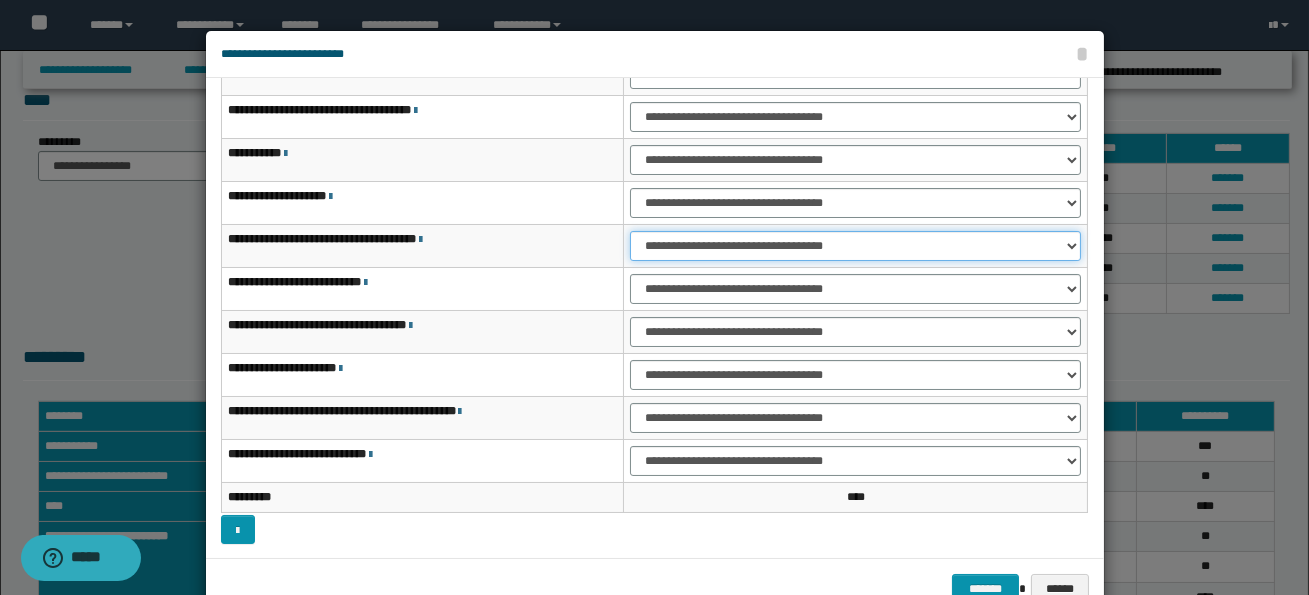 select on "***" 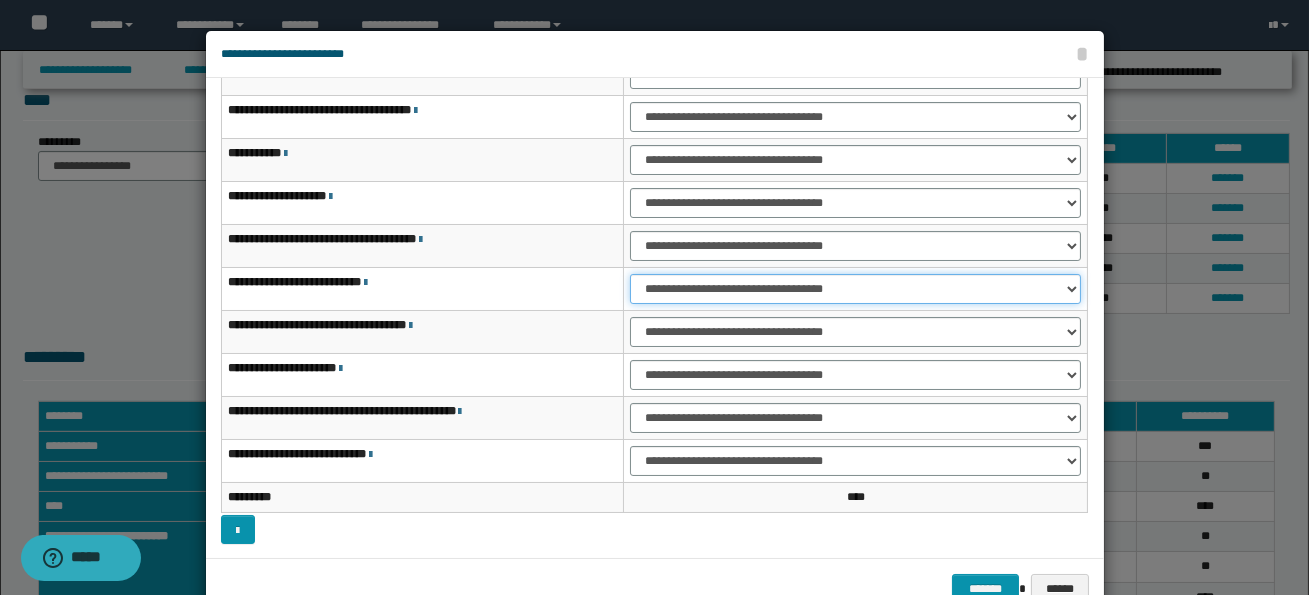 click on "**********" at bounding box center (855, 289) 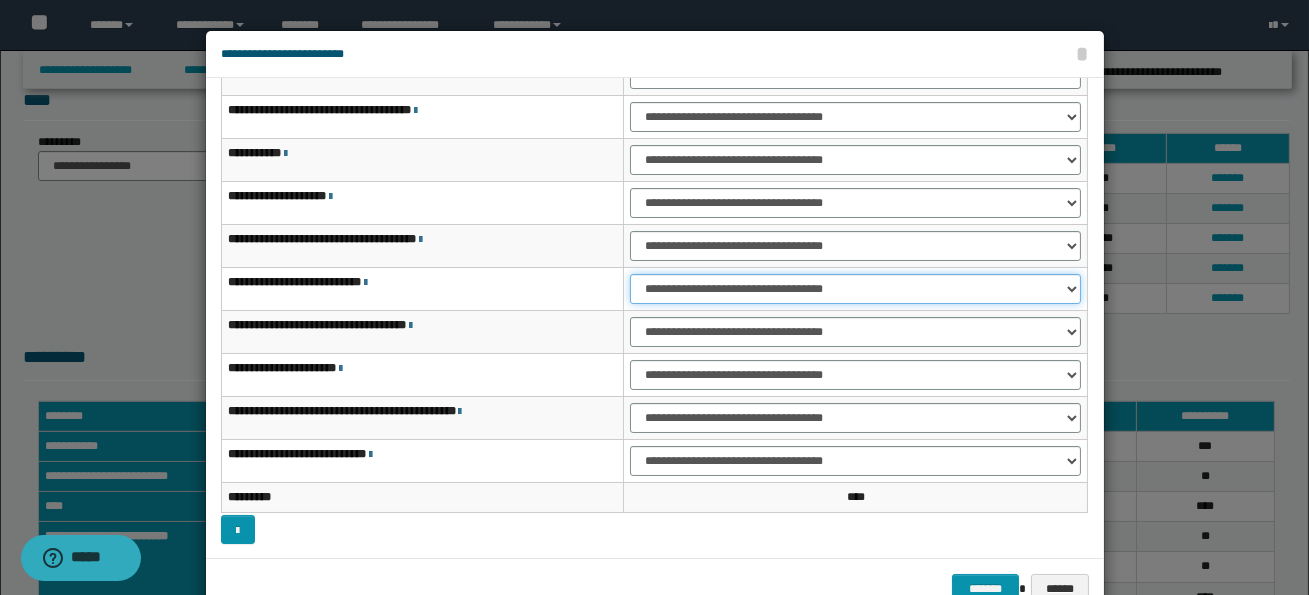 select on "***" 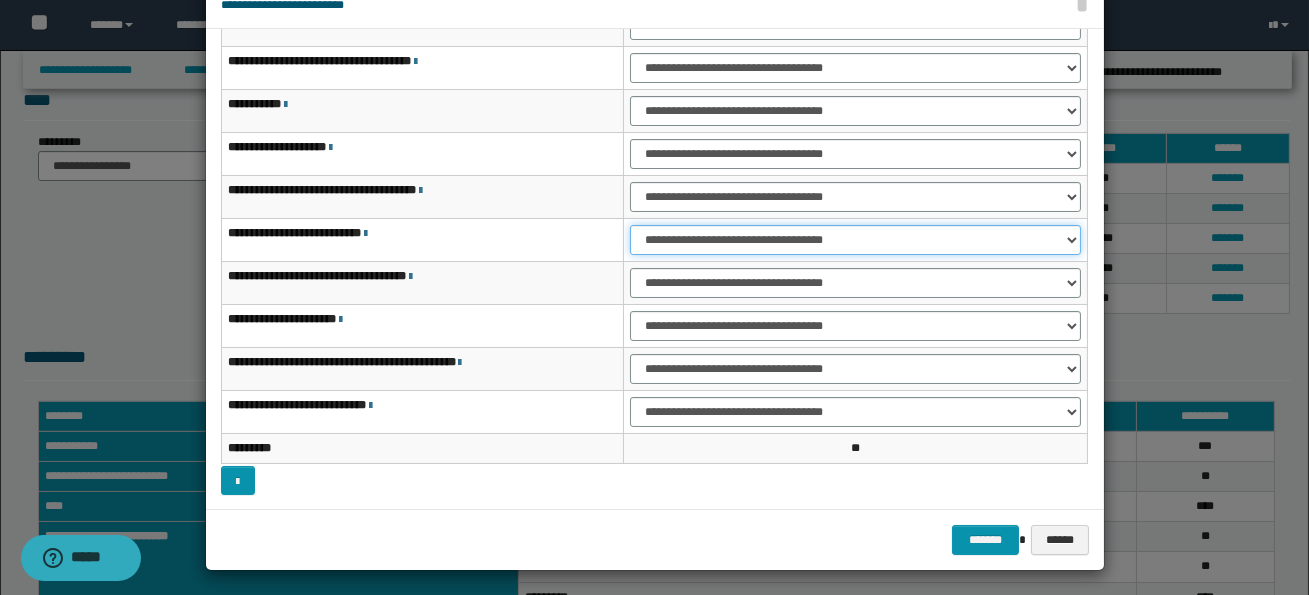 scroll, scrollTop: 55, scrollLeft: 0, axis: vertical 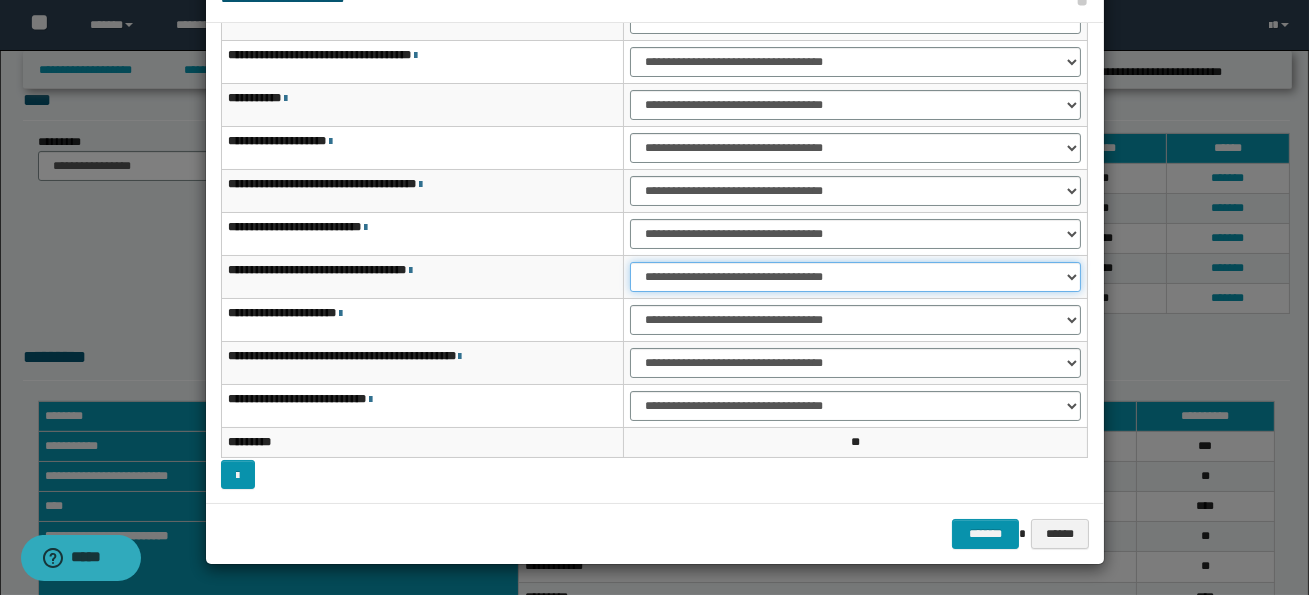 click on "**********" at bounding box center [855, 277] 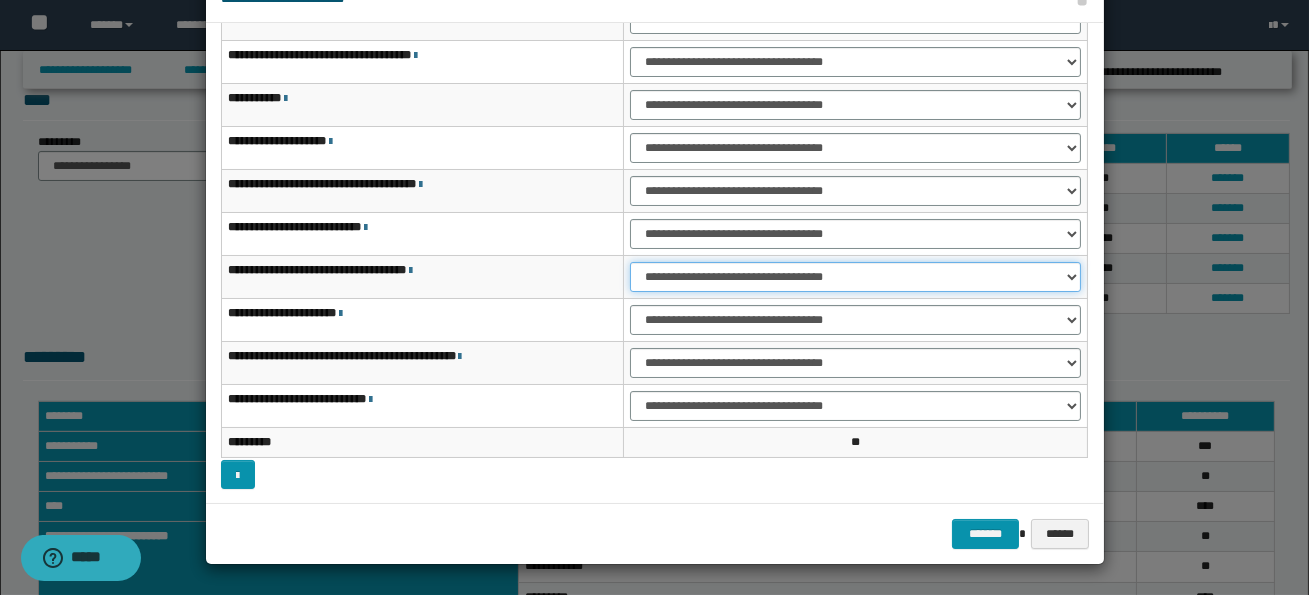 select on "***" 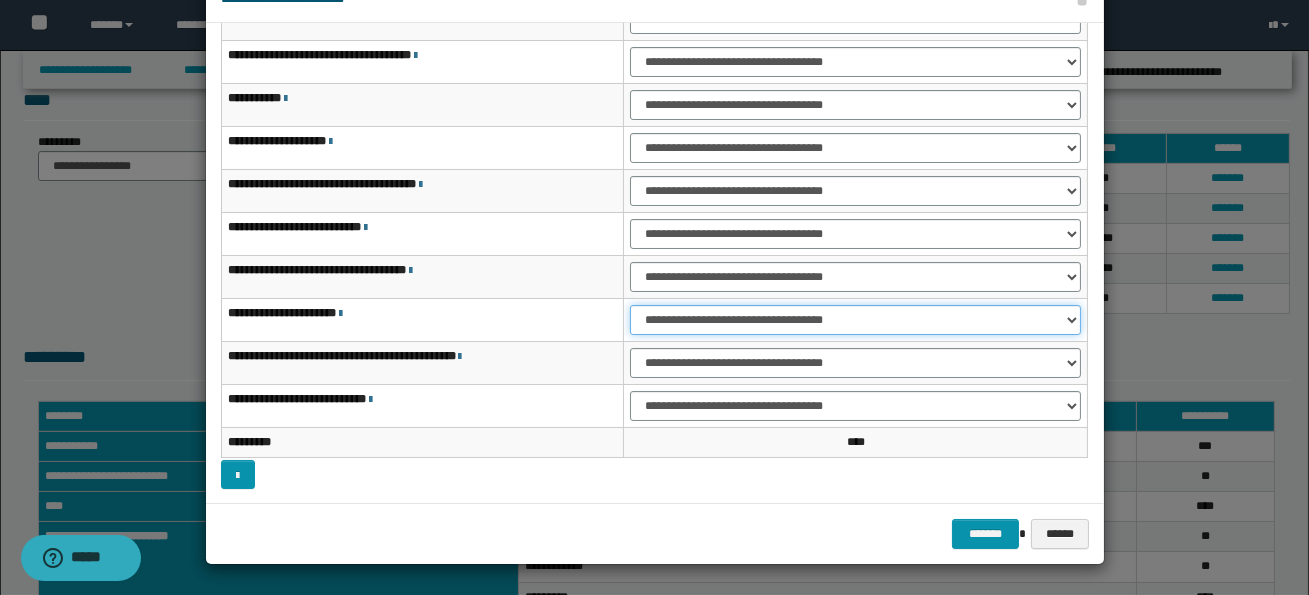 click on "**********" at bounding box center (855, 320) 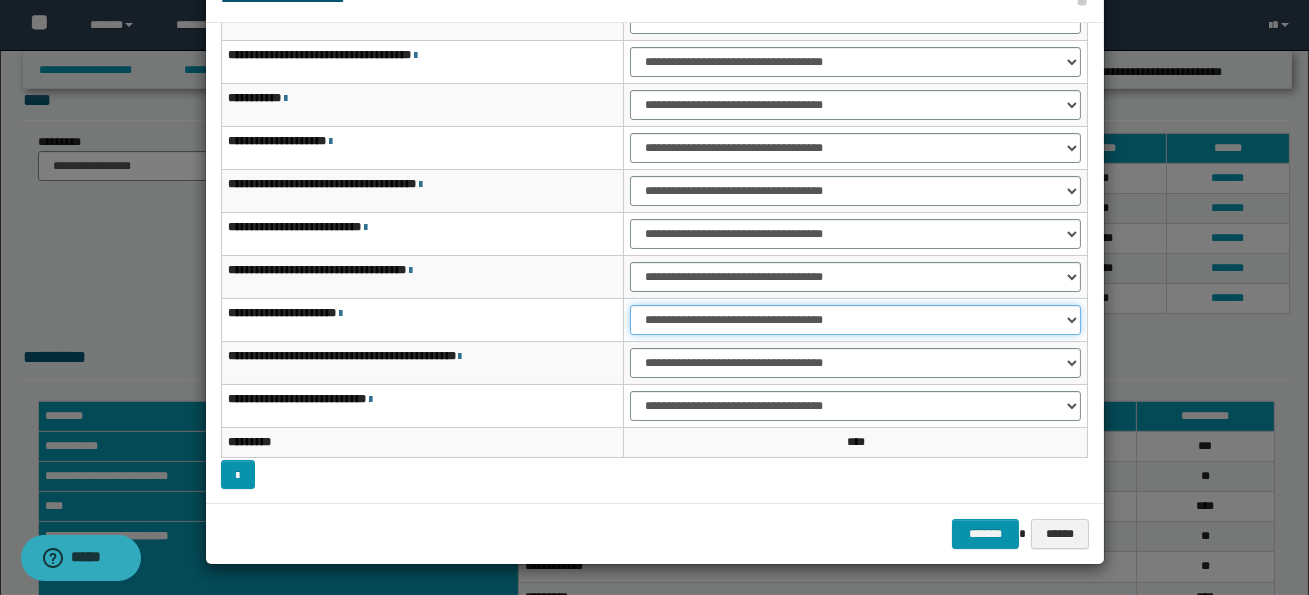 select on "***" 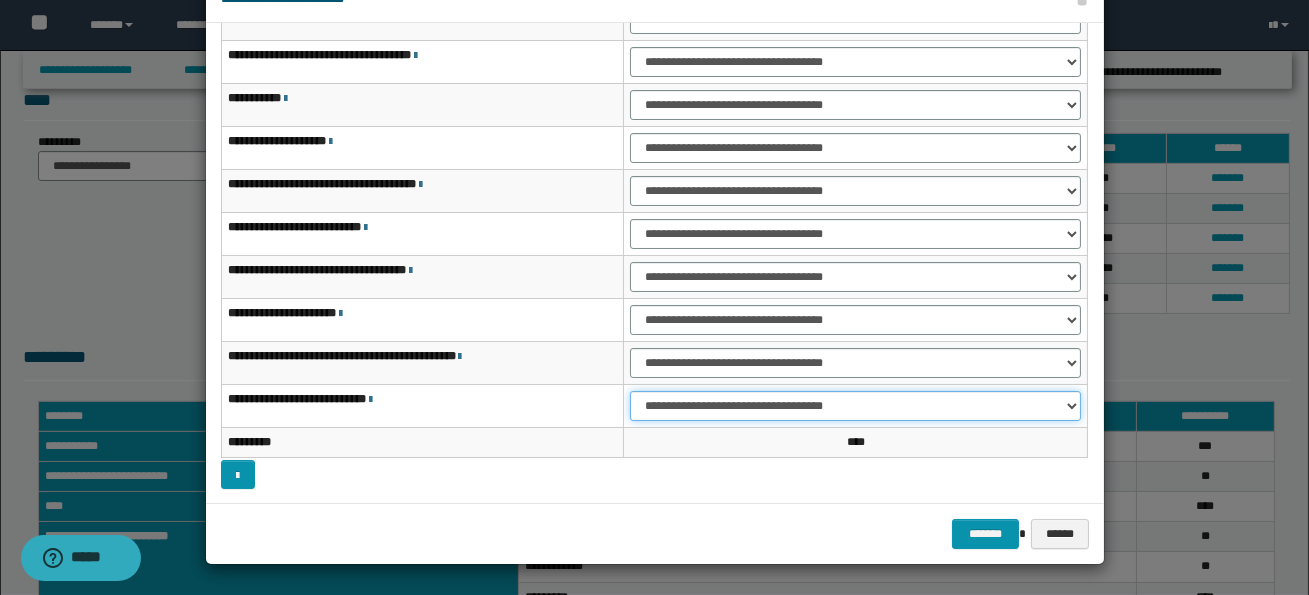 click on "**********" at bounding box center (855, 406) 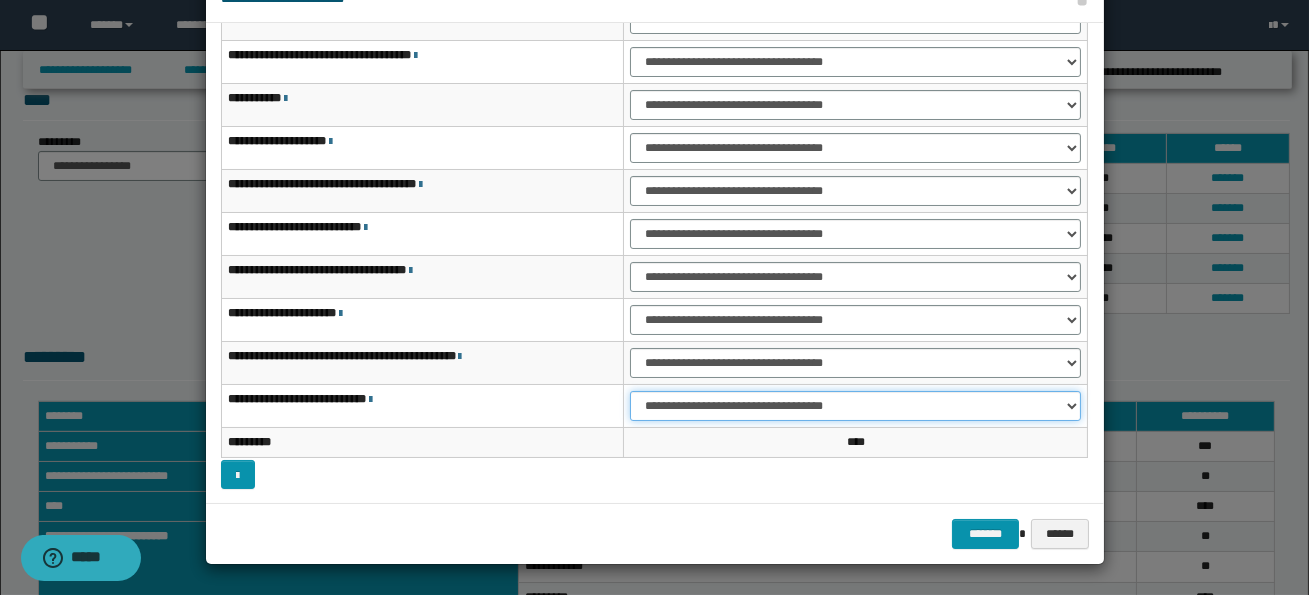 select on "***" 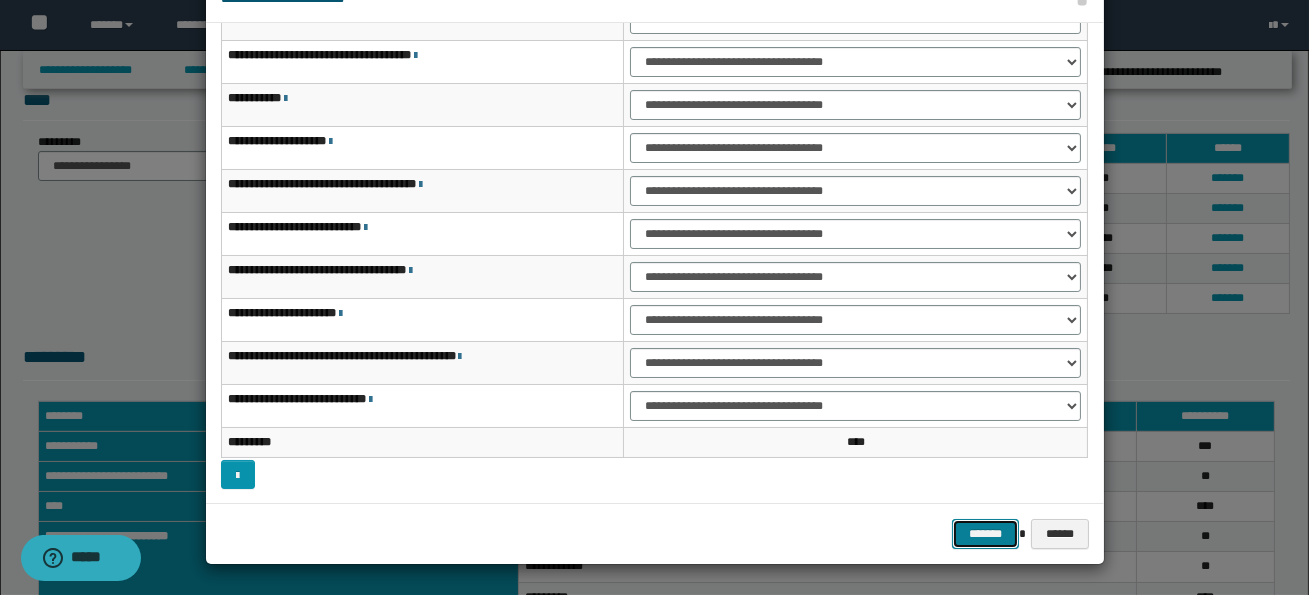 click on "*******" at bounding box center (985, 533) 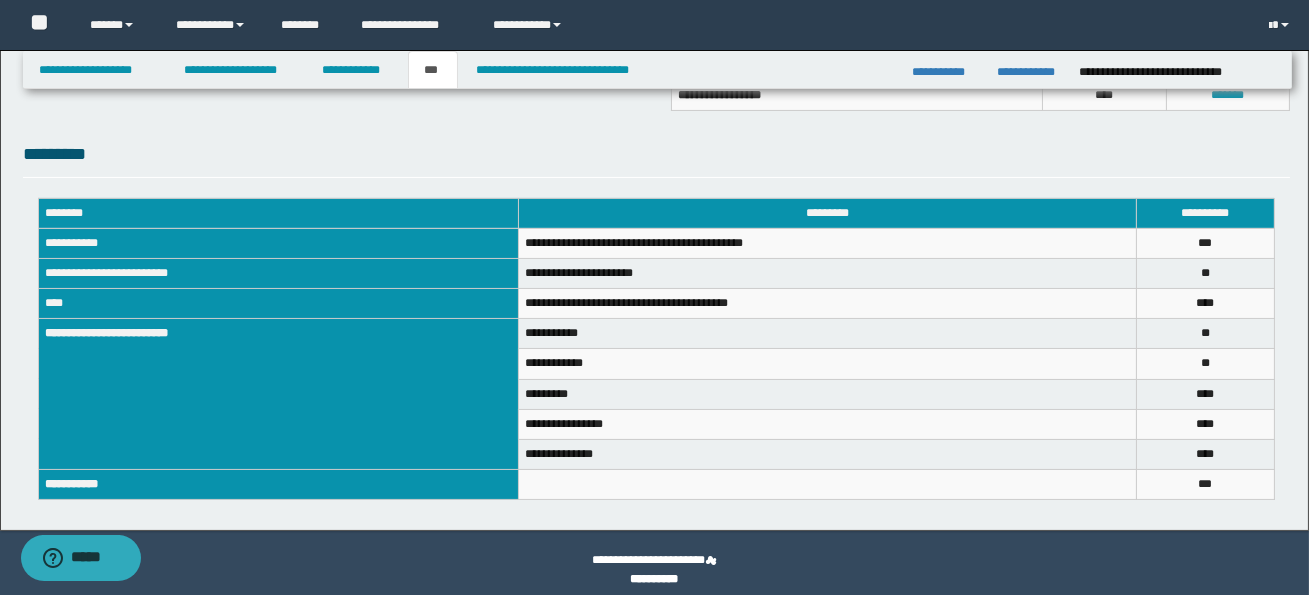 scroll, scrollTop: 660, scrollLeft: 0, axis: vertical 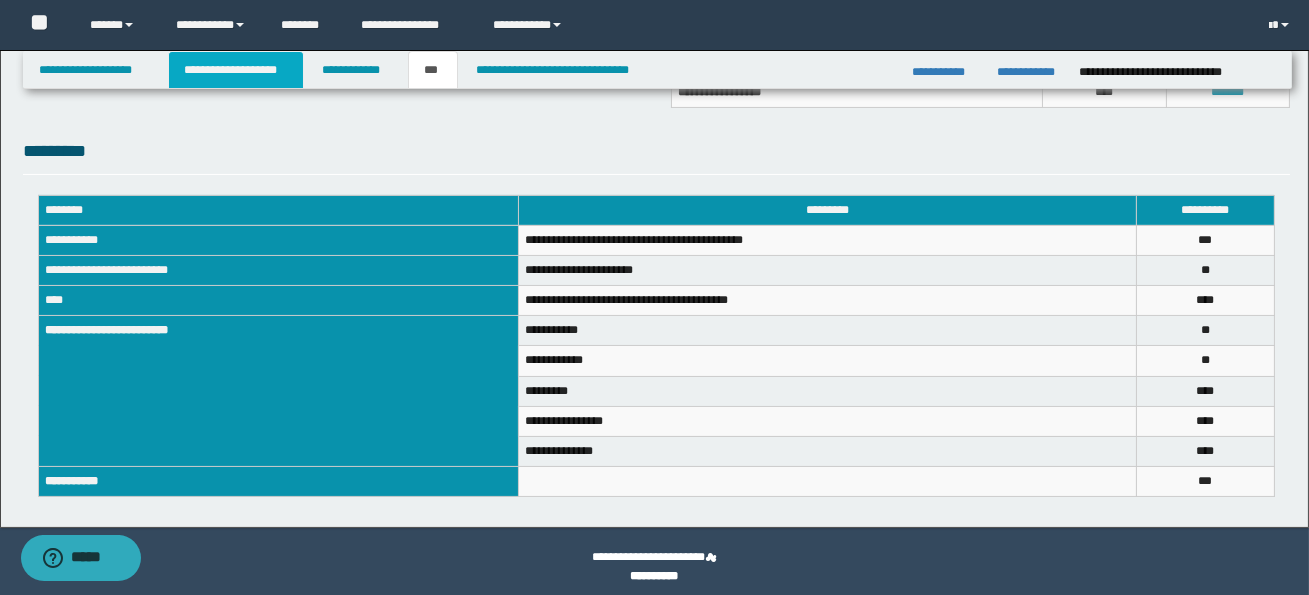 click on "**********" at bounding box center [236, 70] 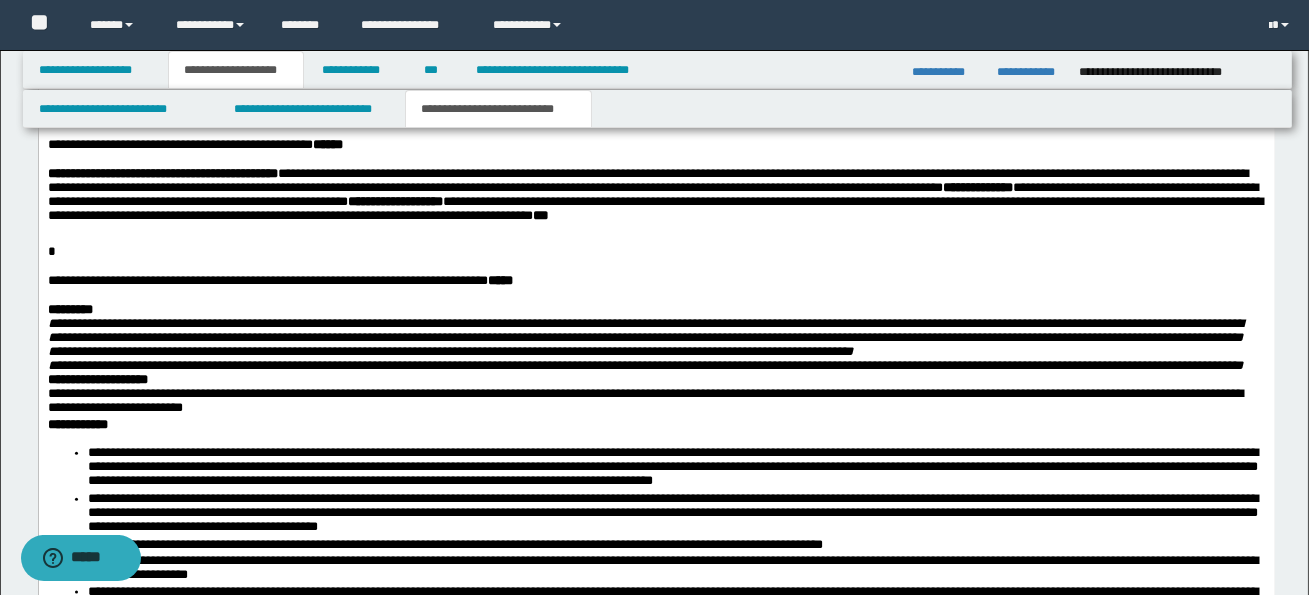 scroll, scrollTop: 4868, scrollLeft: 0, axis: vertical 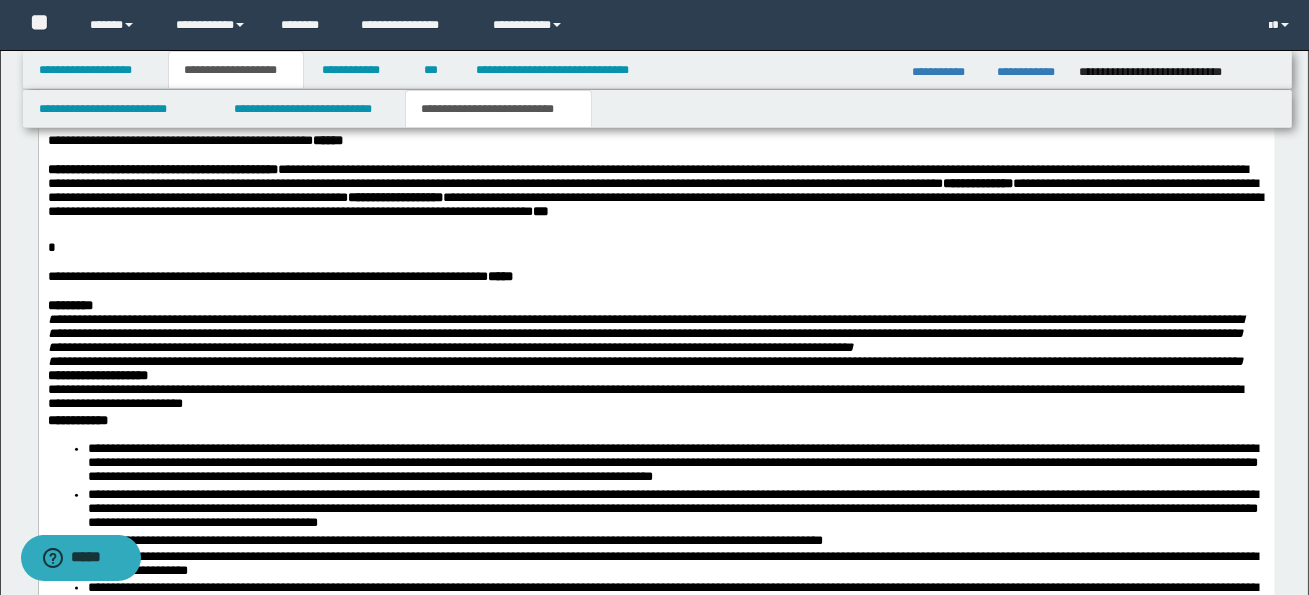 click on "**********" at bounding box center [654, 205] 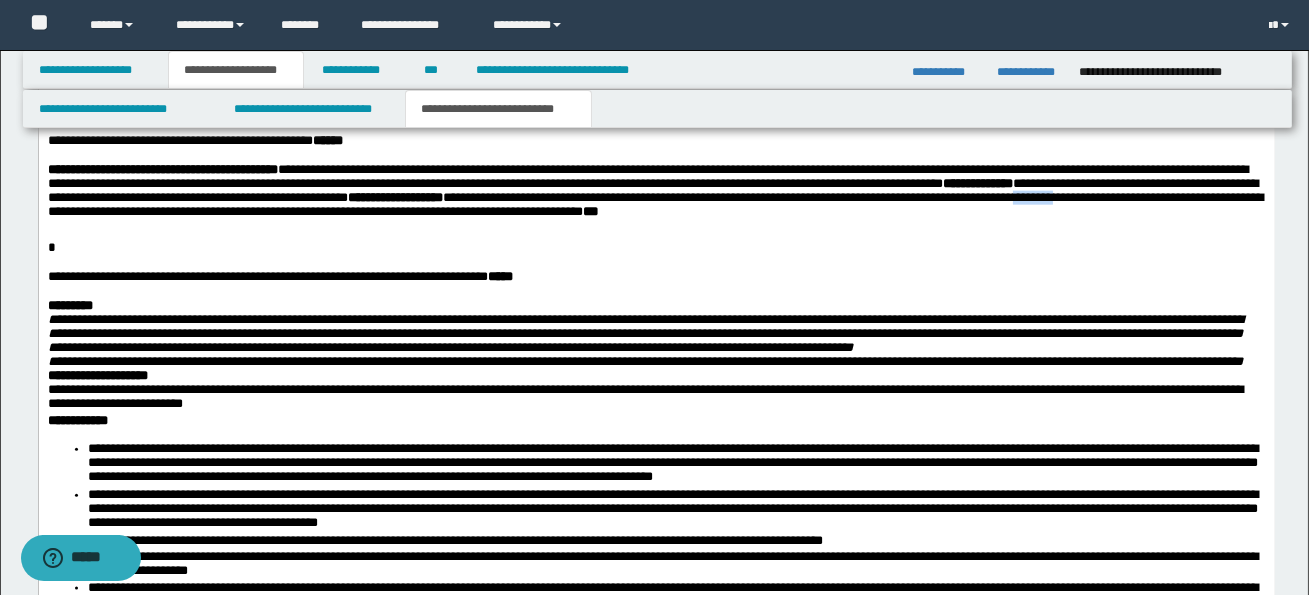 drag, startPoint x: 124, startPoint y: 283, endPoint x: 174, endPoint y: 286, distance: 50.08992 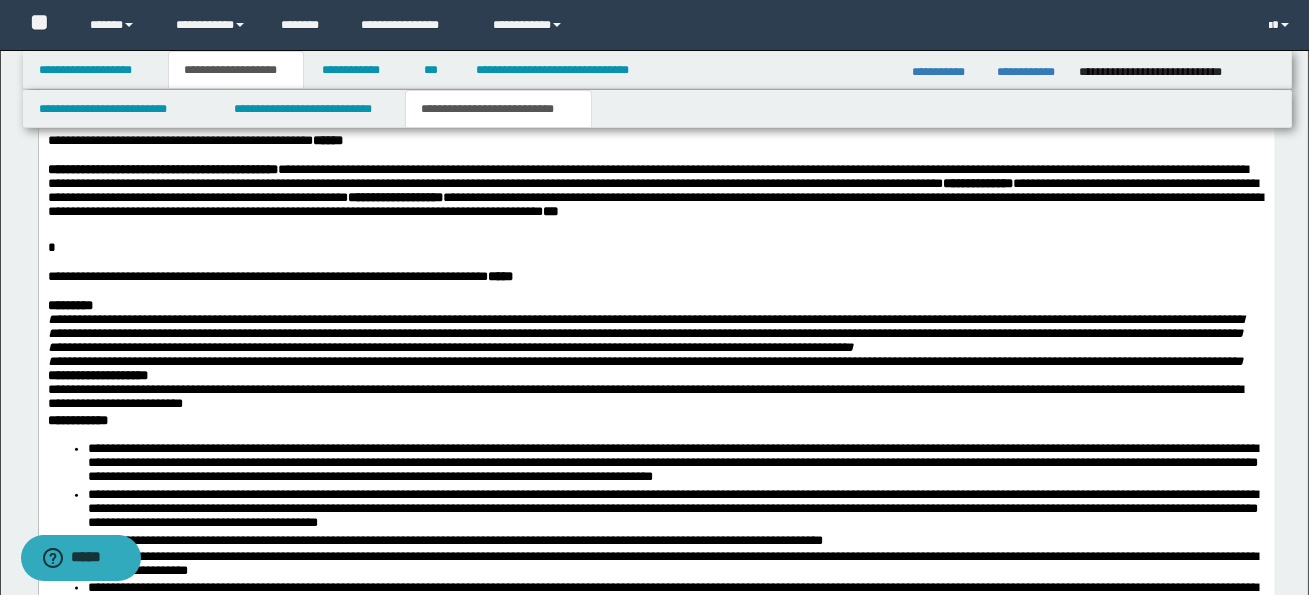click on "**********" at bounding box center [654, 205] 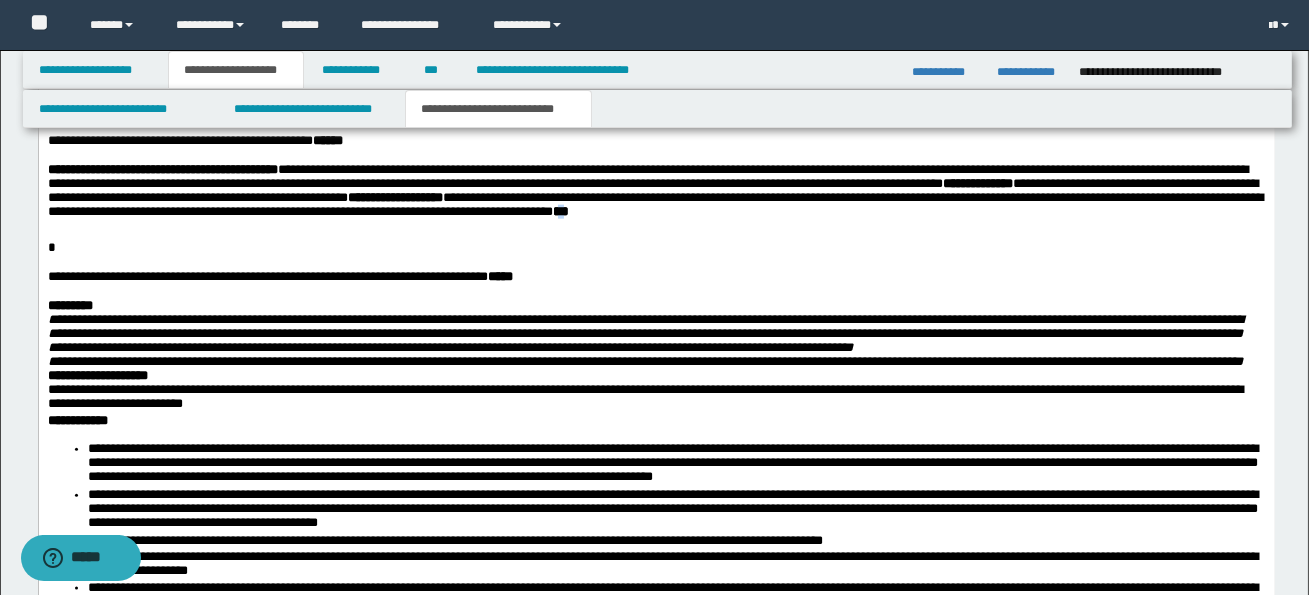 click on "***" at bounding box center [560, 212] 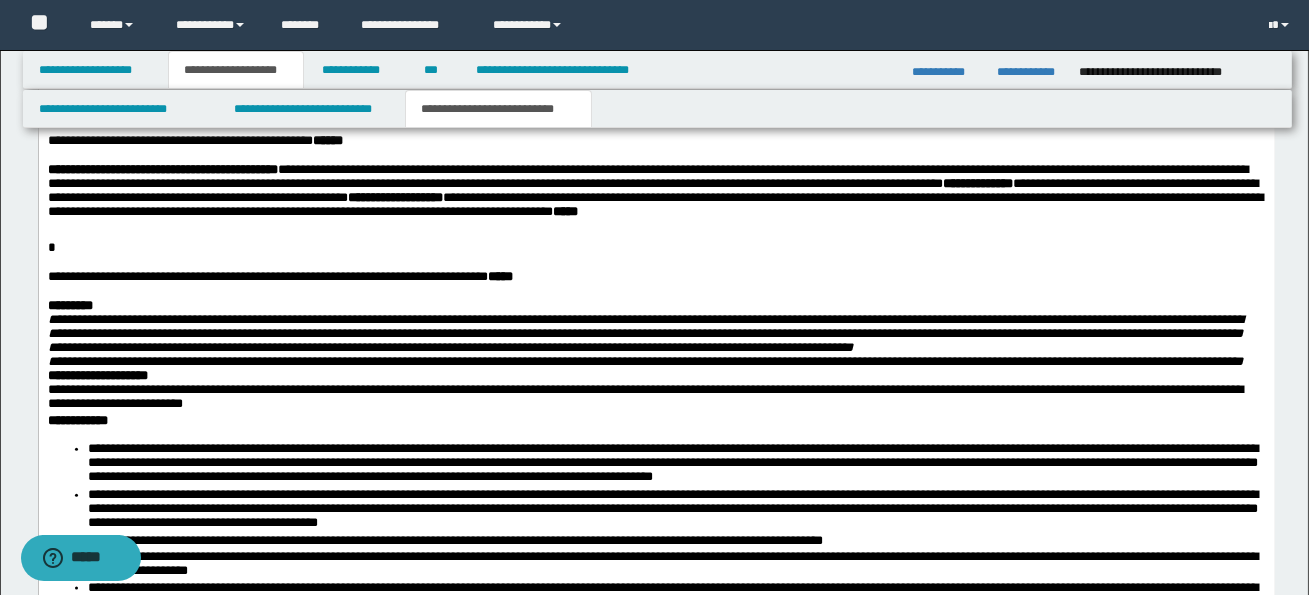 click at bounding box center (656, 264) 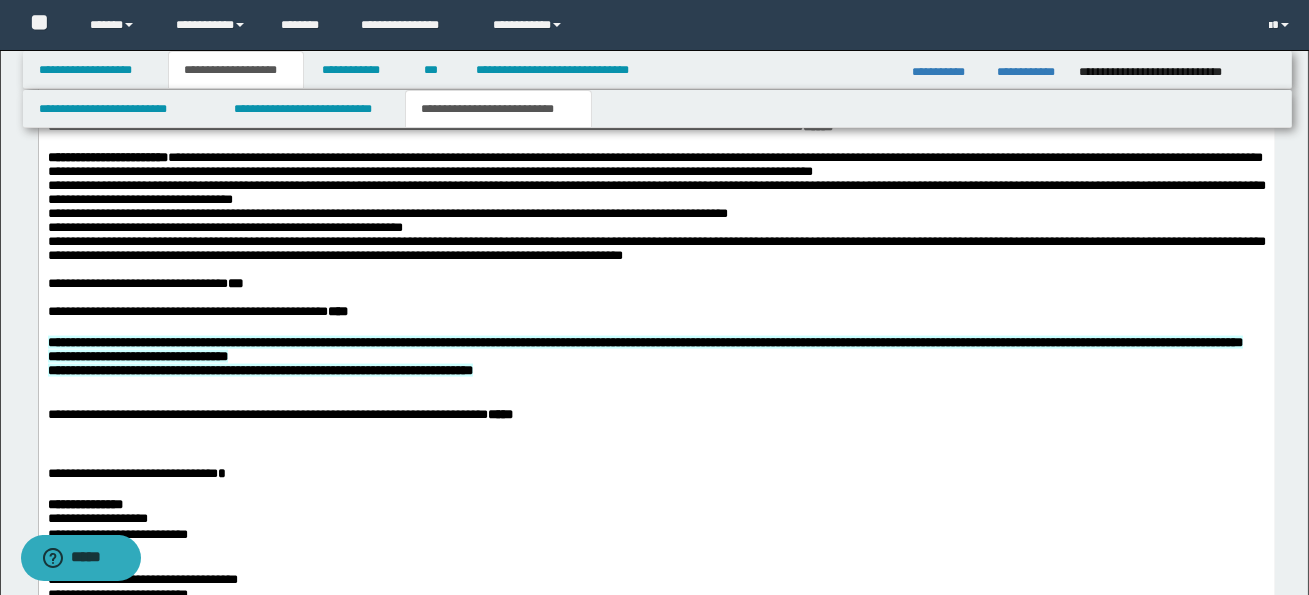 scroll, scrollTop: 5637, scrollLeft: 0, axis: vertical 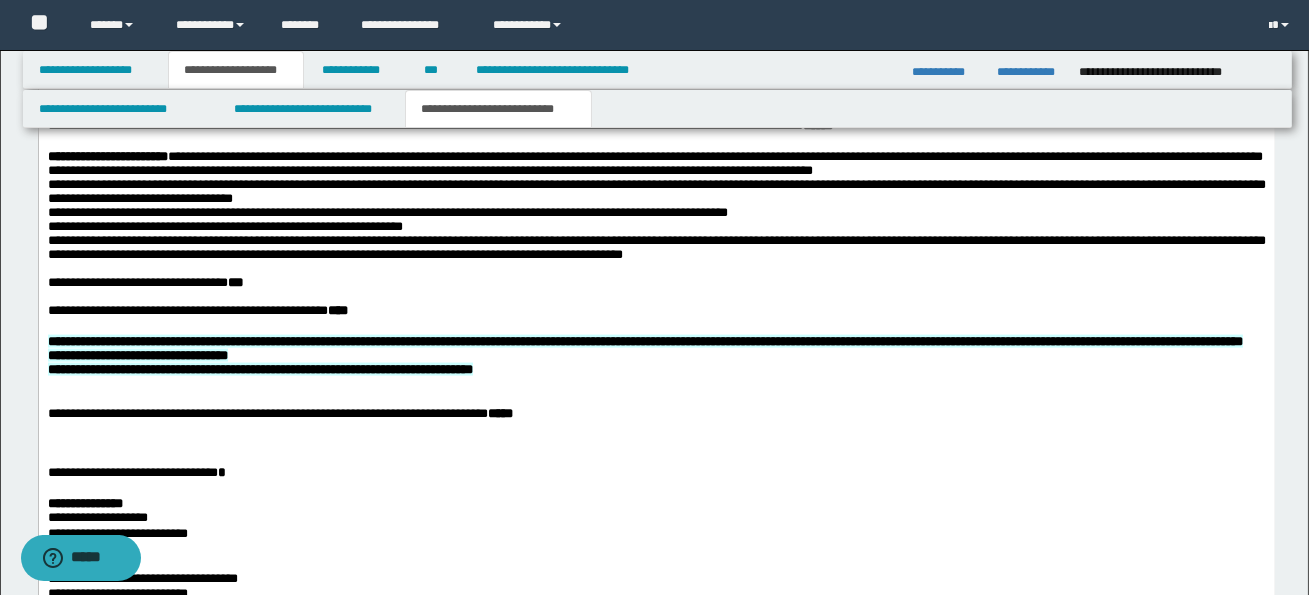 click on "**********" at bounding box center [656, 192] 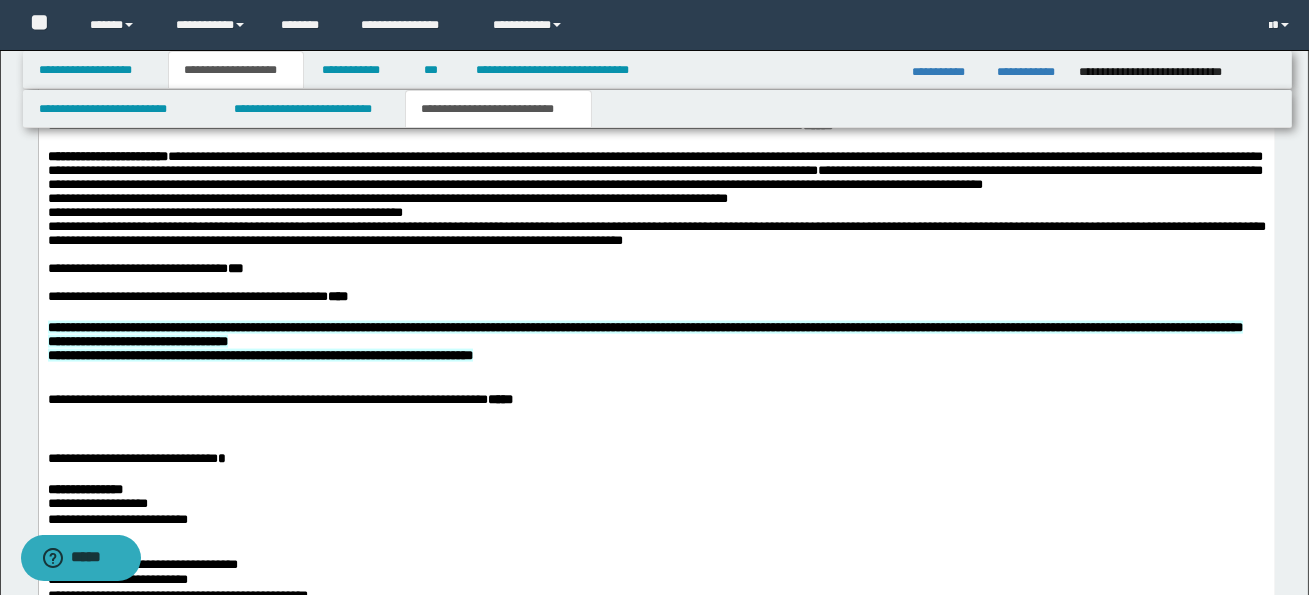 click on "**********" at bounding box center [654, 178] 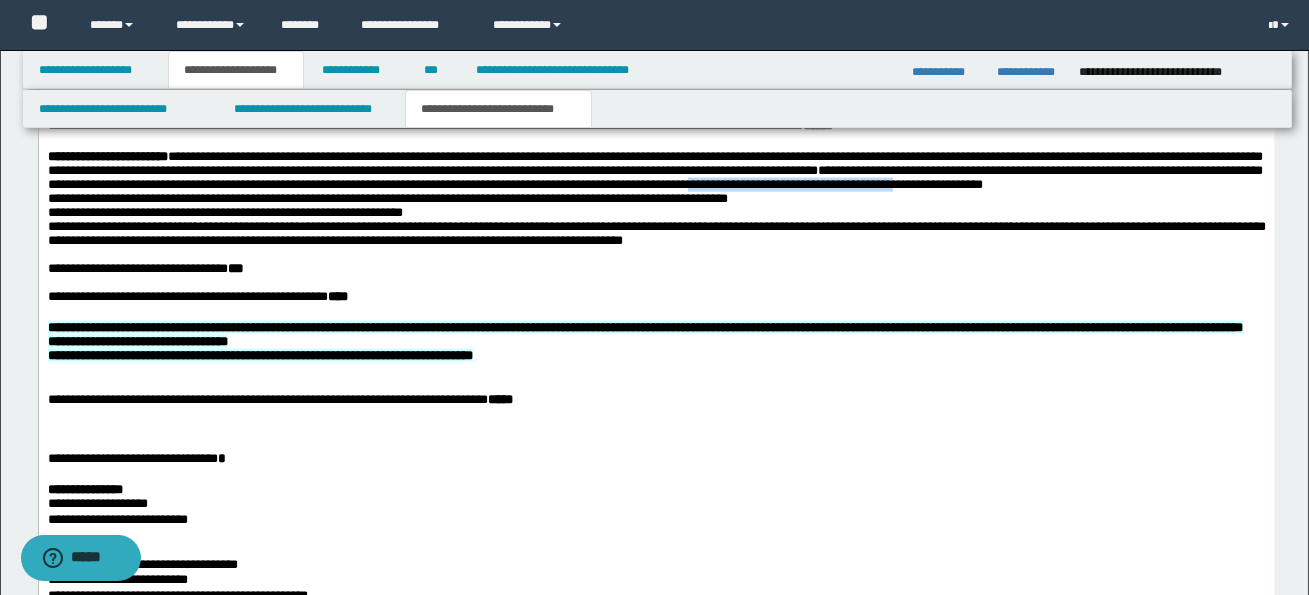 drag, startPoint x: 867, startPoint y: 285, endPoint x: 1089, endPoint y: 283, distance: 222.009 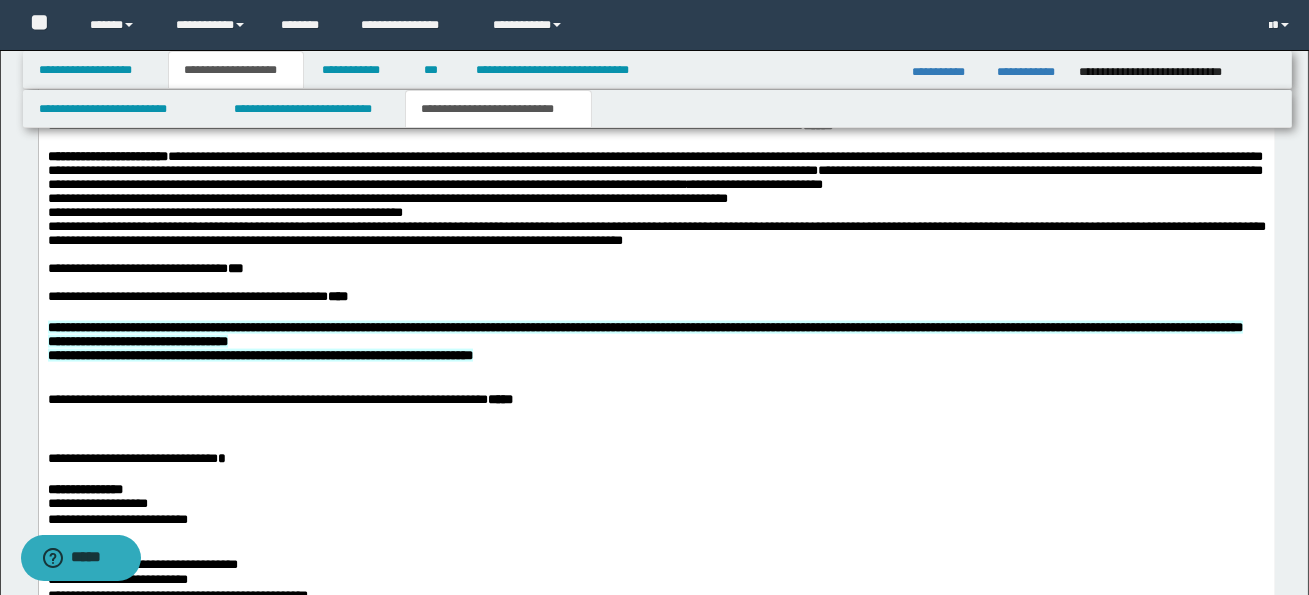 click on "**********" at bounding box center [656, -1408] 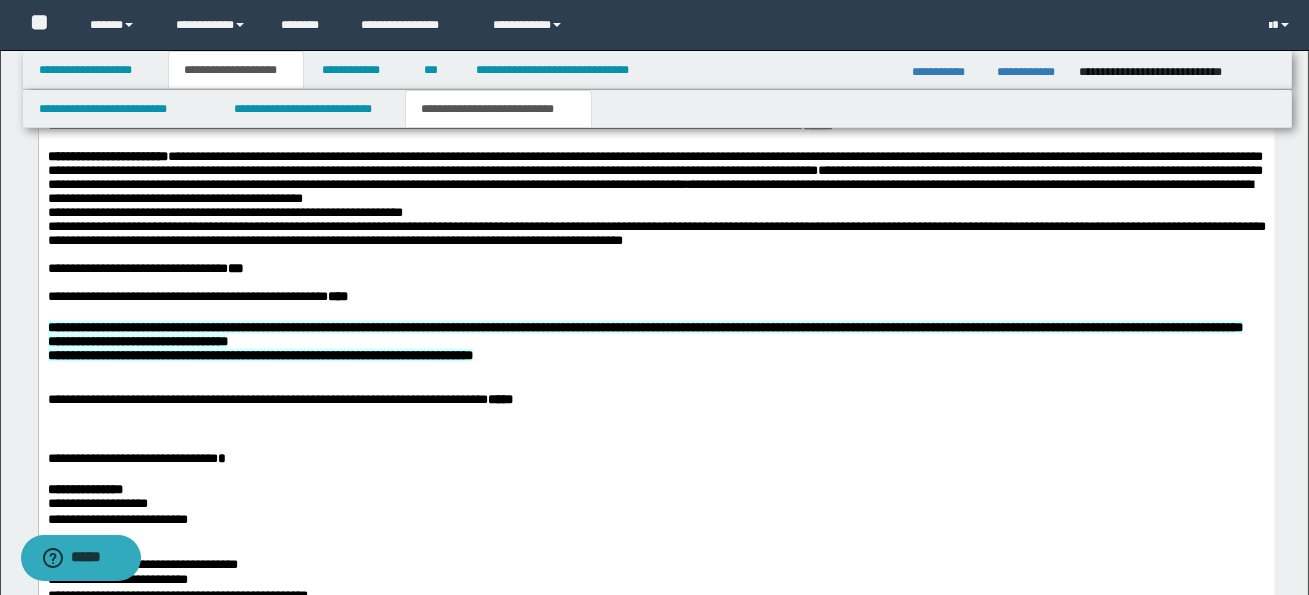 click on "**********" at bounding box center [649, 192] 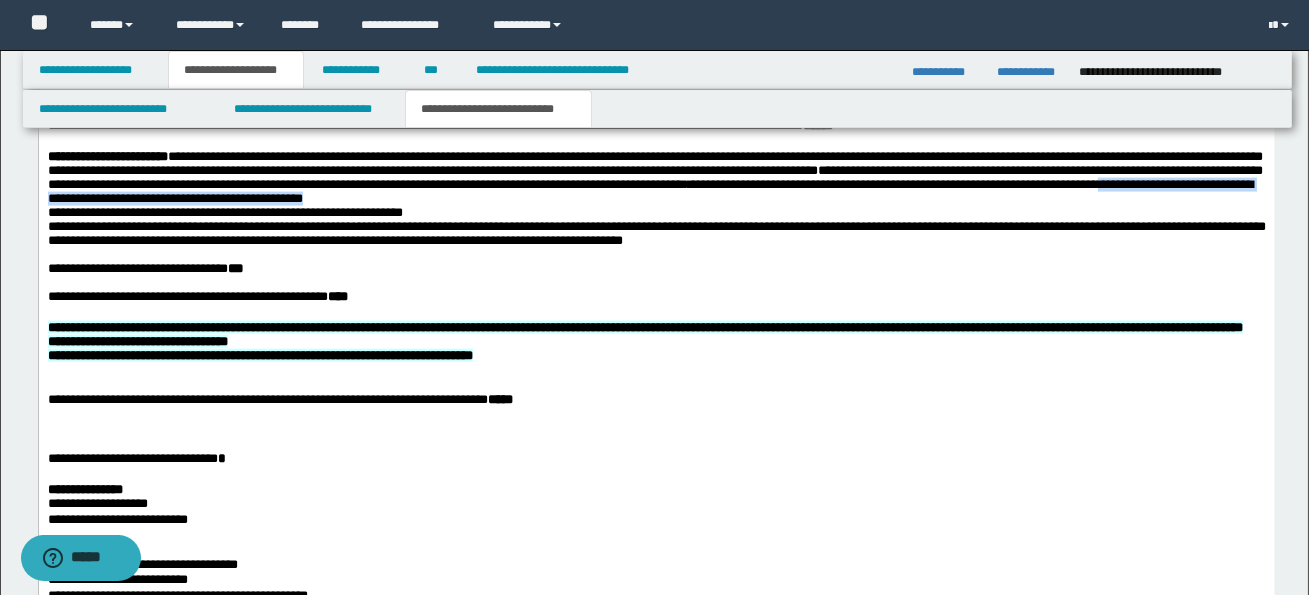 drag, startPoint x: 125, startPoint y: 298, endPoint x: 594, endPoint y: 302, distance: 469.01706 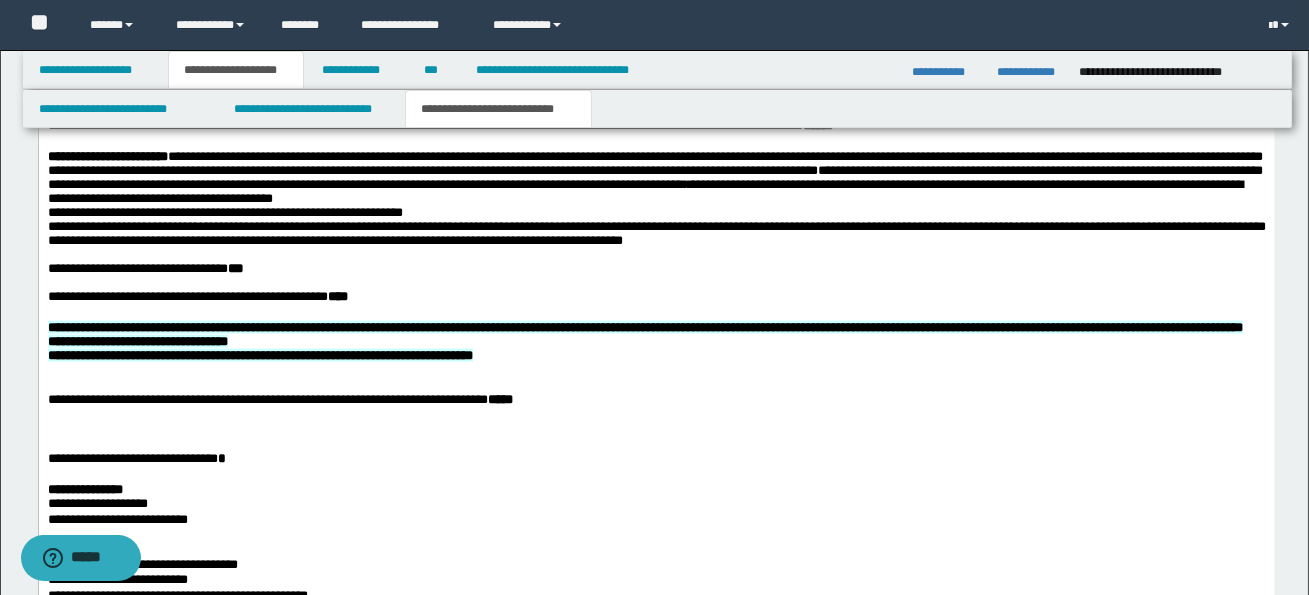 click on "**********" at bounding box center (656, -1408) 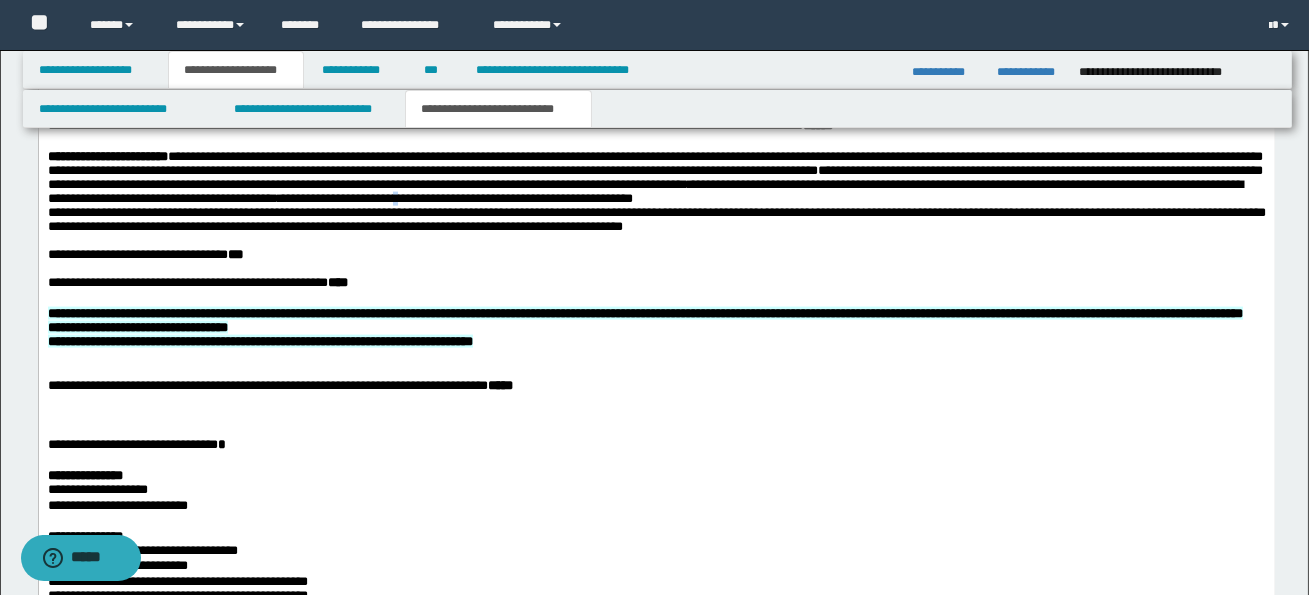 click on "**********" at bounding box center [454, 199] 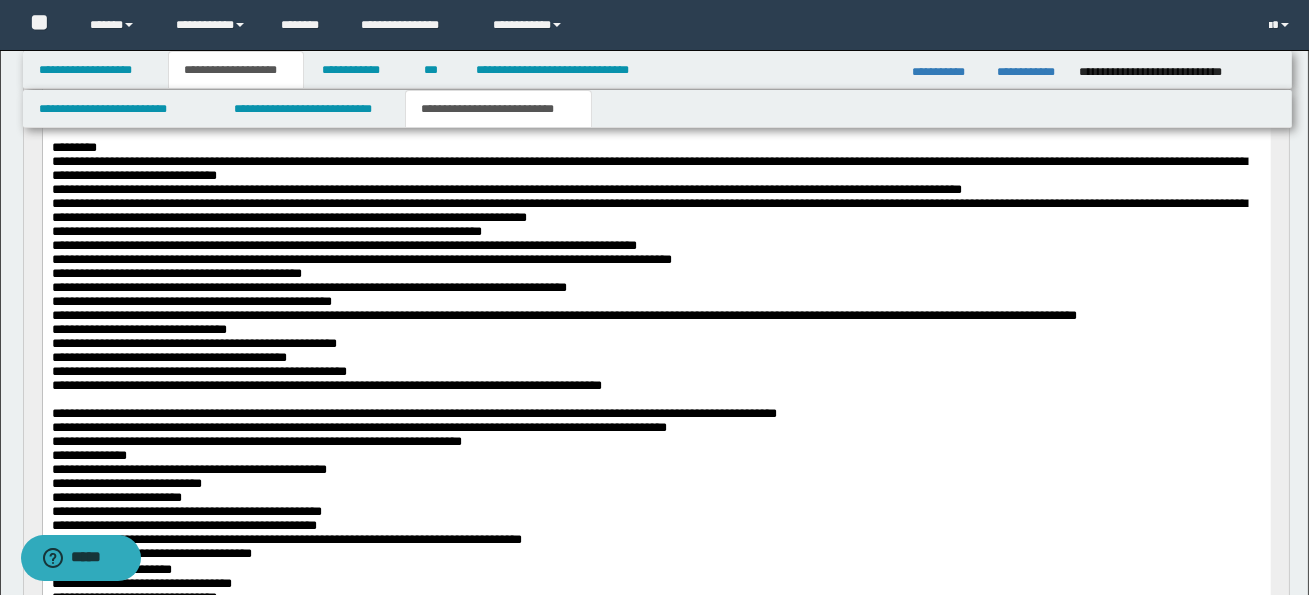 scroll, scrollTop: 308, scrollLeft: 0, axis: vertical 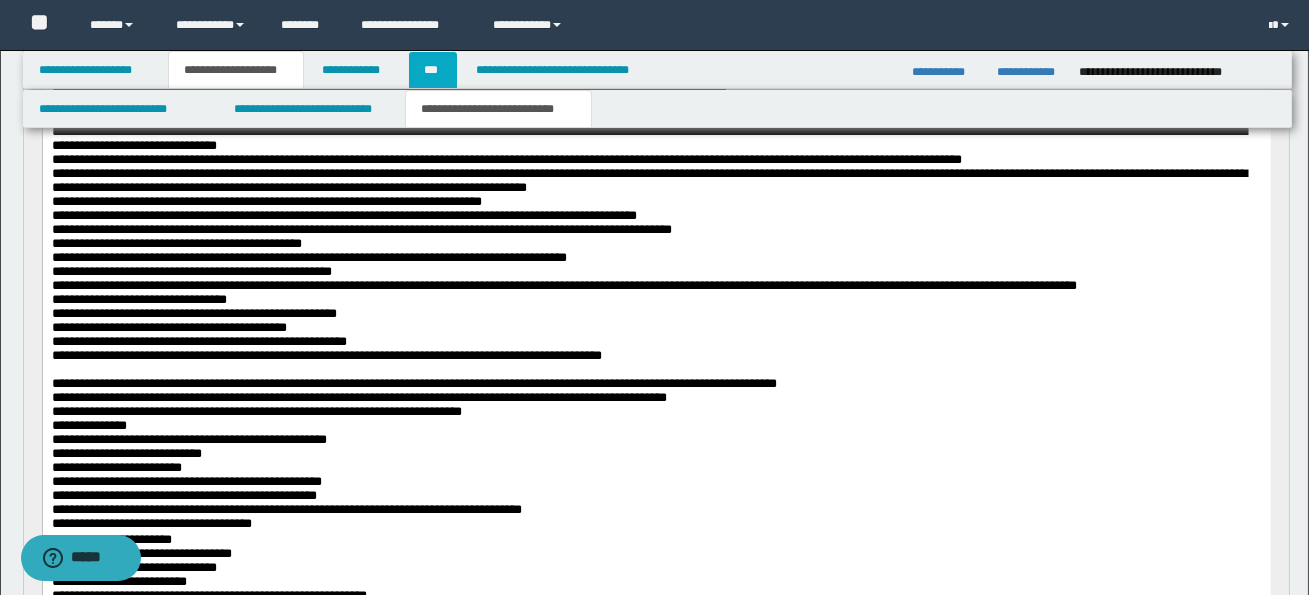 click on "***" at bounding box center [433, 70] 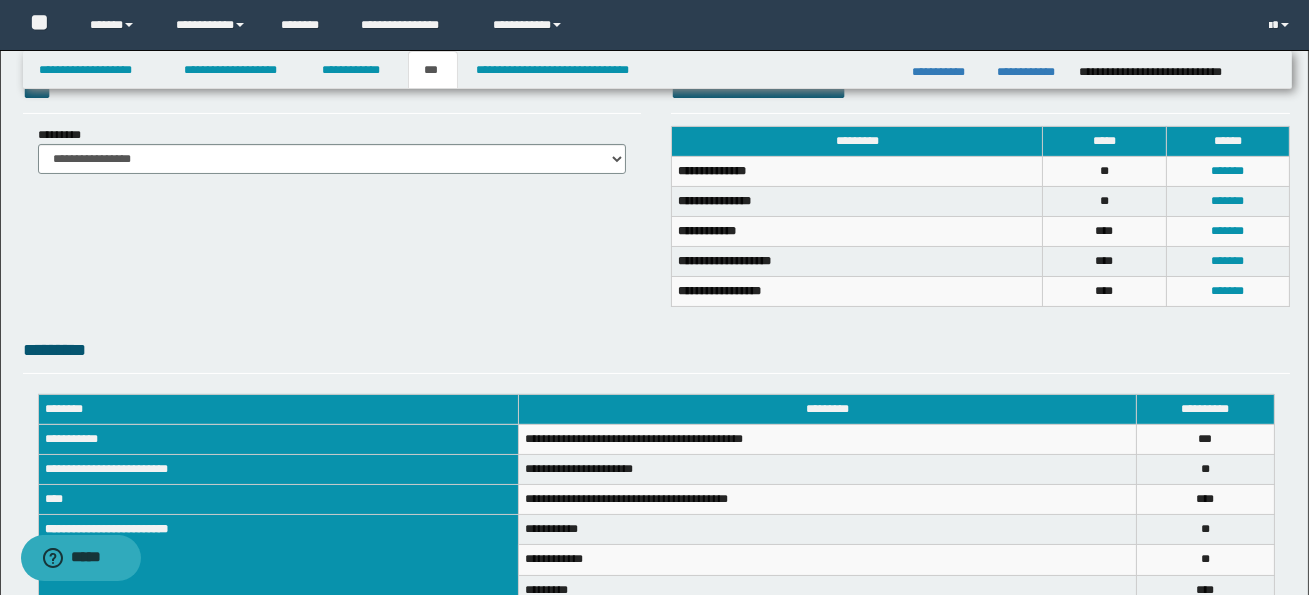 scroll, scrollTop: 459, scrollLeft: 0, axis: vertical 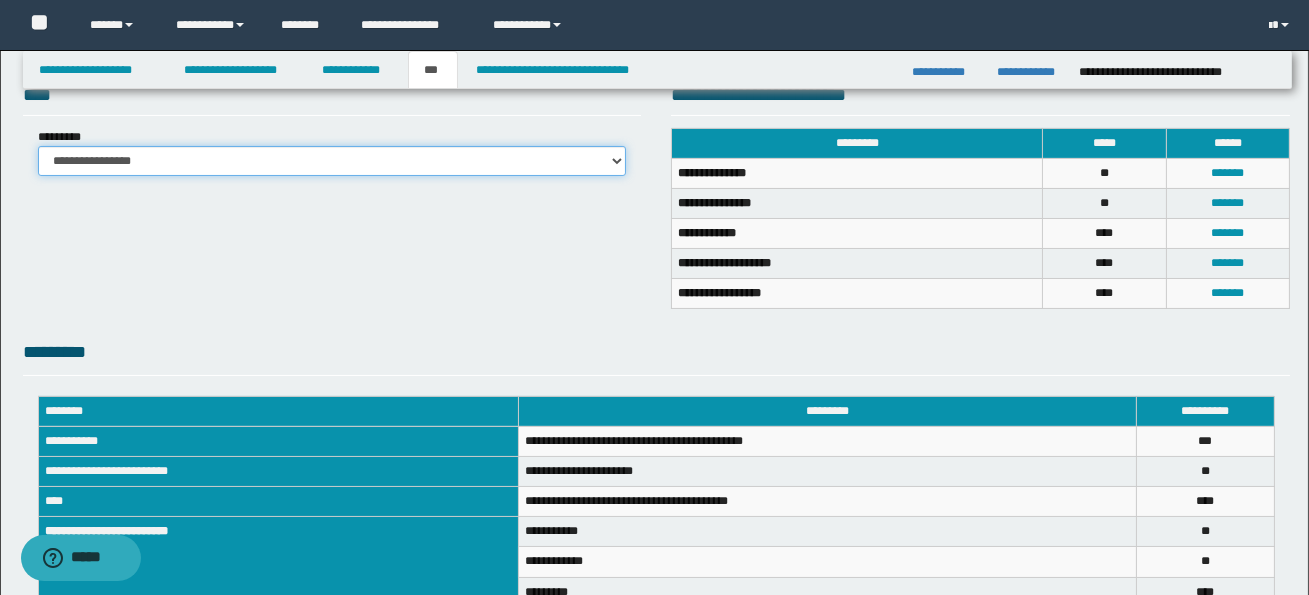 click on "**********" at bounding box center (332, 161) 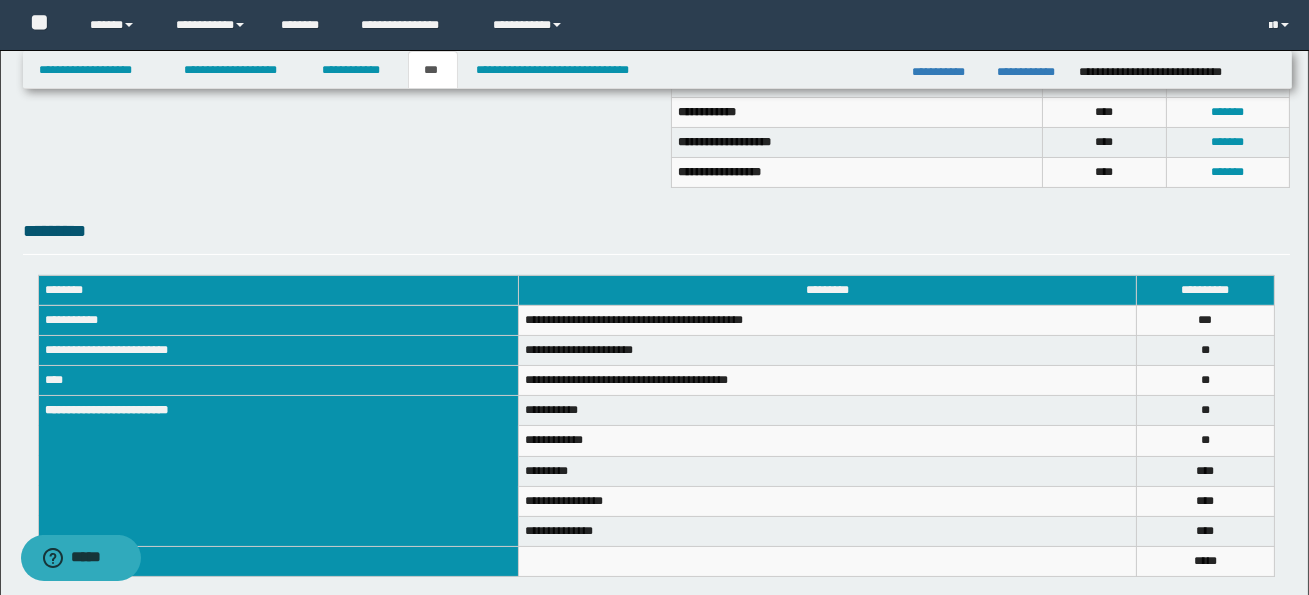 scroll, scrollTop: 670, scrollLeft: 0, axis: vertical 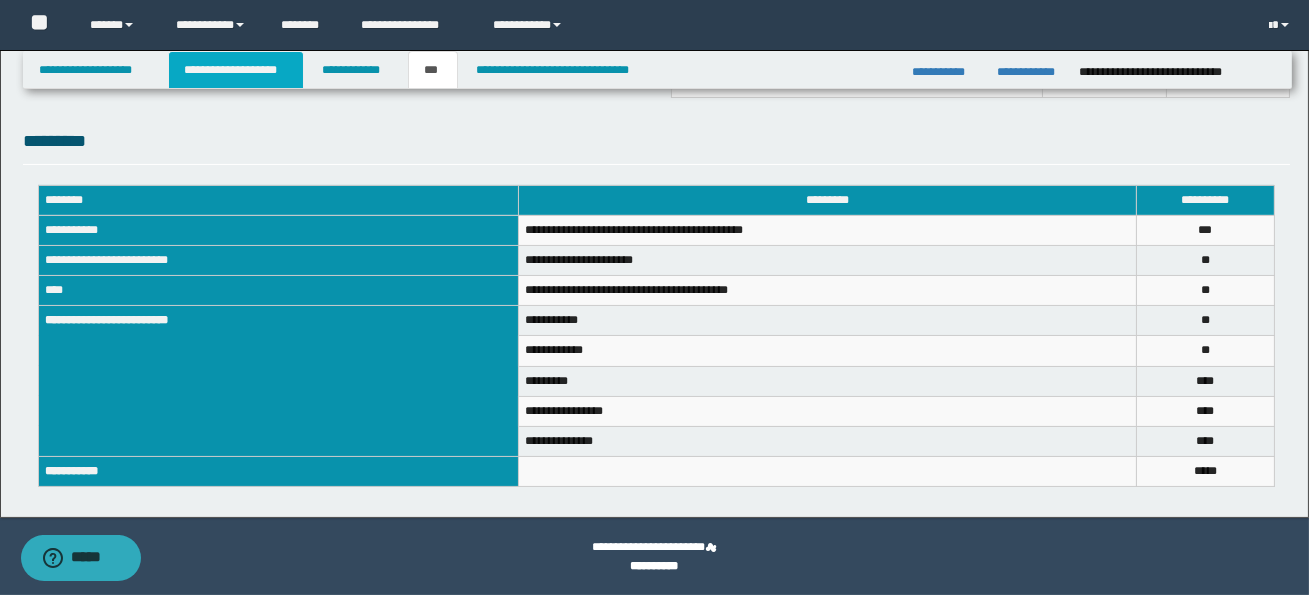 click on "**********" at bounding box center [236, 70] 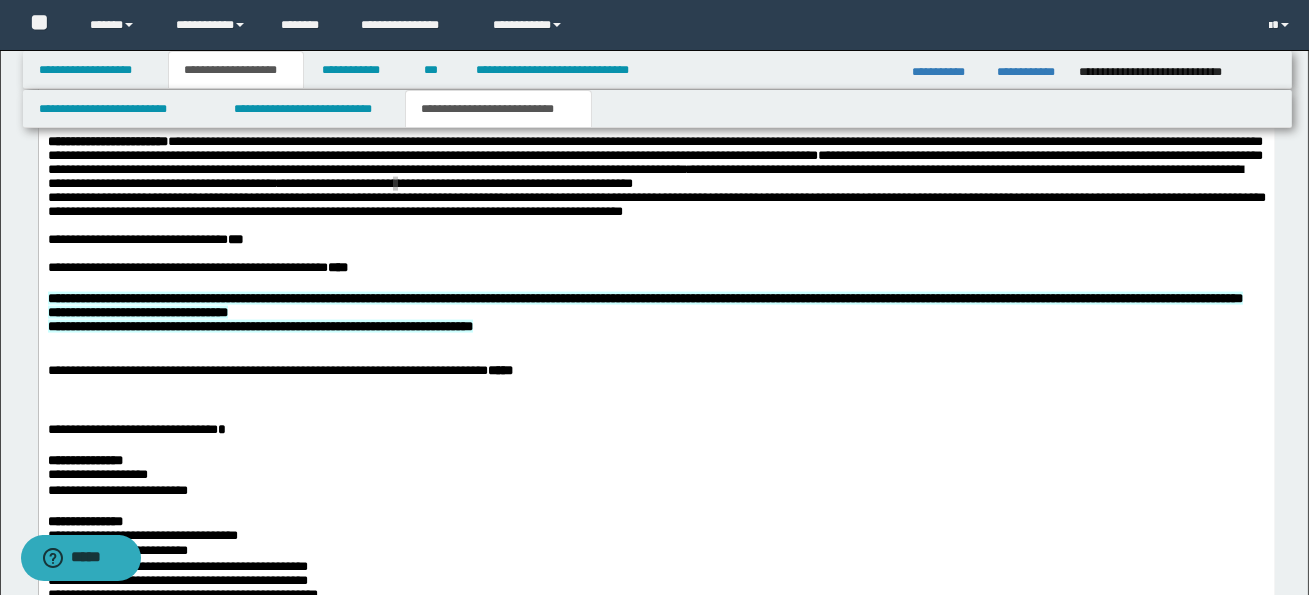 scroll, scrollTop: 5642, scrollLeft: 0, axis: vertical 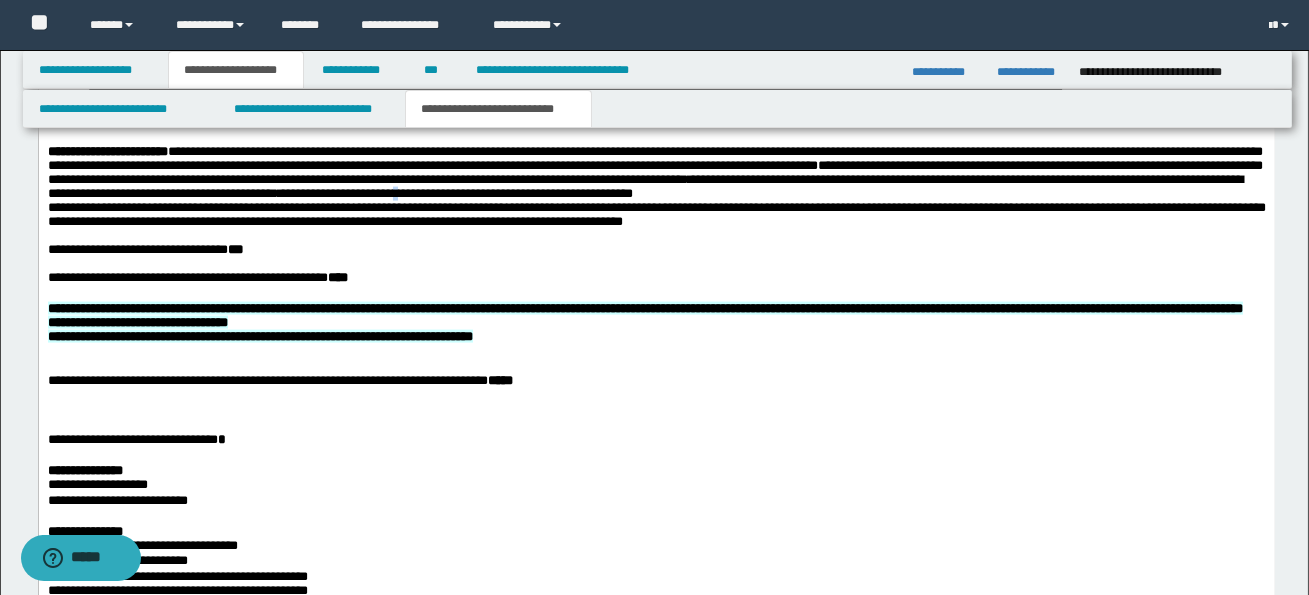 click on "**********" at bounding box center [656, 215] 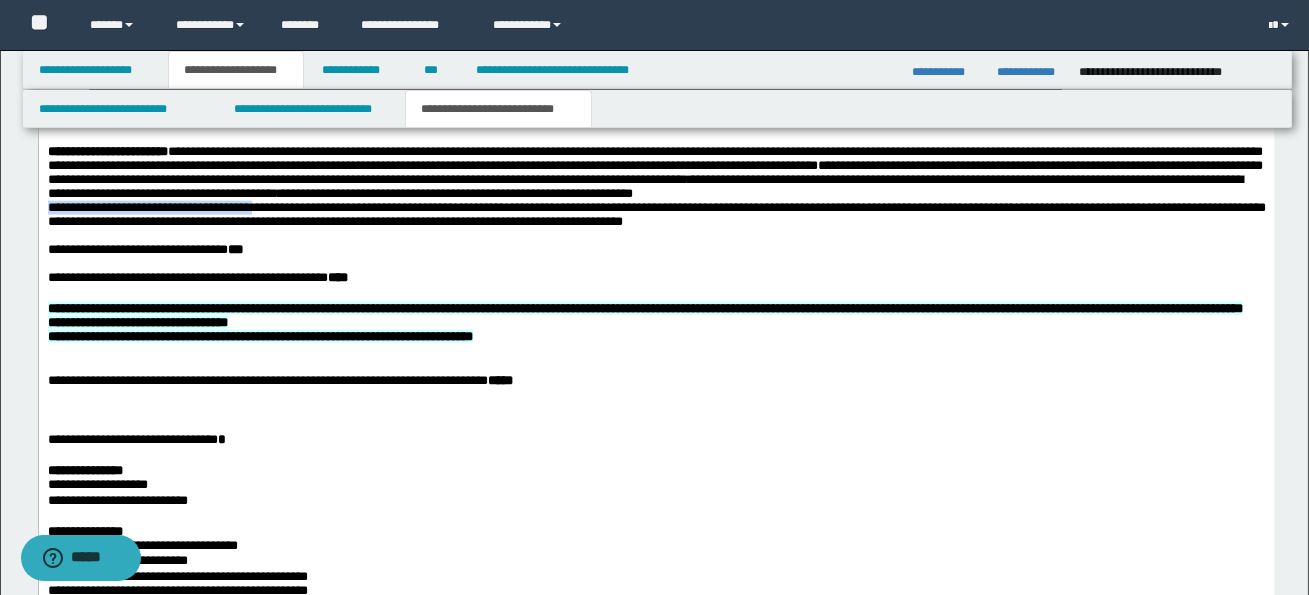 drag, startPoint x: 49, startPoint y: 308, endPoint x: 281, endPoint y: 305, distance: 232.0194 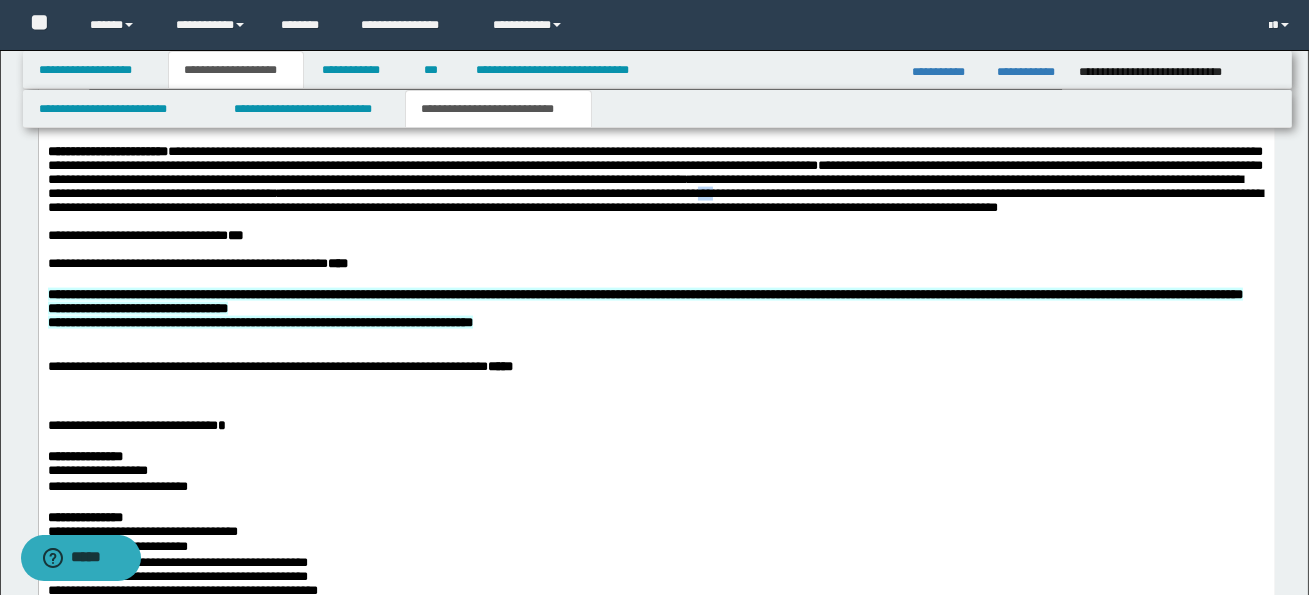 drag, startPoint x: 988, startPoint y: 297, endPoint x: 1003, endPoint y: 297, distance: 15 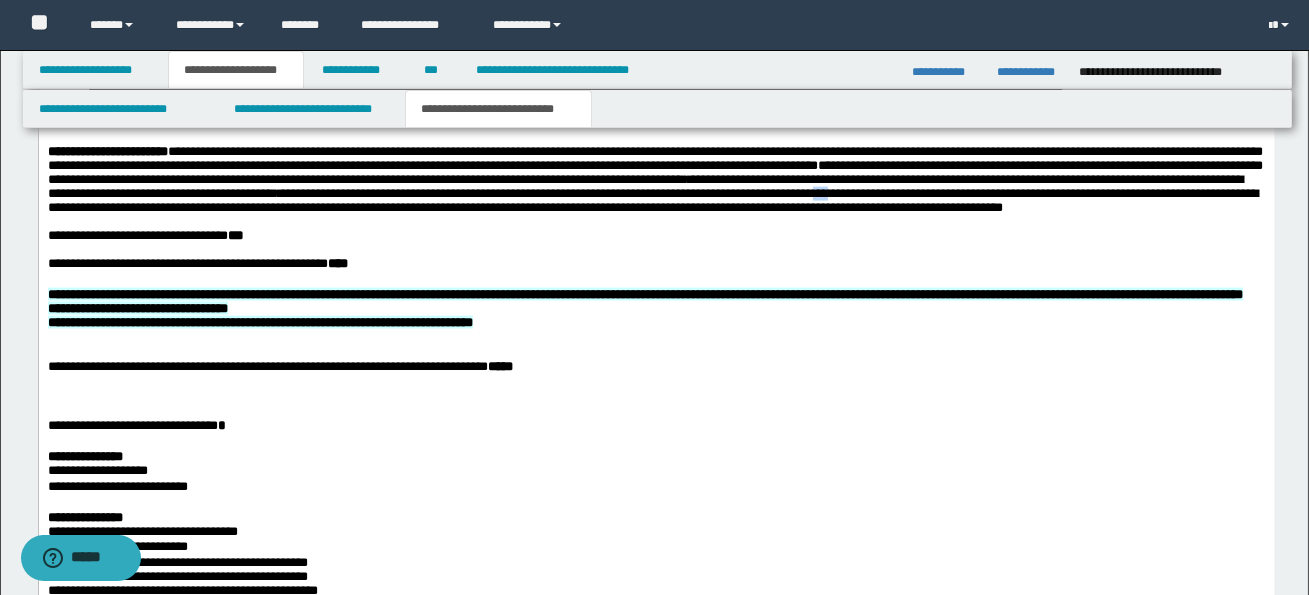 drag, startPoint x: 1121, startPoint y: 294, endPoint x: 1137, endPoint y: 296, distance: 16.124516 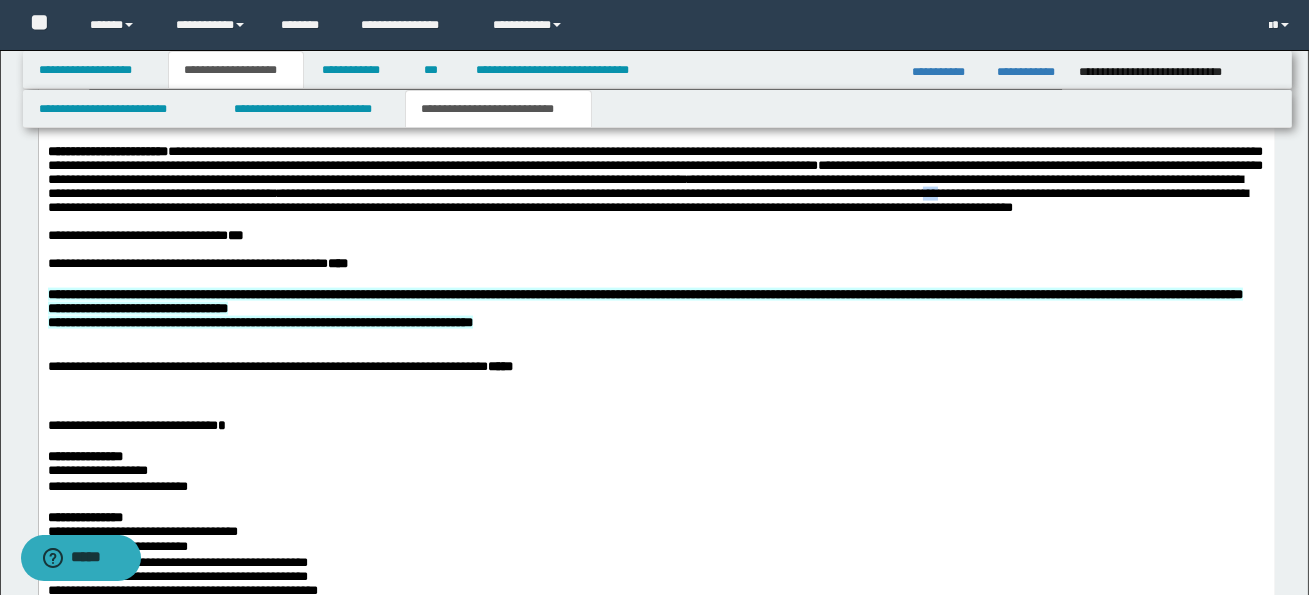 drag, startPoint x: 47, startPoint y: 309, endPoint x: 65, endPoint y: 311, distance: 18.110771 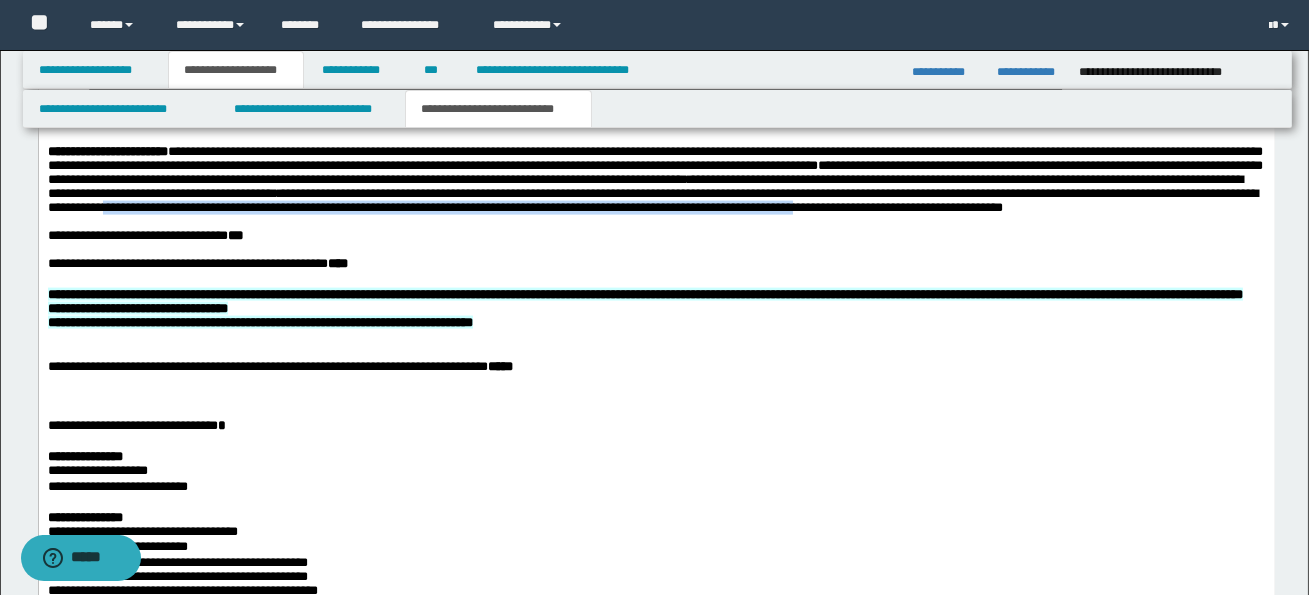 drag, startPoint x: 464, startPoint y: 312, endPoint x: 1206, endPoint y: 315, distance: 742.00604 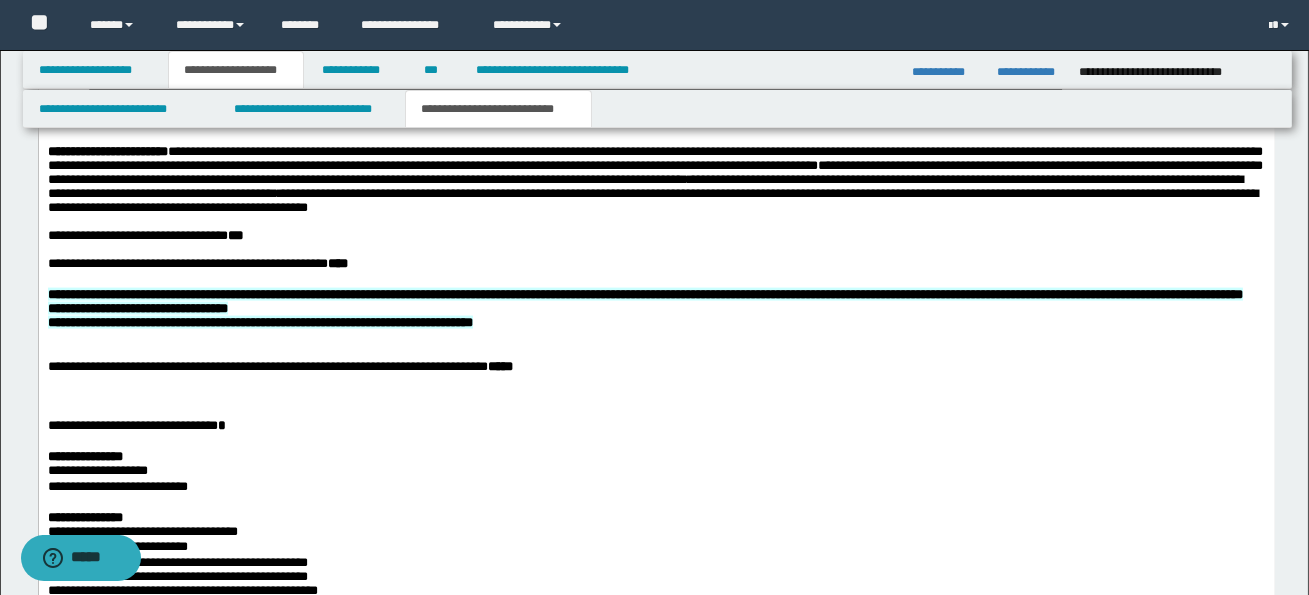 click on "**********" at bounding box center (656, -1427) 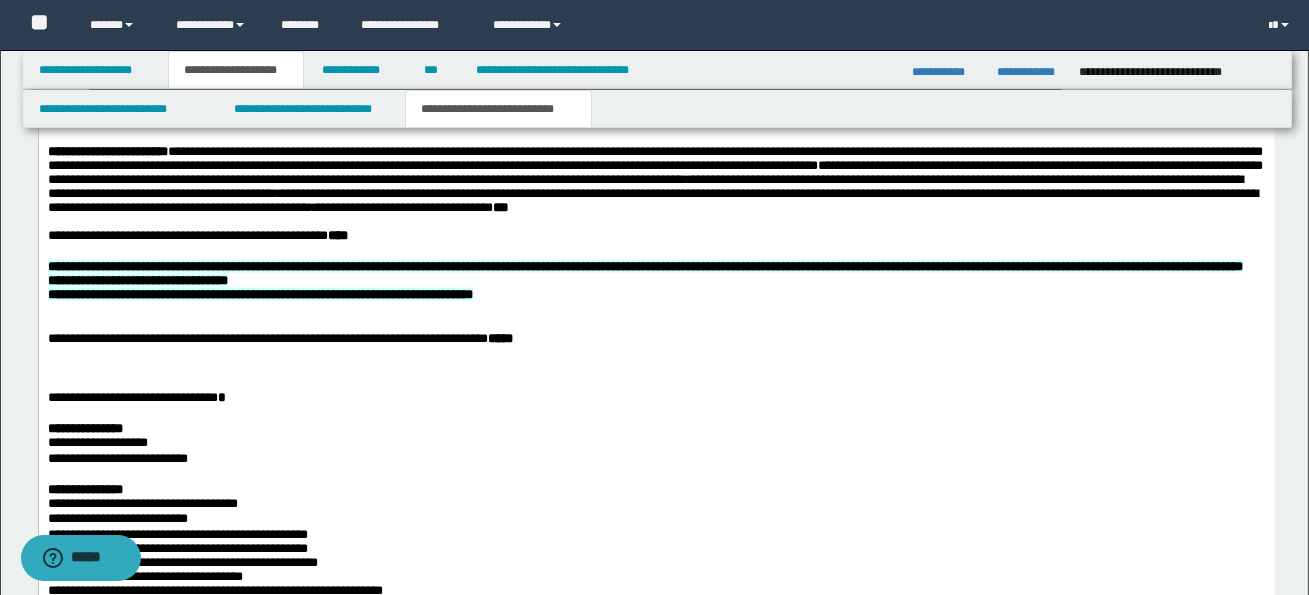click on "***" at bounding box center (500, 208) 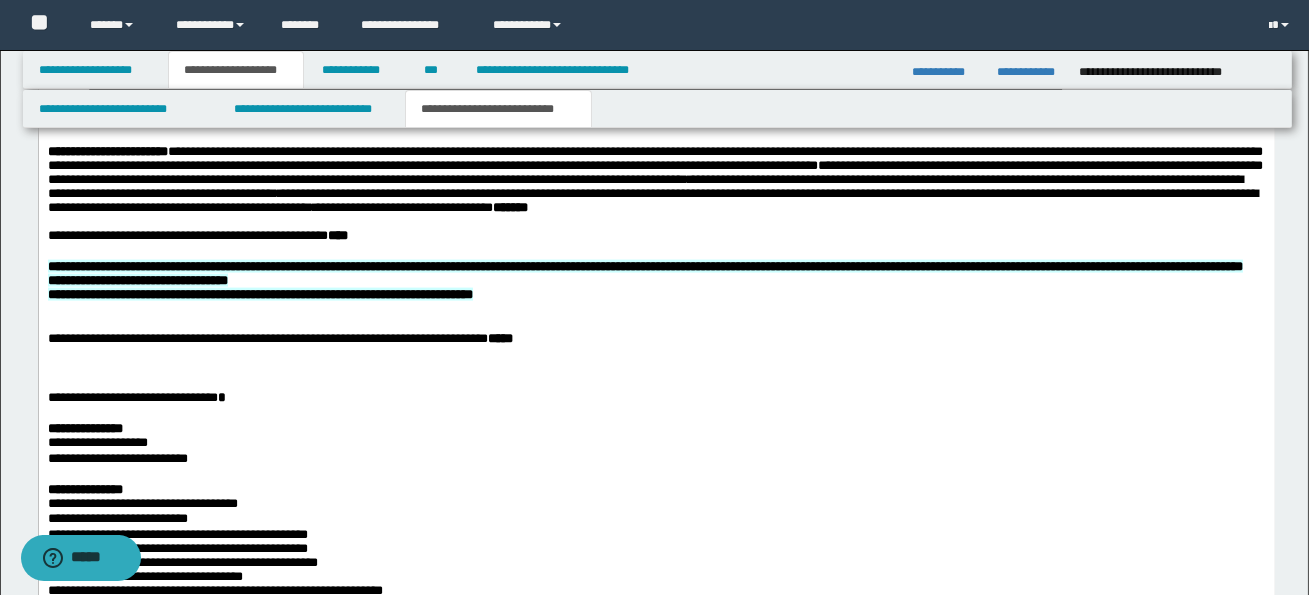 click on "*******" at bounding box center (509, 208) 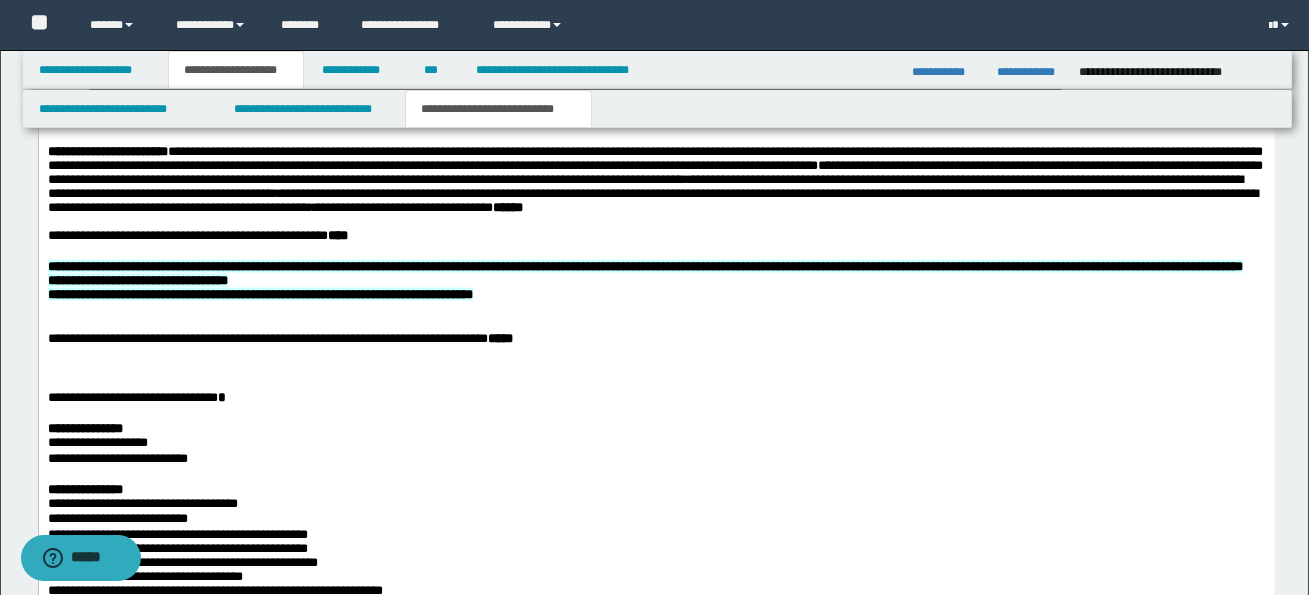 click at bounding box center [655, 252] 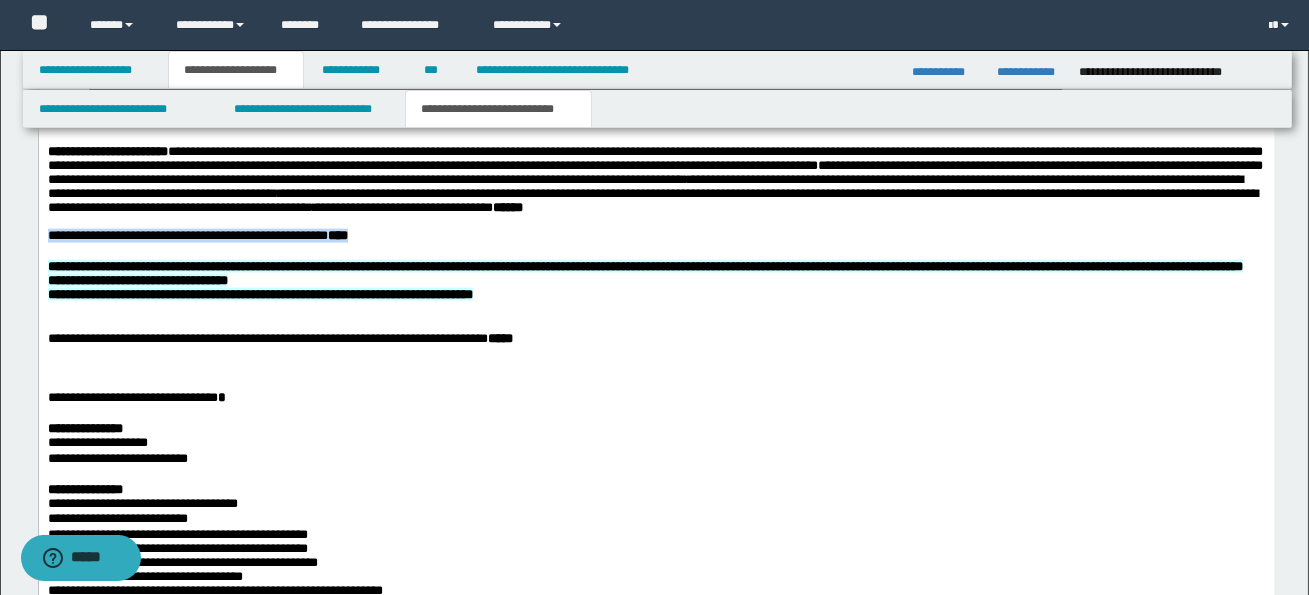 drag, startPoint x: 46, startPoint y: 337, endPoint x: 388, endPoint y: 339, distance: 342.00586 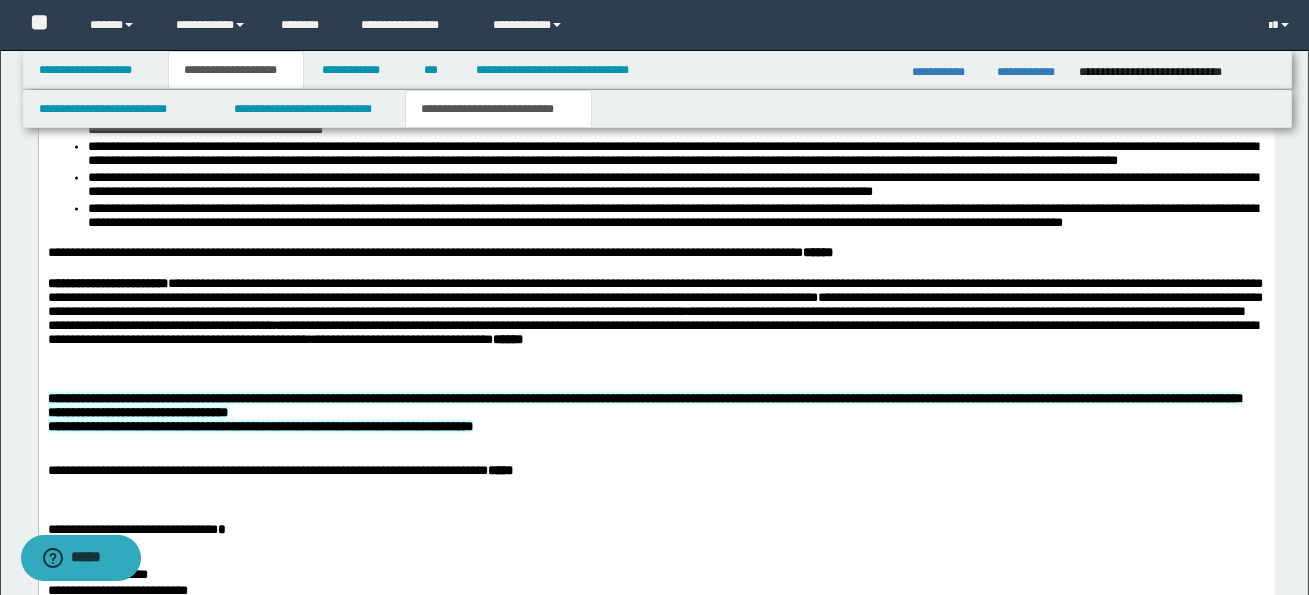 scroll, scrollTop: 5520, scrollLeft: 0, axis: vertical 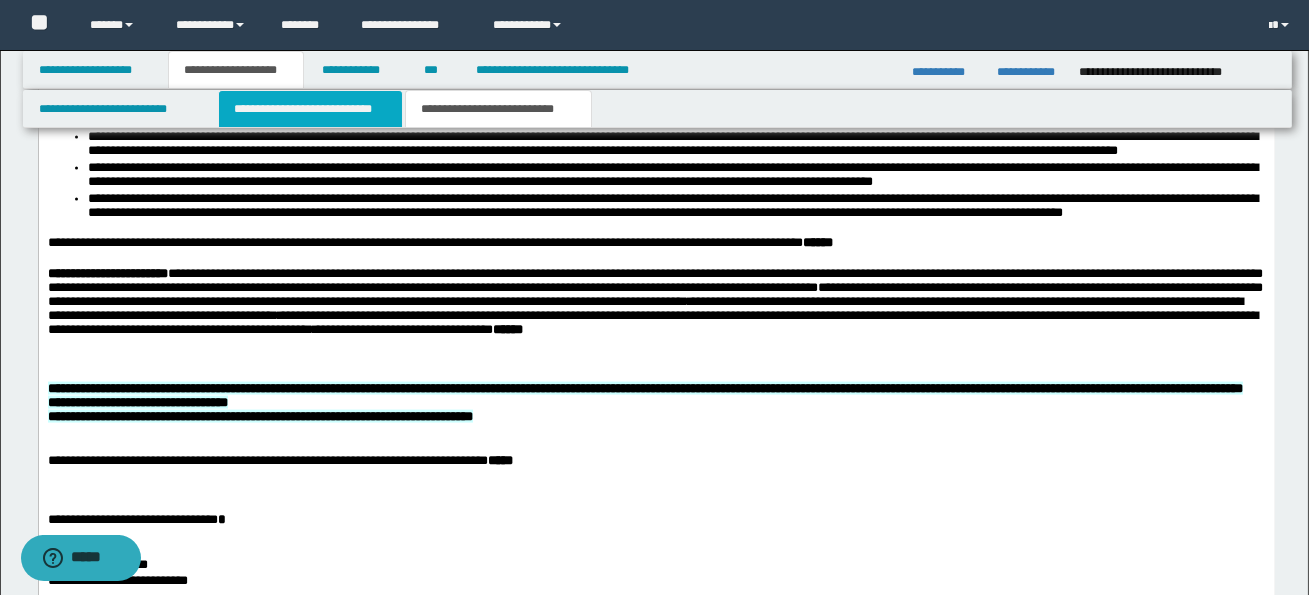 click on "**********" at bounding box center (310, 109) 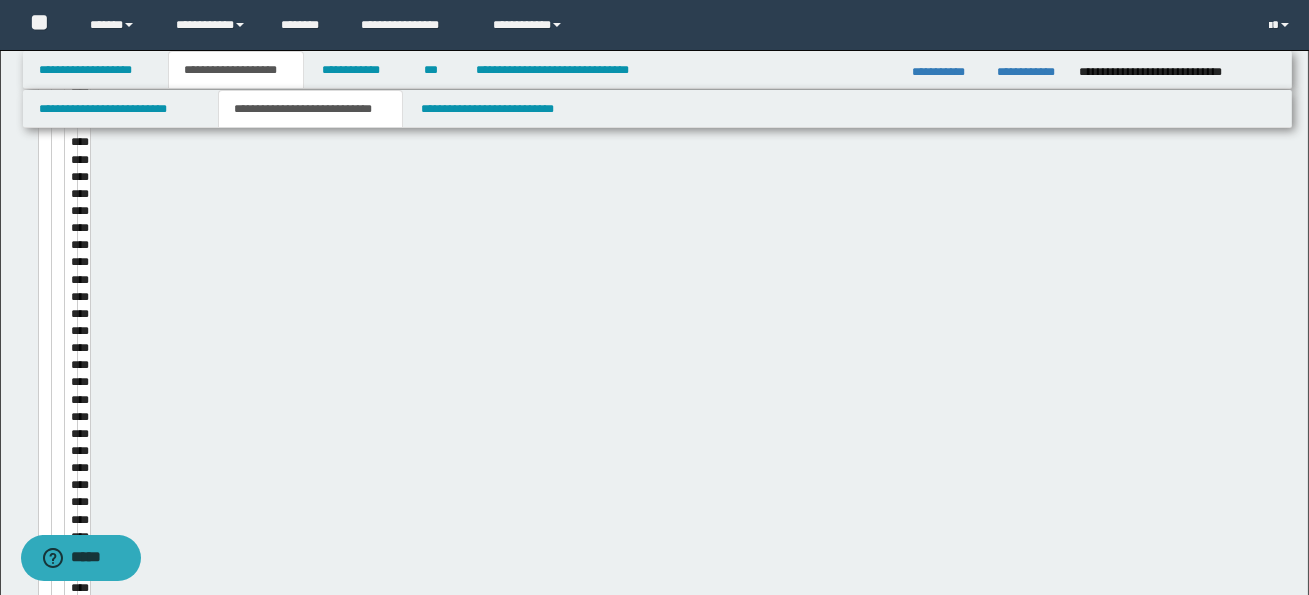 type 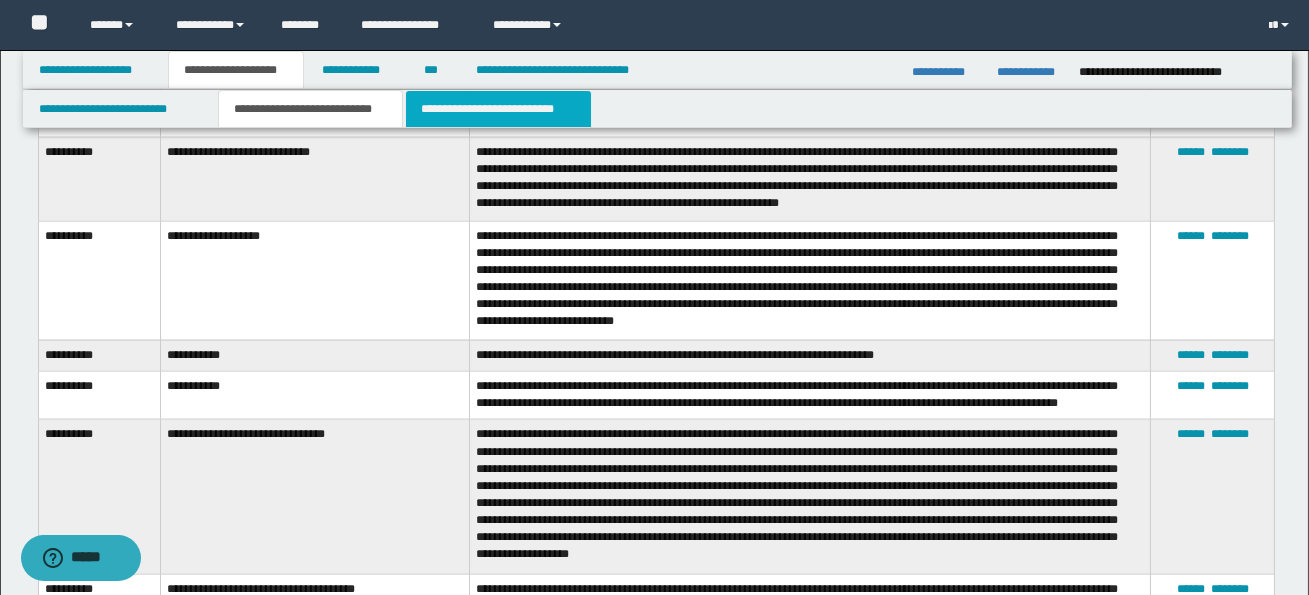 click on "**********" at bounding box center [498, 109] 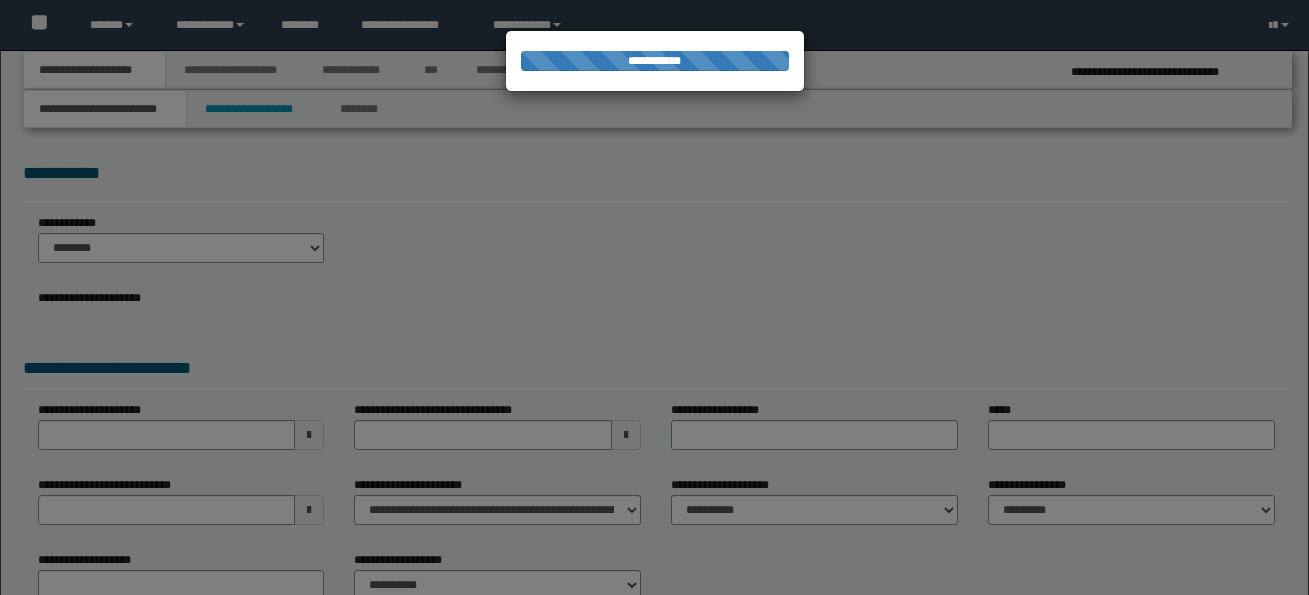 select on "*" 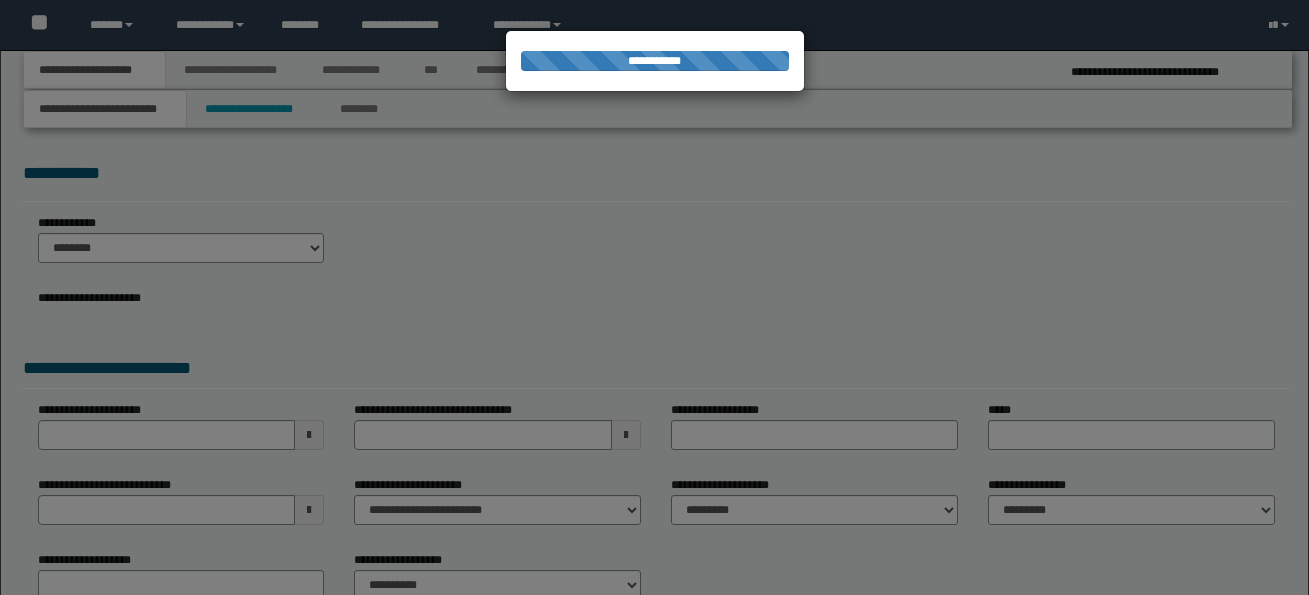 scroll, scrollTop: 0, scrollLeft: 0, axis: both 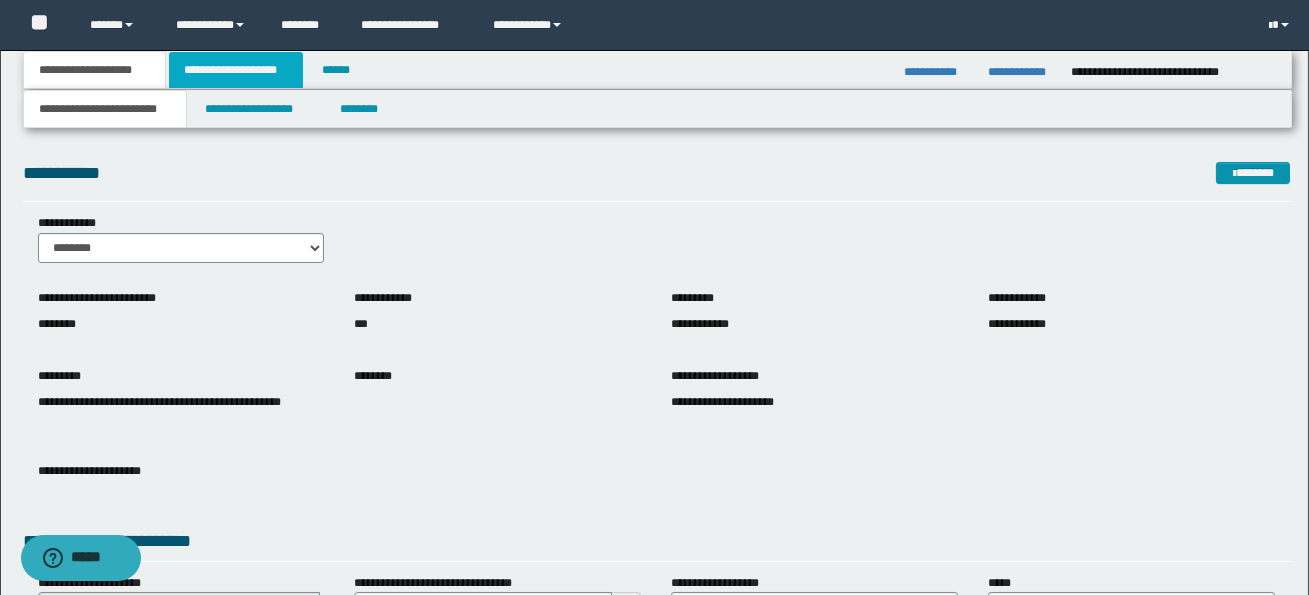 click on "**********" at bounding box center [236, 70] 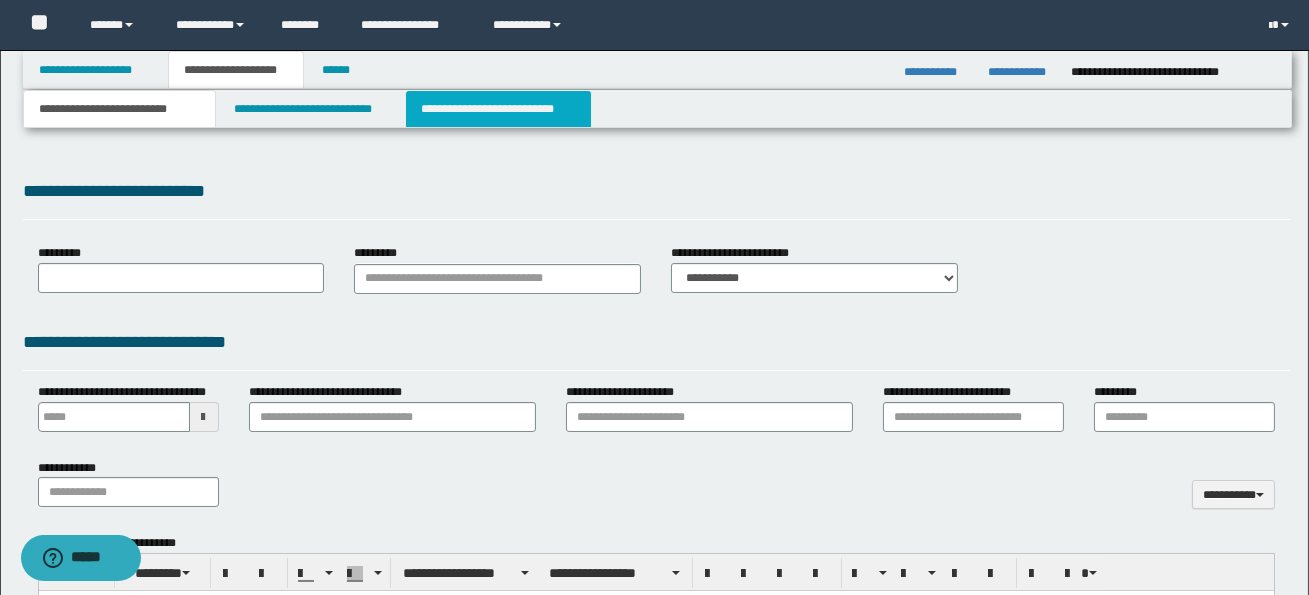 click on "**********" at bounding box center [498, 109] 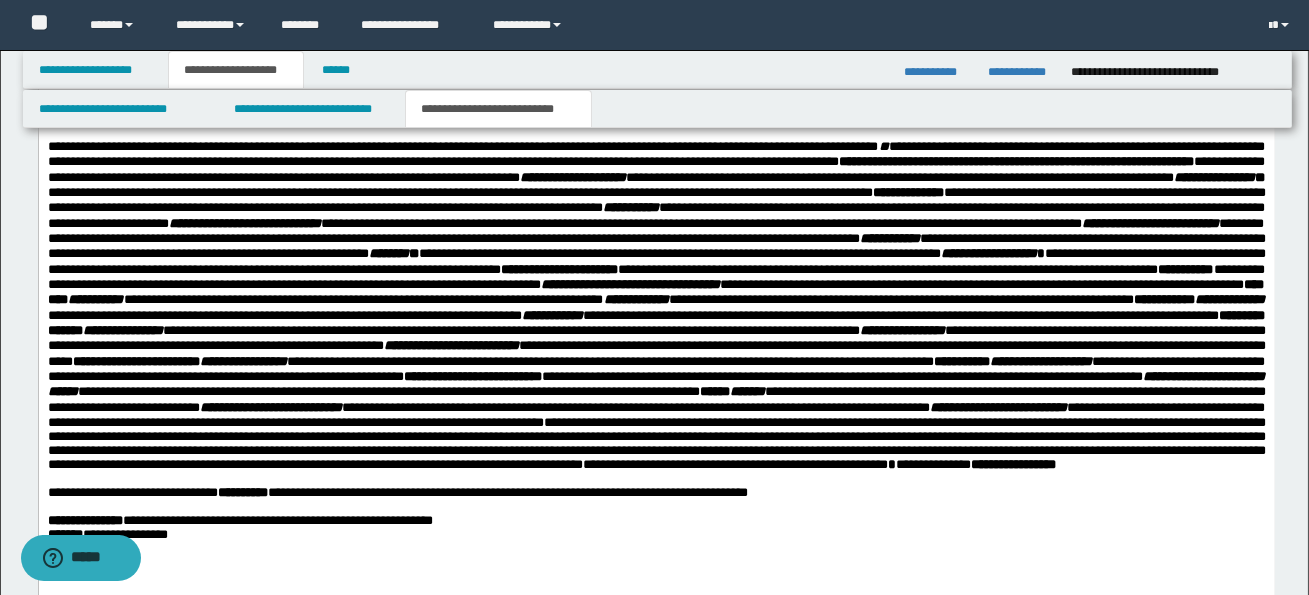 scroll, scrollTop: 1044, scrollLeft: 0, axis: vertical 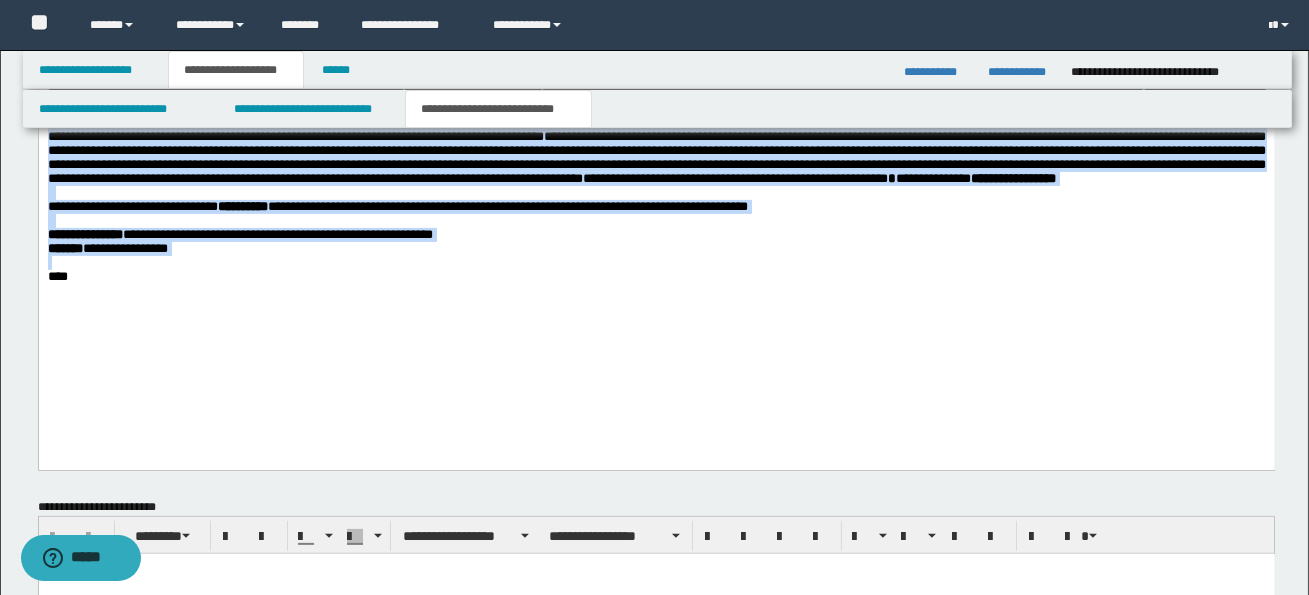 drag, startPoint x: 45, startPoint y: -123, endPoint x: 208, endPoint y: 334, distance: 485.1989 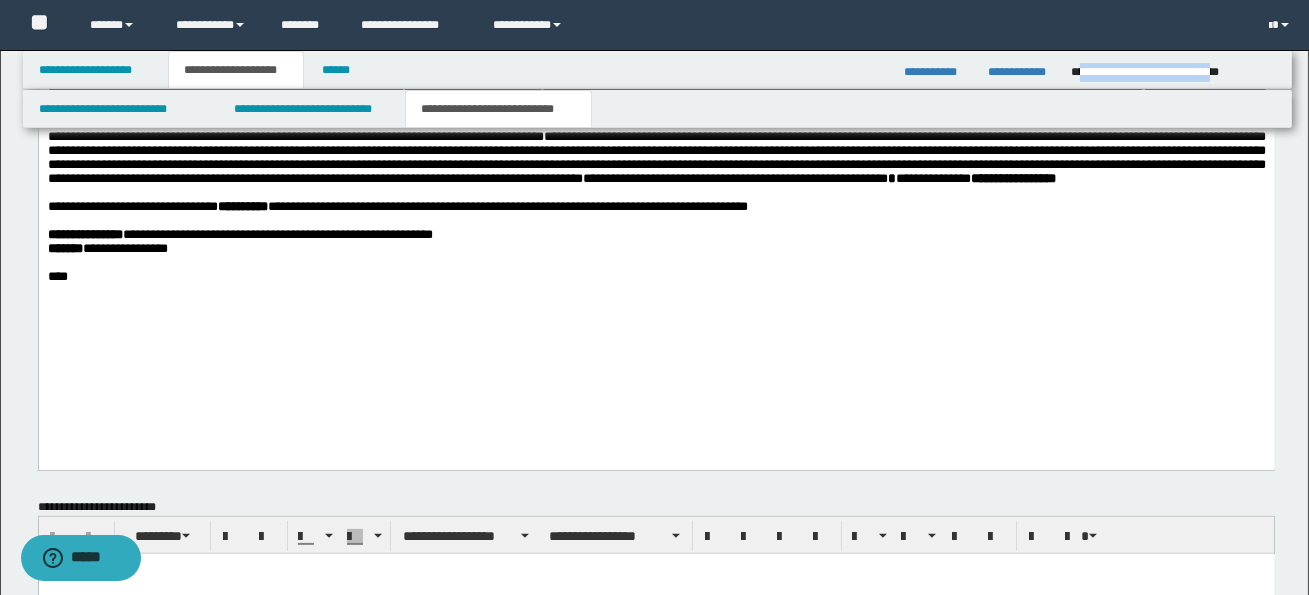 drag, startPoint x: 1080, startPoint y: 69, endPoint x: 1270, endPoint y: 75, distance: 190.09471 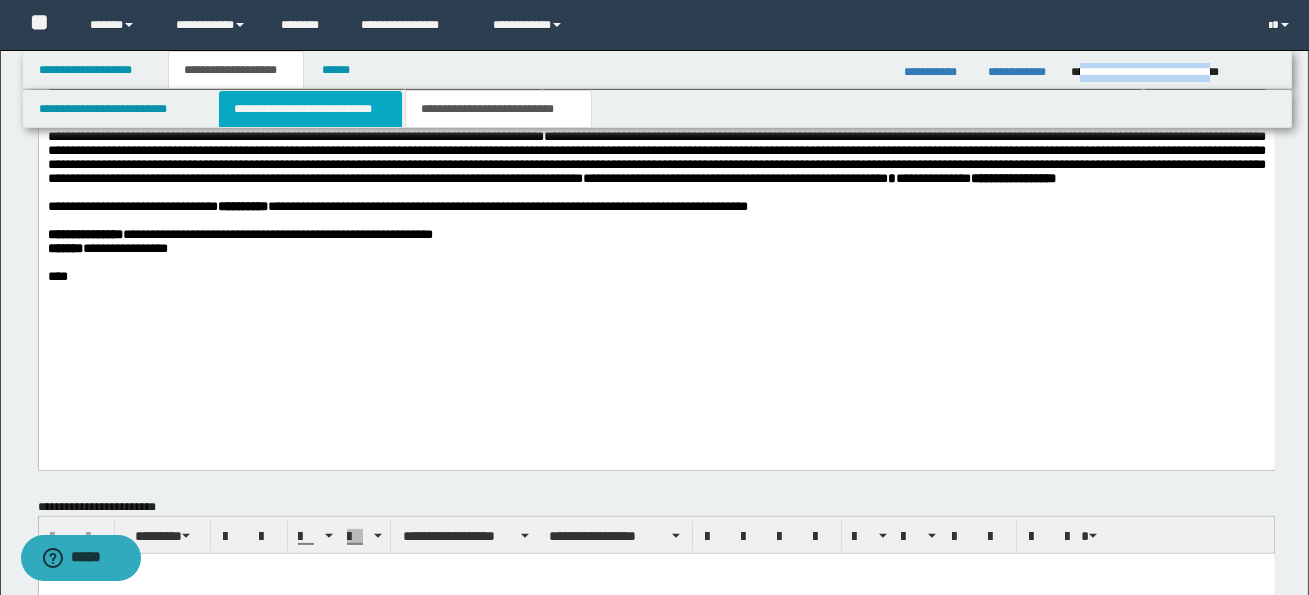 click on "**********" at bounding box center (310, 109) 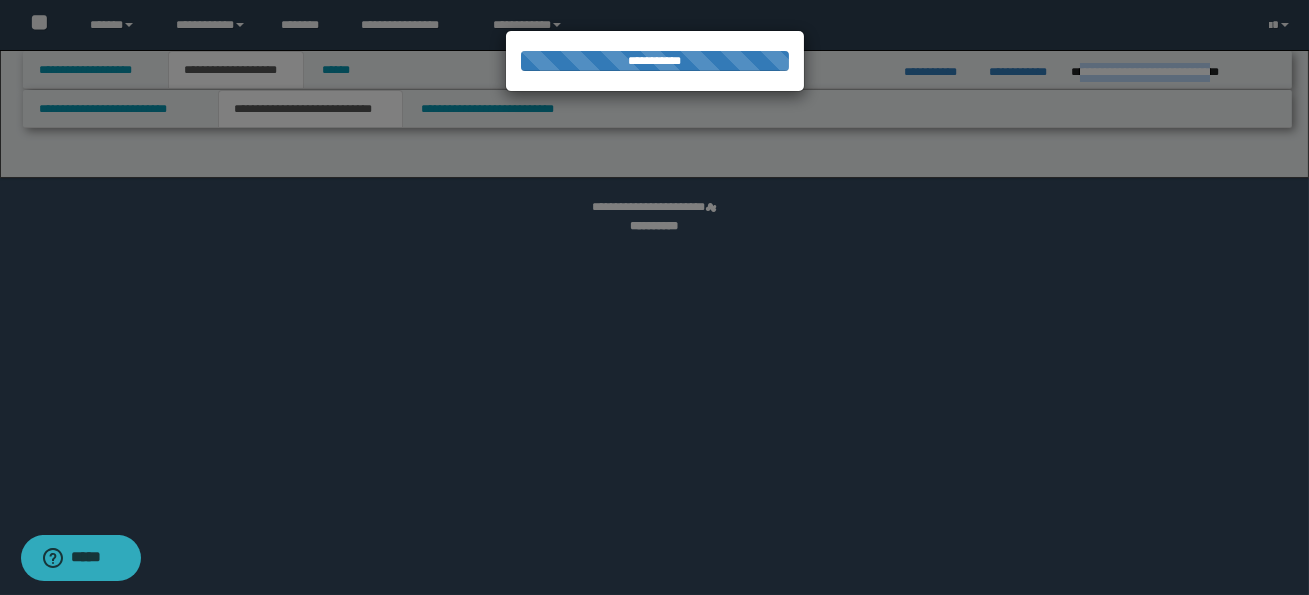 select on "*" 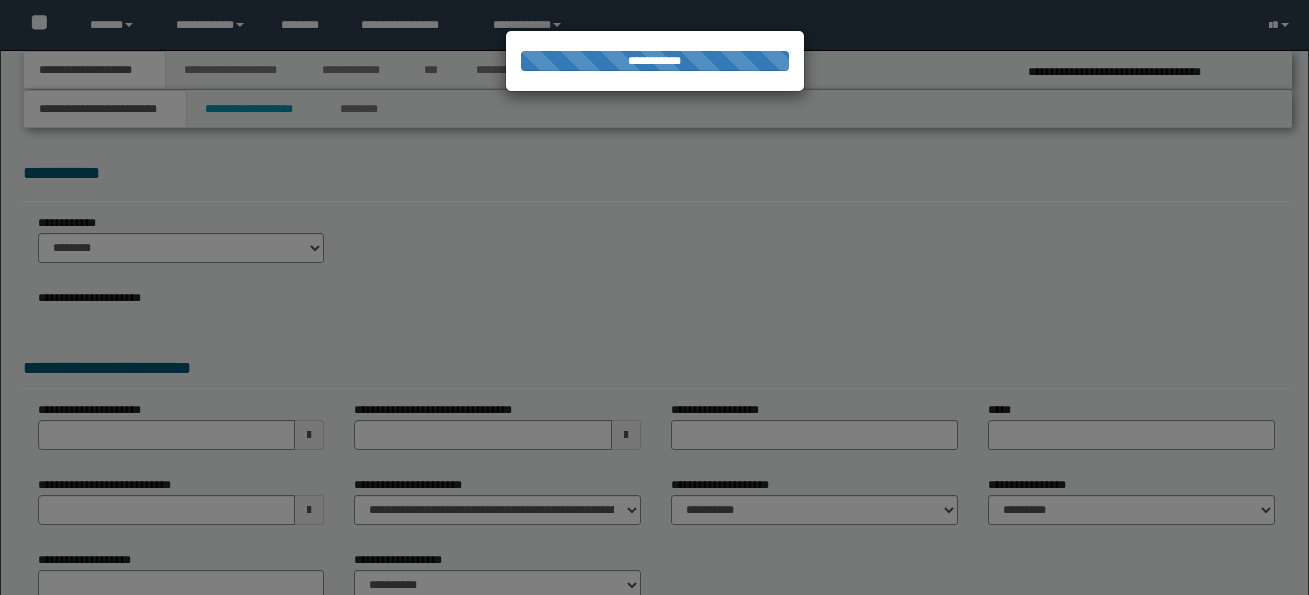 scroll, scrollTop: 0, scrollLeft: 0, axis: both 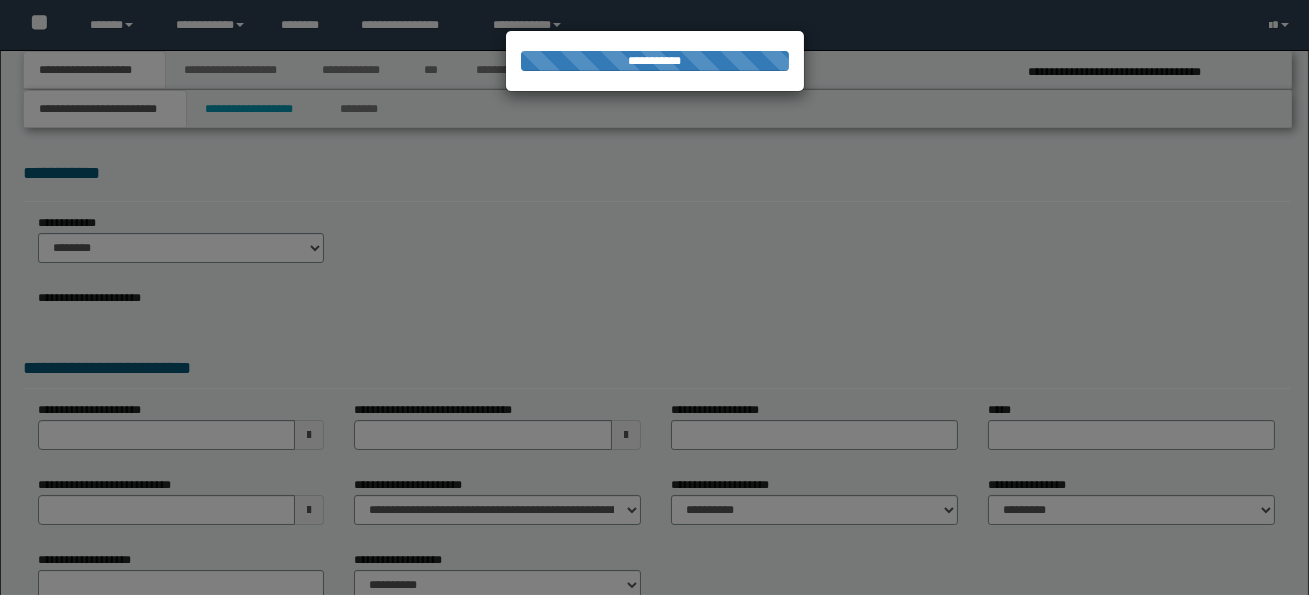 select on "*" 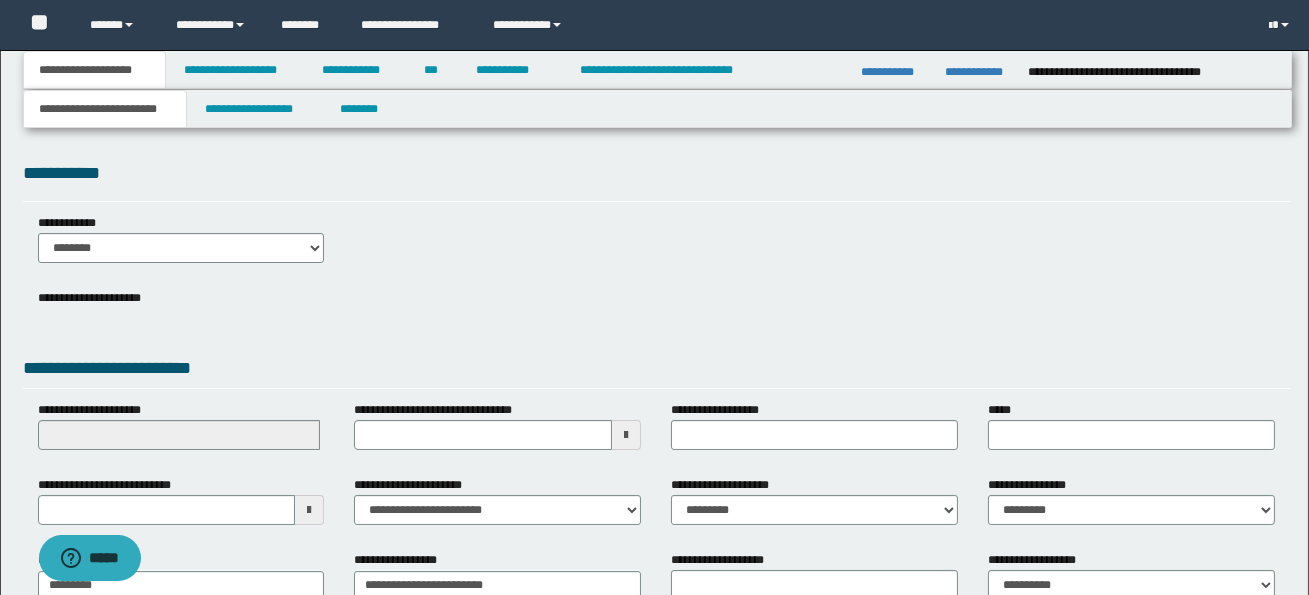 scroll, scrollTop: 0, scrollLeft: 0, axis: both 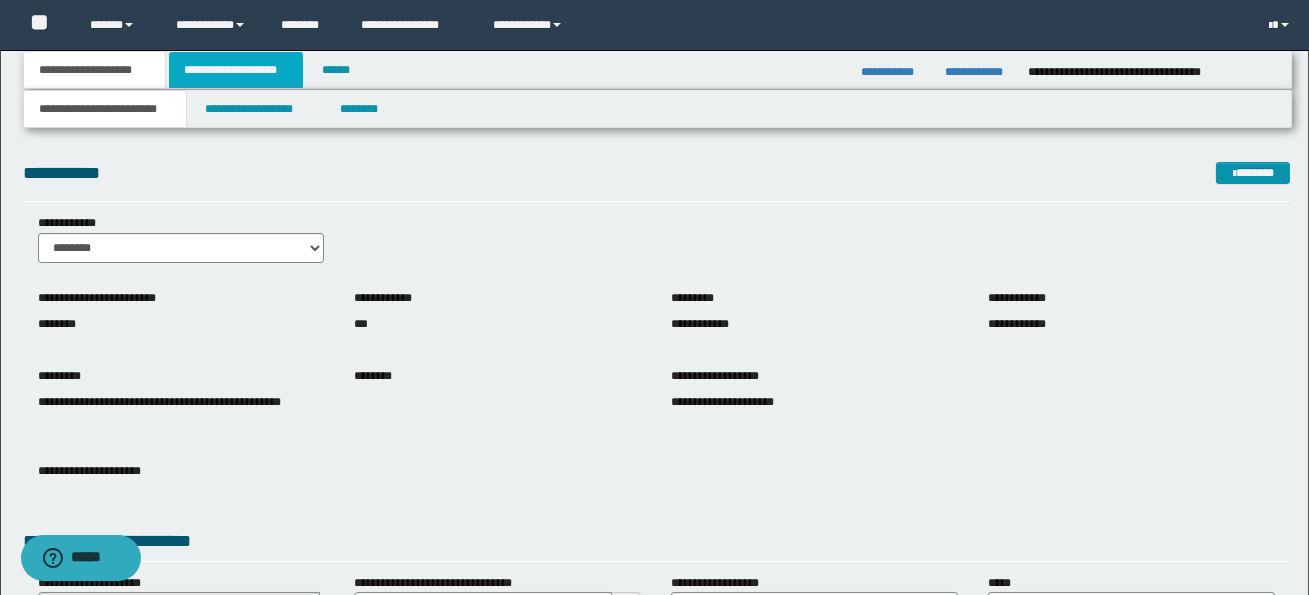 click on "**********" at bounding box center (236, 70) 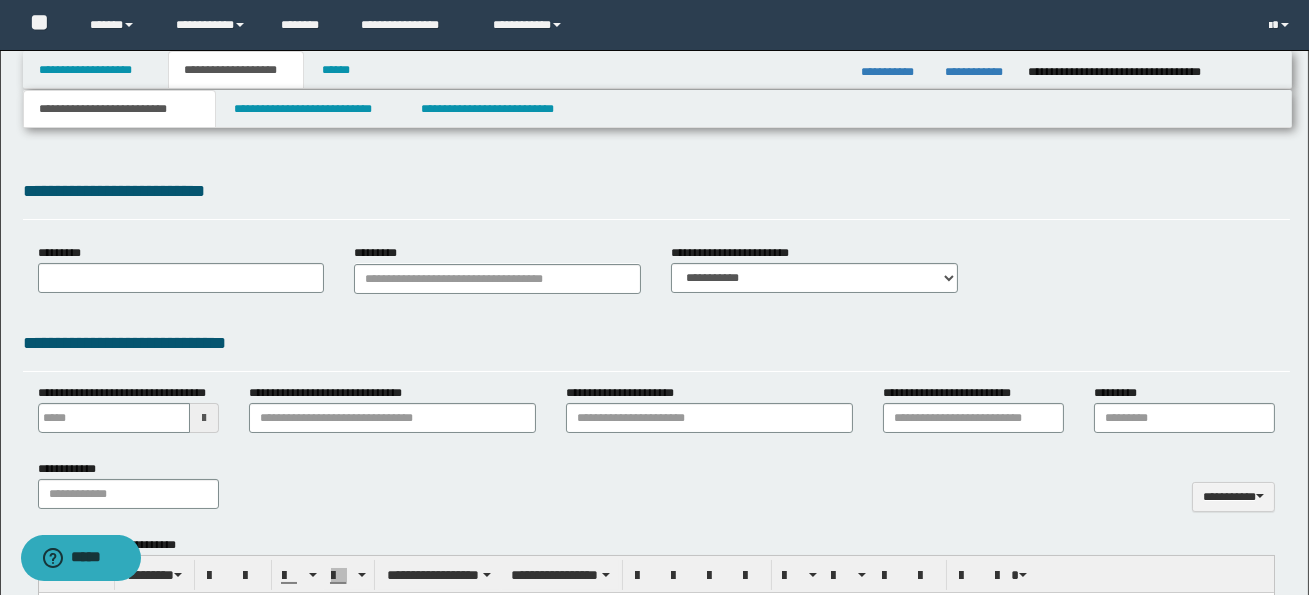 type 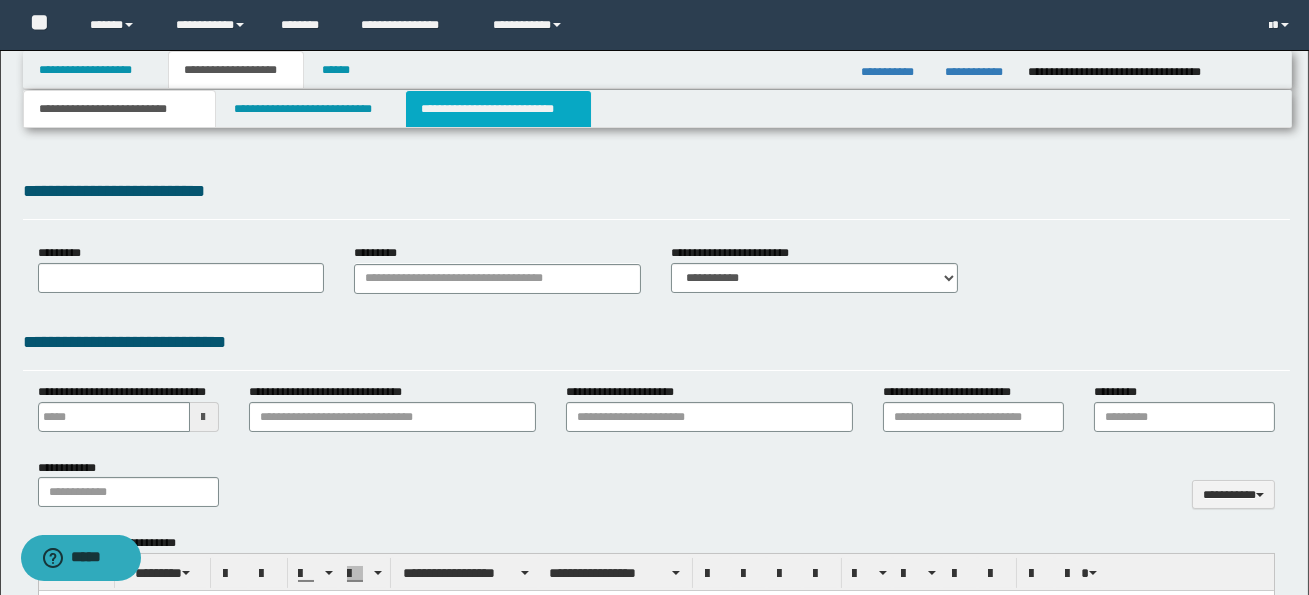 click on "**********" at bounding box center (498, 109) 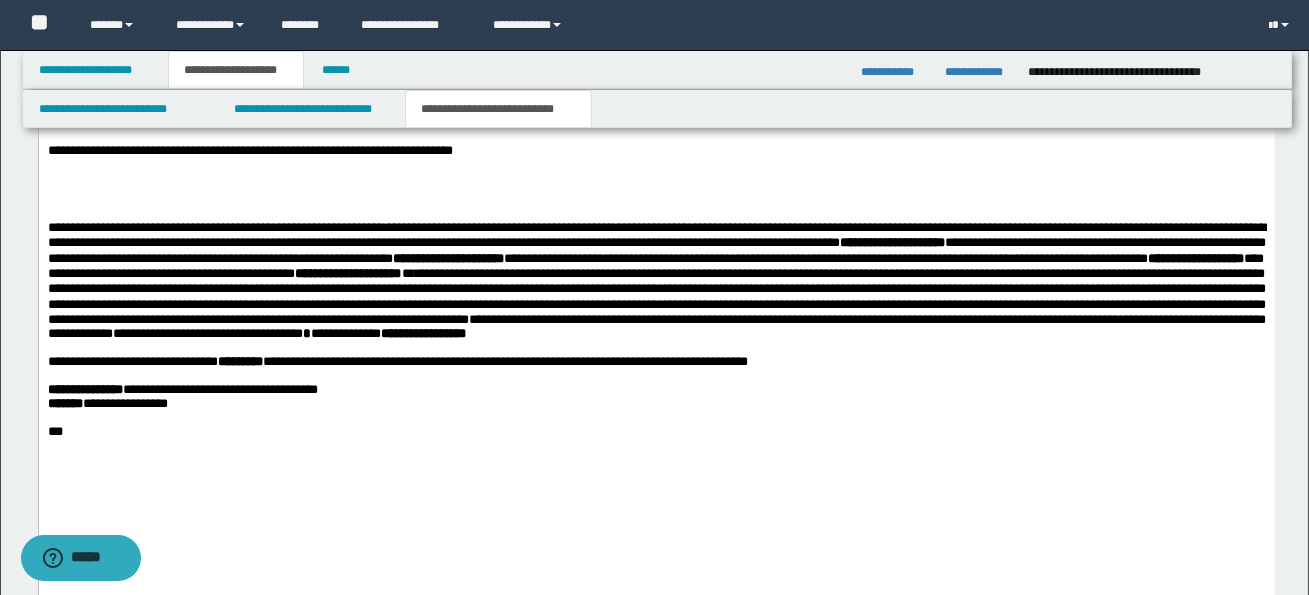 scroll, scrollTop: 1068, scrollLeft: 0, axis: vertical 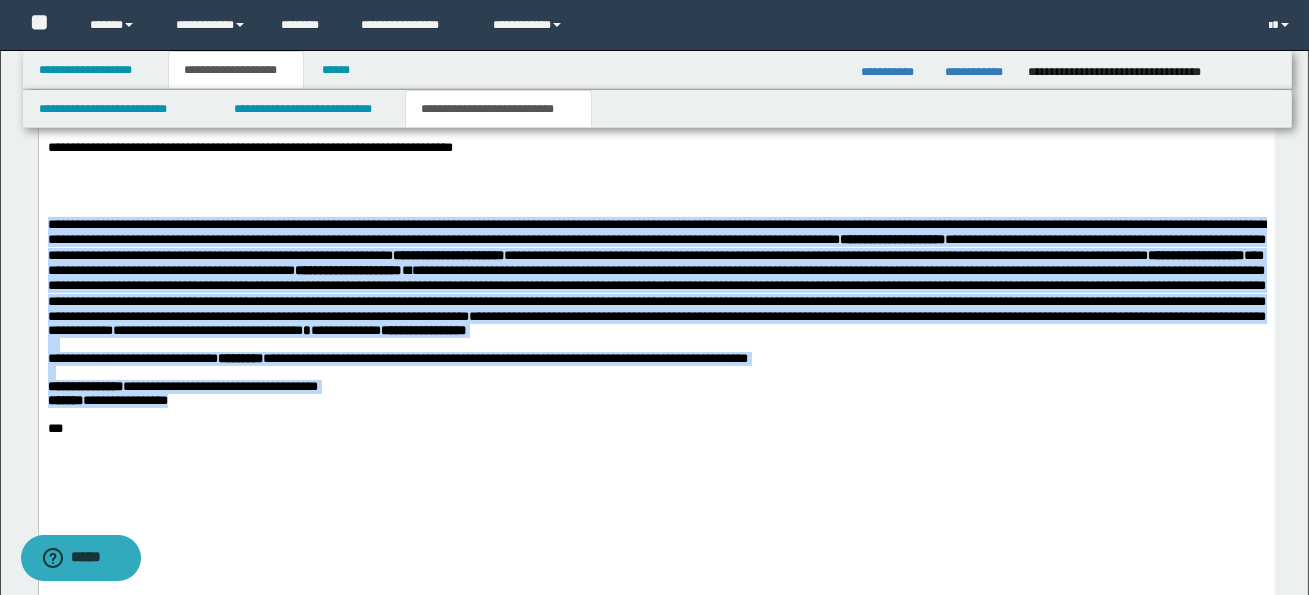 drag, startPoint x: 47, startPoint y: 249, endPoint x: 210, endPoint y: 449, distance: 258.0097 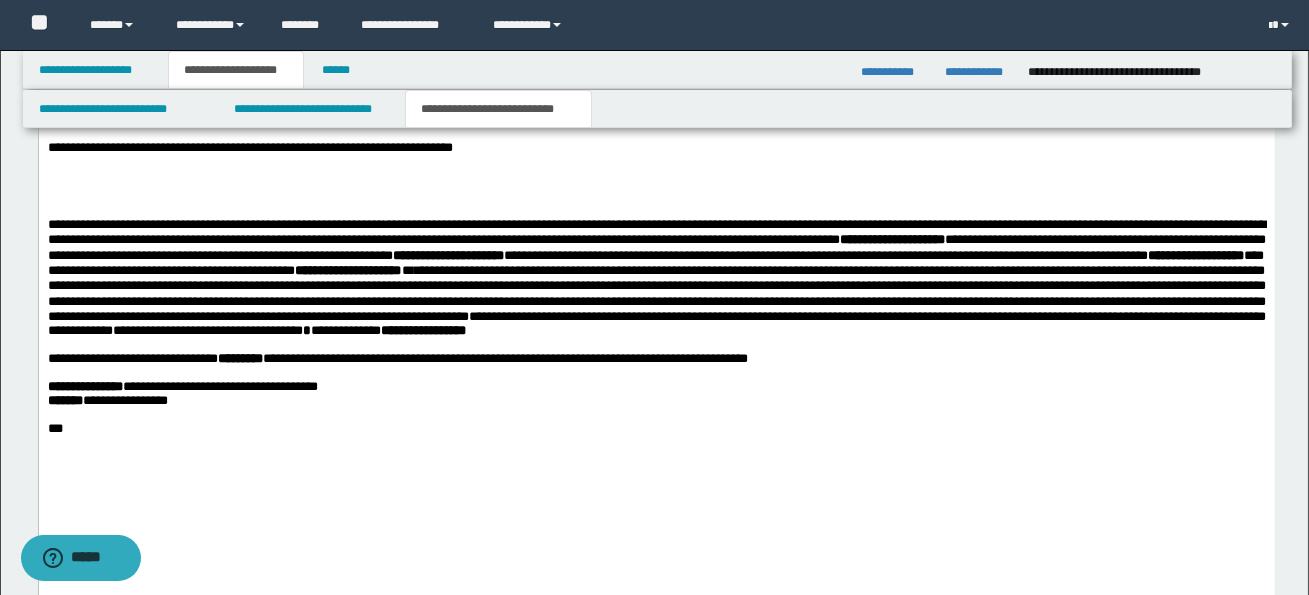 click on "***" at bounding box center (656, 429) 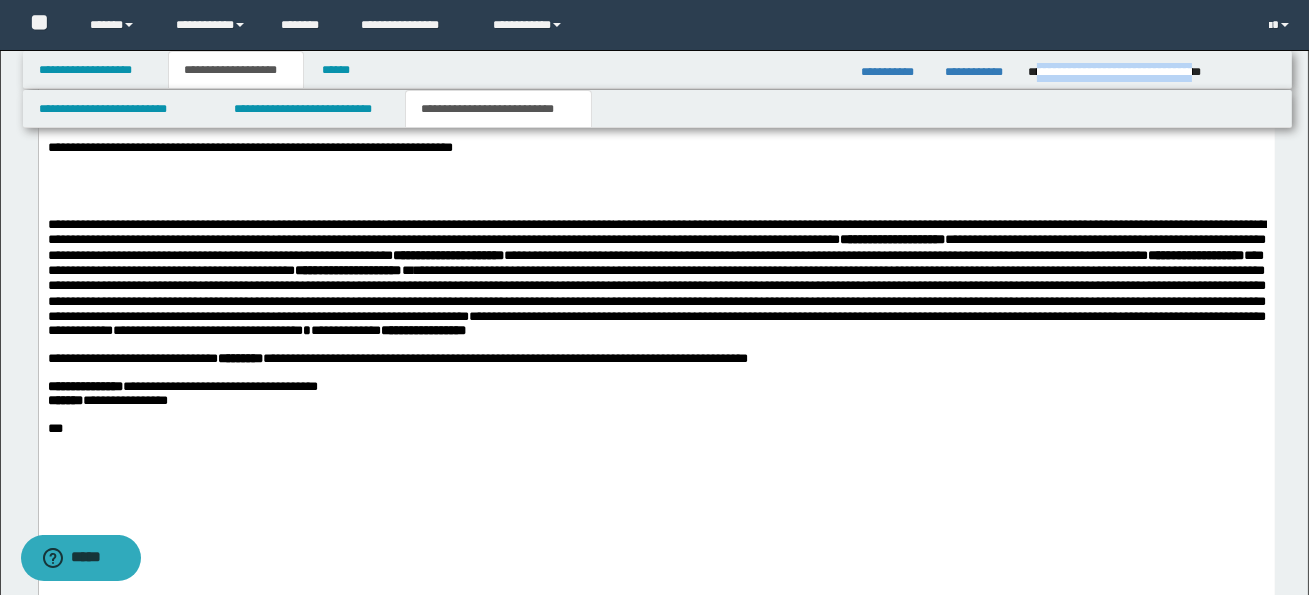 drag, startPoint x: 1037, startPoint y: 71, endPoint x: 1268, endPoint y: 74, distance: 231.01949 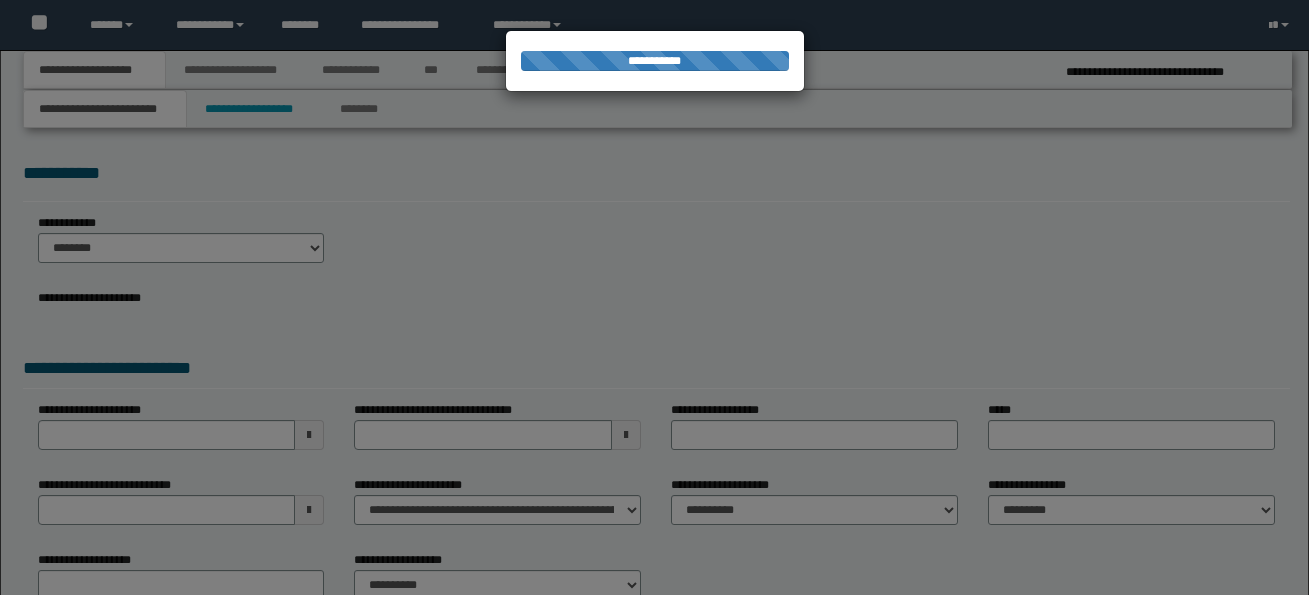 scroll, scrollTop: 0, scrollLeft: 0, axis: both 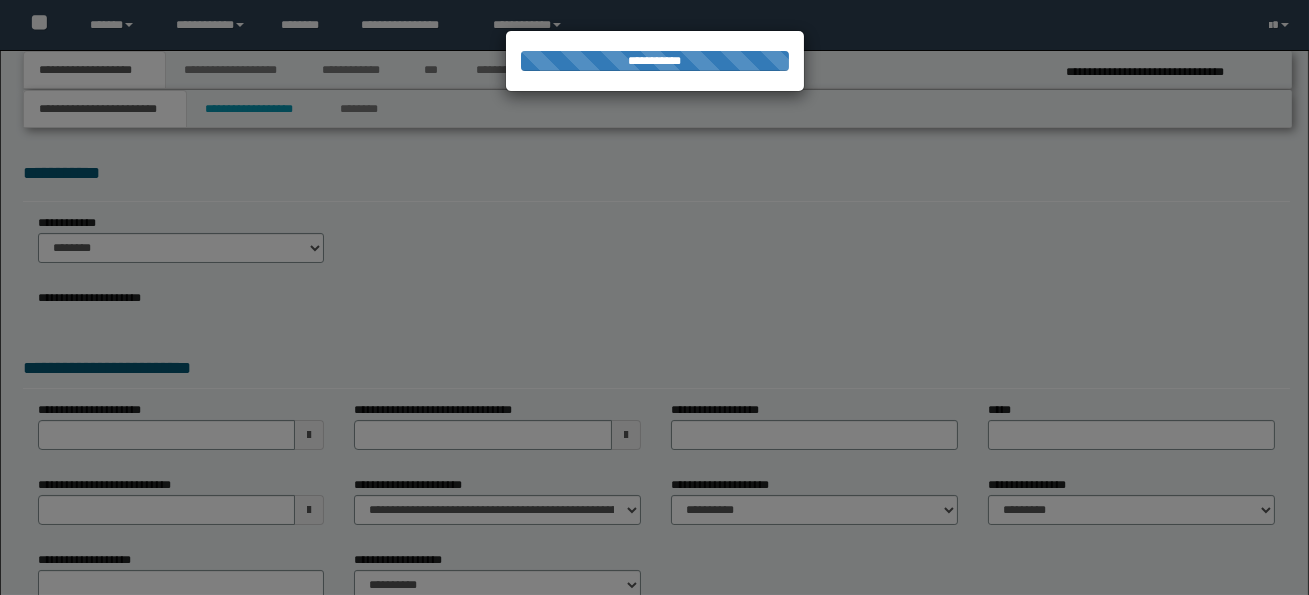 select on "*" 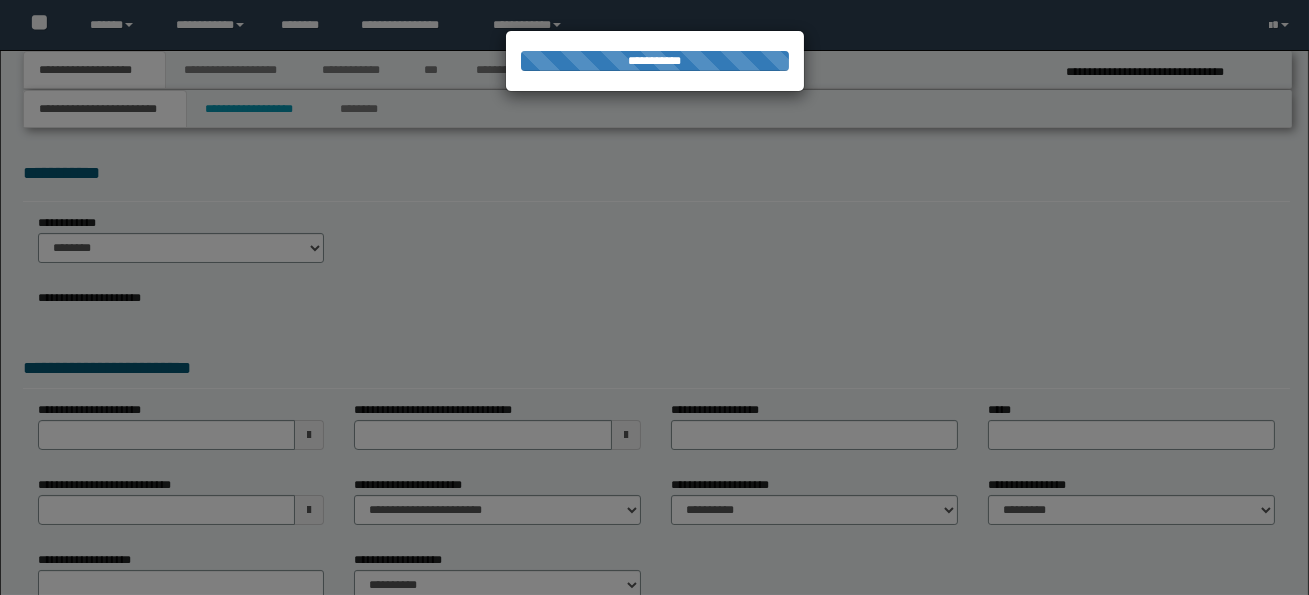 scroll, scrollTop: 0, scrollLeft: 0, axis: both 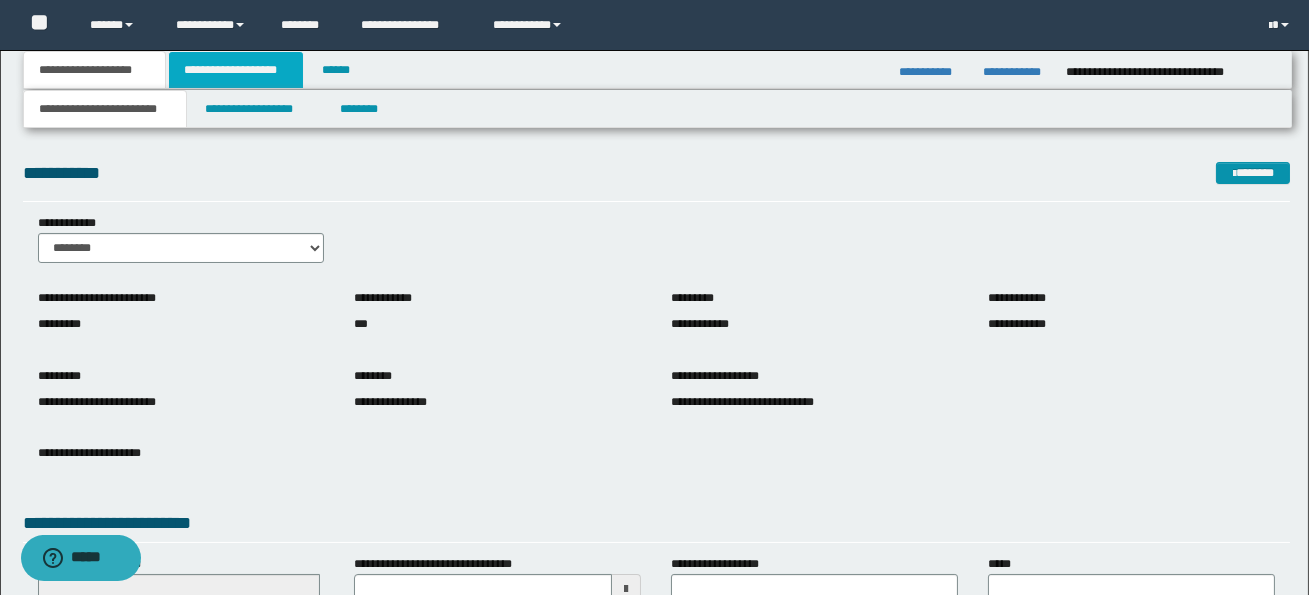 click on "**********" at bounding box center [236, 70] 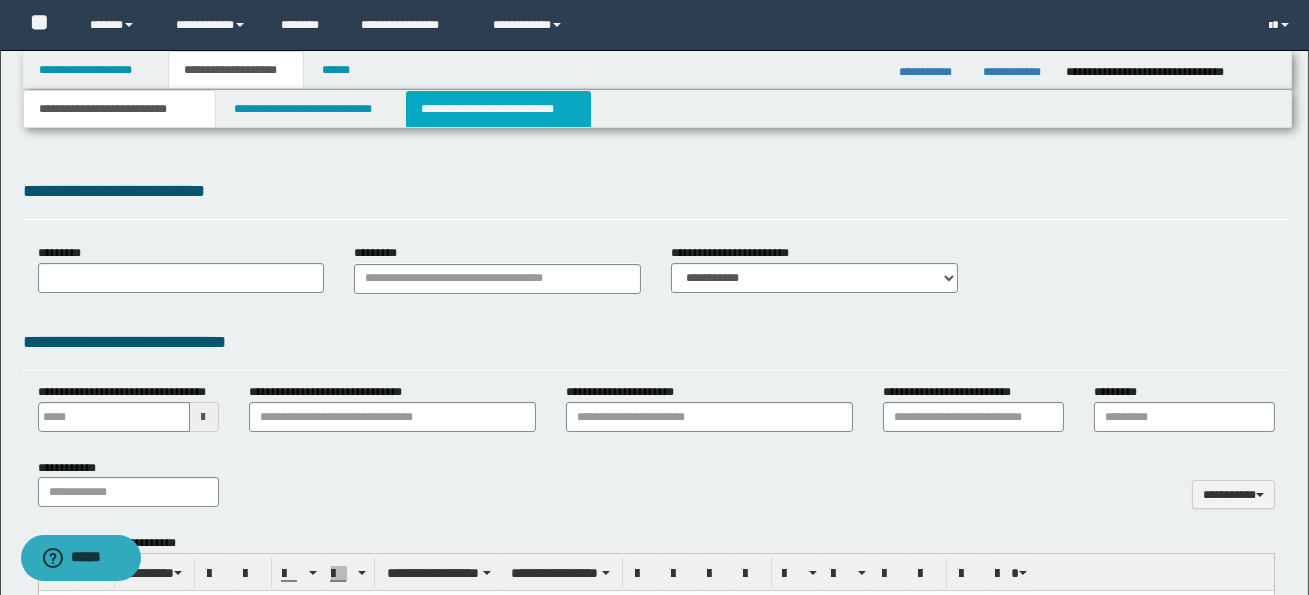 type 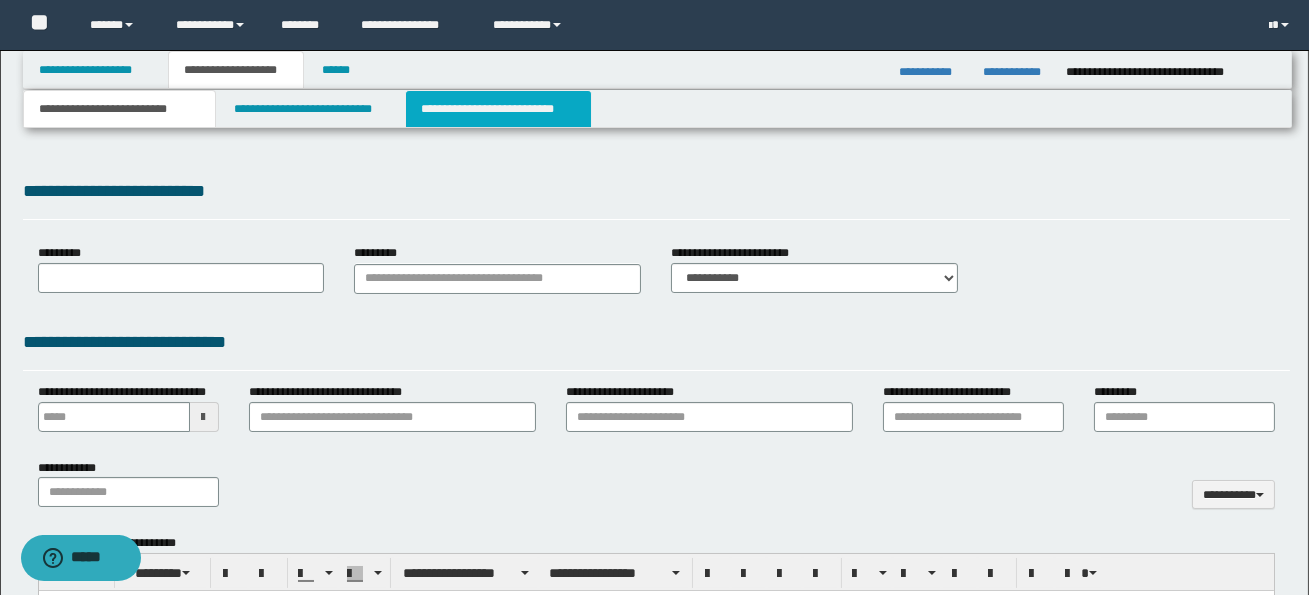 click on "**********" at bounding box center (498, 109) 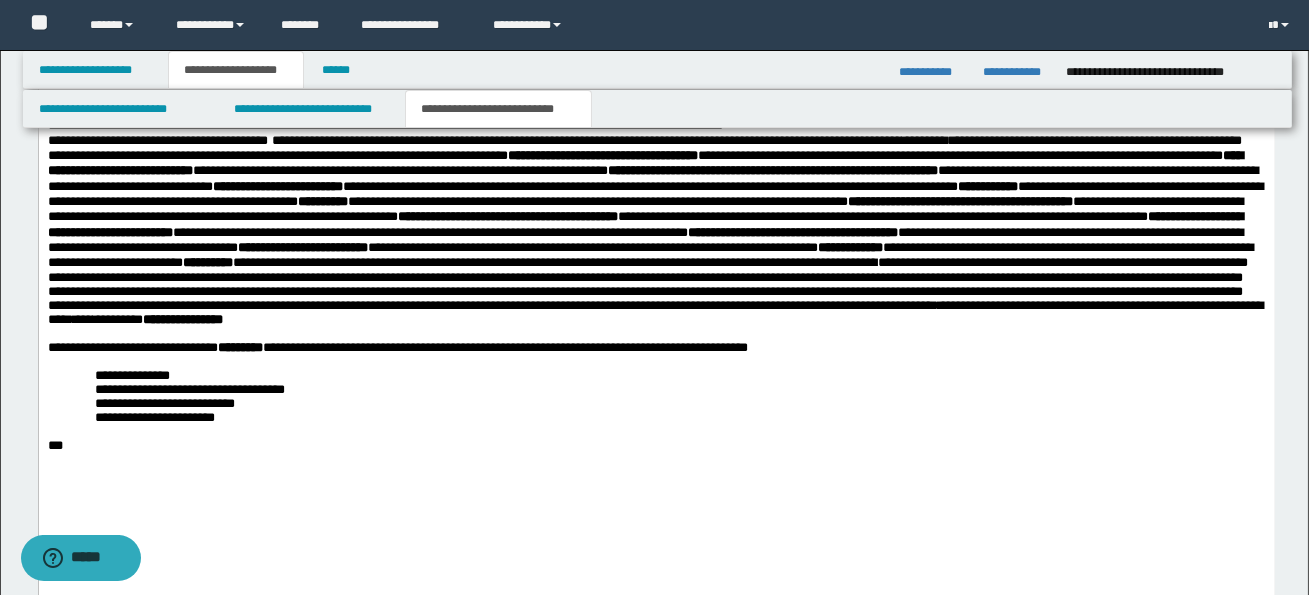scroll, scrollTop: 2018, scrollLeft: 0, axis: vertical 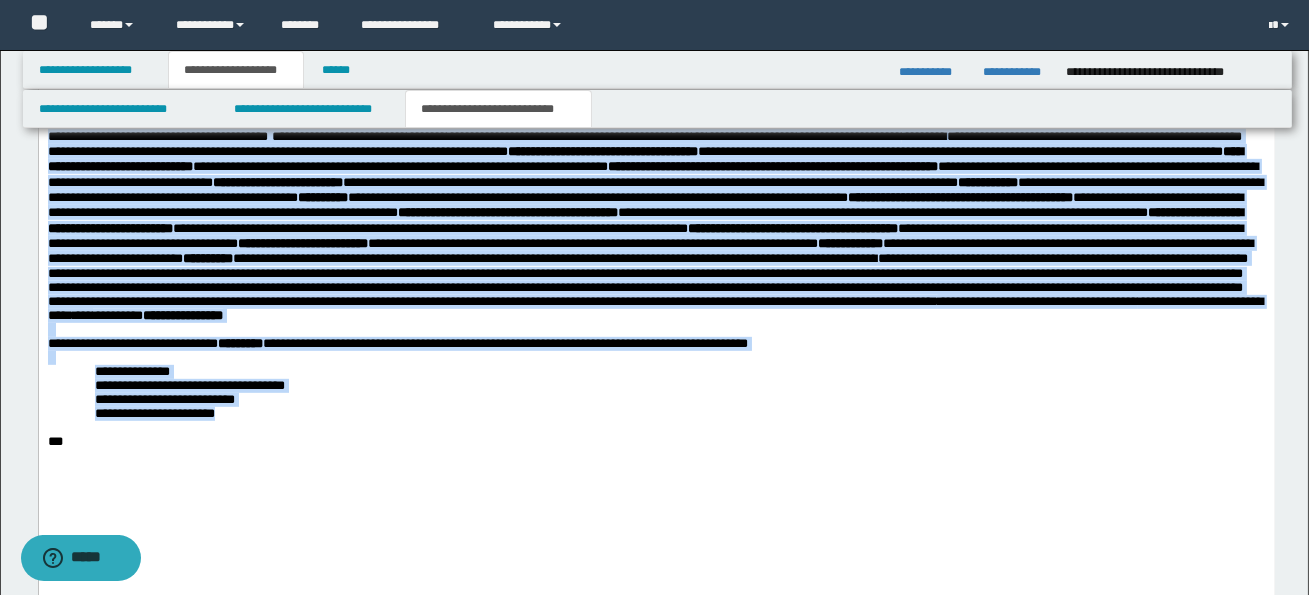 drag, startPoint x: 48, startPoint y: 199, endPoint x: 282, endPoint y: 504, distance: 384.42294 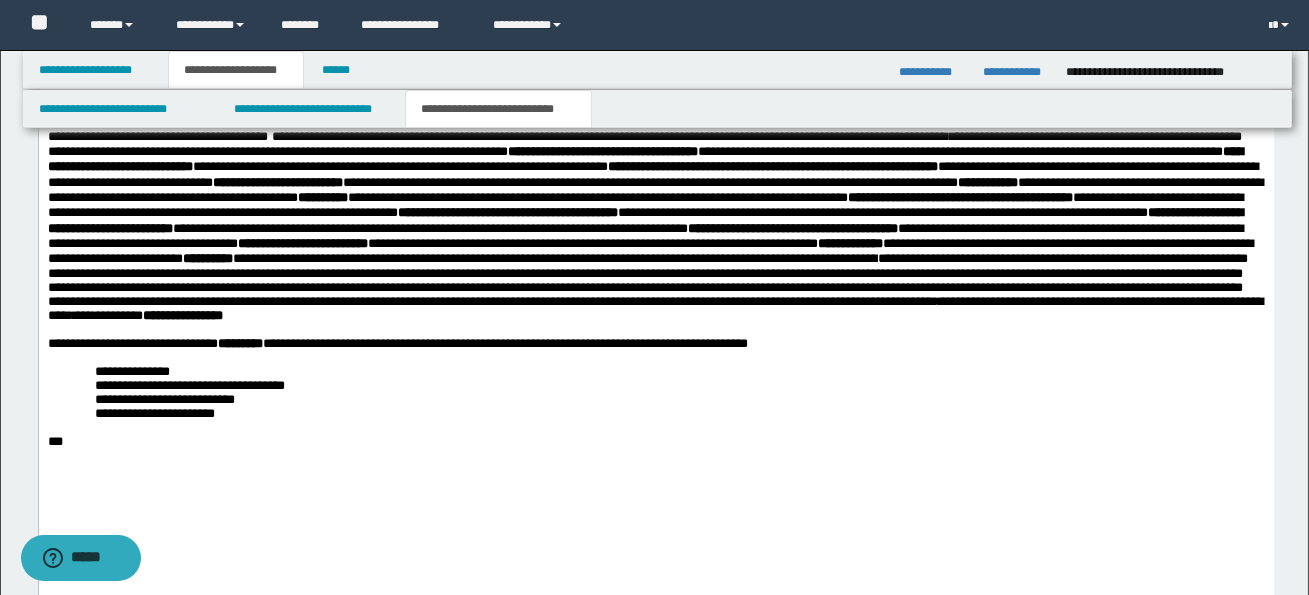 click on "**********" at bounding box center [656, 414] 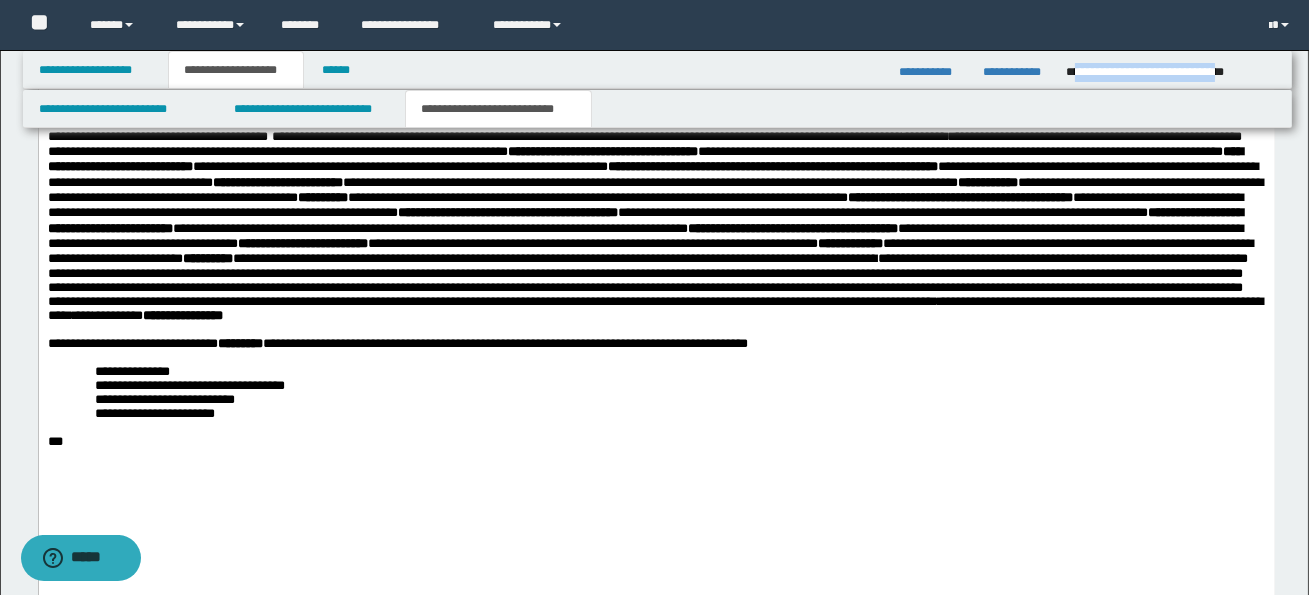 drag, startPoint x: 1075, startPoint y: 71, endPoint x: 1270, endPoint y: 76, distance: 195.06409 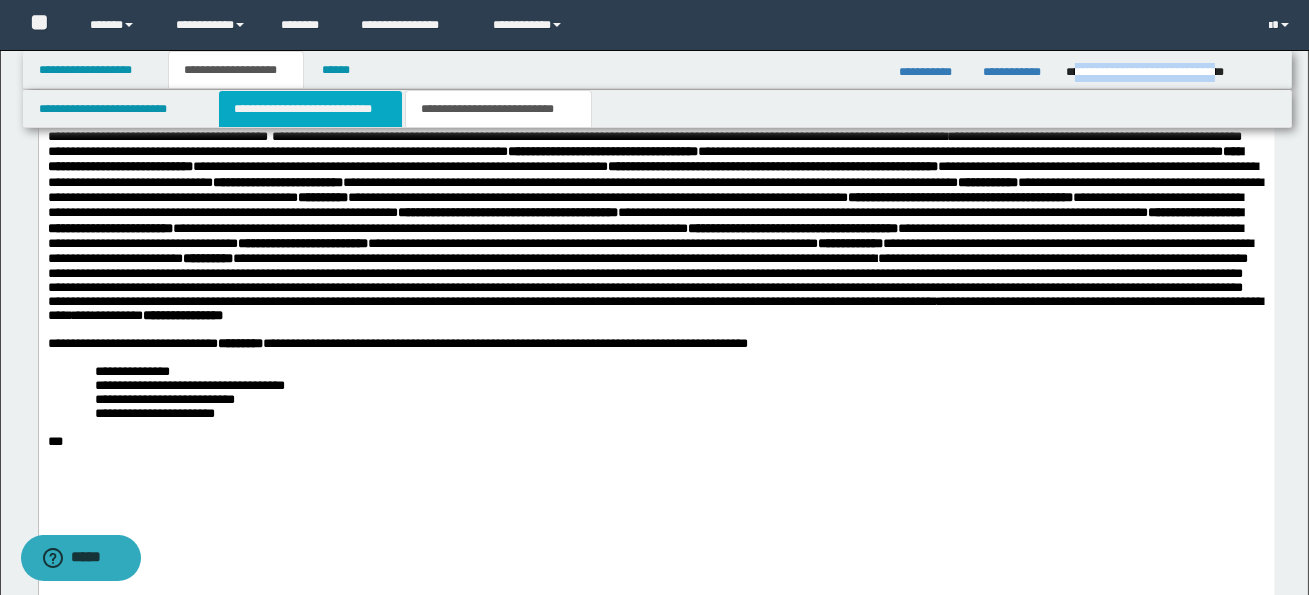 click on "**********" at bounding box center [310, 109] 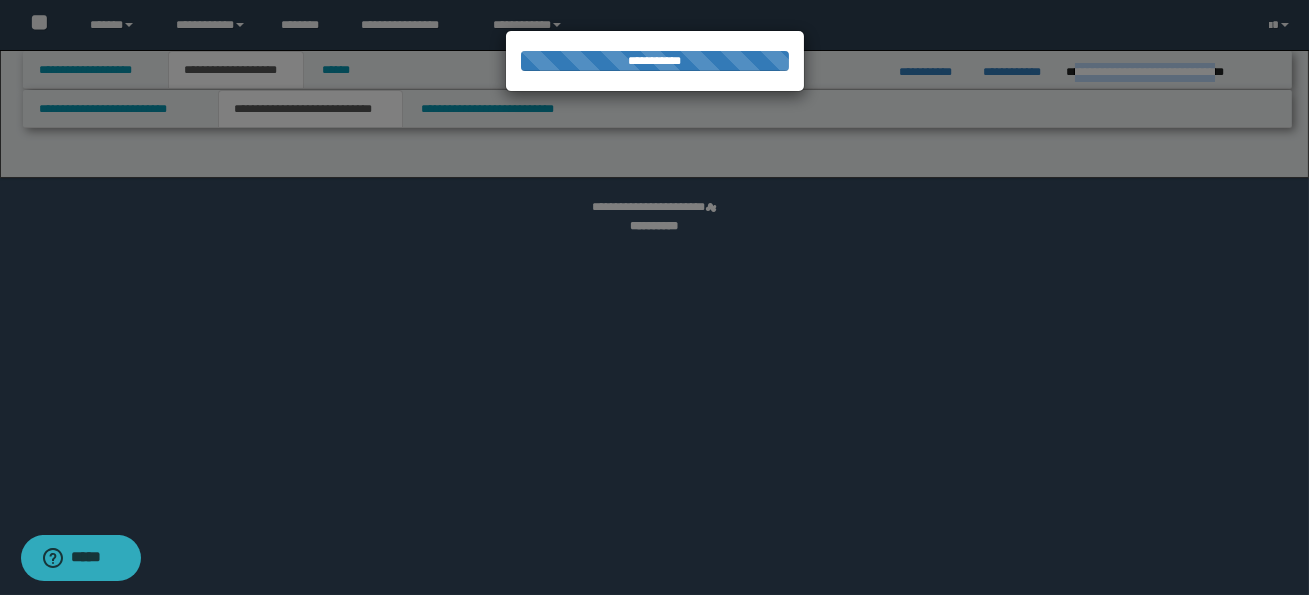 select on "*" 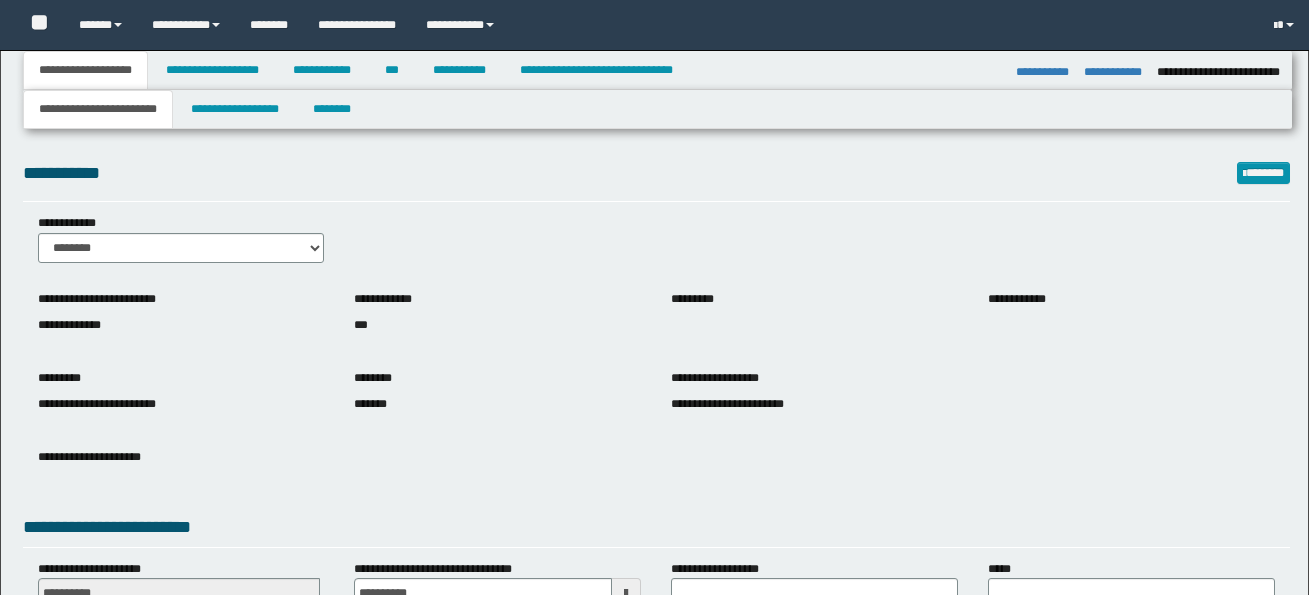 select on "*" 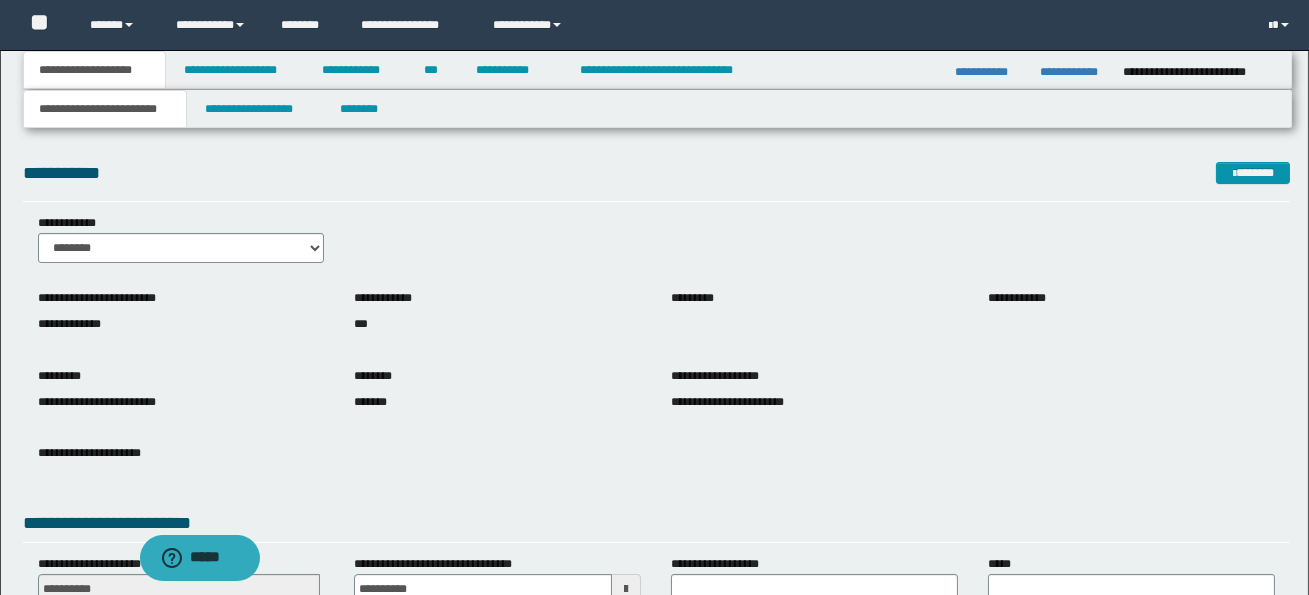 scroll, scrollTop: 0, scrollLeft: 0, axis: both 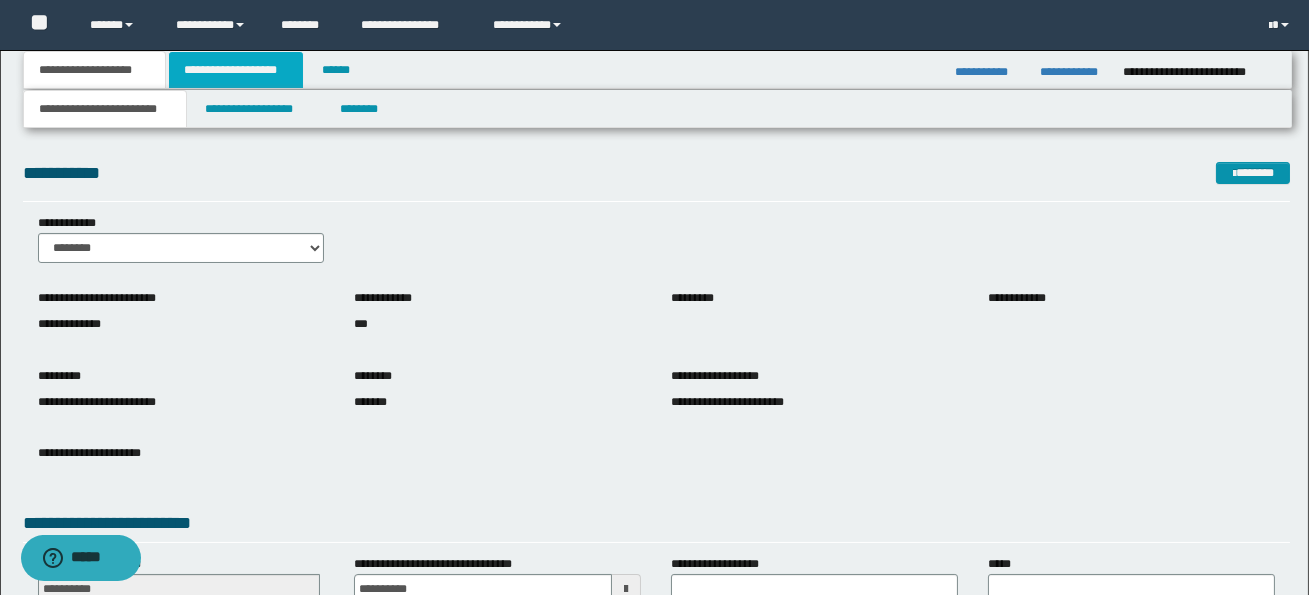 click on "**********" at bounding box center [236, 70] 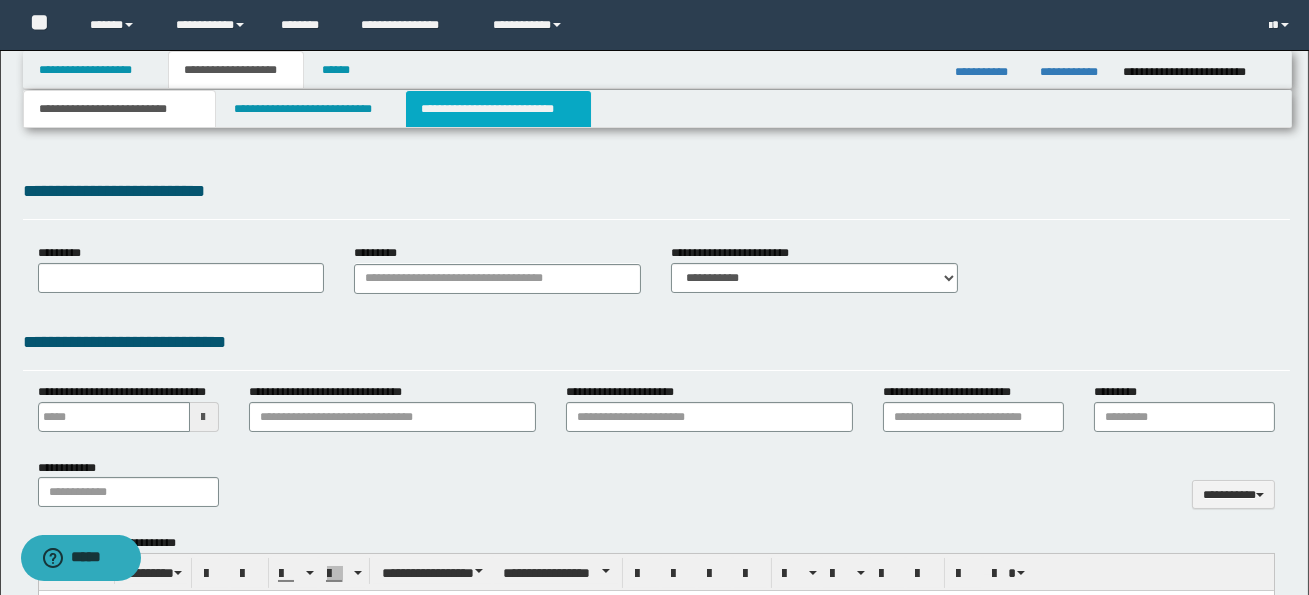 click on "**********" at bounding box center (498, 109) 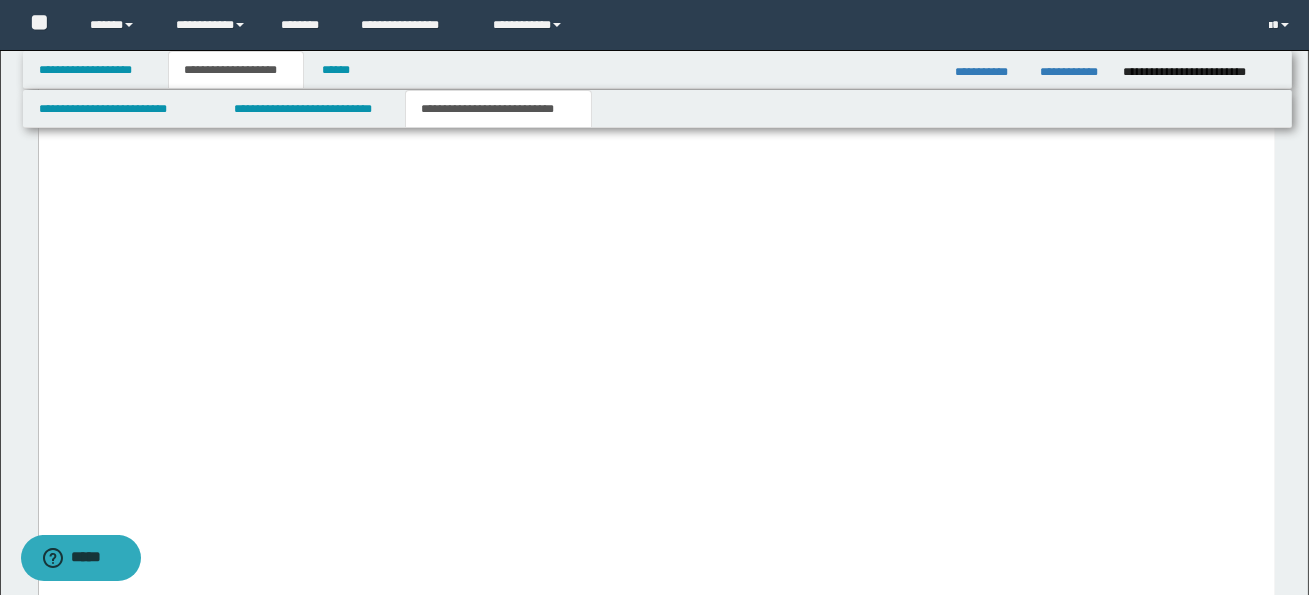 scroll, scrollTop: 5680, scrollLeft: 0, axis: vertical 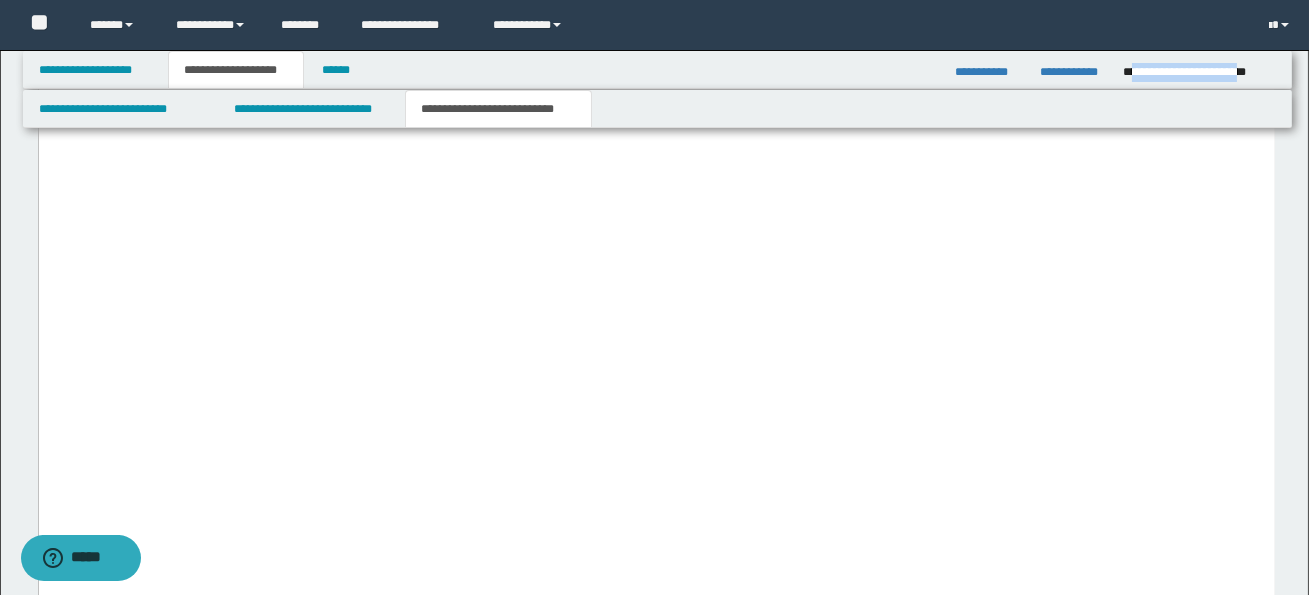 drag, startPoint x: 1129, startPoint y: 68, endPoint x: 1272, endPoint y: 78, distance: 143.34923 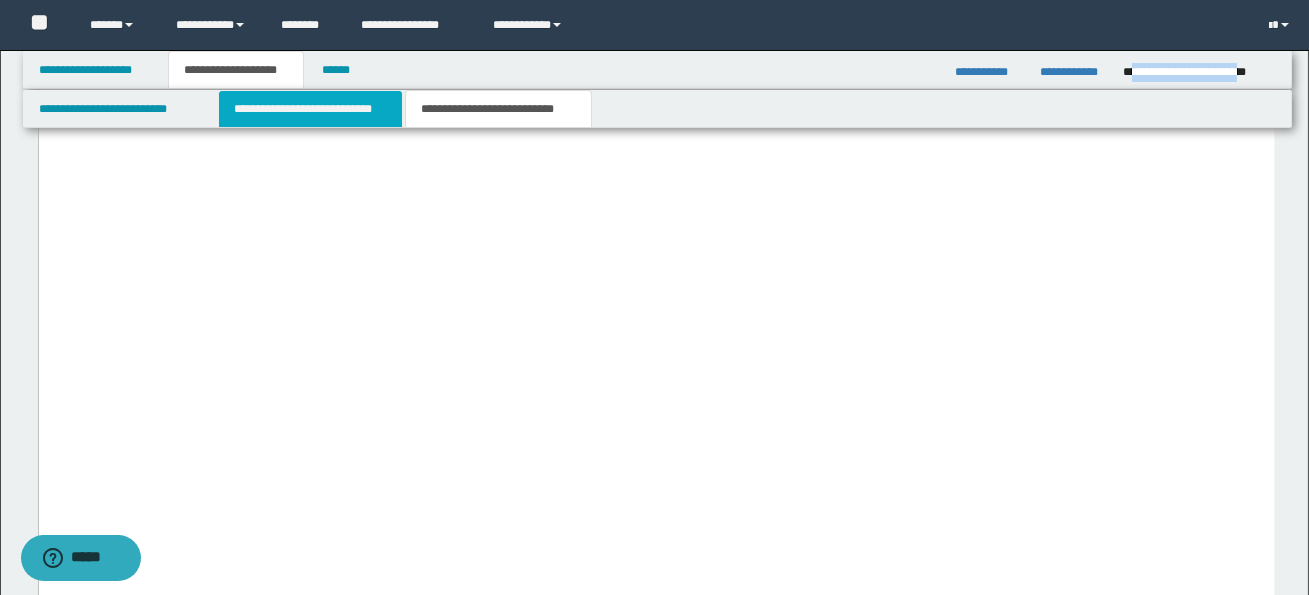click on "**********" at bounding box center [310, 109] 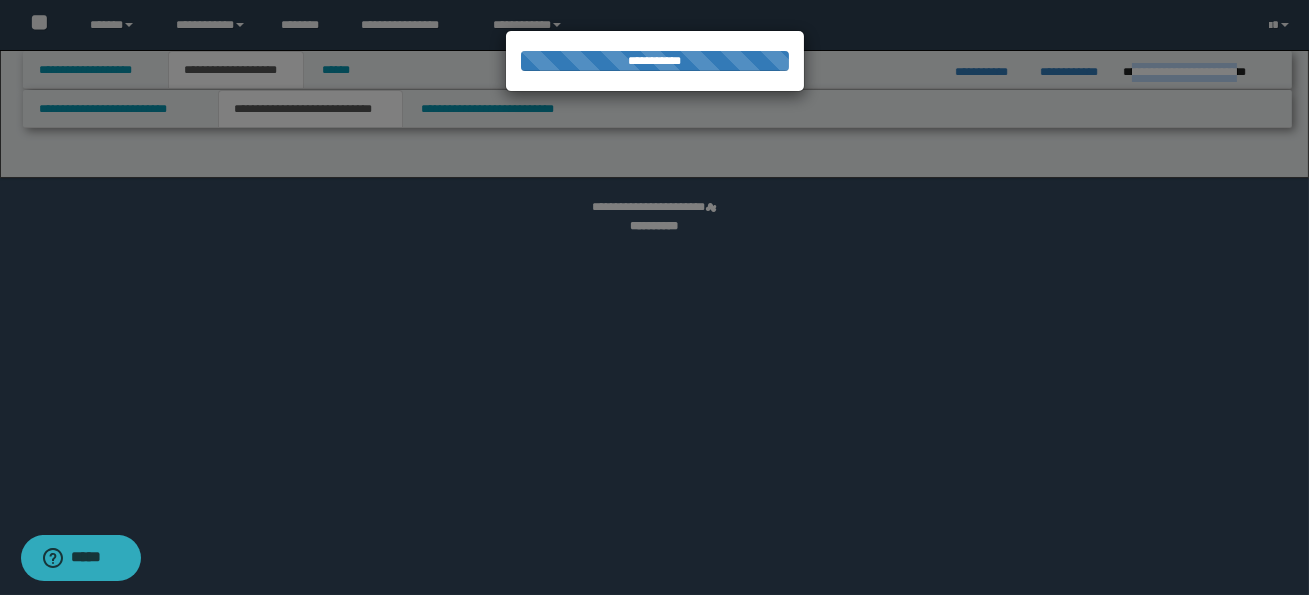 select on "*" 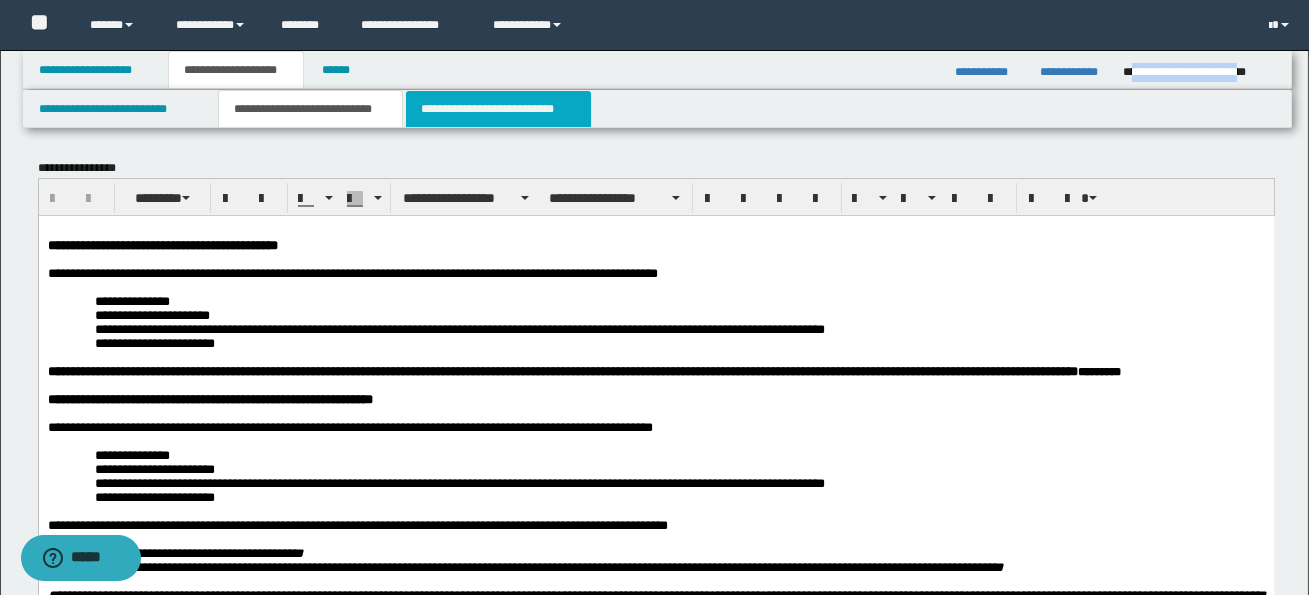scroll, scrollTop: 0, scrollLeft: 0, axis: both 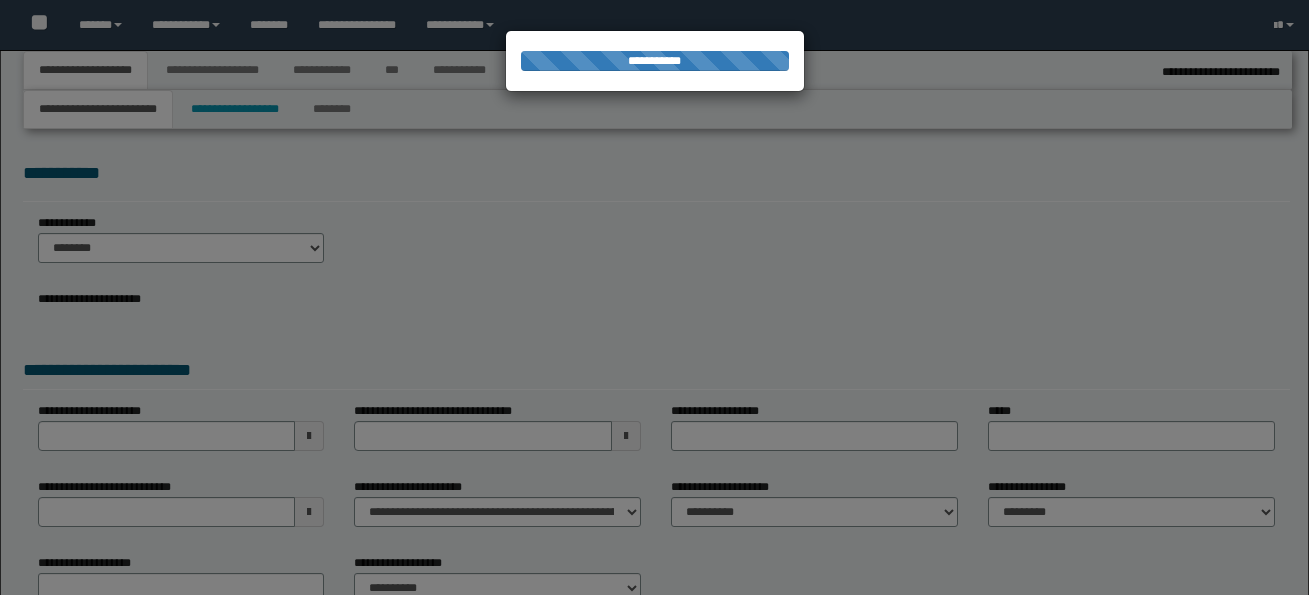 select on "*" 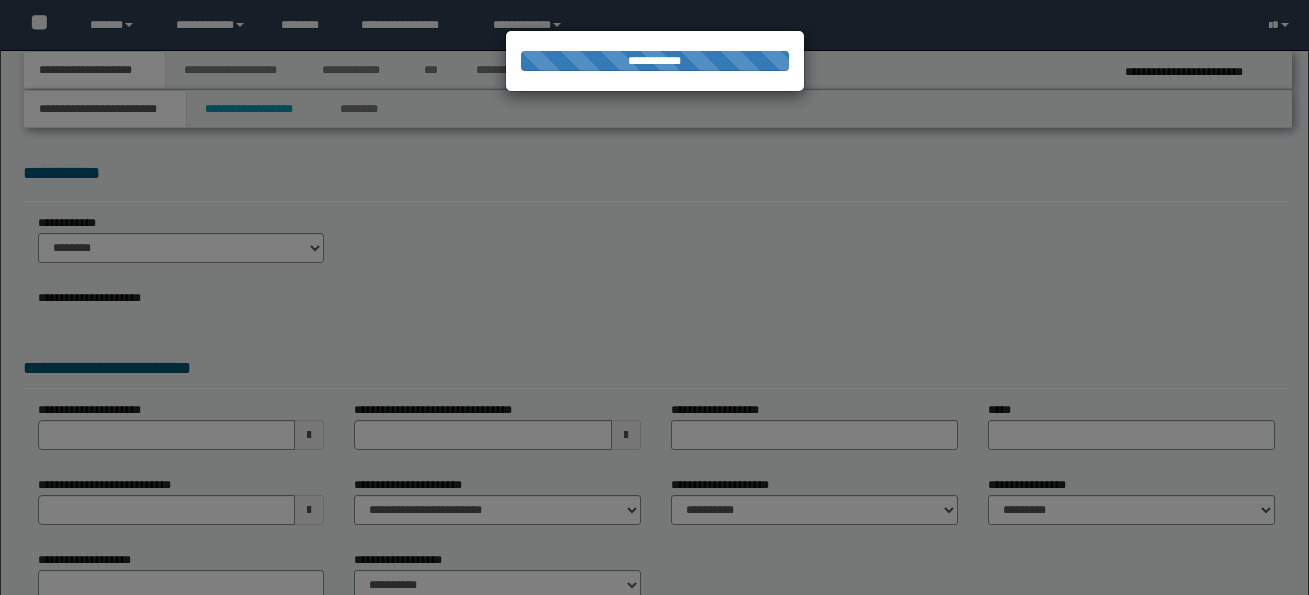 scroll, scrollTop: 0, scrollLeft: 0, axis: both 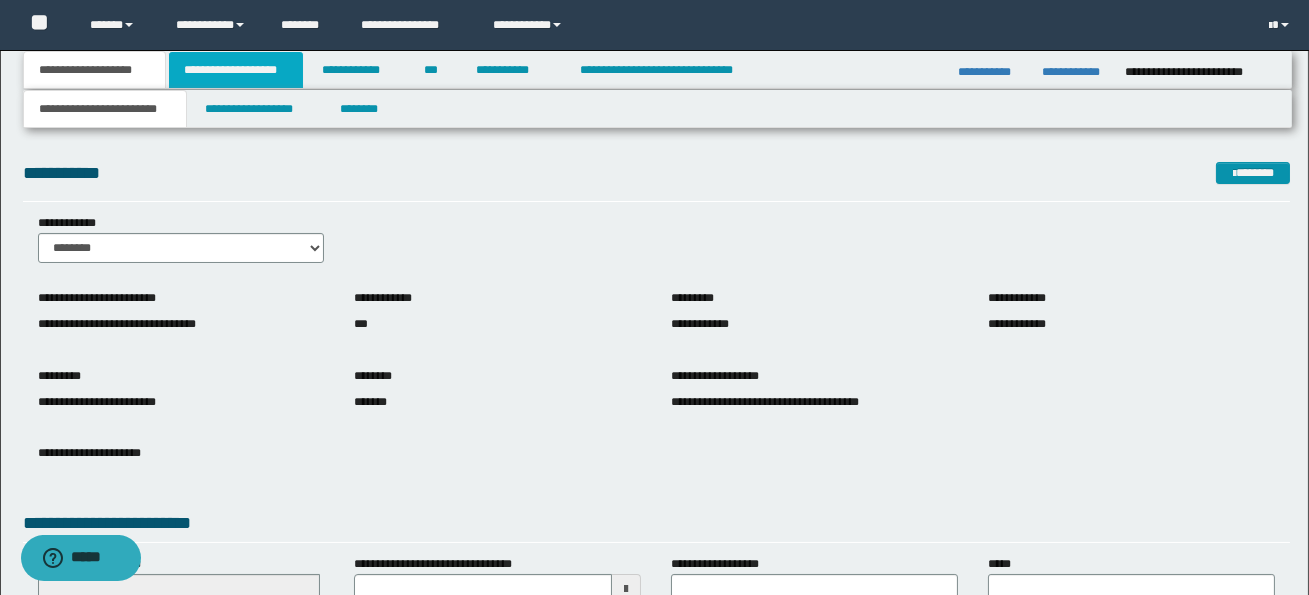 click on "**********" at bounding box center (236, 70) 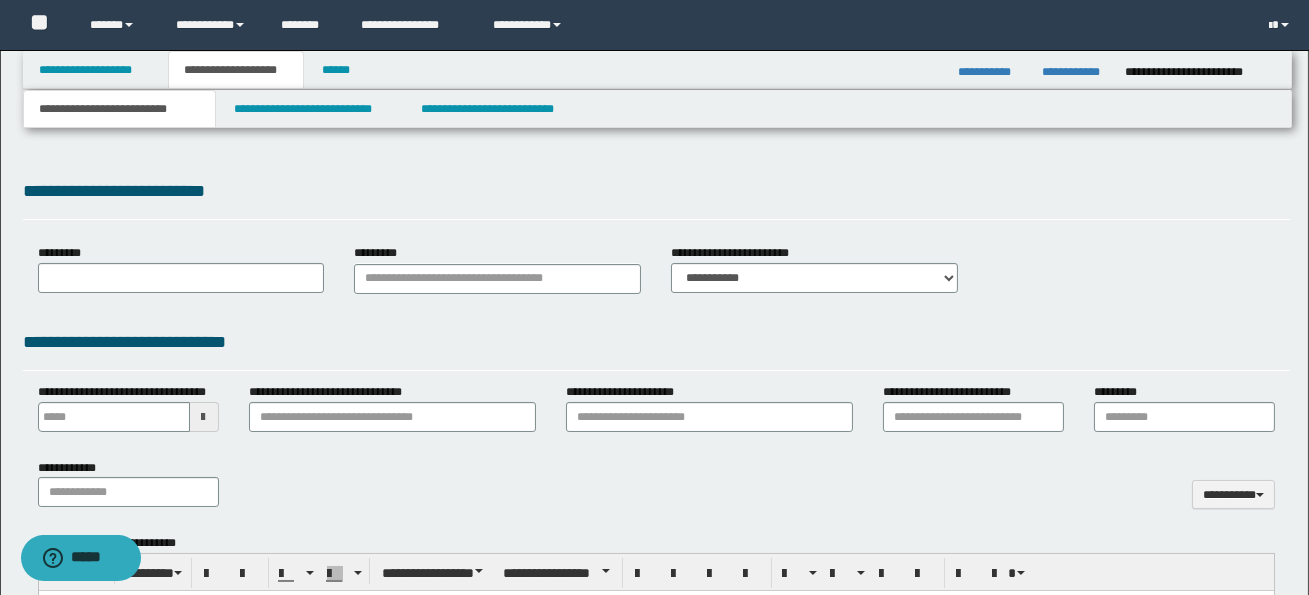 type 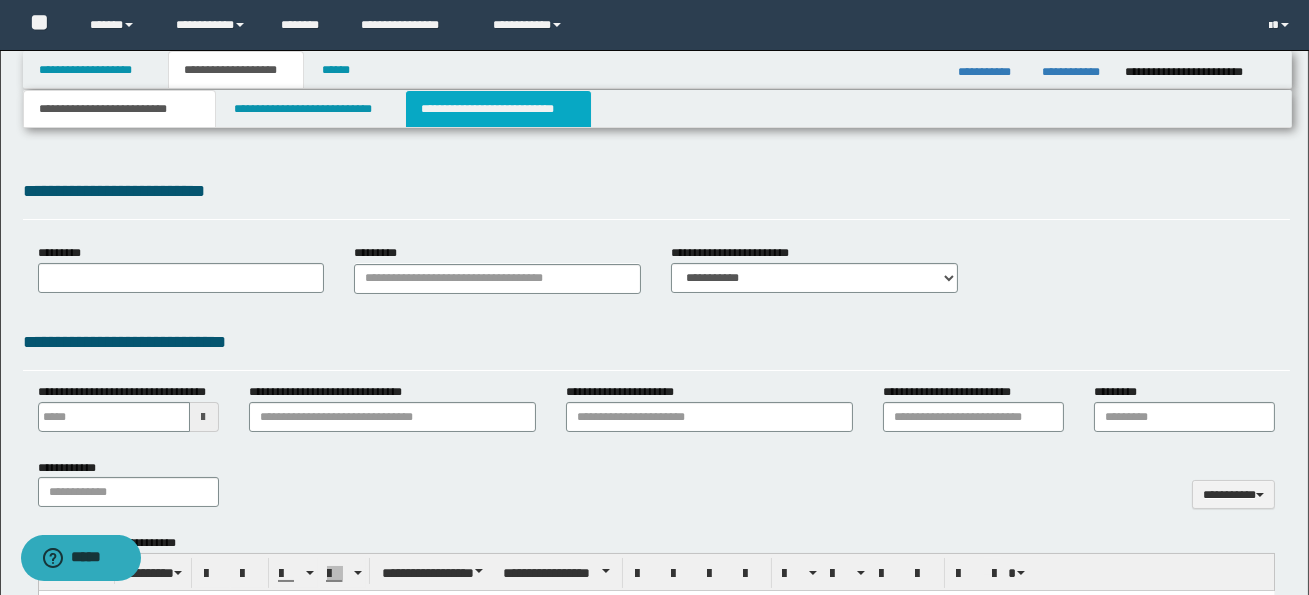 scroll, scrollTop: 0, scrollLeft: 0, axis: both 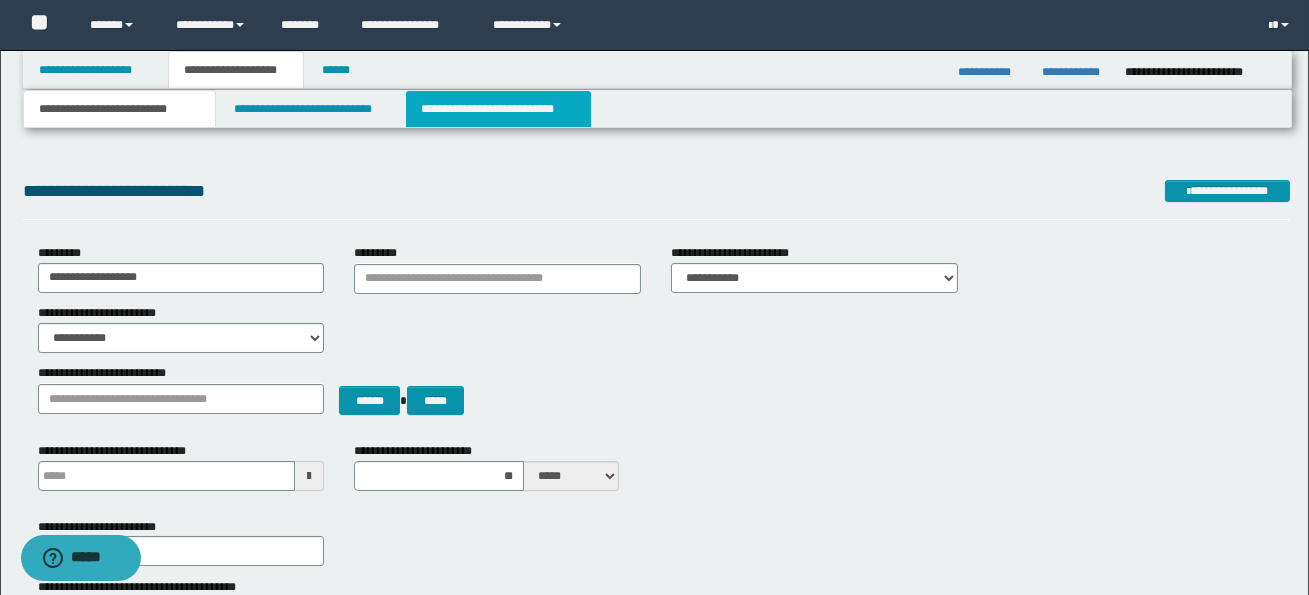 click on "**********" at bounding box center [498, 109] 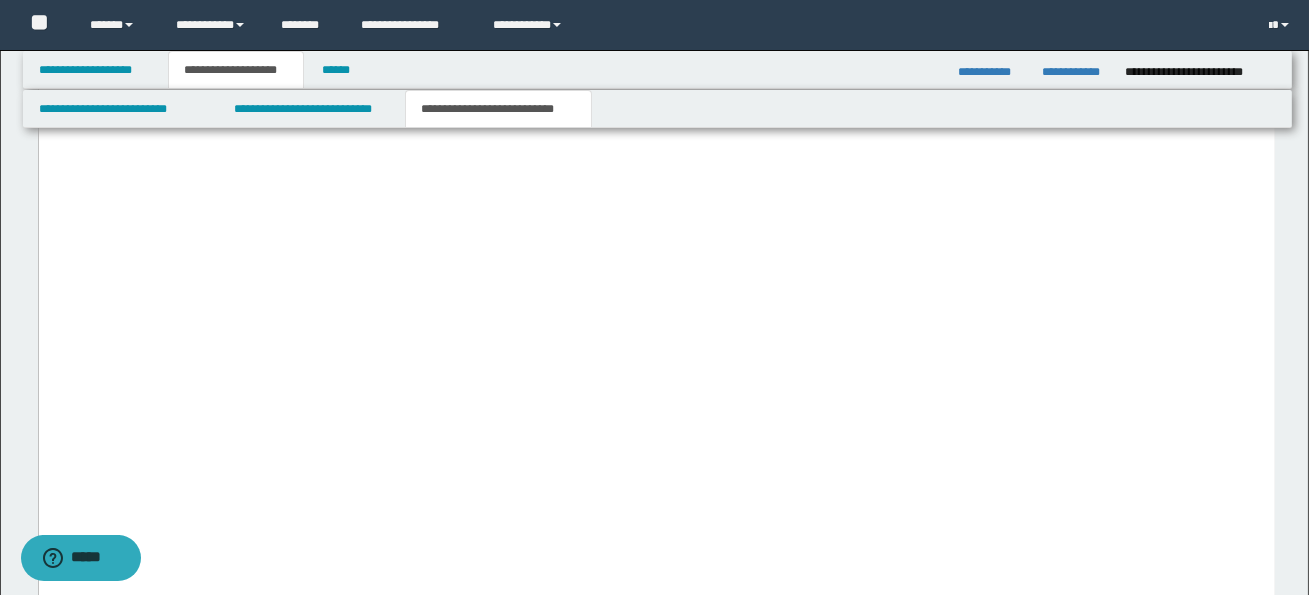 scroll, scrollTop: 5065, scrollLeft: 0, axis: vertical 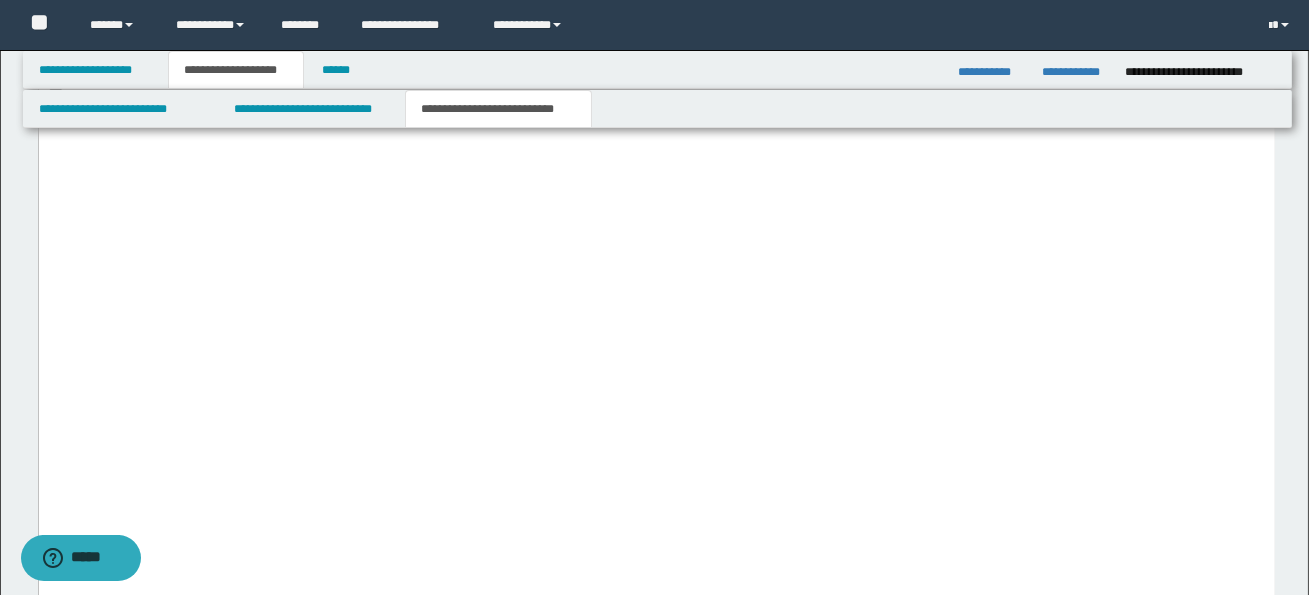 drag, startPoint x: 45, startPoint y: 265, endPoint x: 253, endPoint y: 526, distance: 333.74393 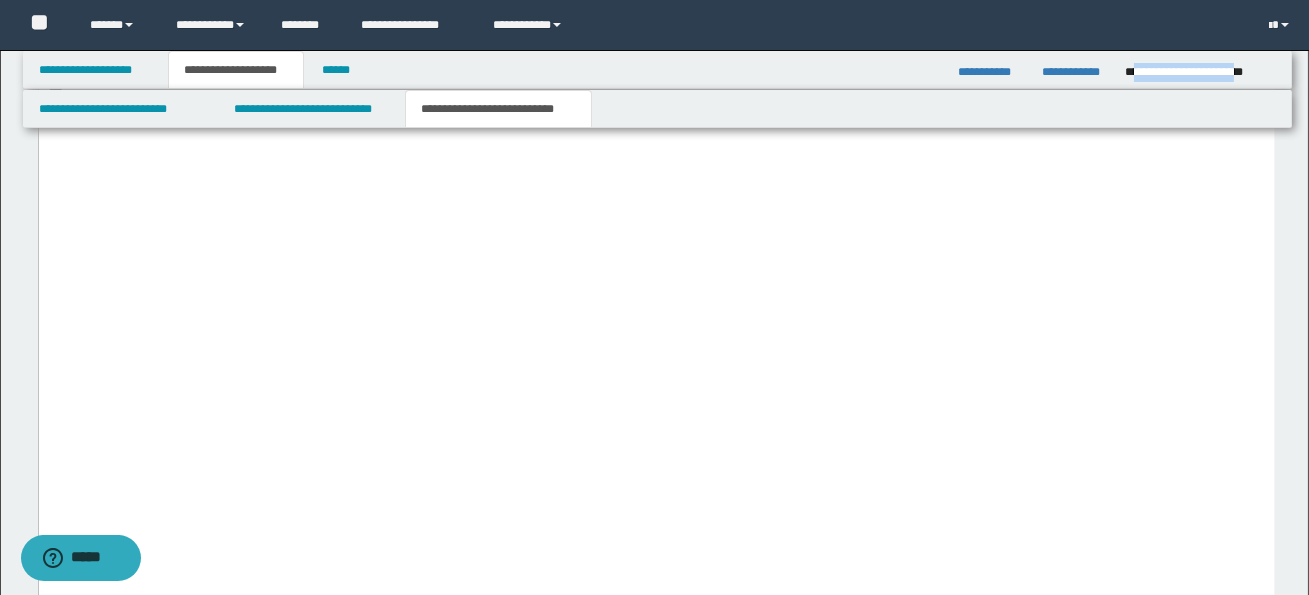 drag, startPoint x: 1134, startPoint y: 69, endPoint x: 1274, endPoint y: 75, distance: 140.12851 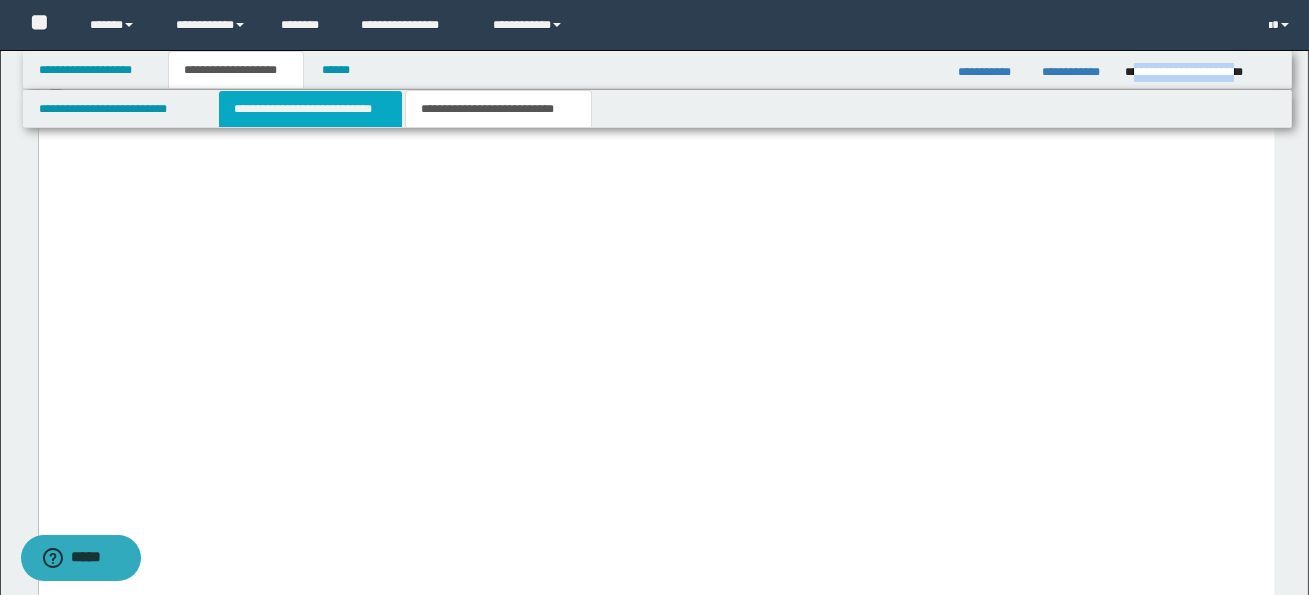click on "**********" at bounding box center [310, 109] 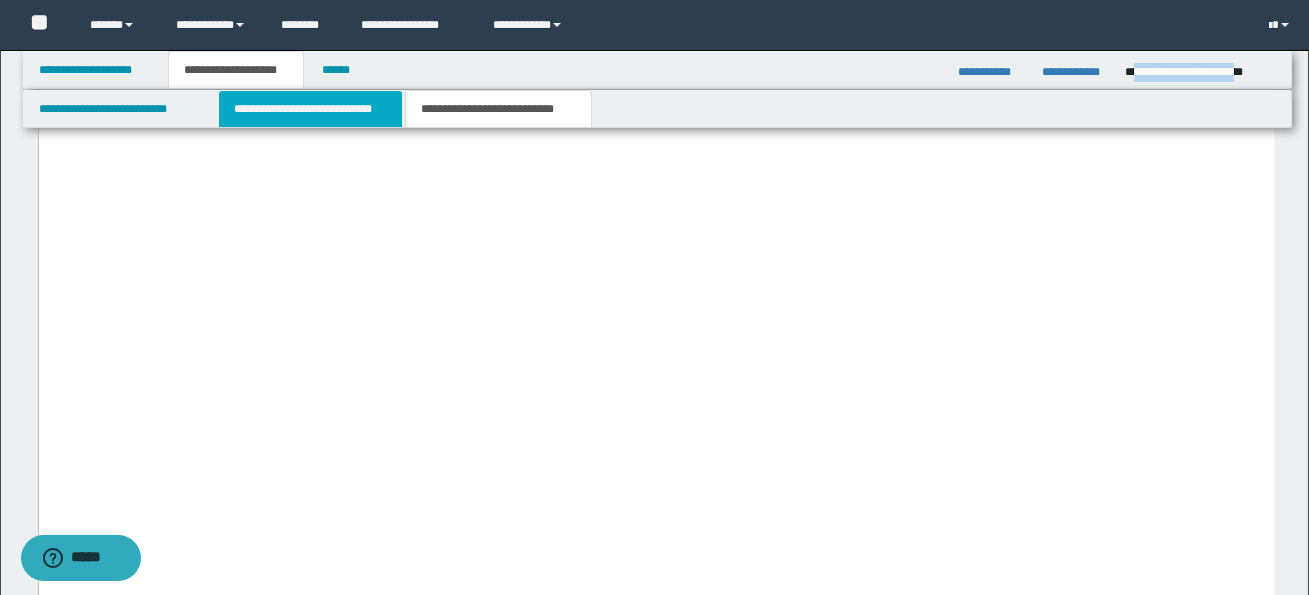 scroll, scrollTop: 0, scrollLeft: 0, axis: both 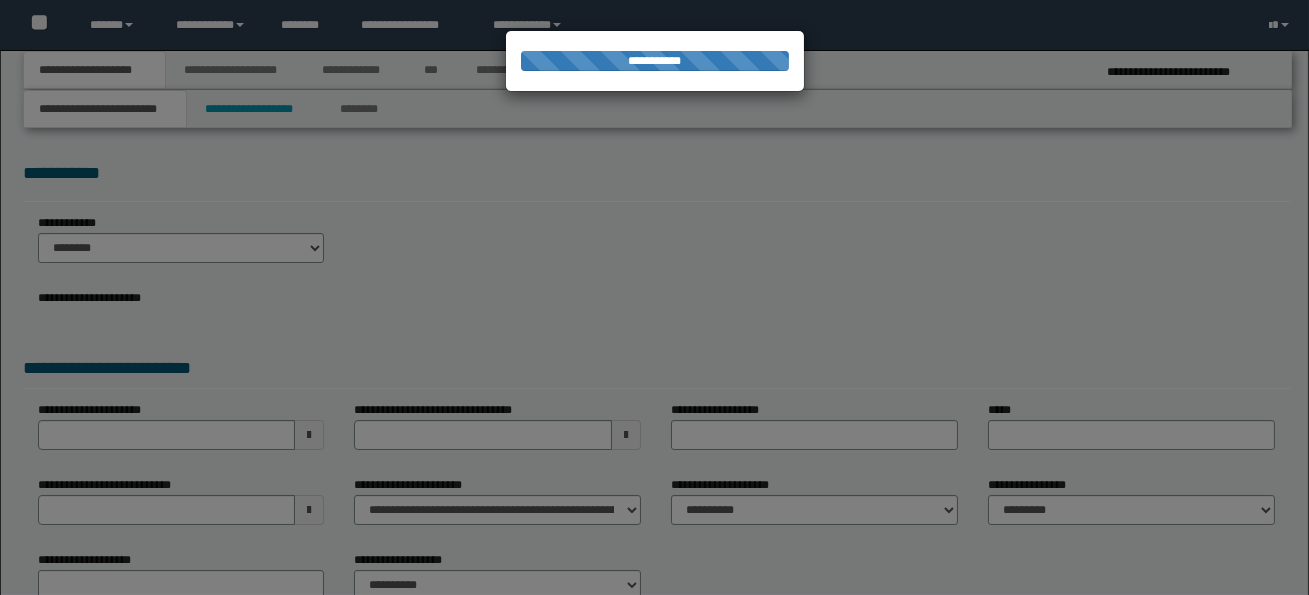 select on "*" 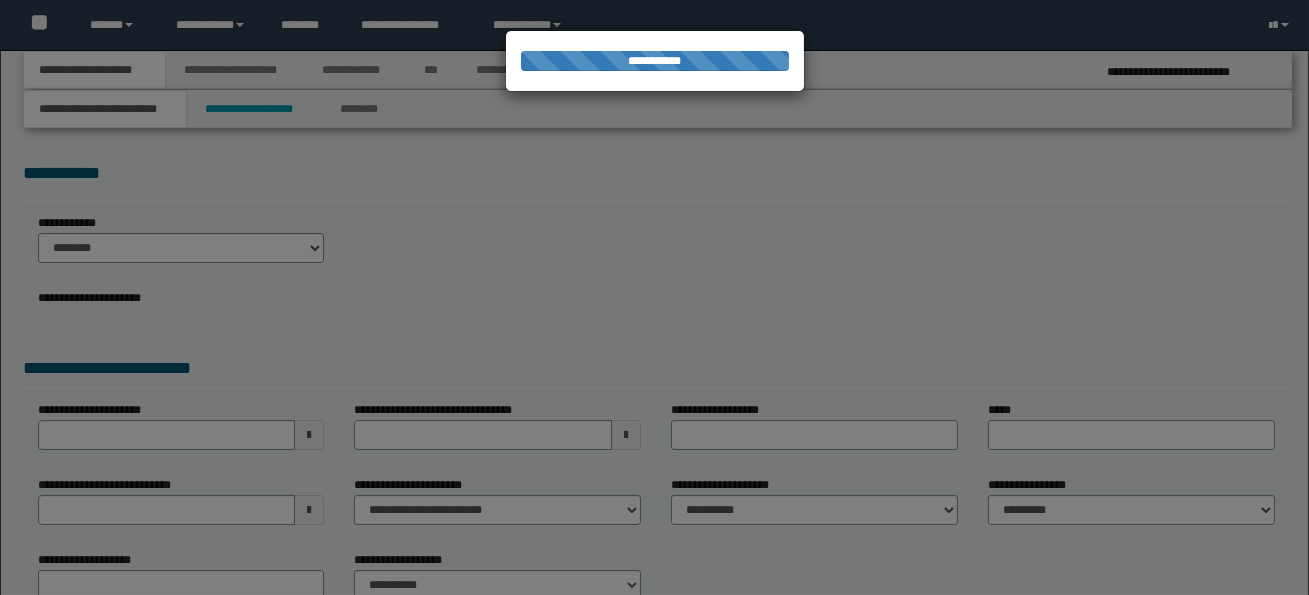 scroll, scrollTop: 0, scrollLeft: 0, axis: both 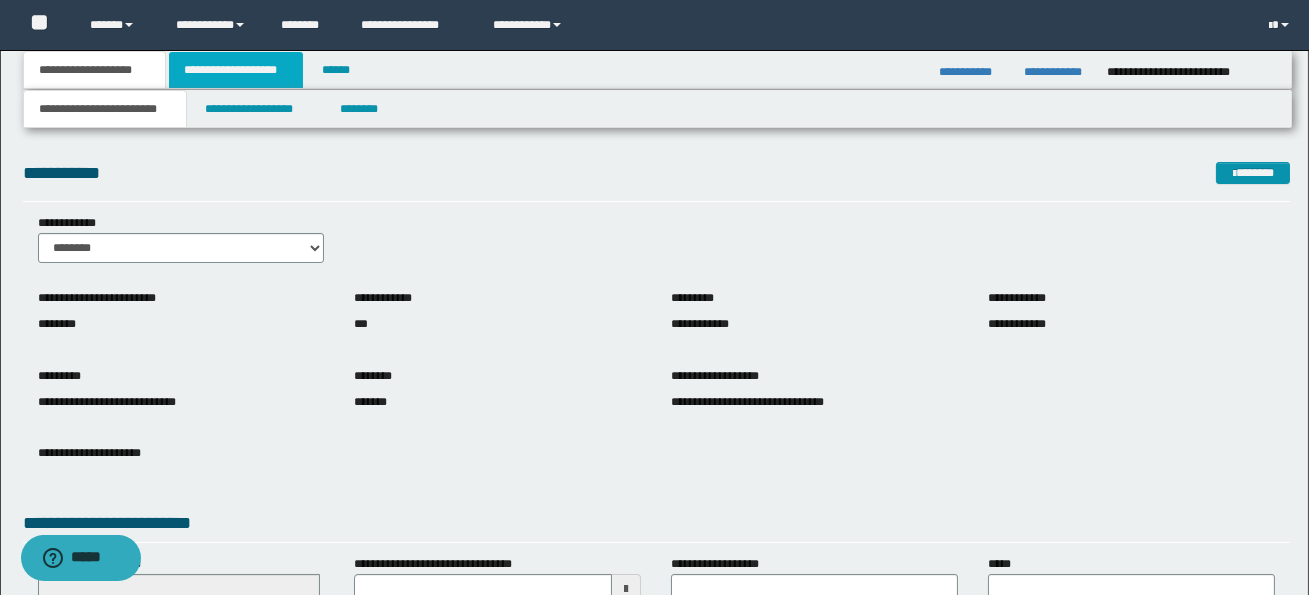 click on "**********" at bounding box center (236, 70) 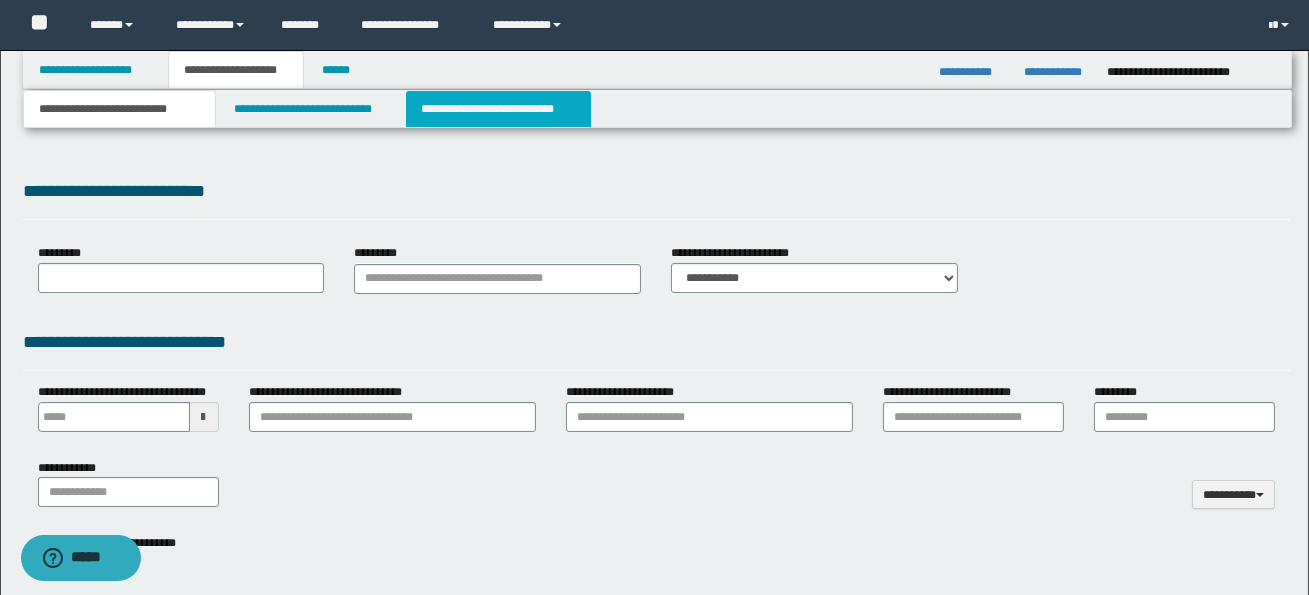 click on "**********" at bounding box center [498, 109] 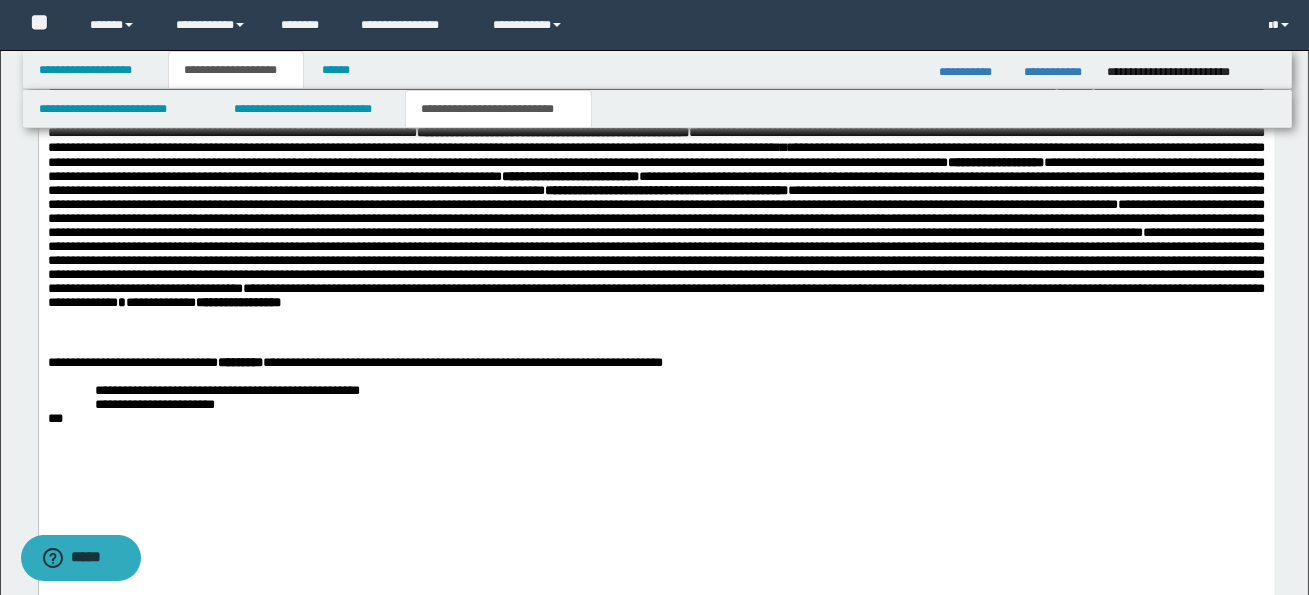 scroll, scrollTop: 2512, scrollLeft: 0, axis: vertical 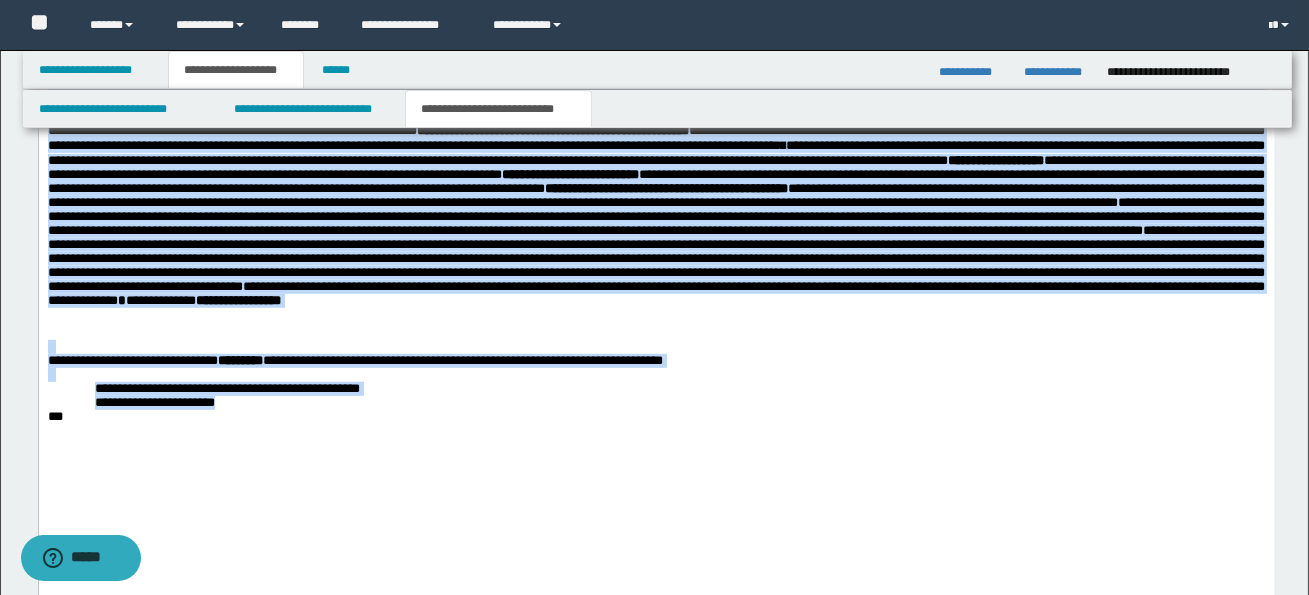 drag, startPoint x: 49, startPoint y: 193, endPoint x: 261, endPoint y: 545, distance: 410.9112 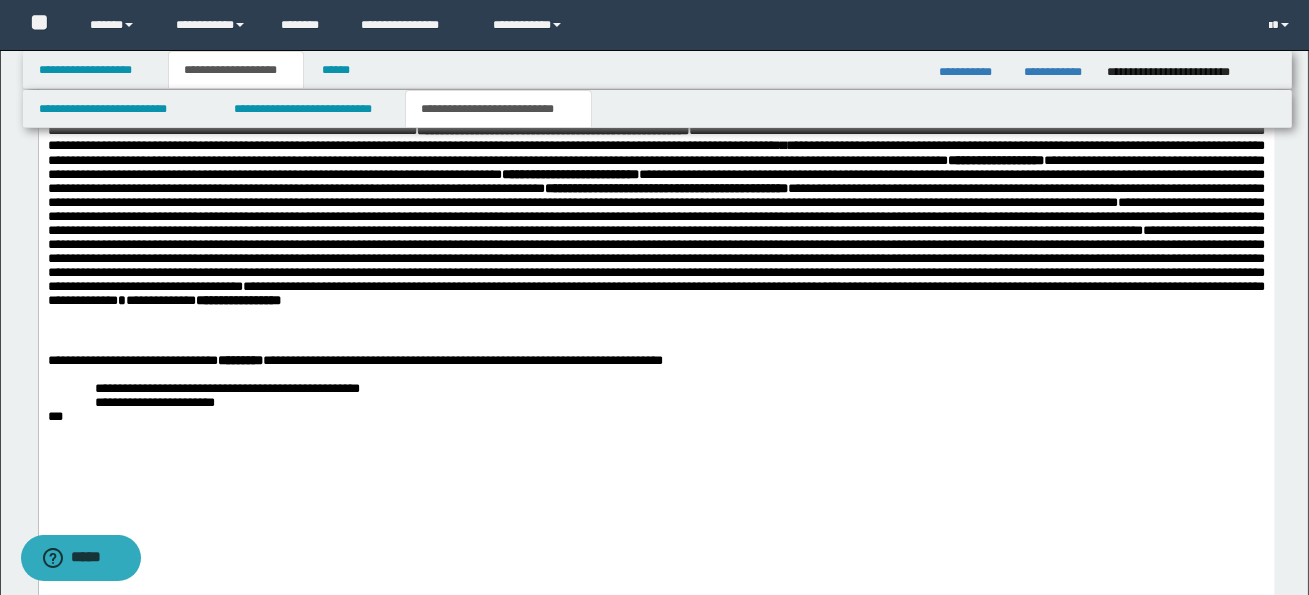 click on "***" at bounding box center (656, 417) 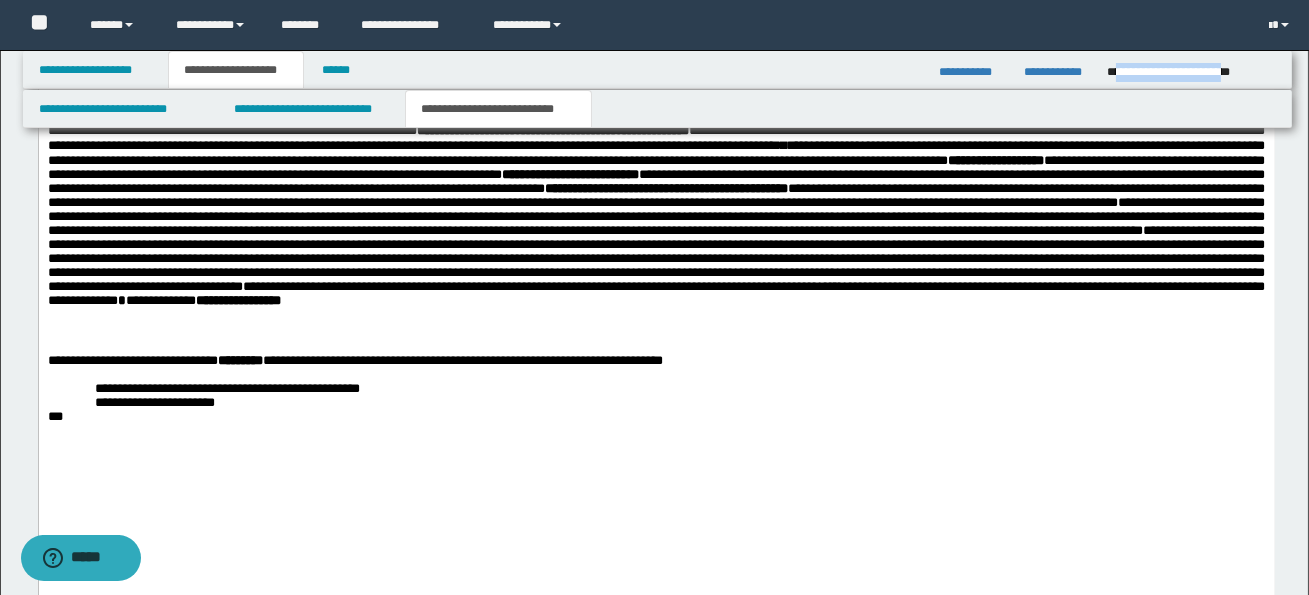 drag, startPoint x: 1114, startPoint y: 70, endPoint x: 1270, endPoint y: 75, distance: 156.08011 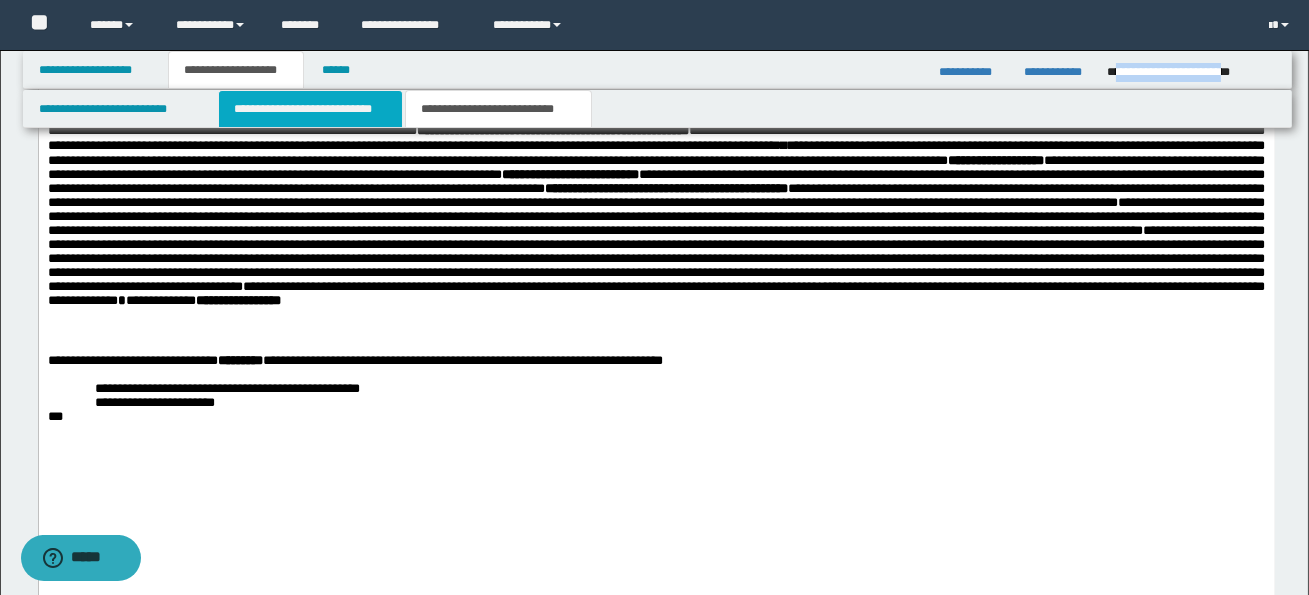 click on "**********" at bounding box center (310, 109) 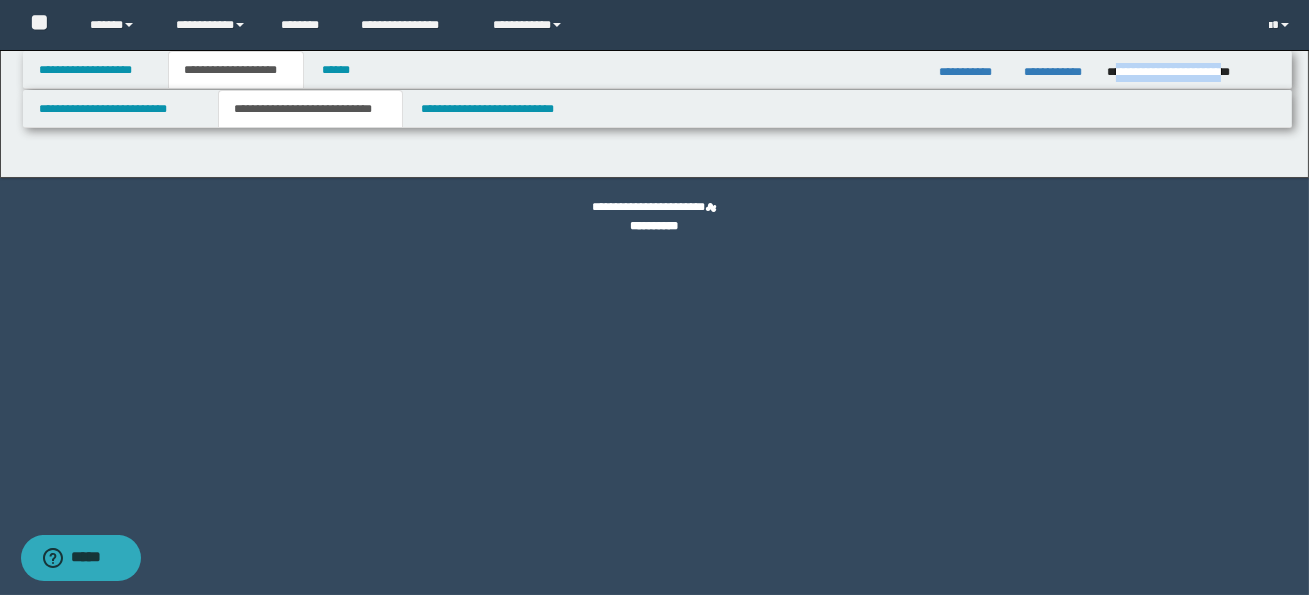 scroll, scrollTop: 0, scrollLeft: 0, axis: both 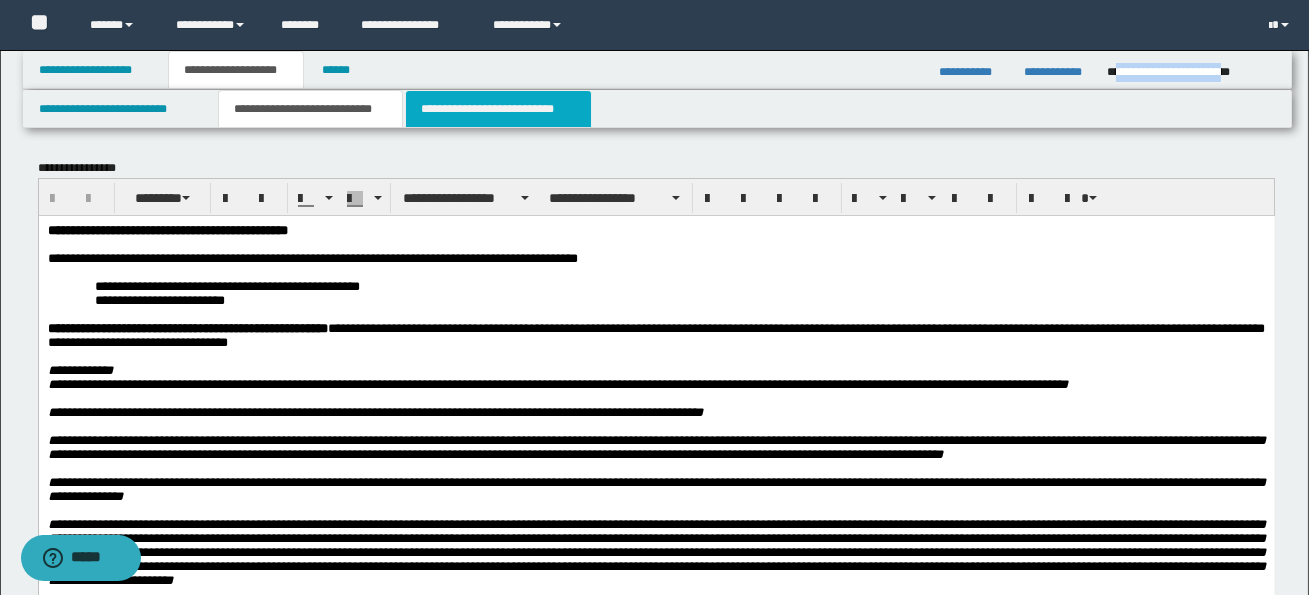 click on "**********" at bounding box center [498, 109] 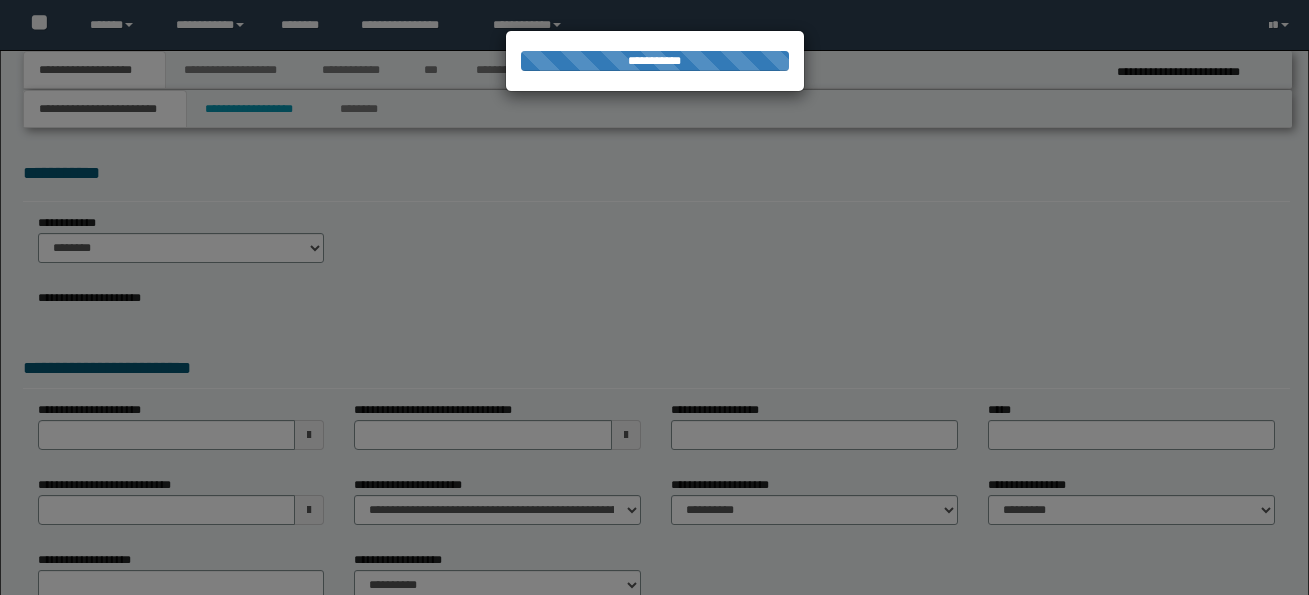 select on "*" 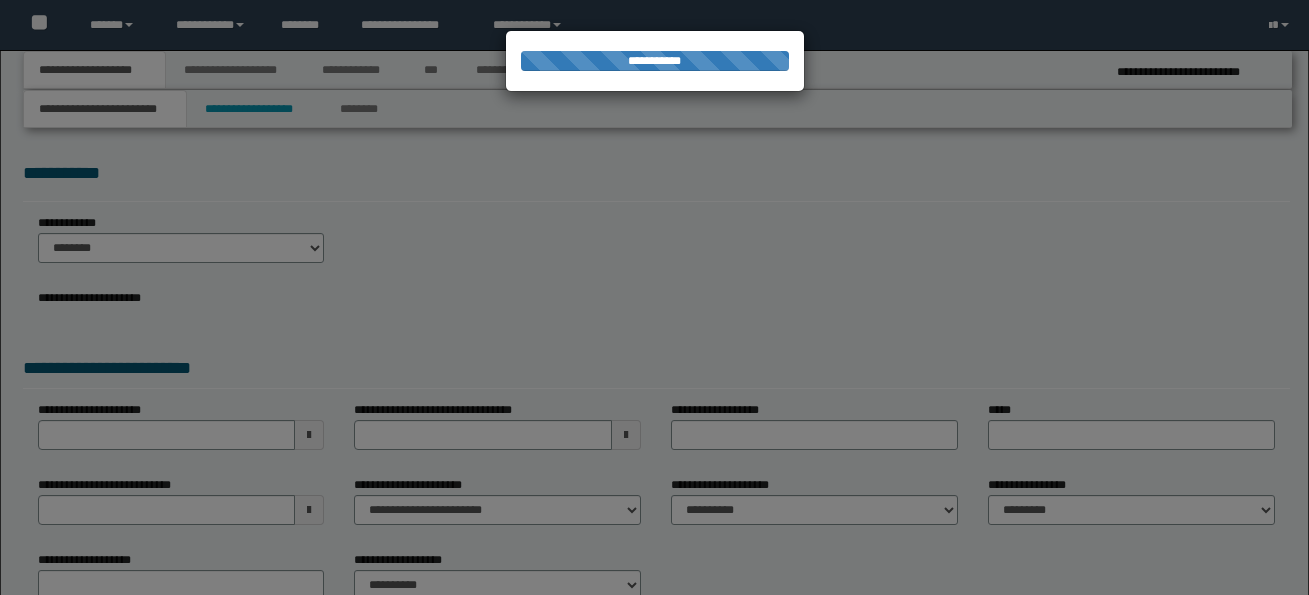 scroll, scrollTop: 0, scrollLeft: 0, axis: both 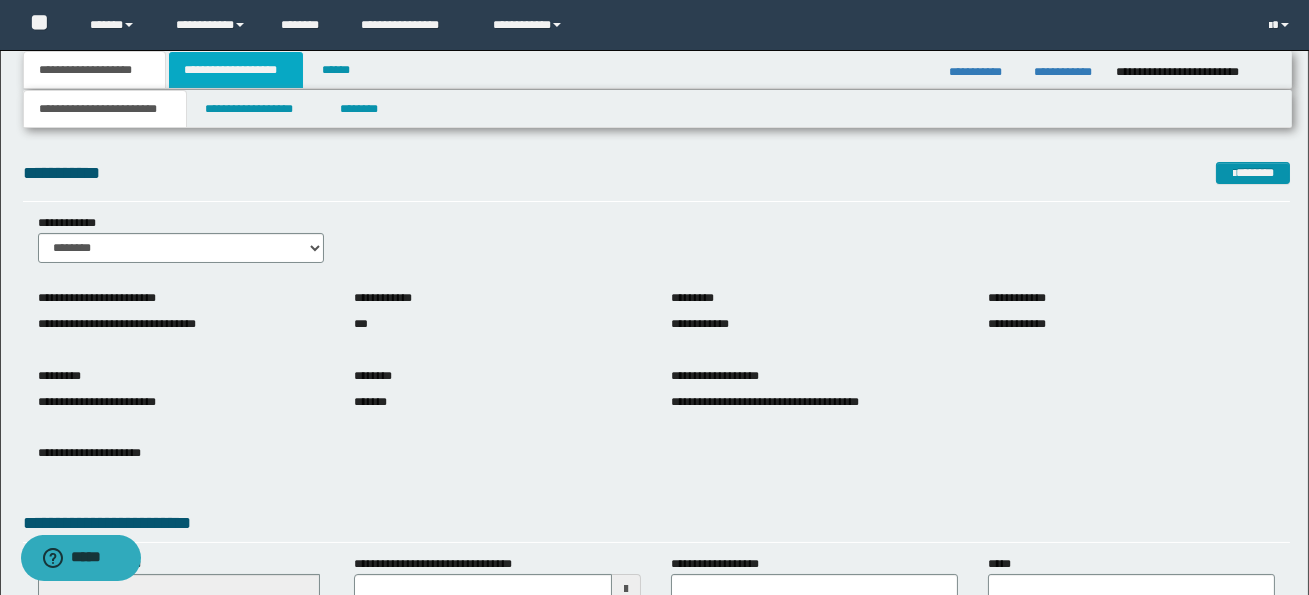 click on "**********" at bounding box center (236, 70) 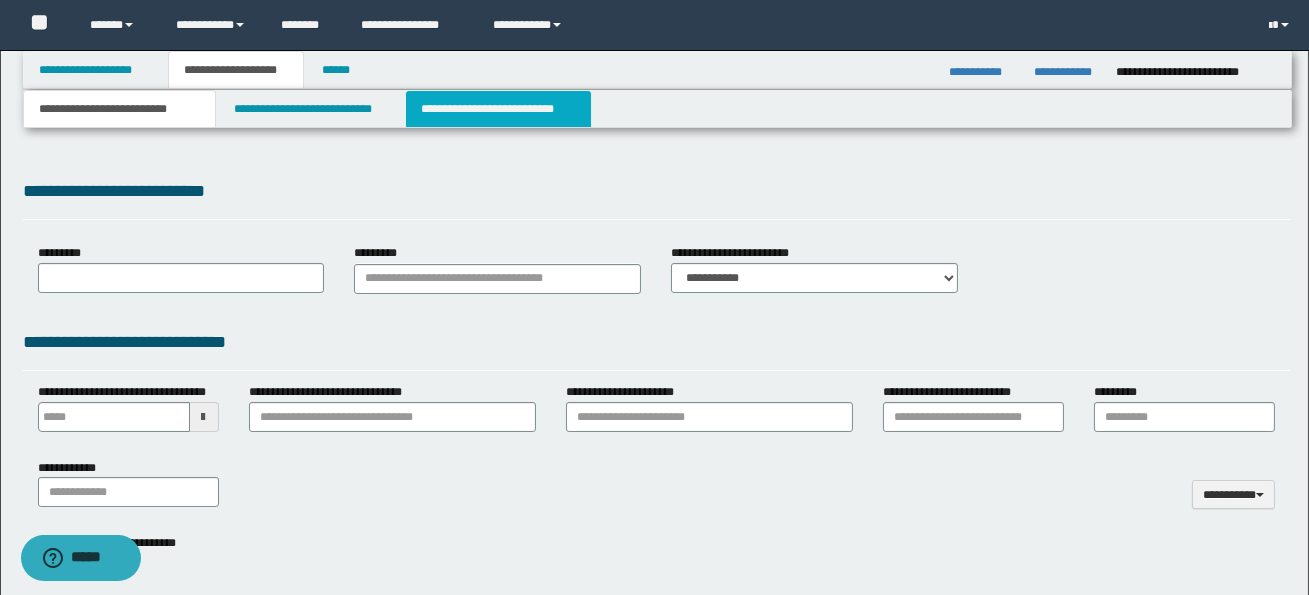 click on "**********" at bounding box center (498, 109) 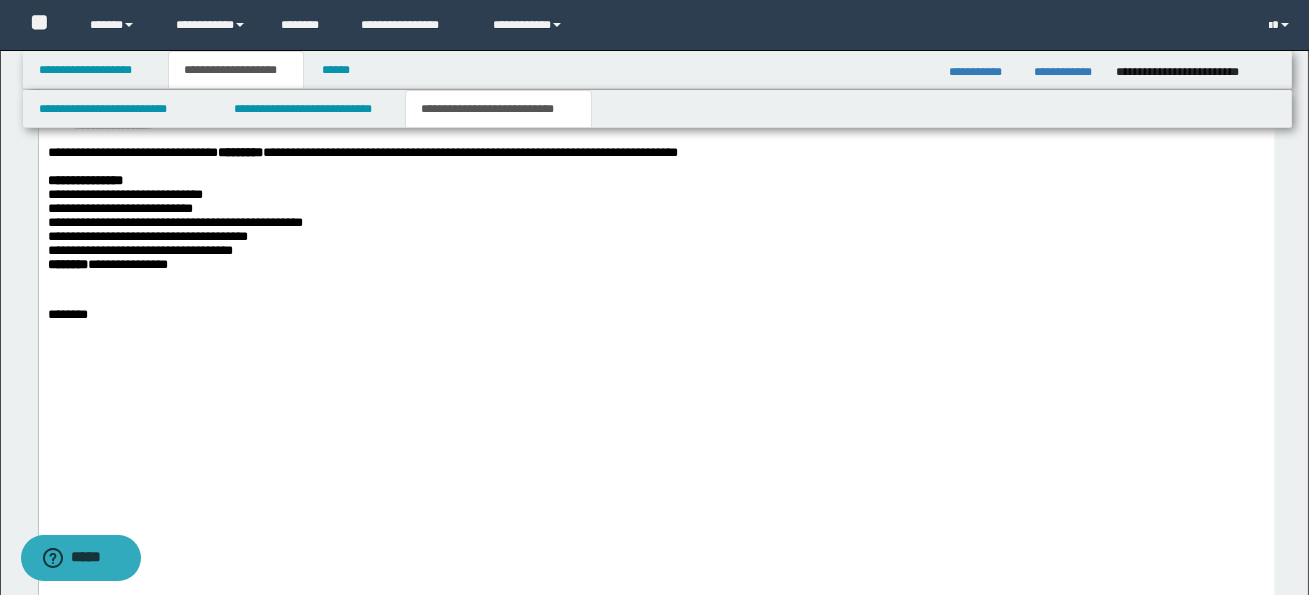 scroll, scrollTop: 4870, scrollLeft: 0, axis: vertical 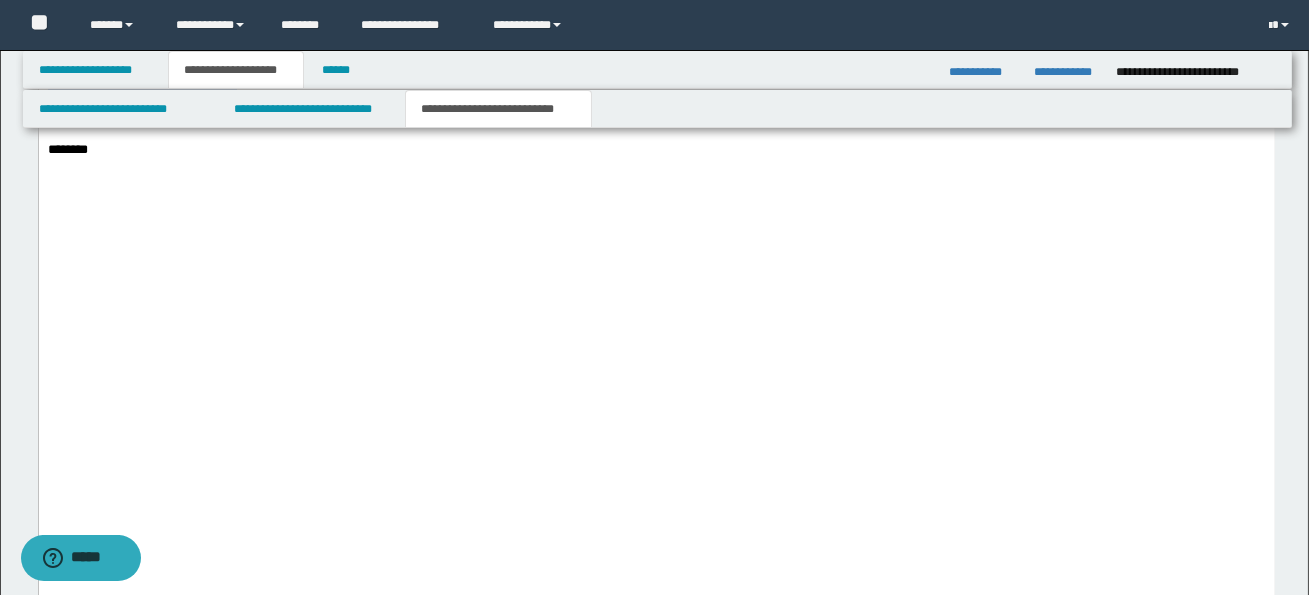 drag, startPoint x: 48, startPoint y: 12, endPoint x: 207, endPoint y: 534, distance: 545.67847 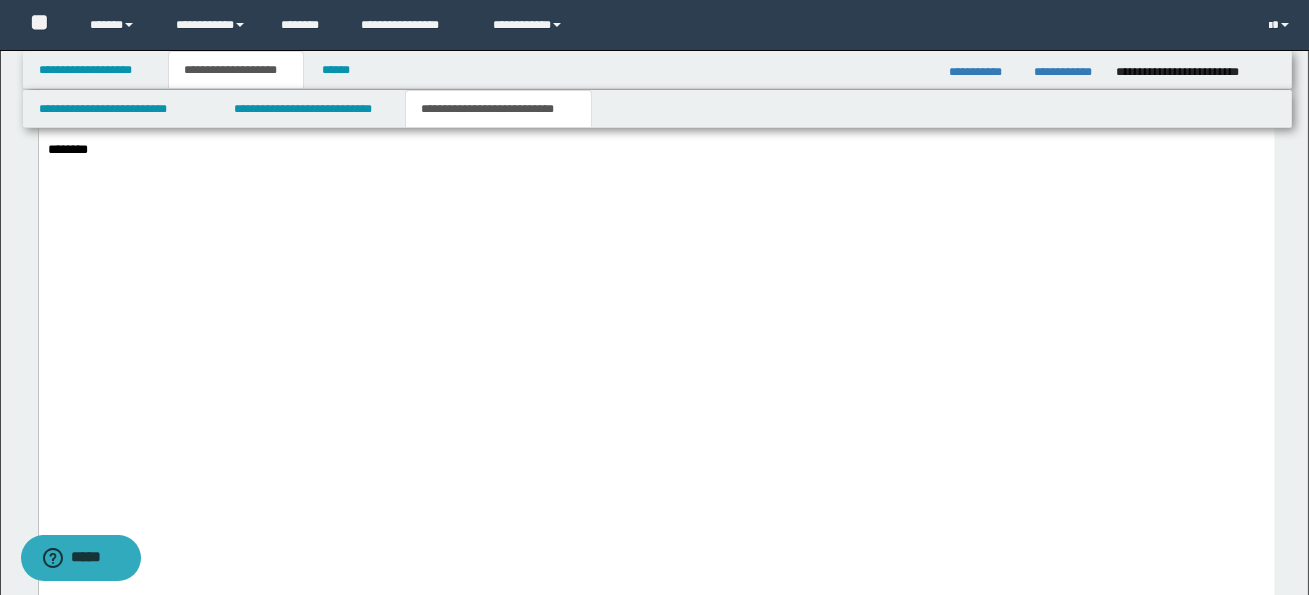 click at bounding box center [656, 129] 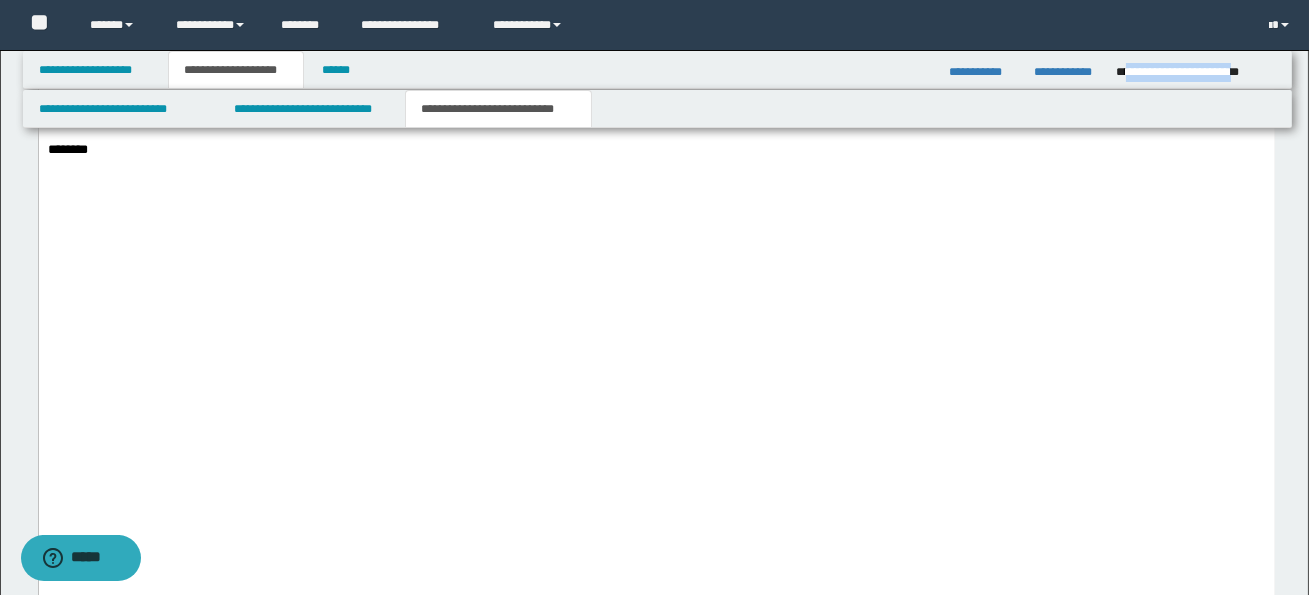 drag, startPoint x: 1124, startPoint y: 70, endPoint x: 1271, endPoint y: 73, distance: 147.03061 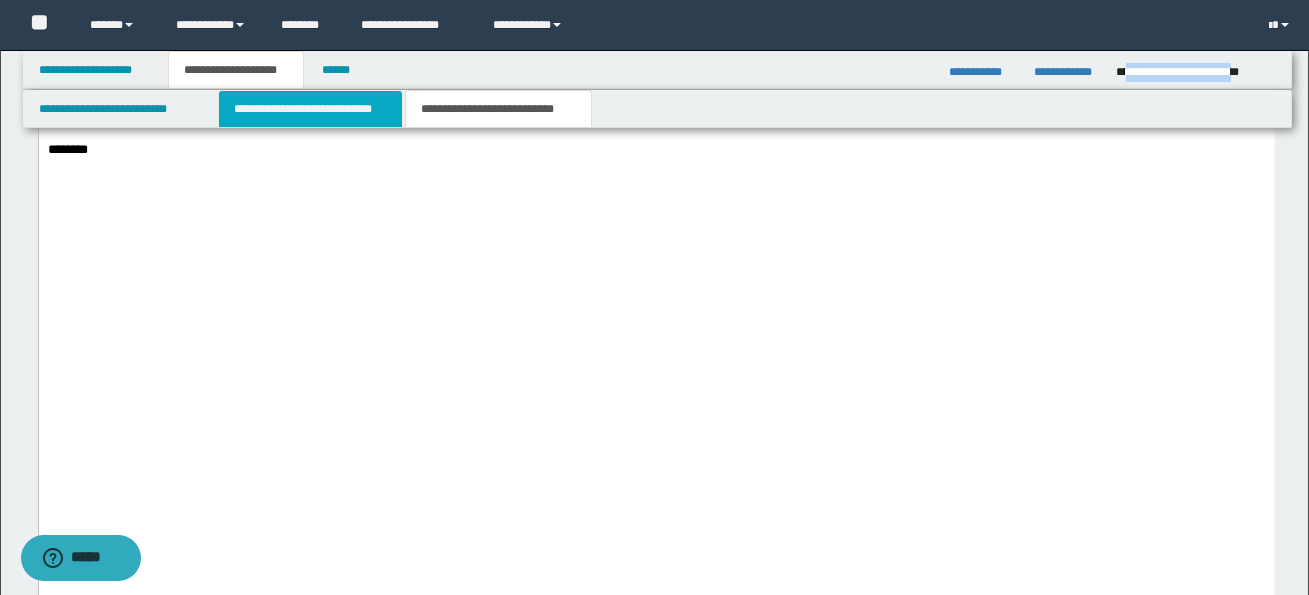 click on "**********" at bounding box center [310, 109] 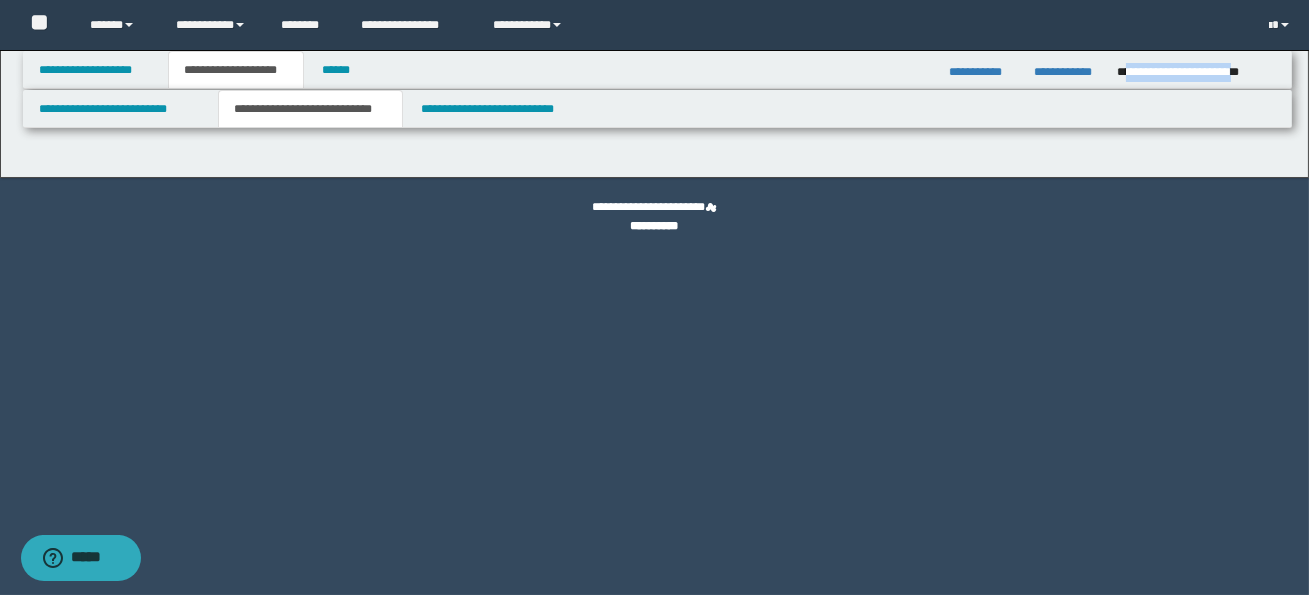 scroll, scrollTop: 0, scrollLeft: 0, axis: both 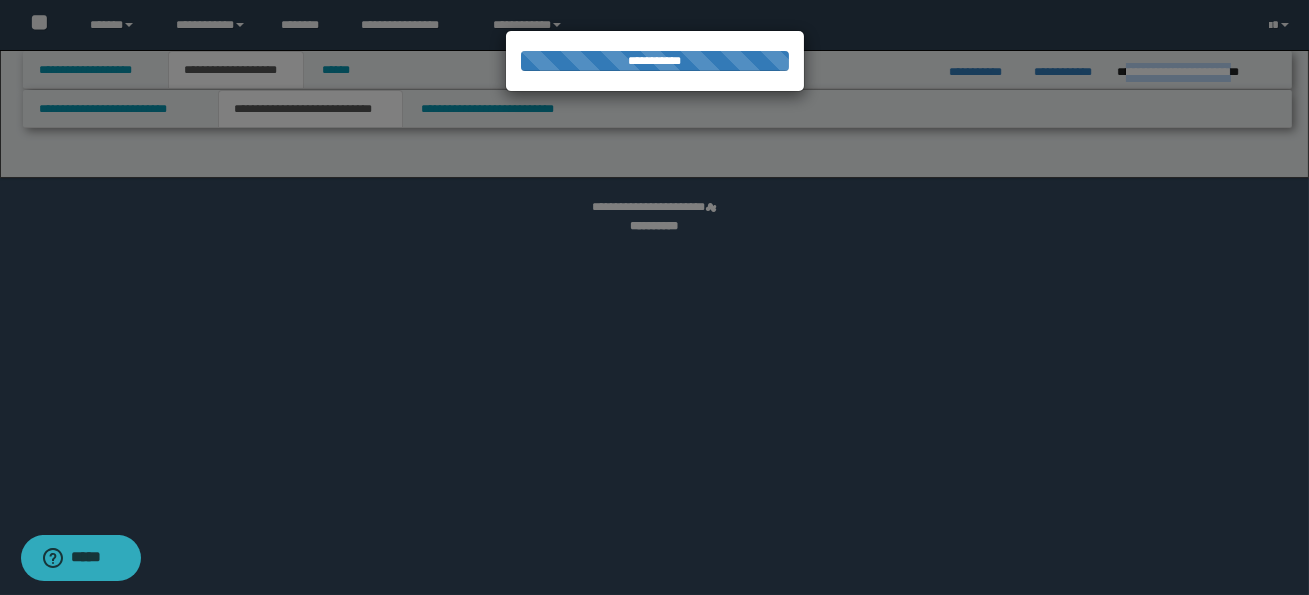 select on "*" 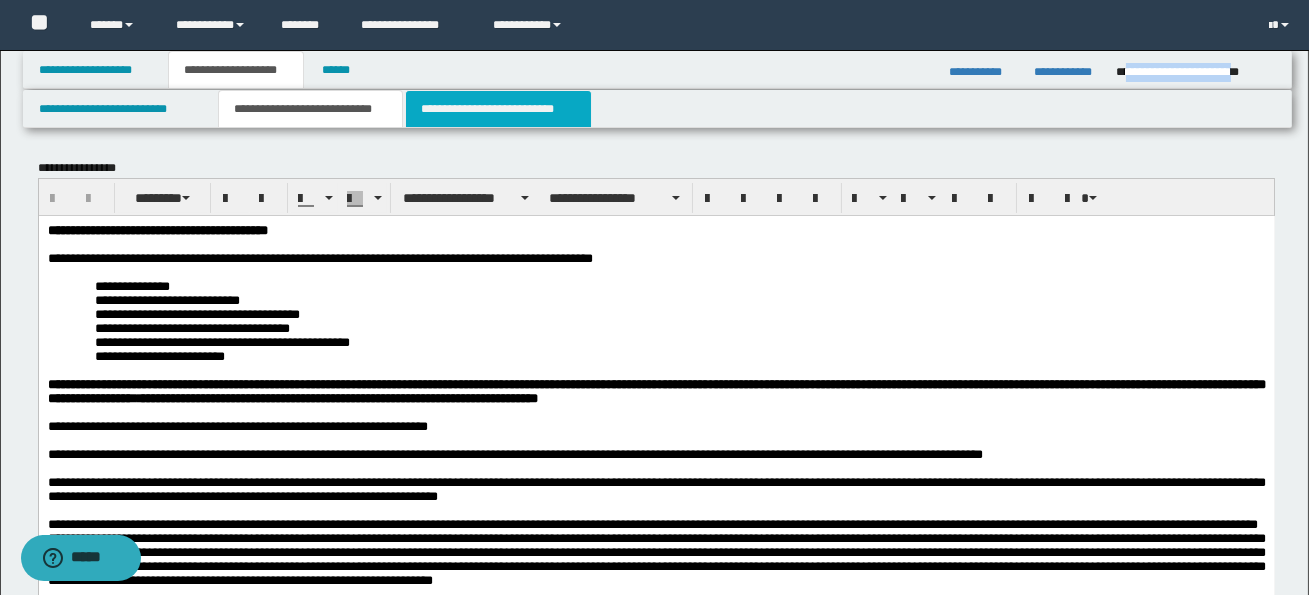 scroll, scrollTop: 0, scrollLeft: 0, axis: both 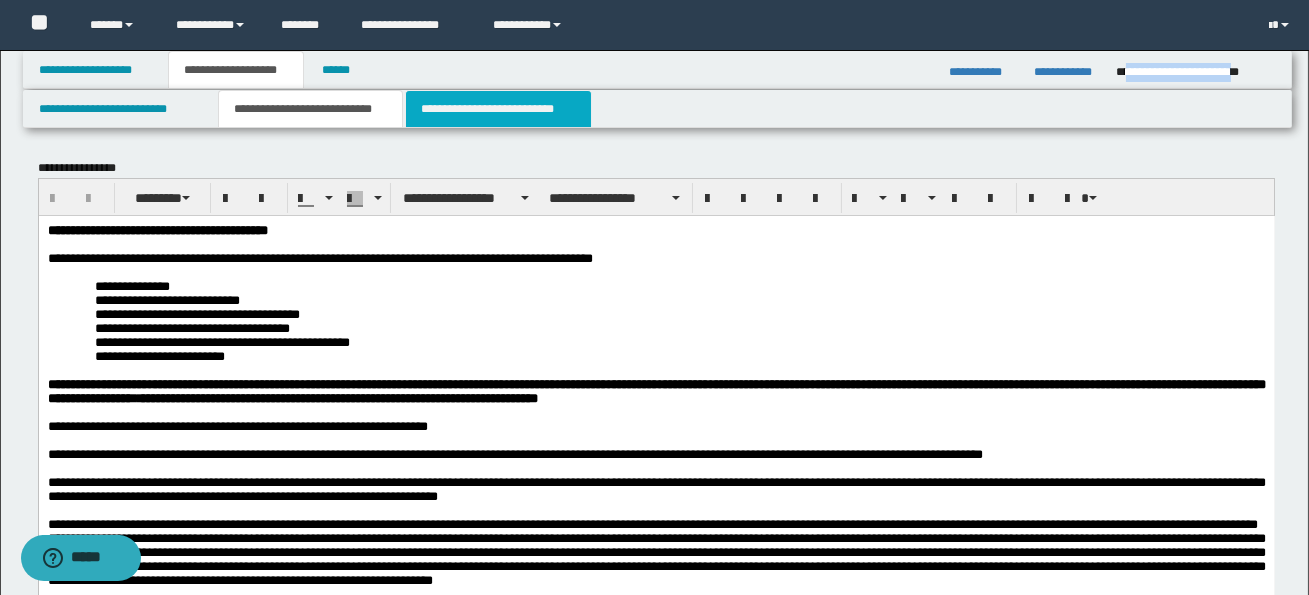 click on "**********" at bounding box center (498, 109) 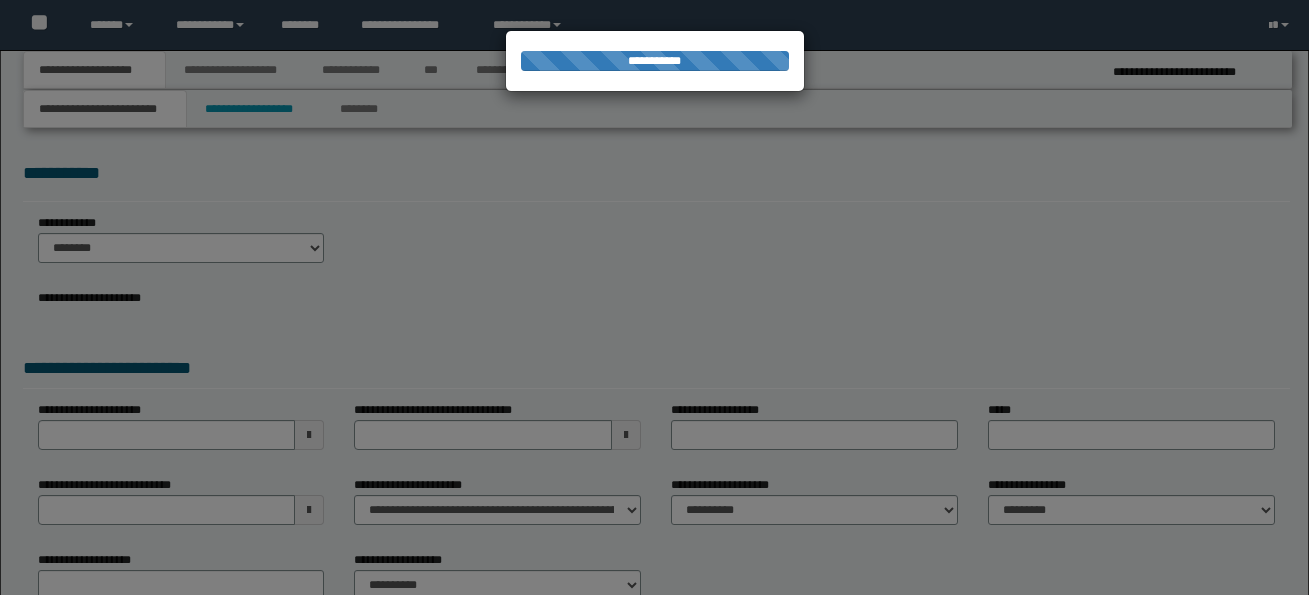 select on "*" 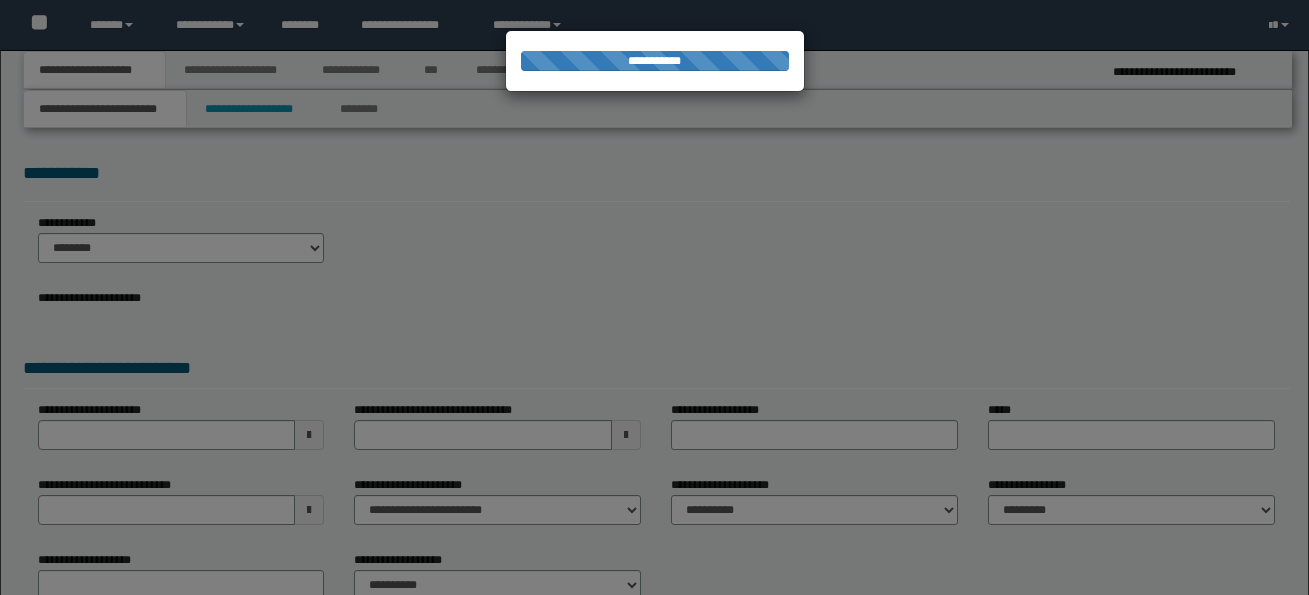 scroll, scrollTop: 0, scrollLeft: 0, axis: both 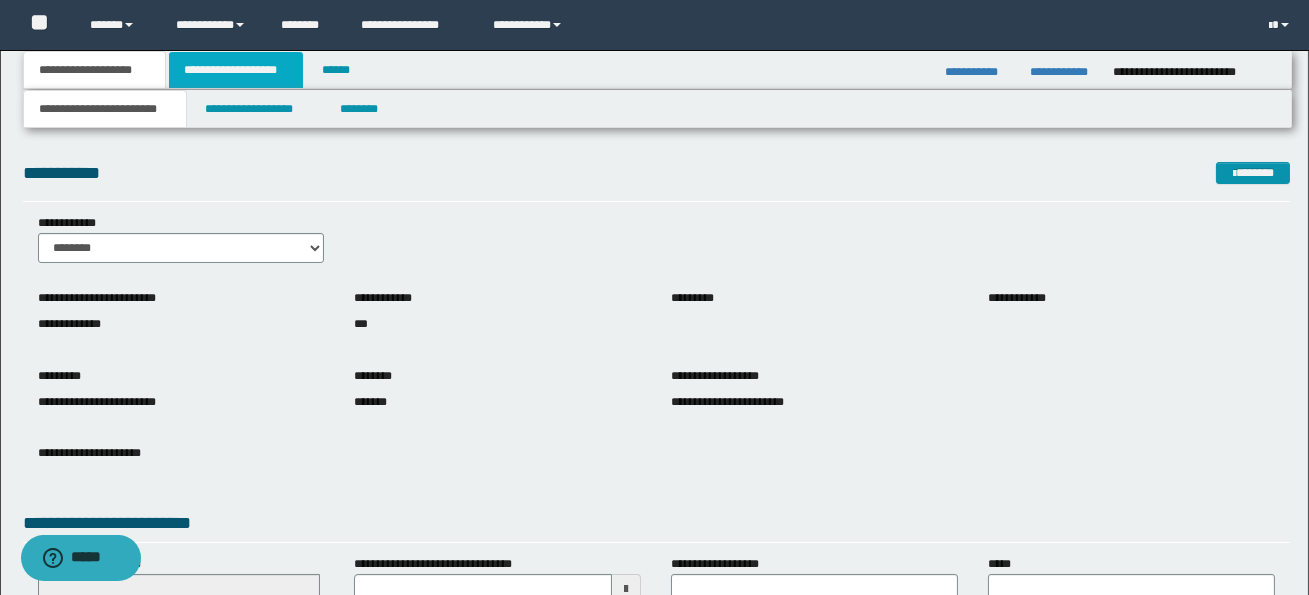 click on "**********" at bounding box center (236, 70) 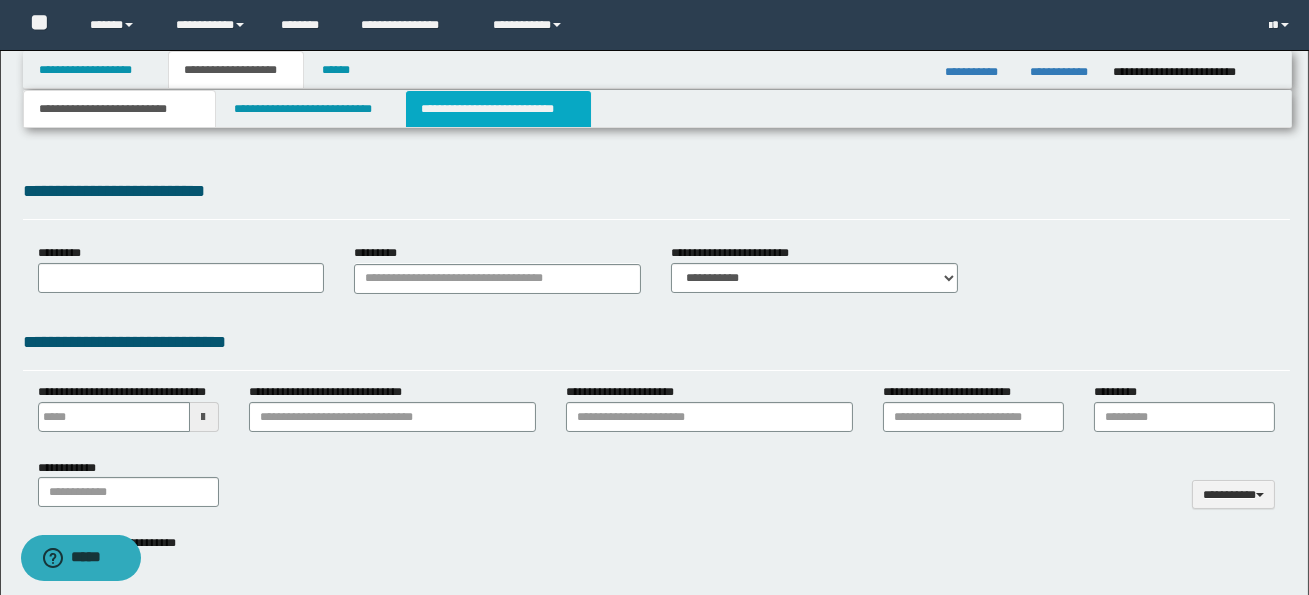 click on "**********" at bounding box center (498, 109) 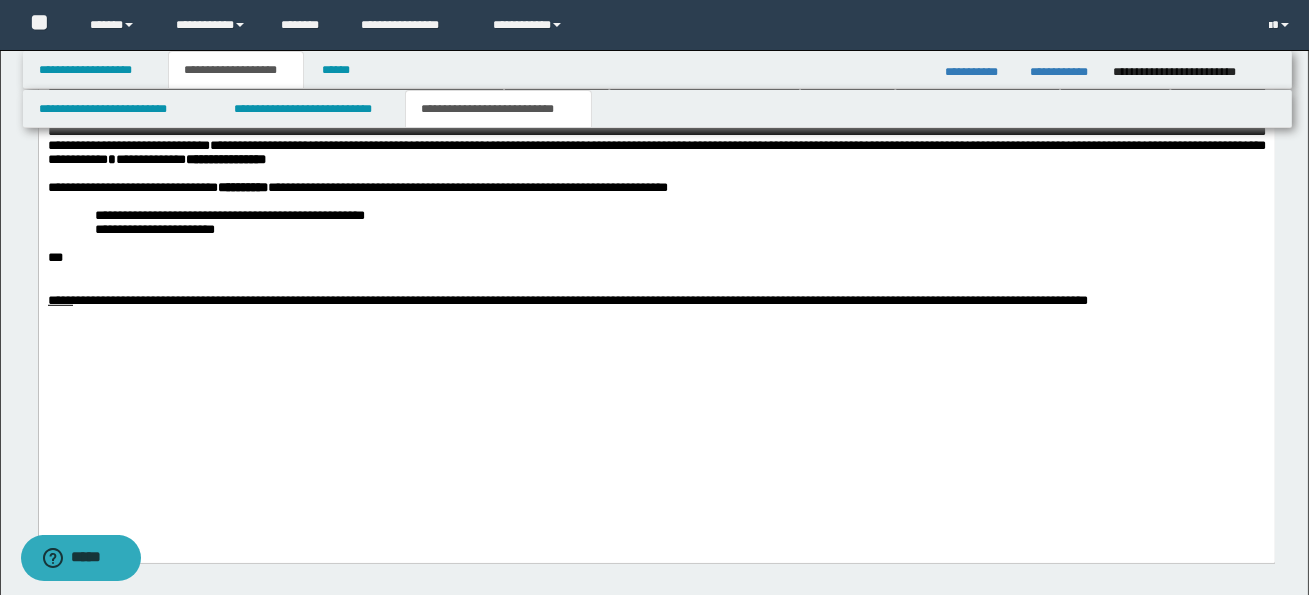 scroll, scrollTop: 2608, scrollLeft: 0, axis: vertical 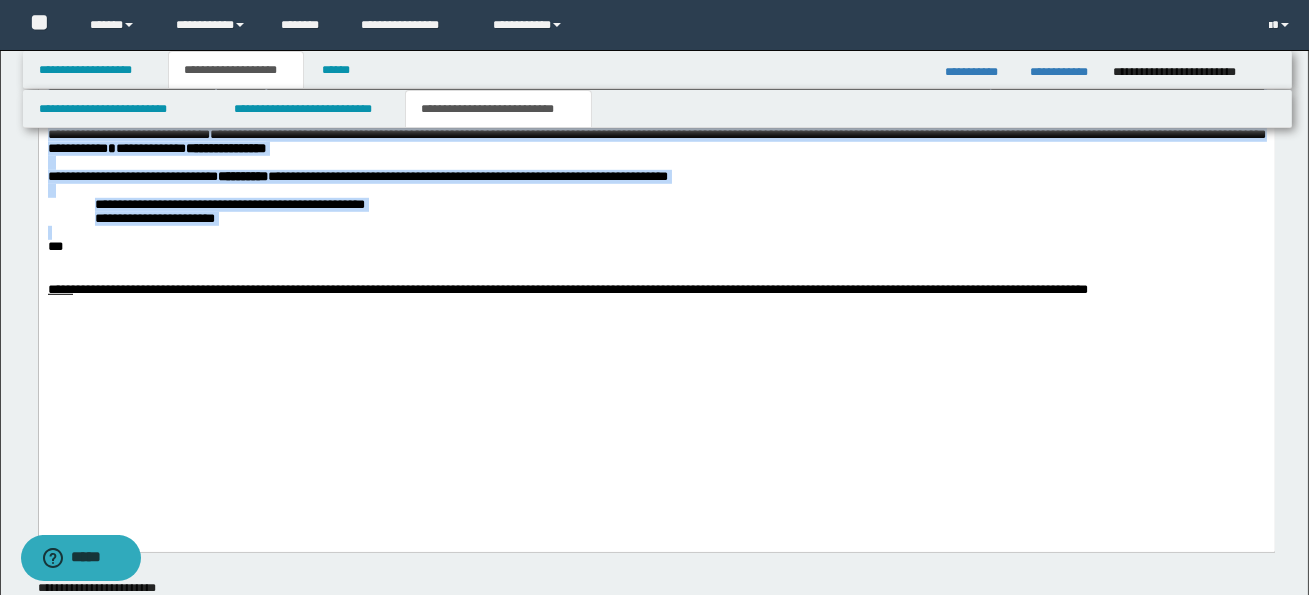 drag, startPoint x: 47, startPoint y: 186, endPoint x: 252, endPoint y: 367, distance: 273.47028 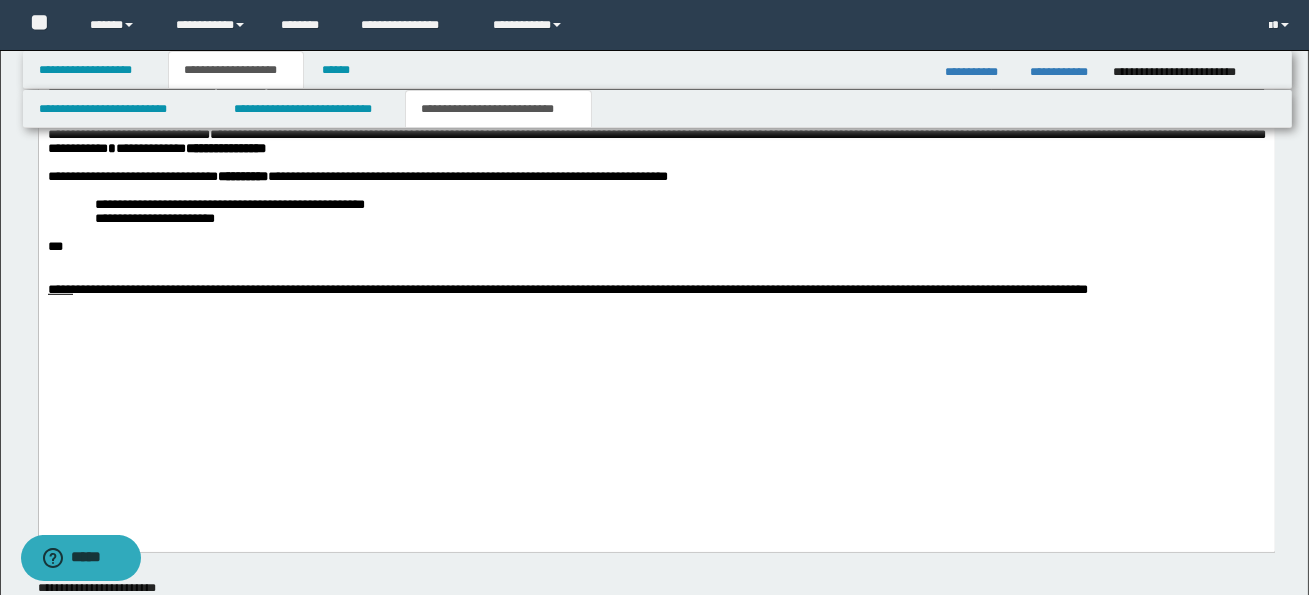 click at bounding box center (655, 261) 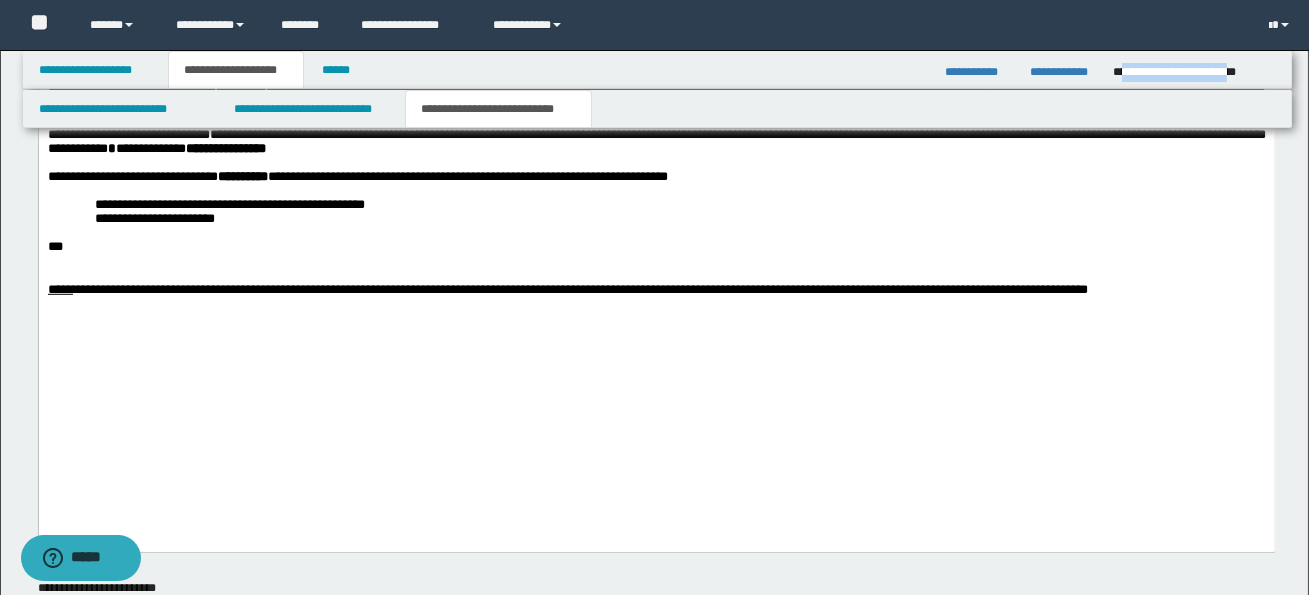 drag, startPoint x: 1121, startPoint y: 72, endPoint x: 1273, endPoint y: 75, distance: 152.0296 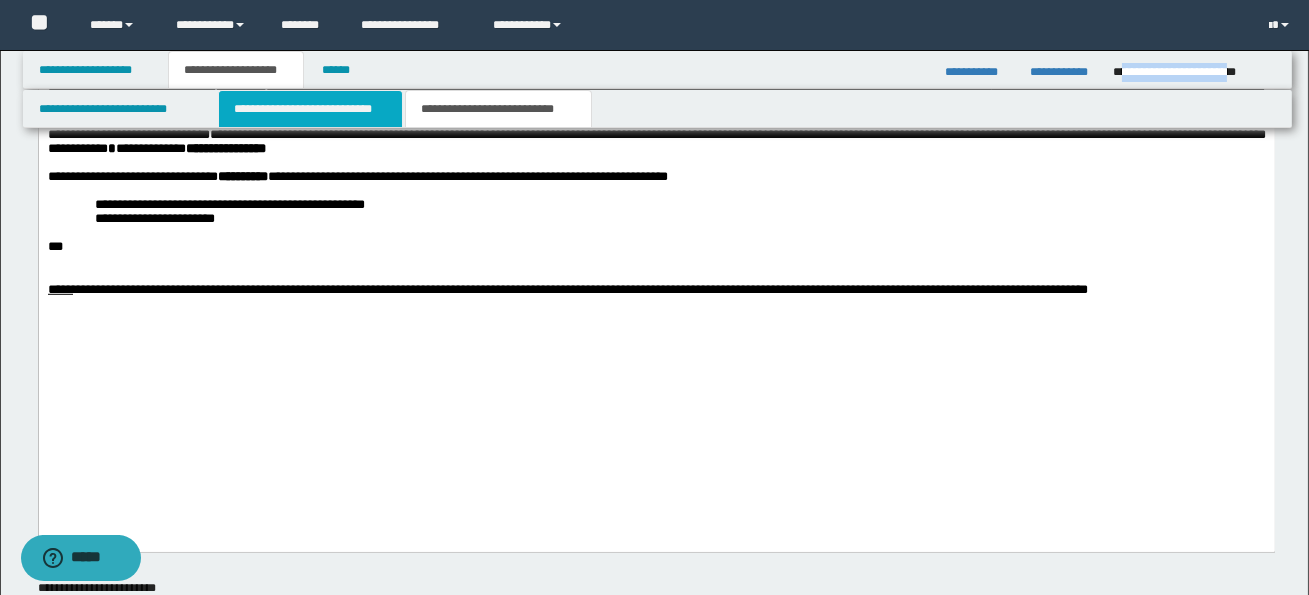 click on "**********" at bounding box center [310, 109] 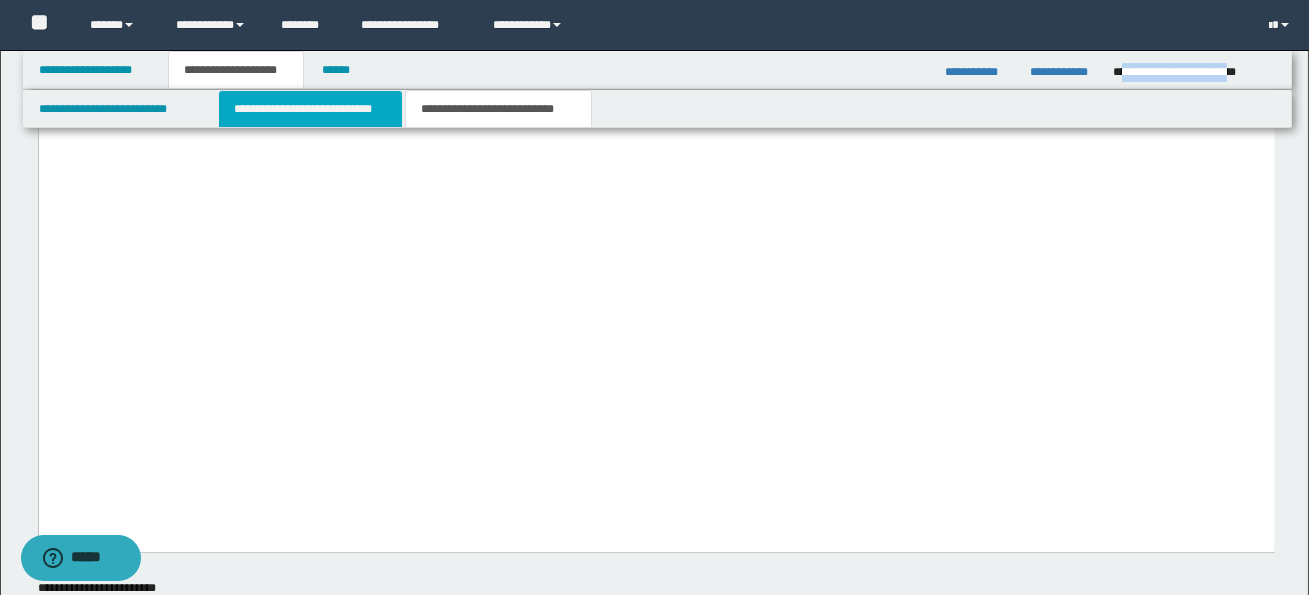scroll, scrollTop: 0, scrollLeft: 0, axis: both 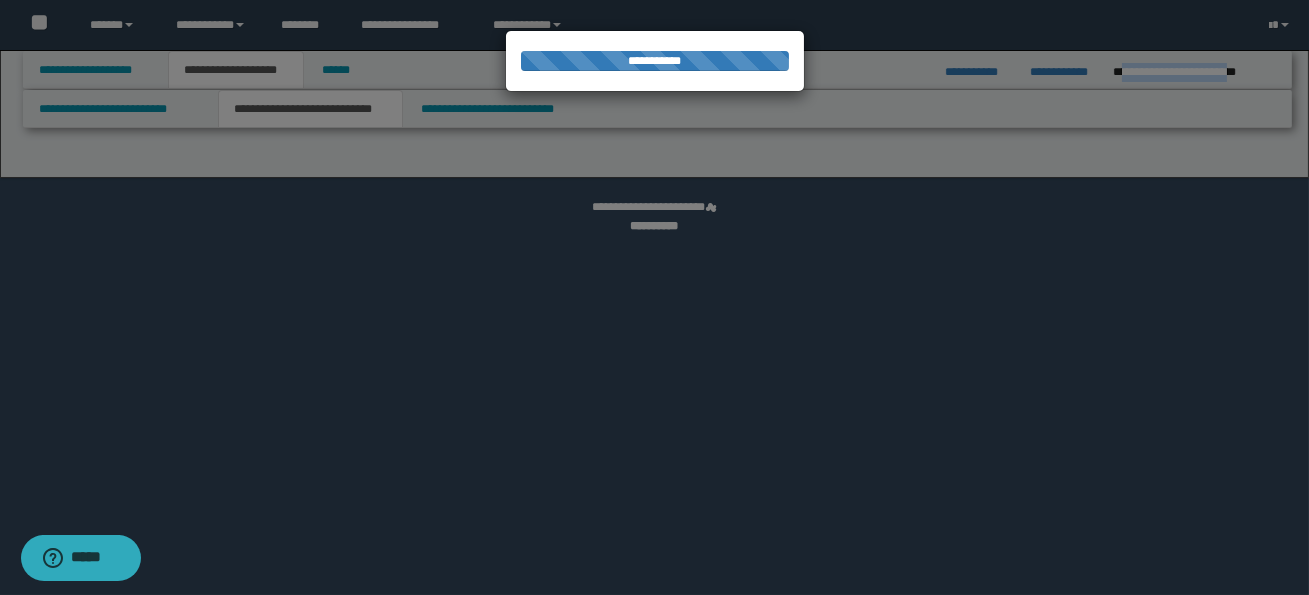 select on "*" 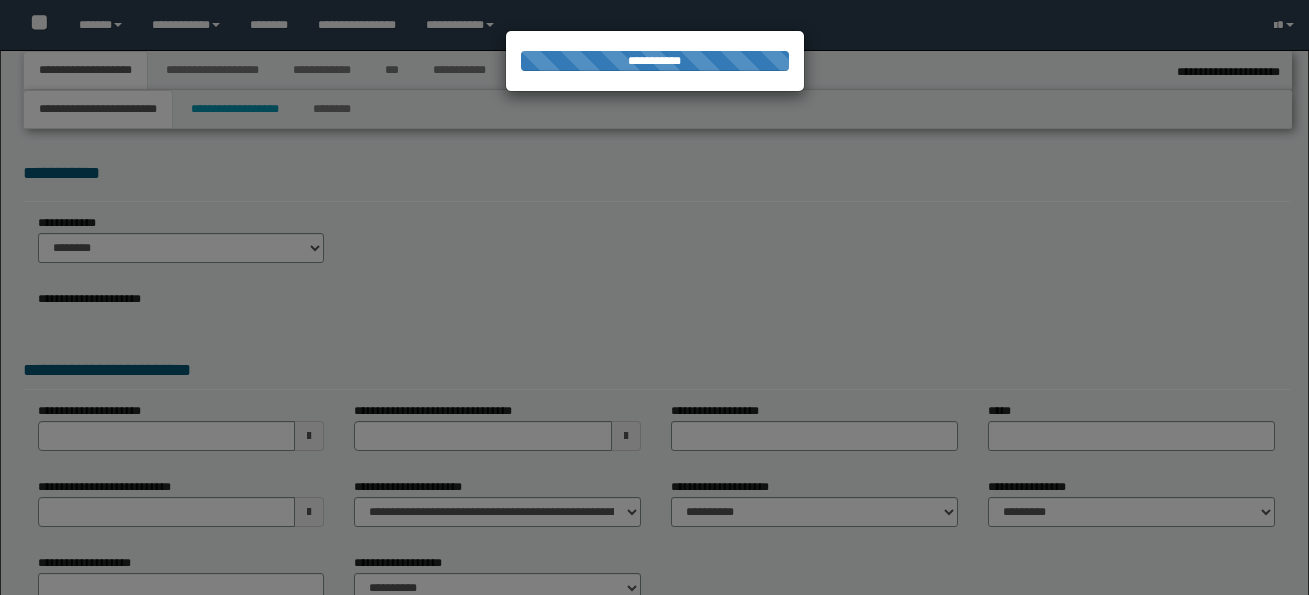 select on "*" 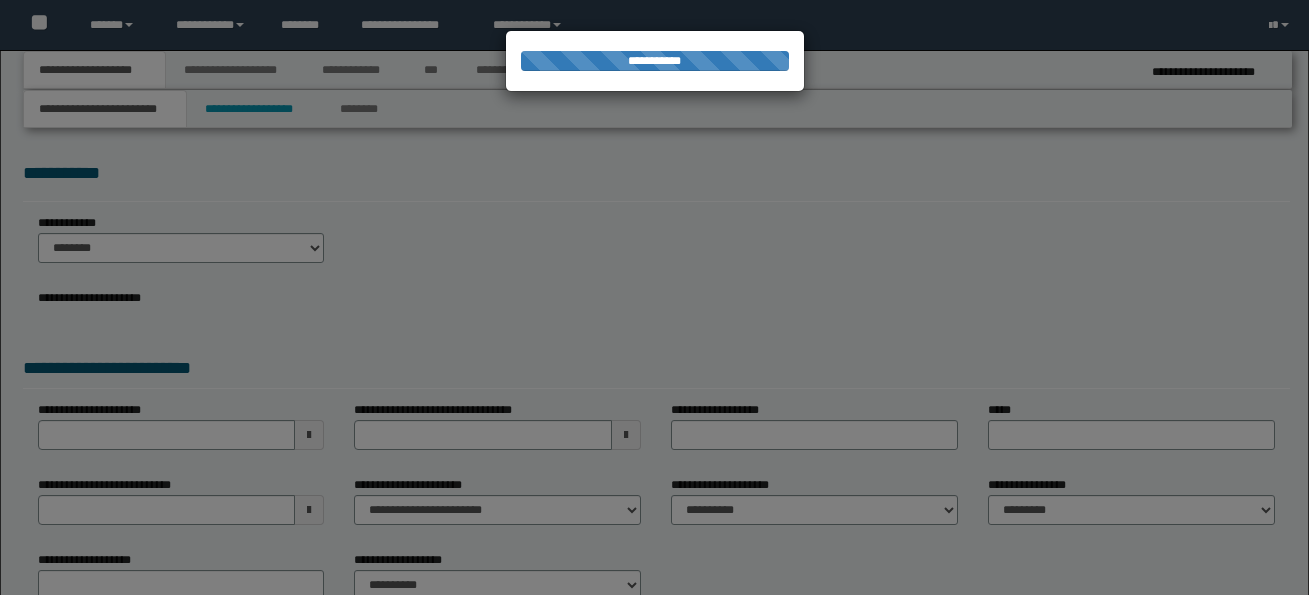 scroll, scrollTop: 0, scrollLeft: 0, axis: both 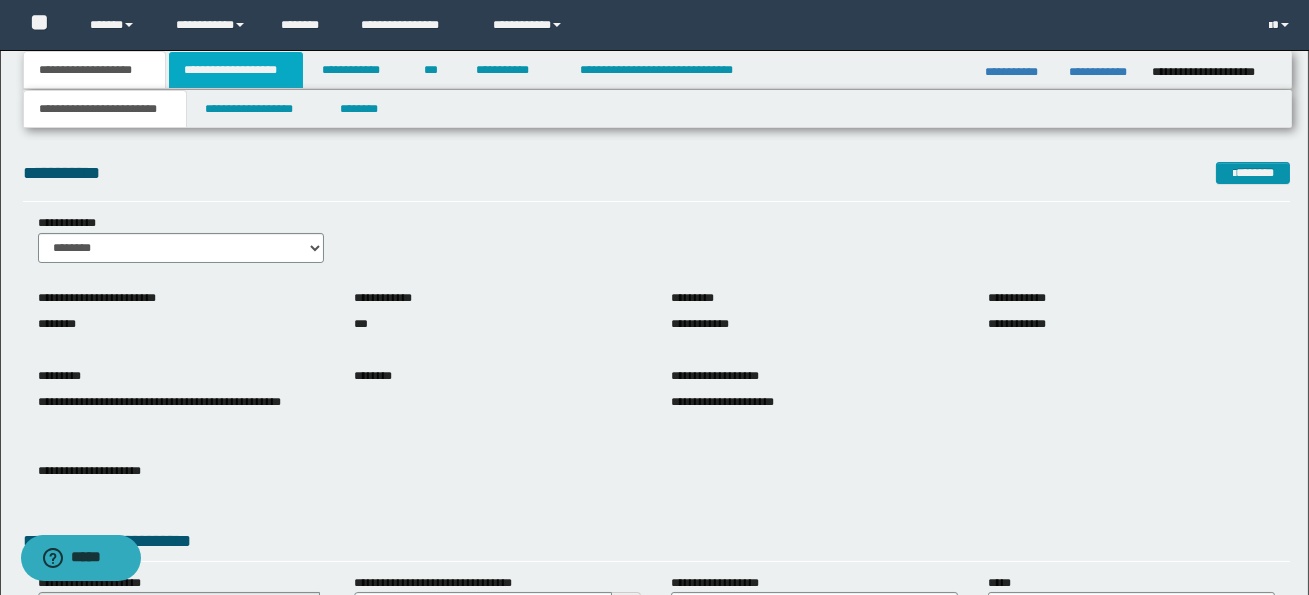 click on "**********" at bounding box center [236, 70] 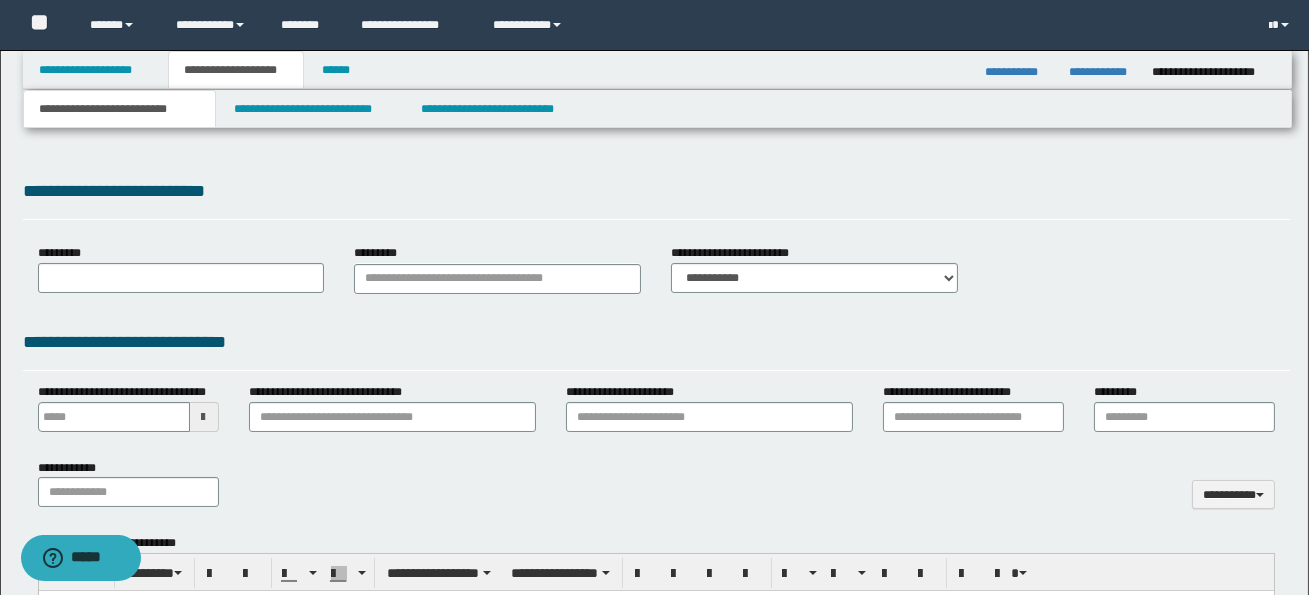 type 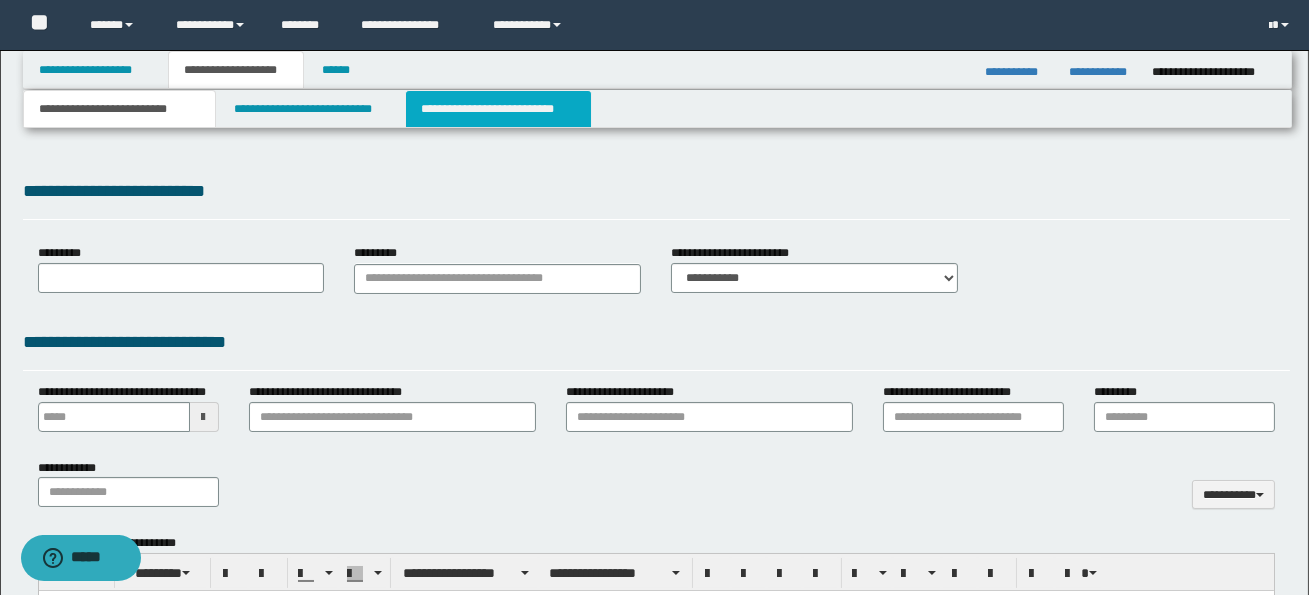 click on "**********" at bounding box center [498, 109] 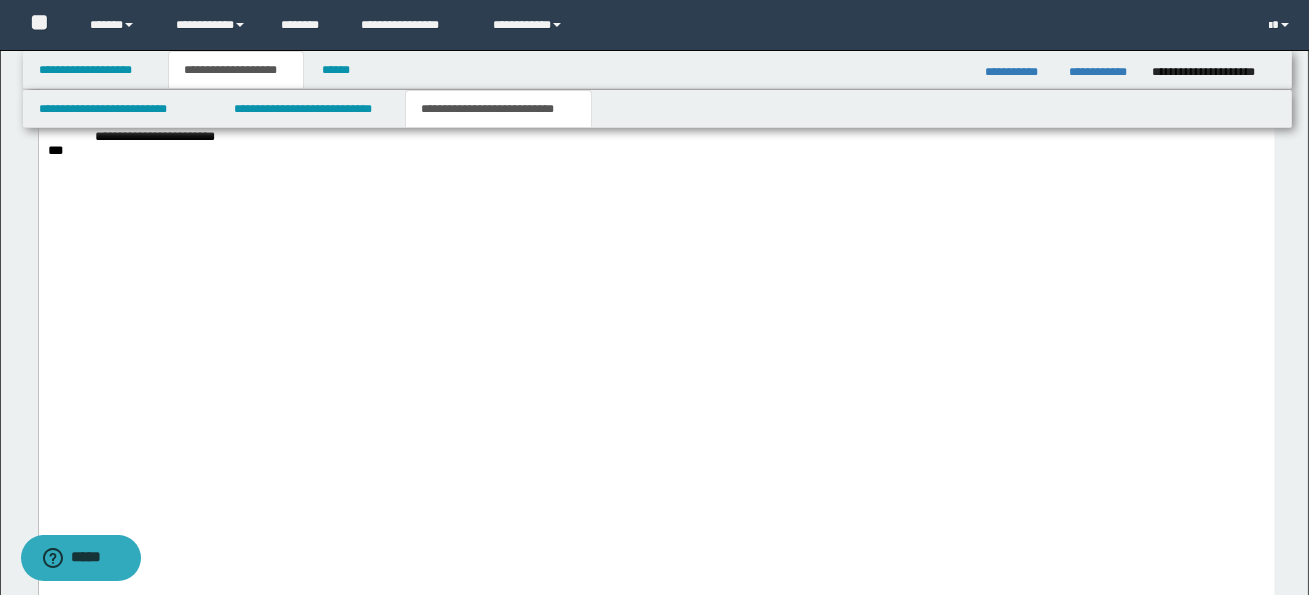 scroll, scrollTop: 4040, scrollLeft: 0, axis: vertical 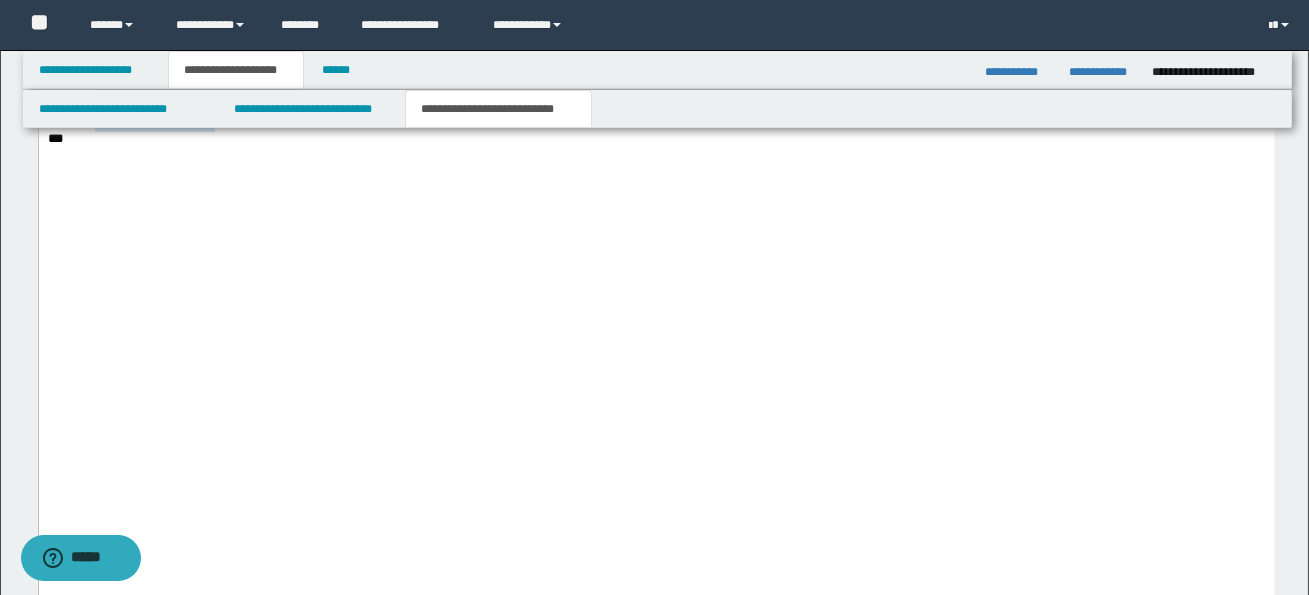 drag, startPoint x: 49, startPoint y: 239, endPoint x: 253, endPoint y: 535, distance: 359.48853 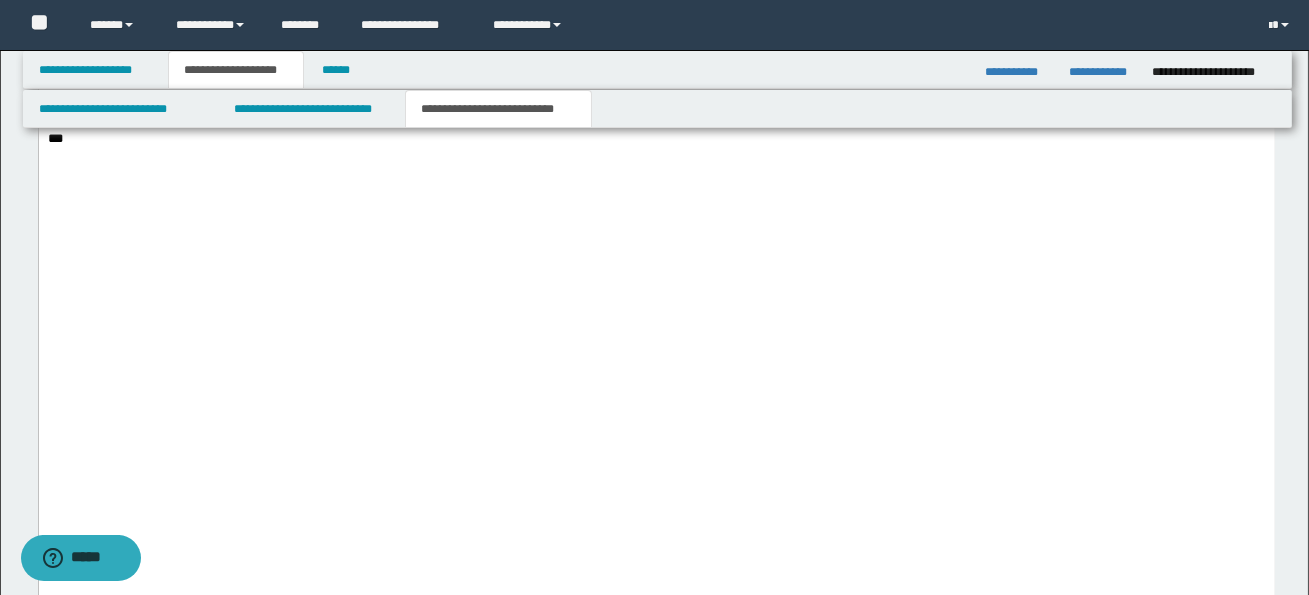 click on "**********" at bounding box center [656, -1096] 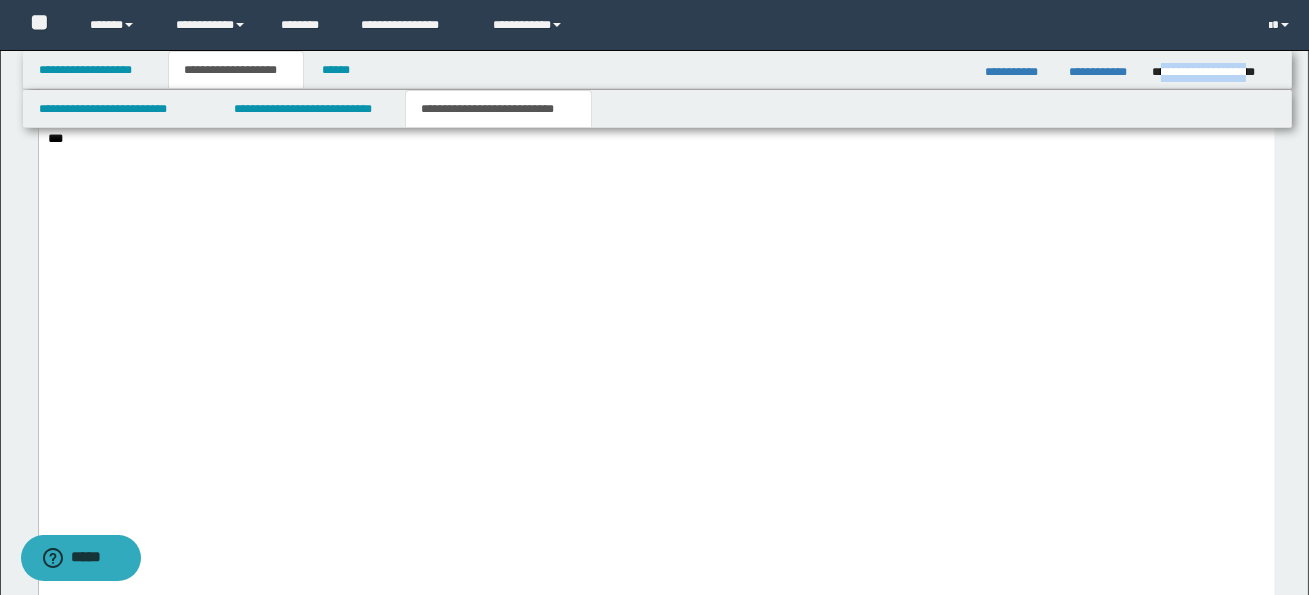 drag, startPoint x: 1160, startPoint y: 72, endPoint x: 1271, endPoint y: 72, distance: 111 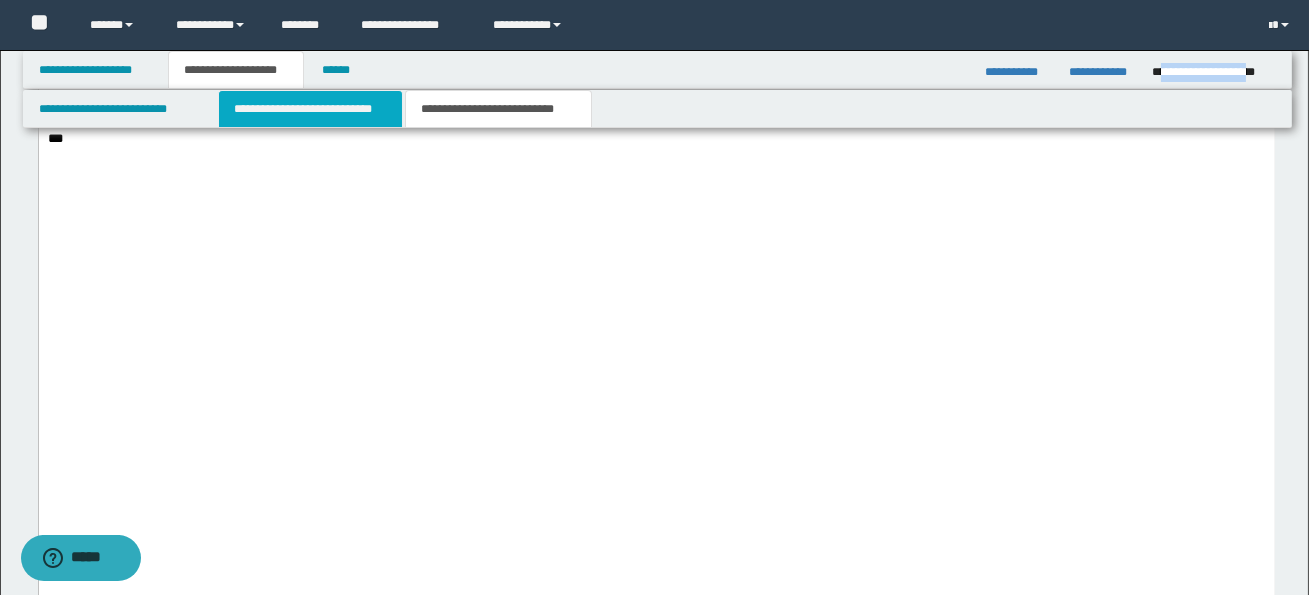 click on "**********" at bounding box center [310, 109] 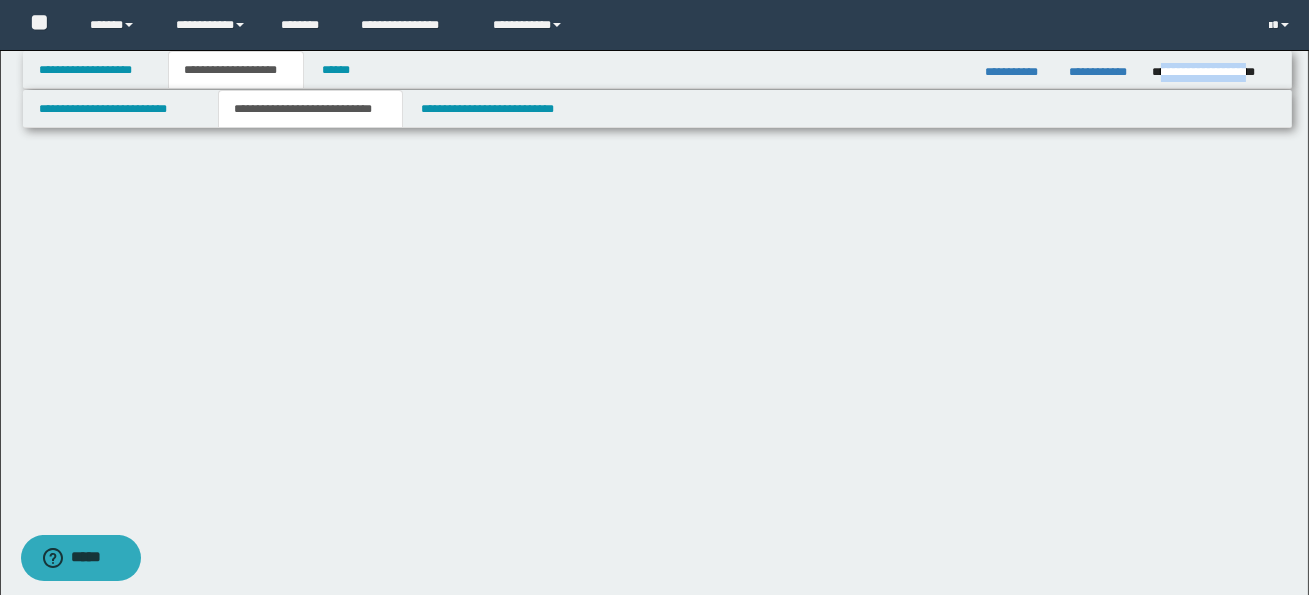 scroll, scrollTop: 0, scrollLeft: 0, axis: both 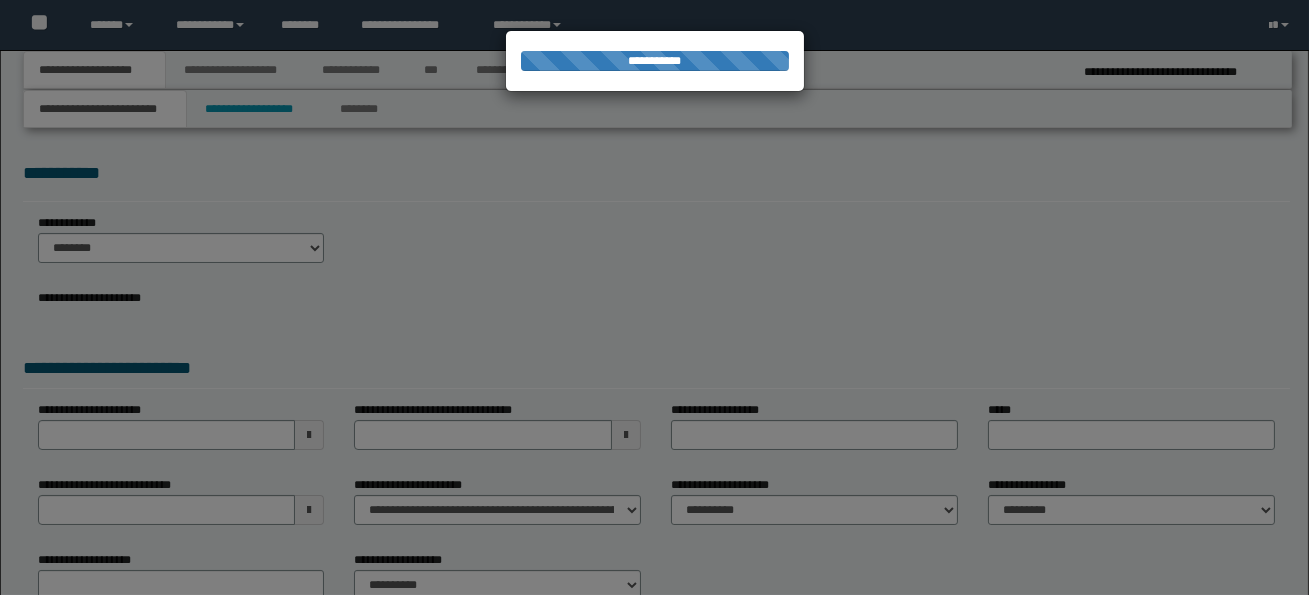 select on "*" 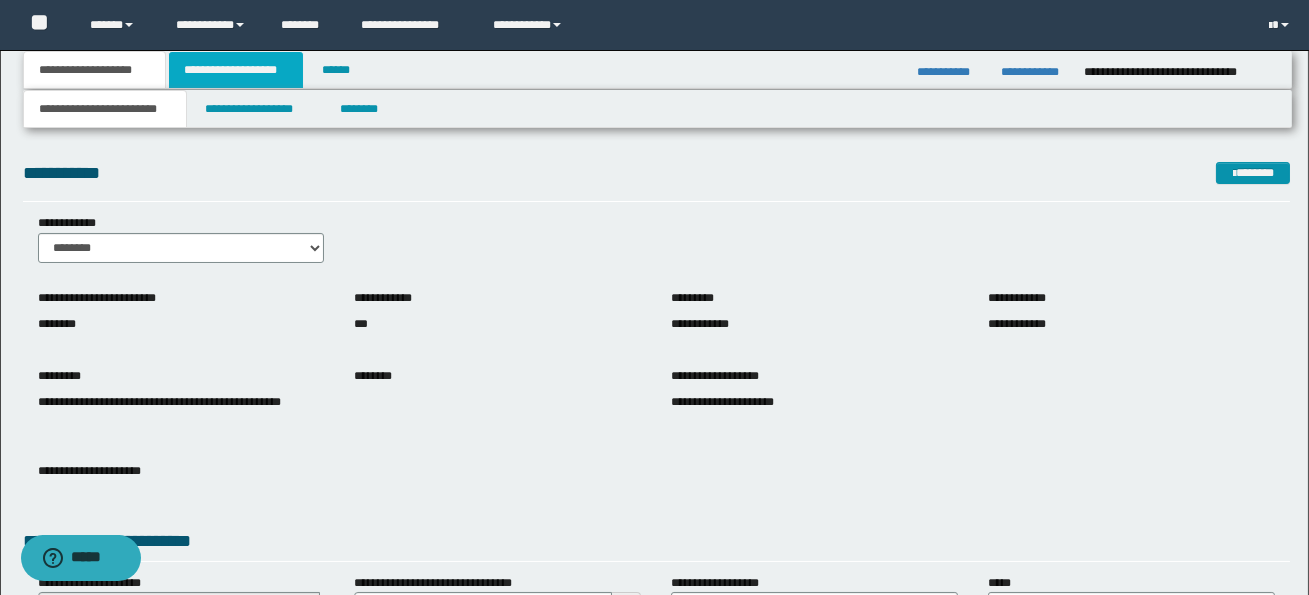 click on "**********" at bounding box center (236, 70) 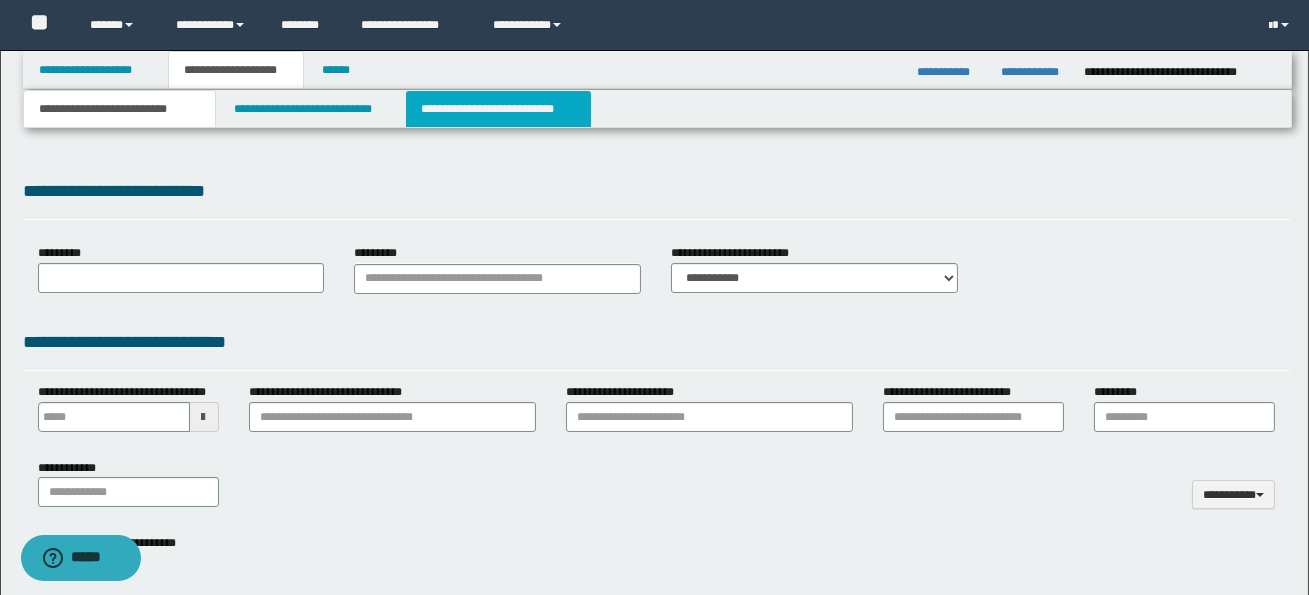 type 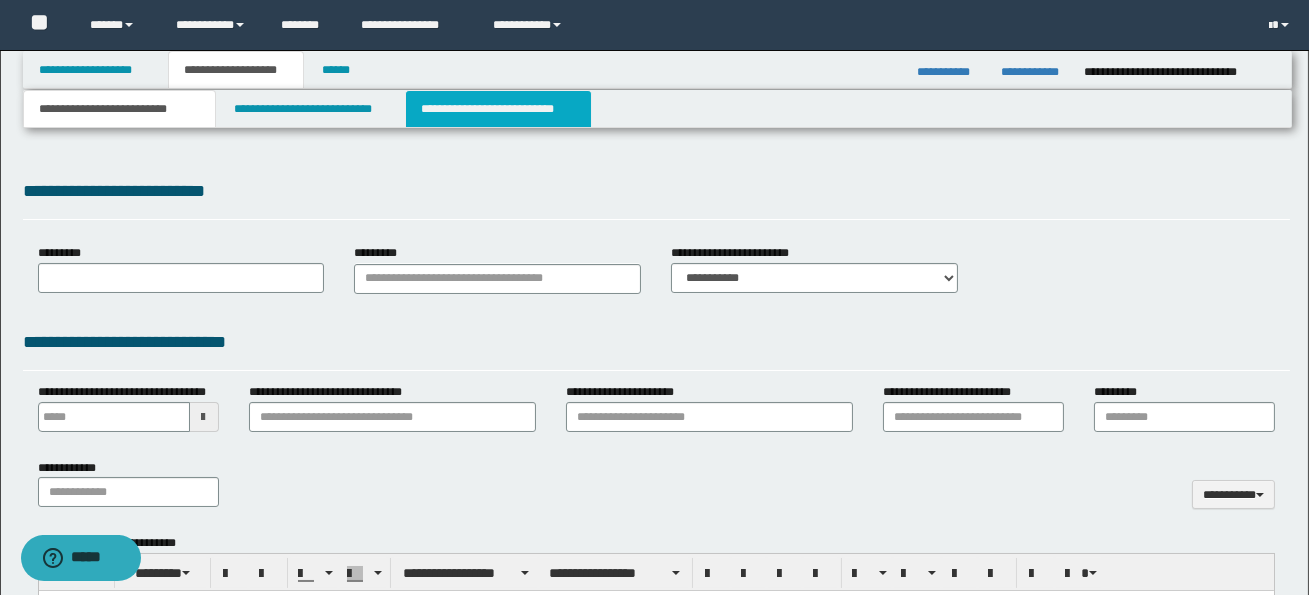 click on "**********" at bounding box center [498, 109] 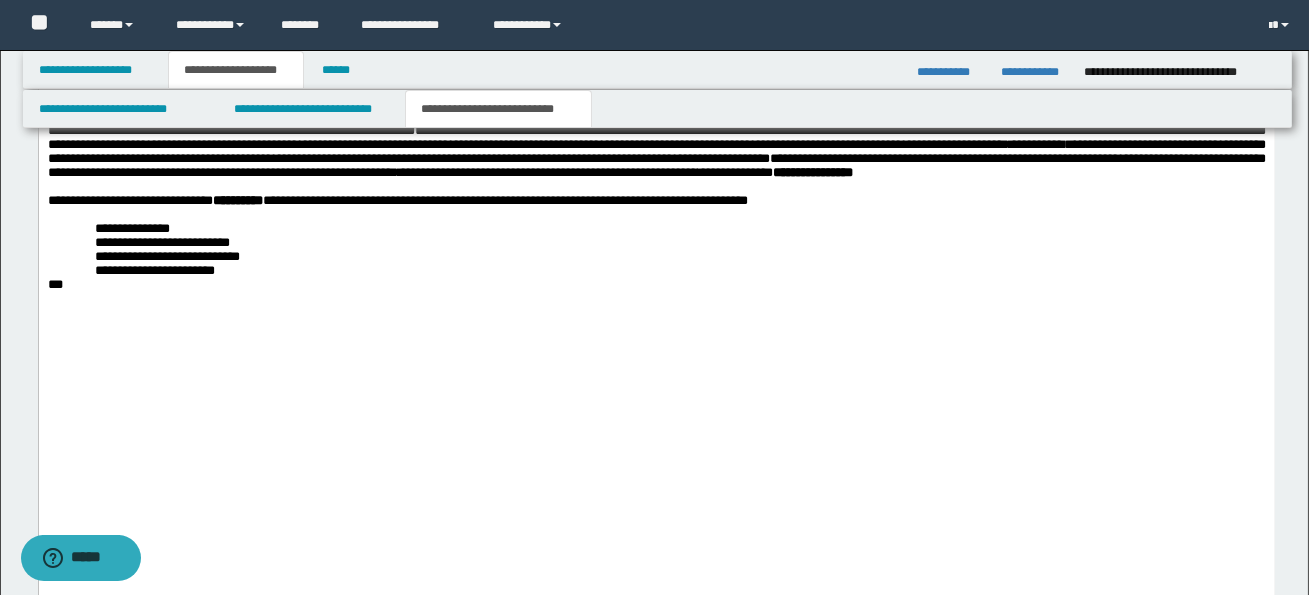 scroll, scrollTop: 3109, scrollLeft: 0, axis: vertical 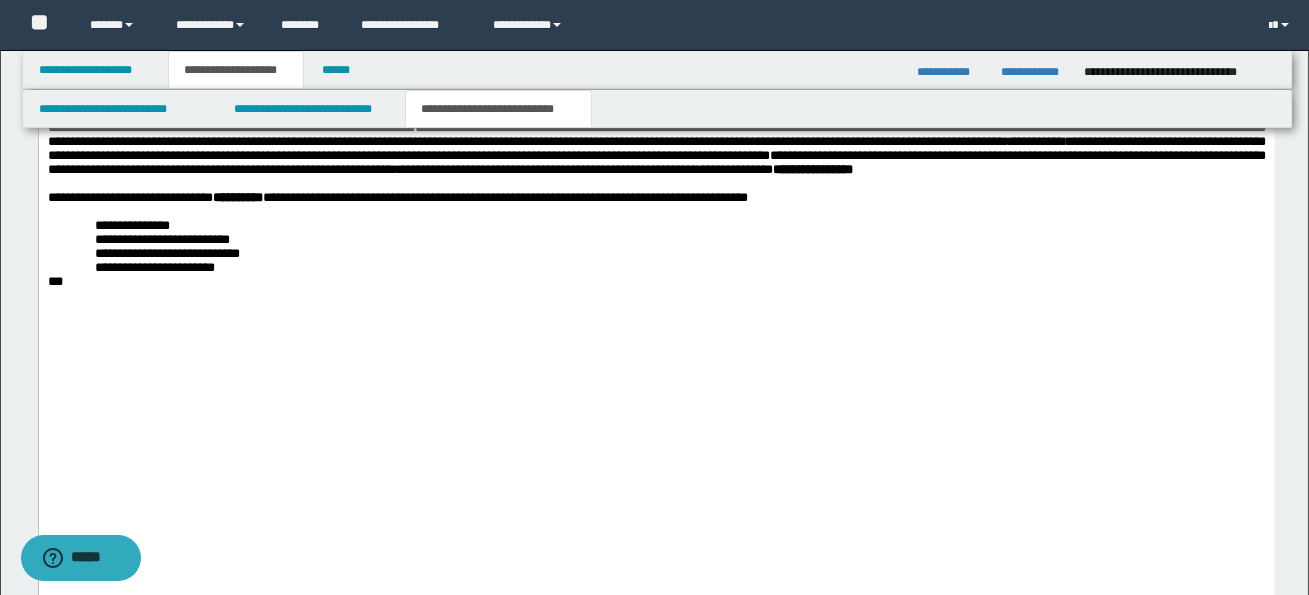 drag, startPoint x: 305, startPoint y: 211, endPoint x: 897, endPoint y: 219, distance: 592.0541 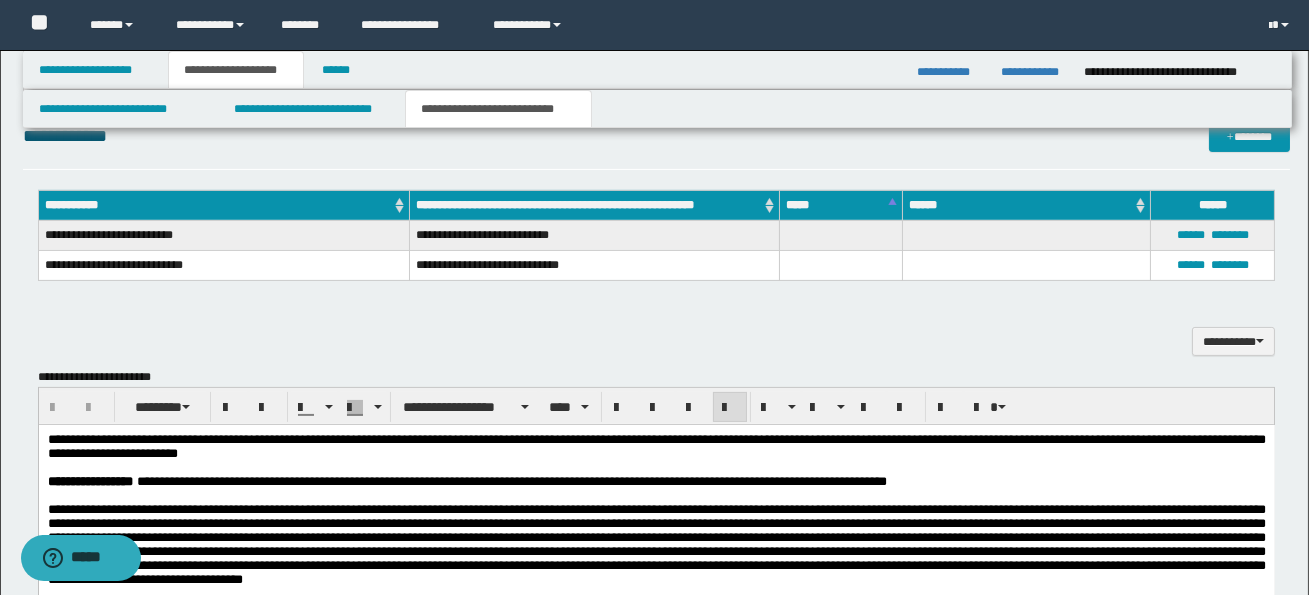 scroll, scrollTop: 1027, scrollLeft: 0, axis: vertical 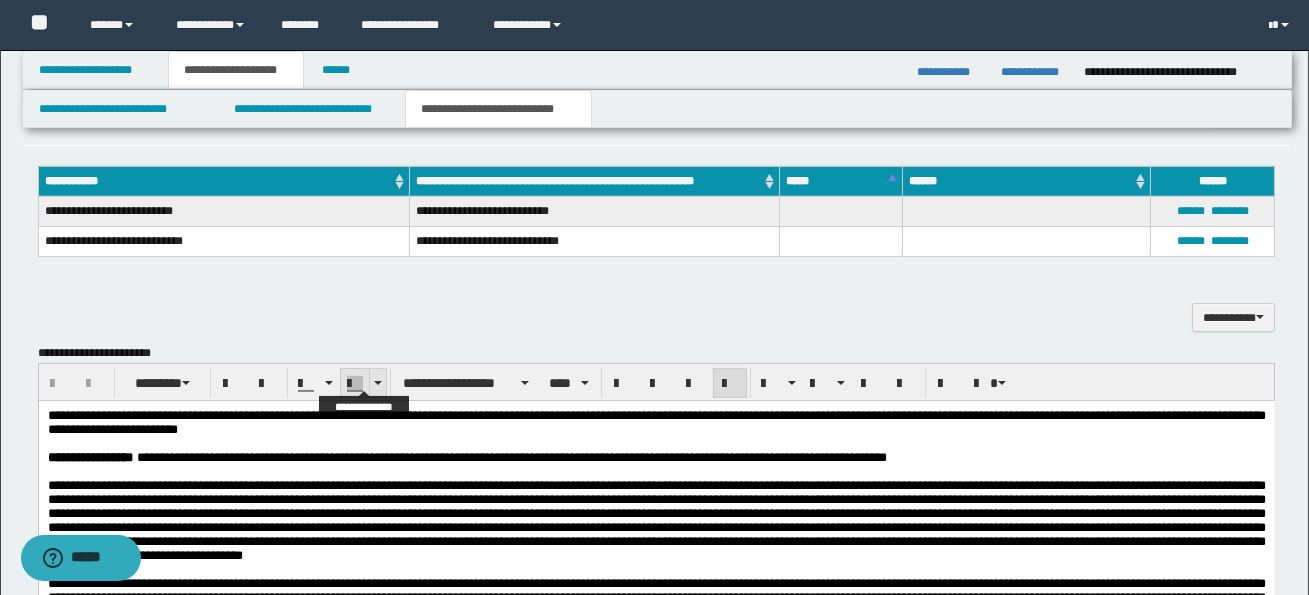 click at bounding box center (378, 383) 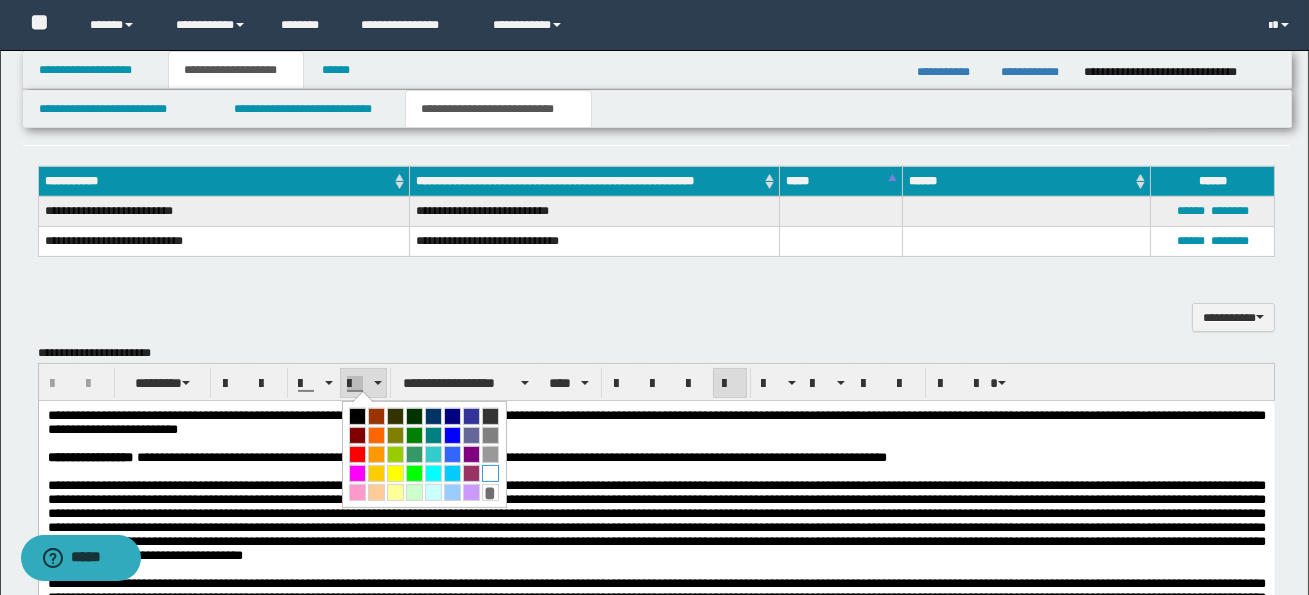 click at bounding box center (490, 473) 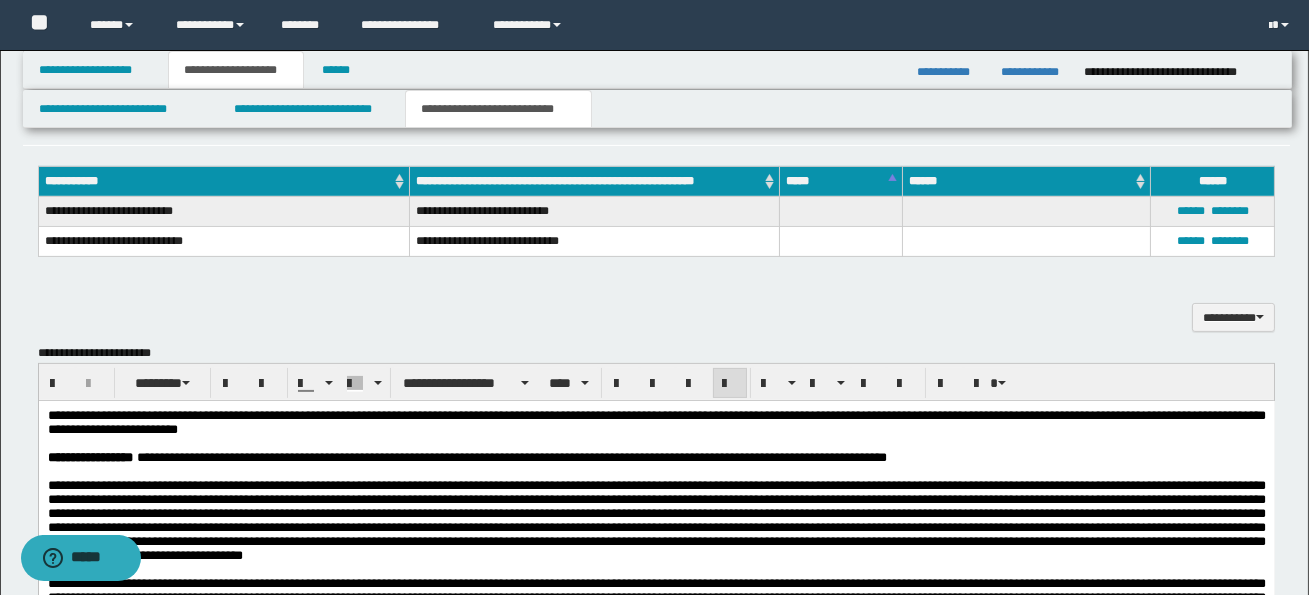 click at bounding box center (656, 519) 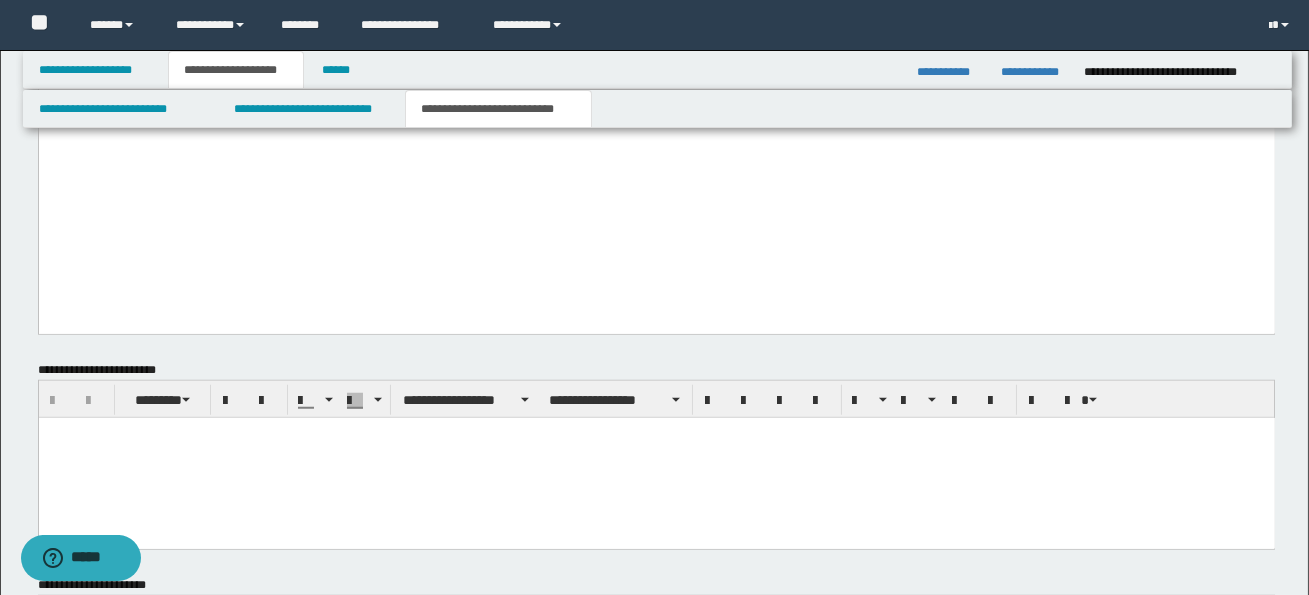 scroll, scrollTop: 3411, scrollLeft: 0, axis: vertical 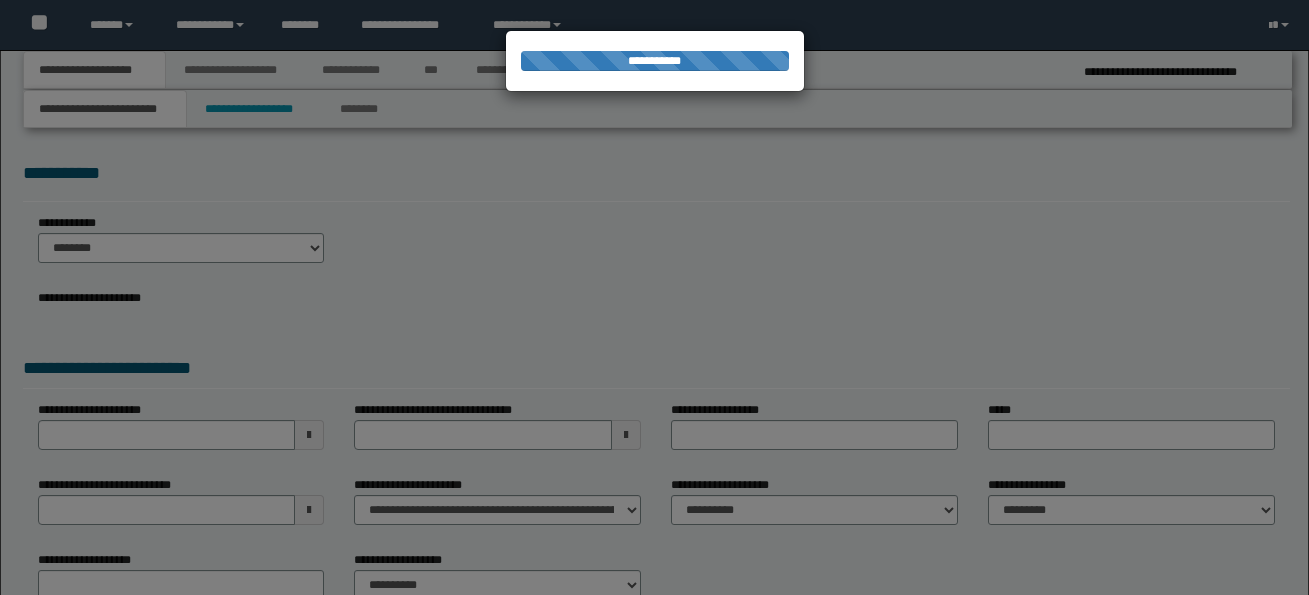 select on "*" 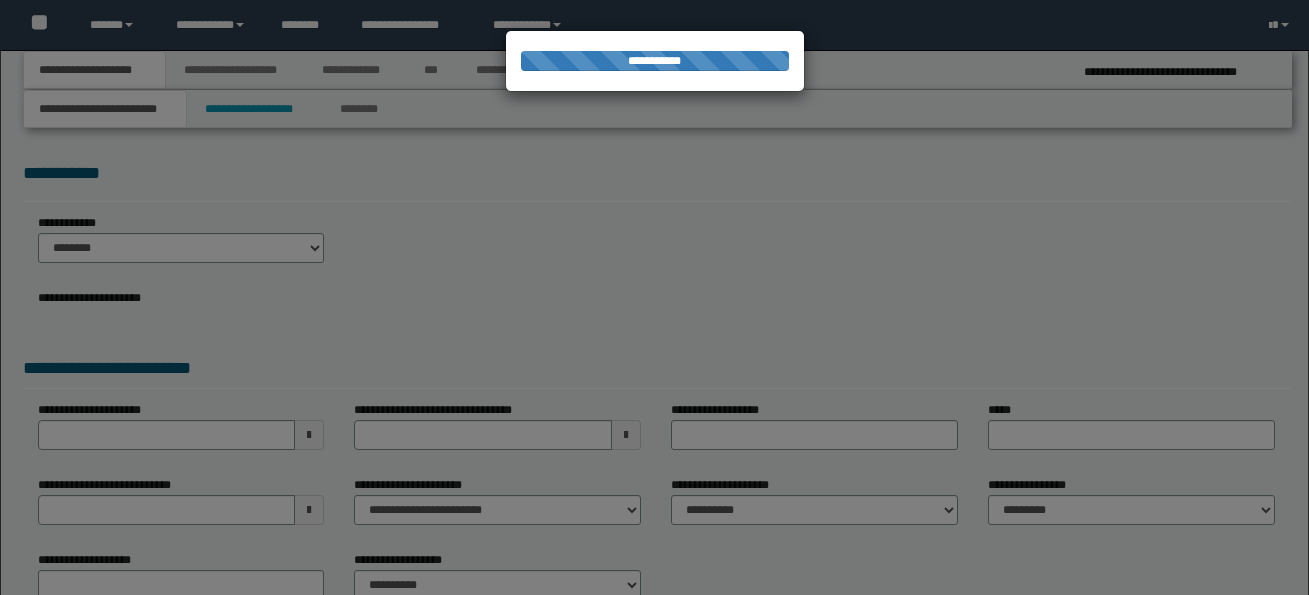 scroll, scrollTop: 0, scrollLeft: 0, axis: both 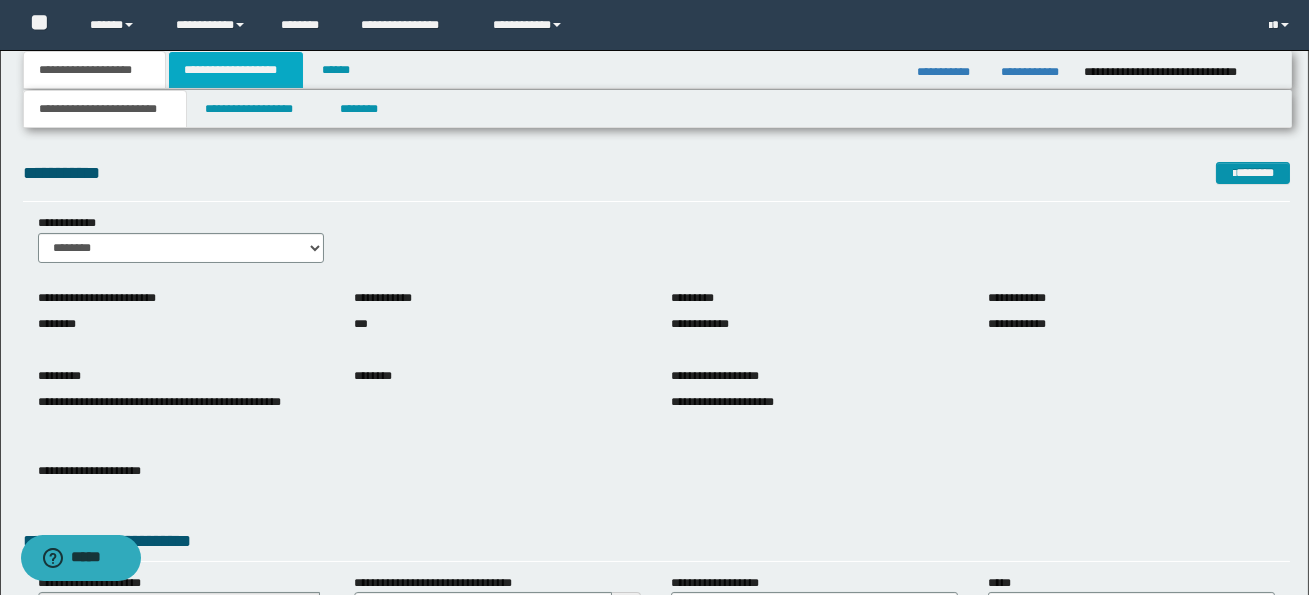click on "**********" at bounding box center (236, 70) 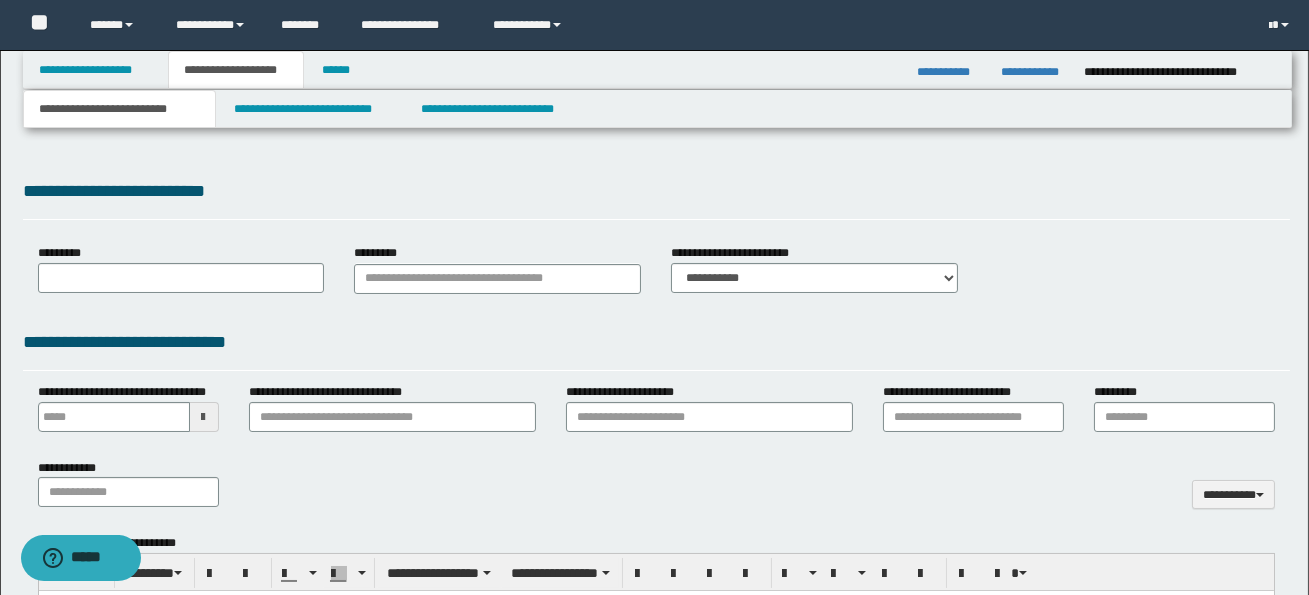 type 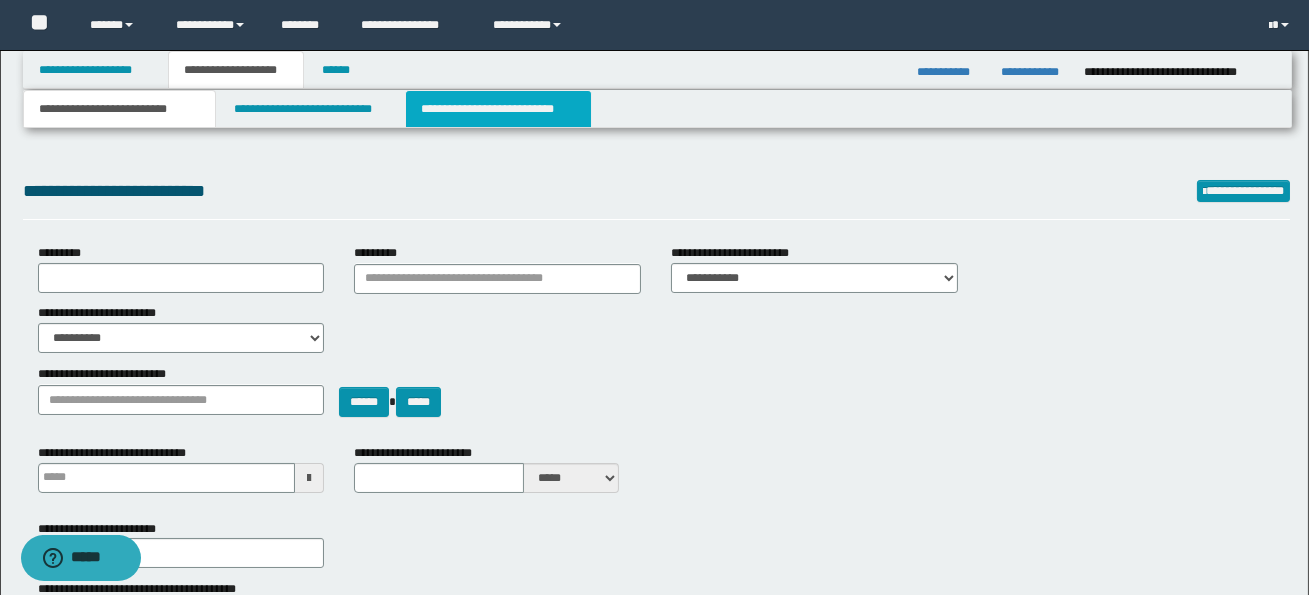 type on "**********" 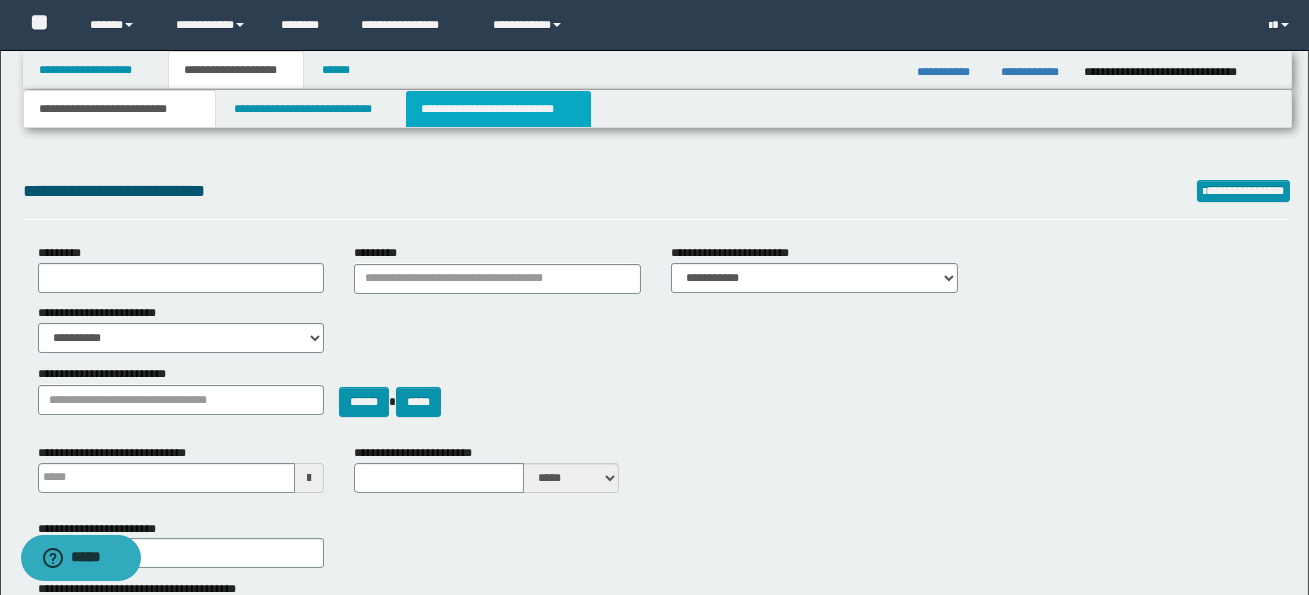 select on "*" 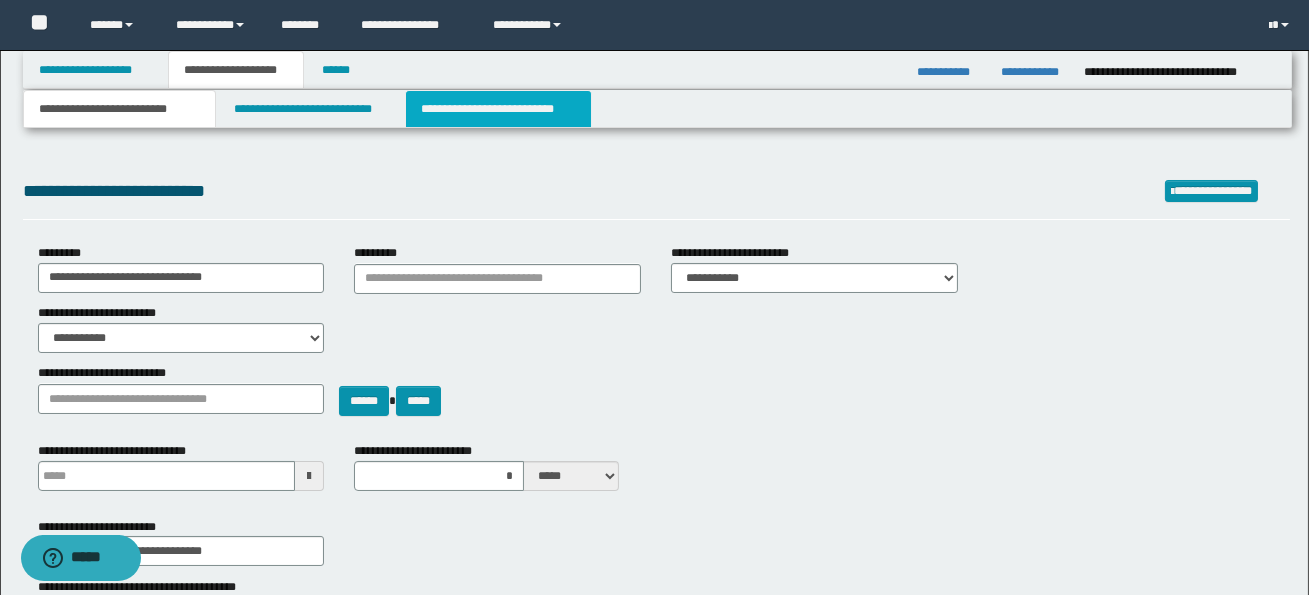 click on "**********" at bounding box center [498, 109] 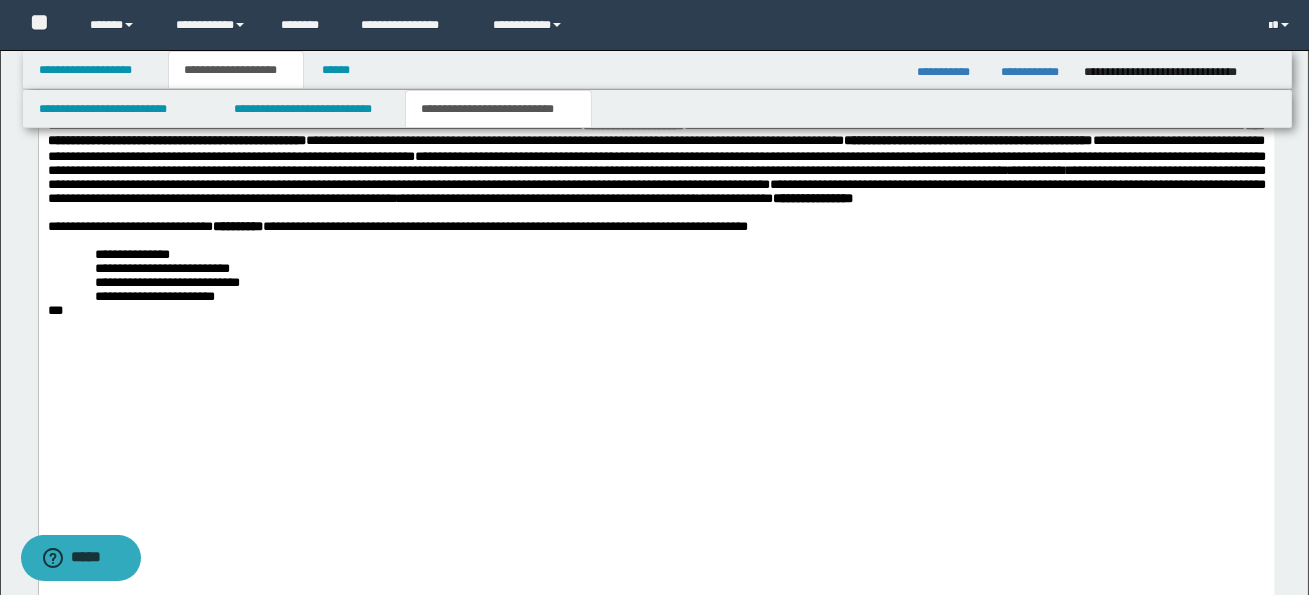 scroll, scrollTop: 3084, scrollLeft: 0, axis: vertical 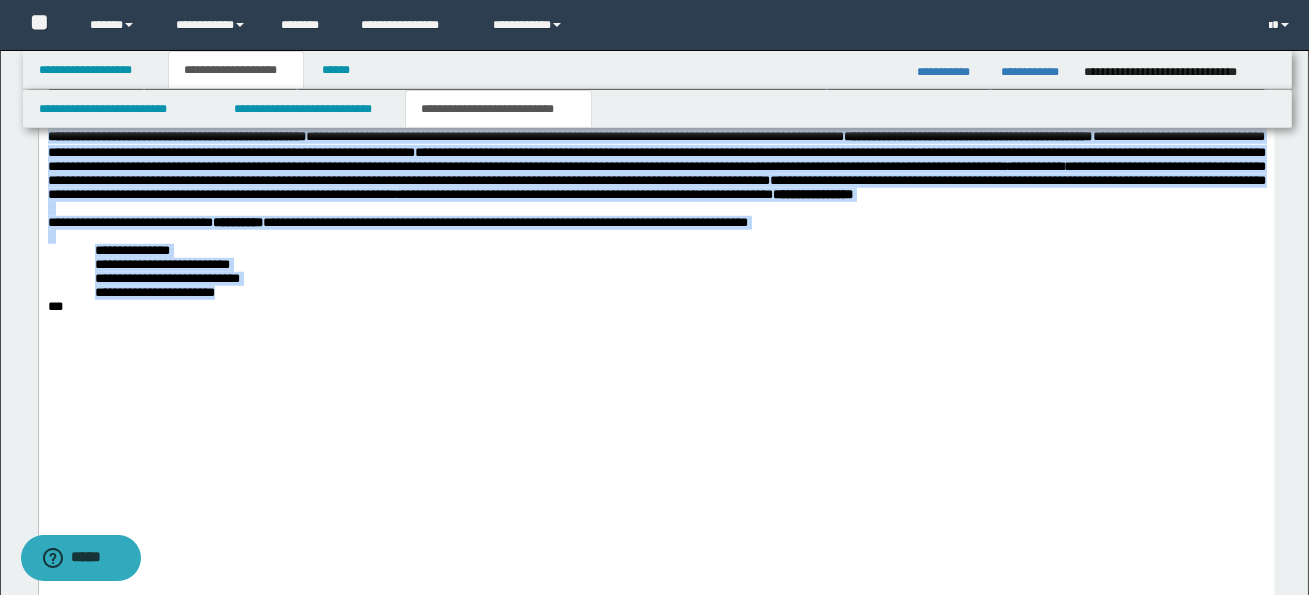drag, startPoint x: 48, startPoint y: 237, endPoint x: 256, endPoint y: 531, distance: 360.13885 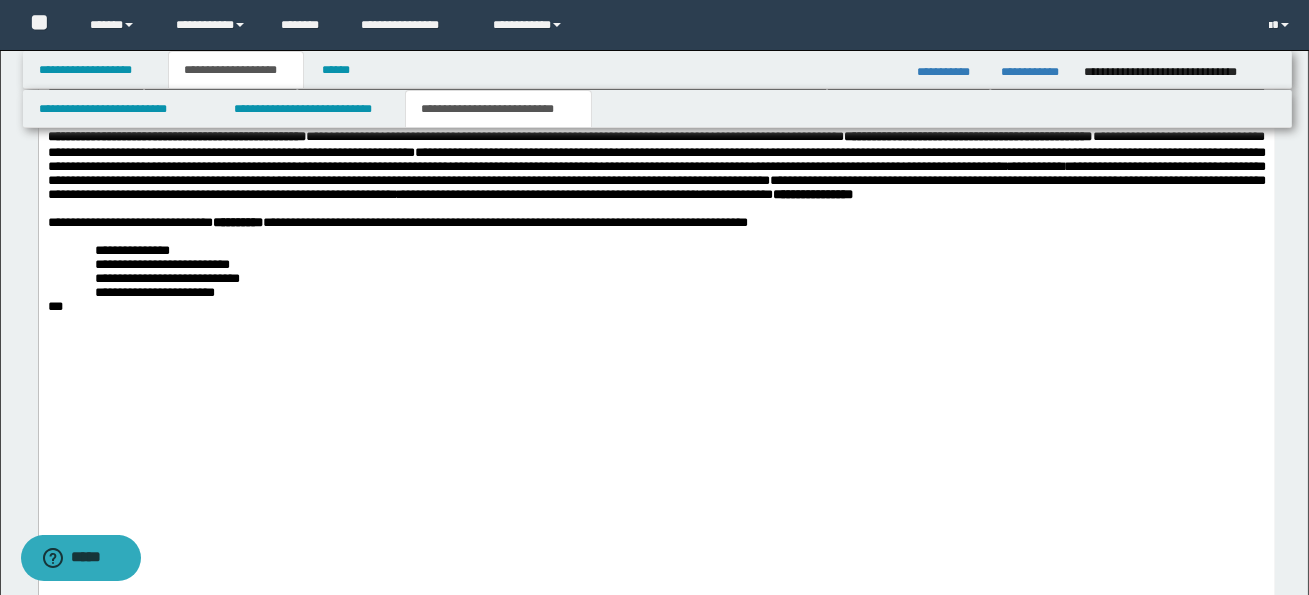 click on "**********" at bounding box center (679, 293) 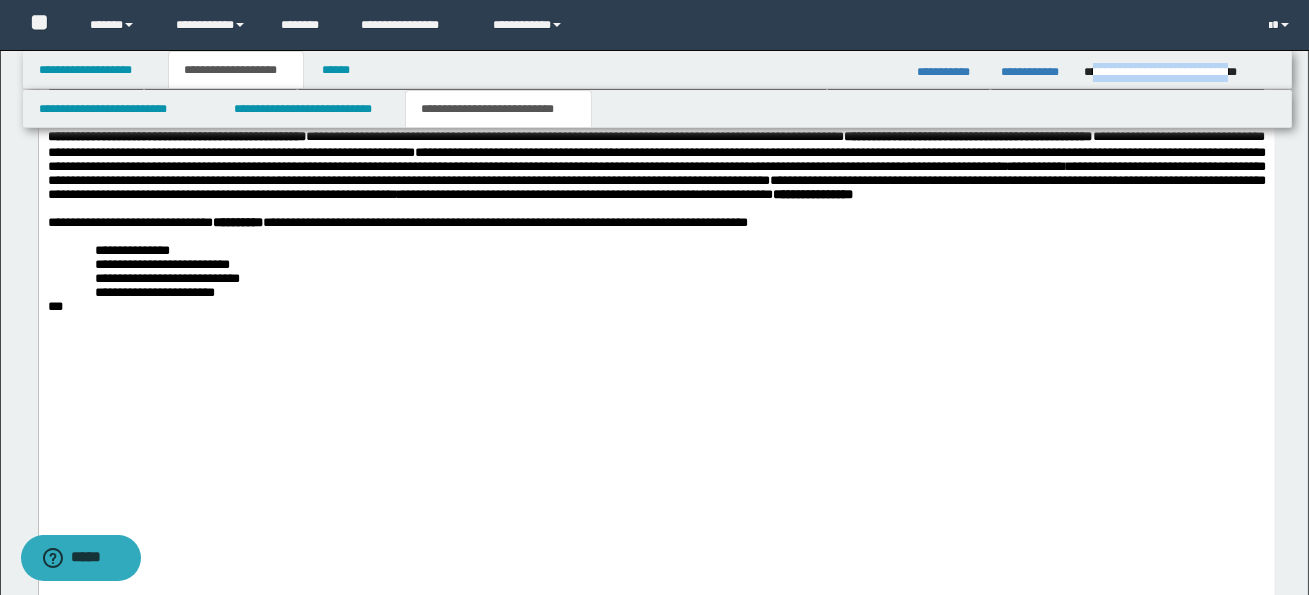 drag, startPoint x: 1093, startPoint y: 72, endPoint x: 1271, endPoint y: 70, distance: 178.01123 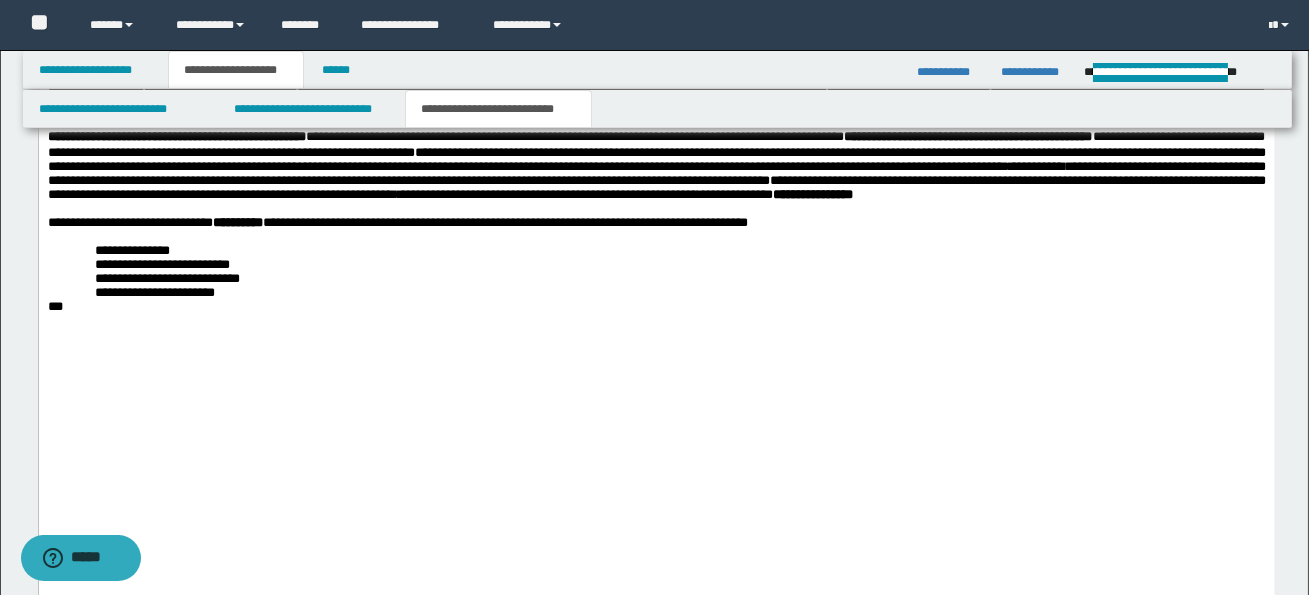 click on "**********" at bounding box center [656, 99] 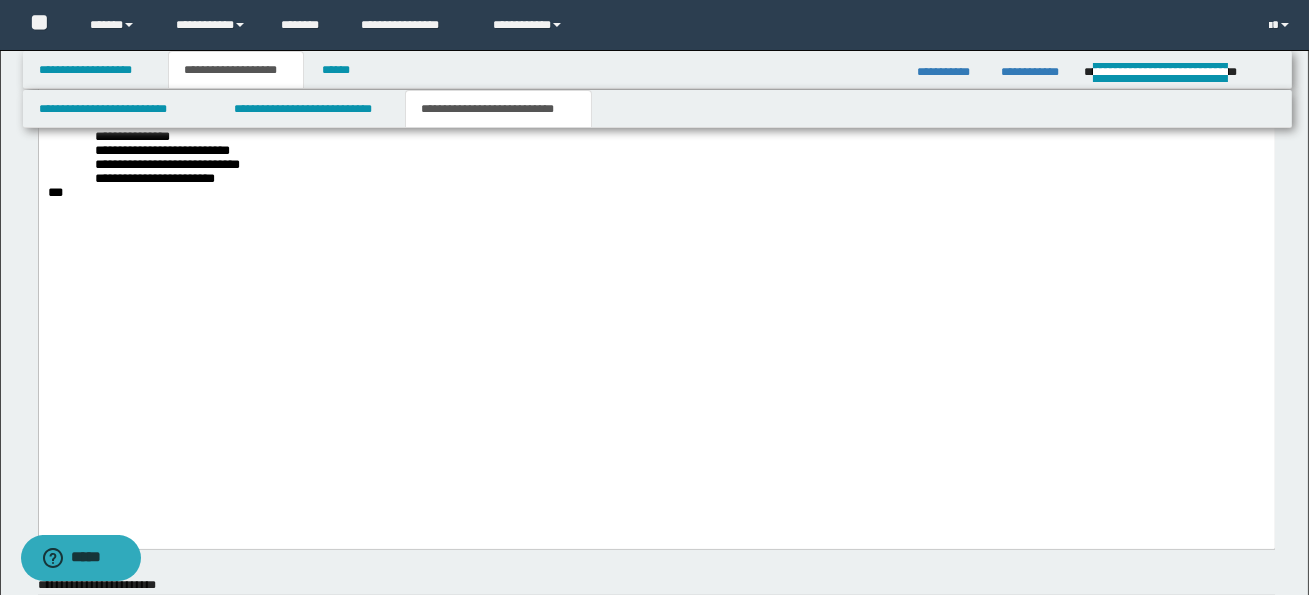 scroll, scrollTop: 3206, scrollLeft: 0, axis: vertical 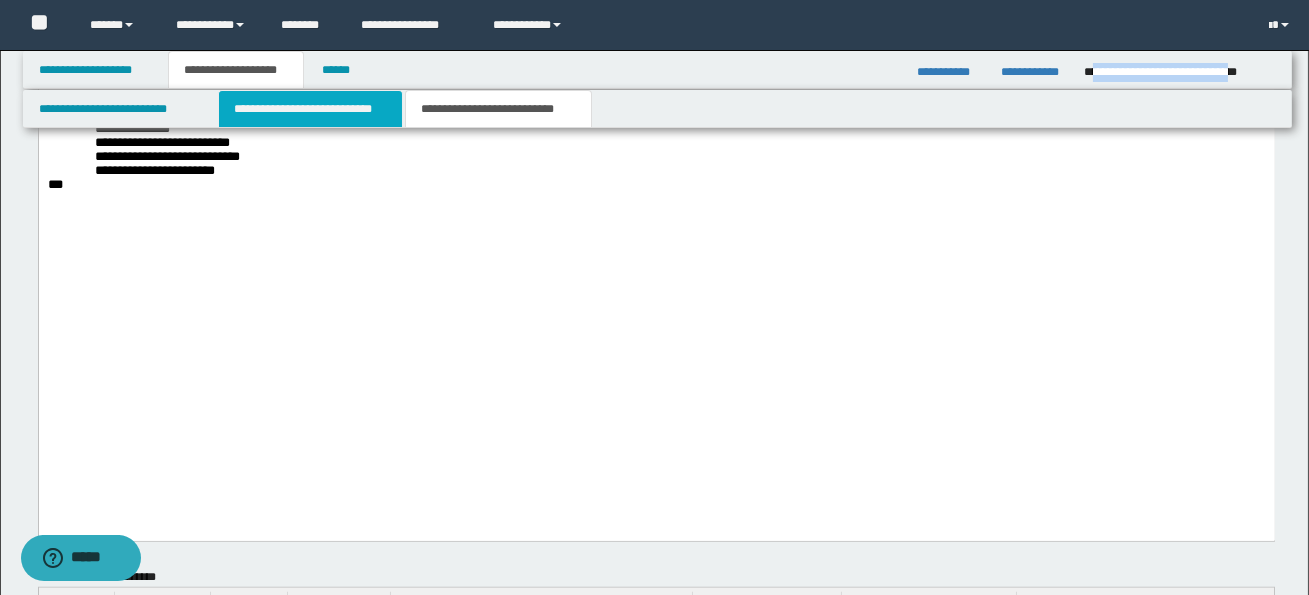 click on "**********" at bounding box center [310, 109] 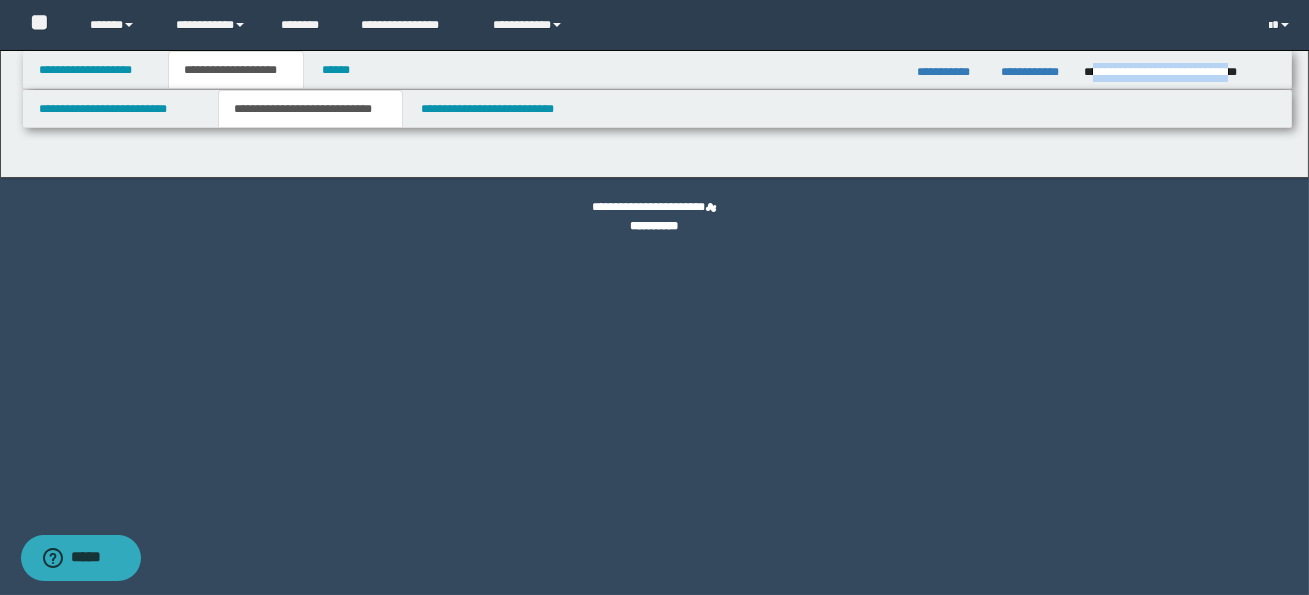 scroll, scrollTop: 0, scrollLeft: 0, axis: both 